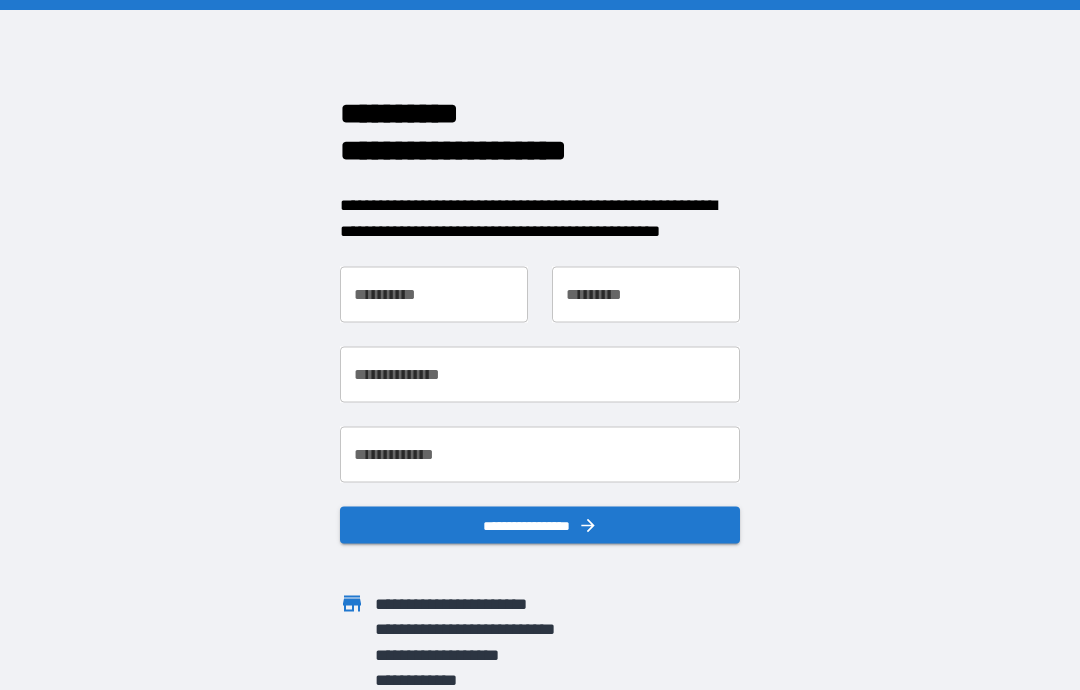 scroll, scrollTop: 0, scrollLeft: 0, axis: both 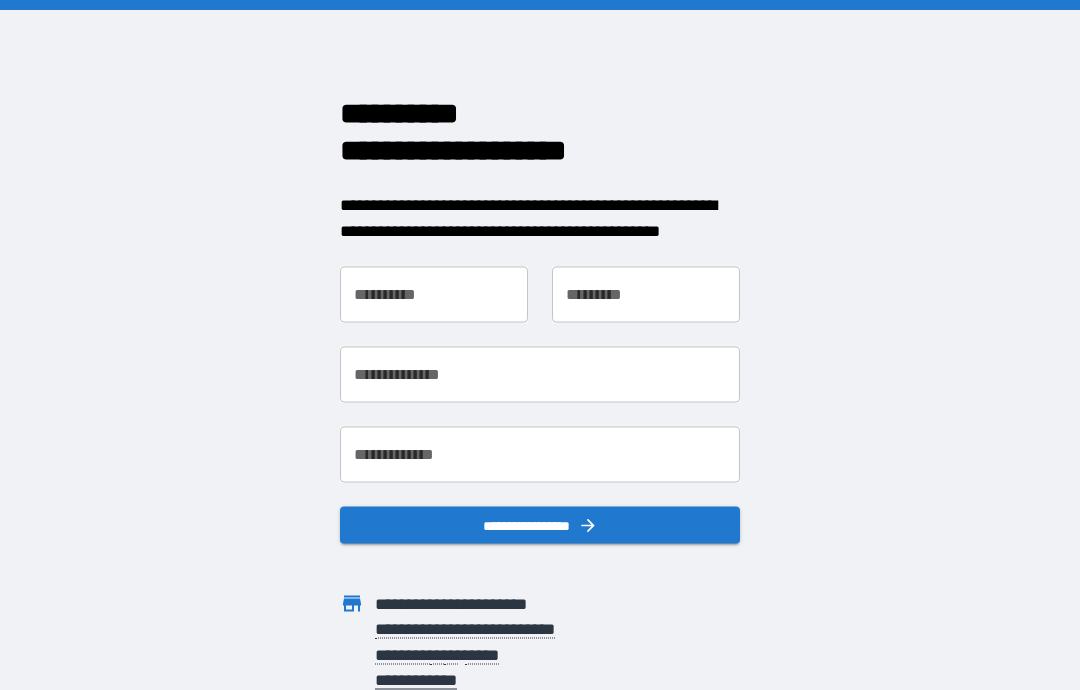 click on "**********" at bounding box center [434, 295] 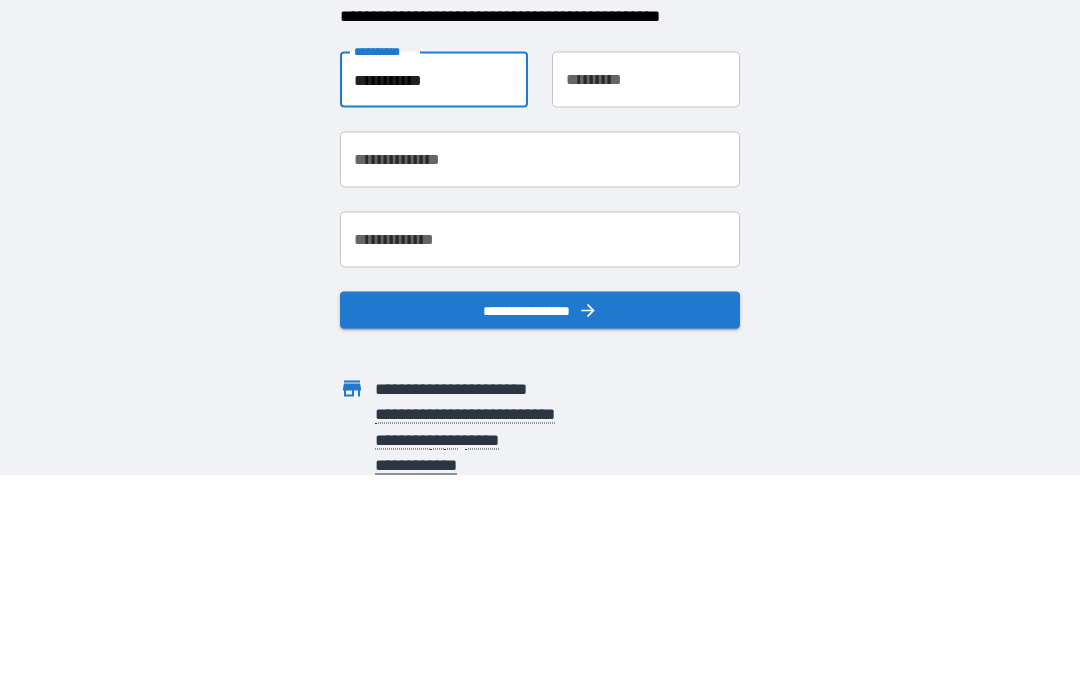 type on "**********" 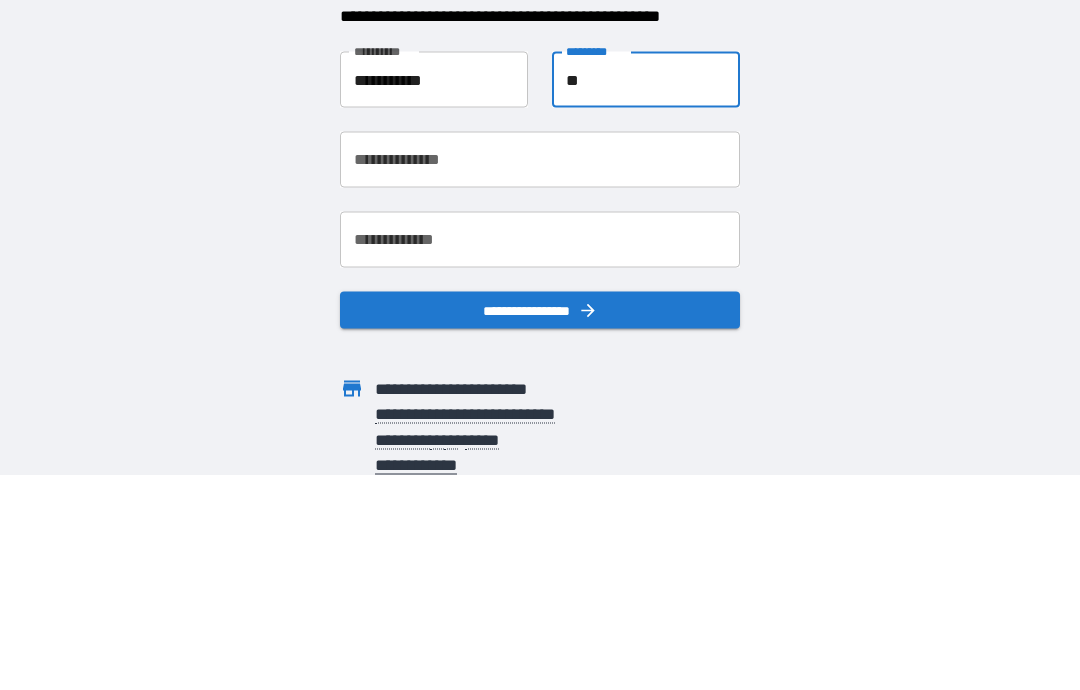 type on "**" 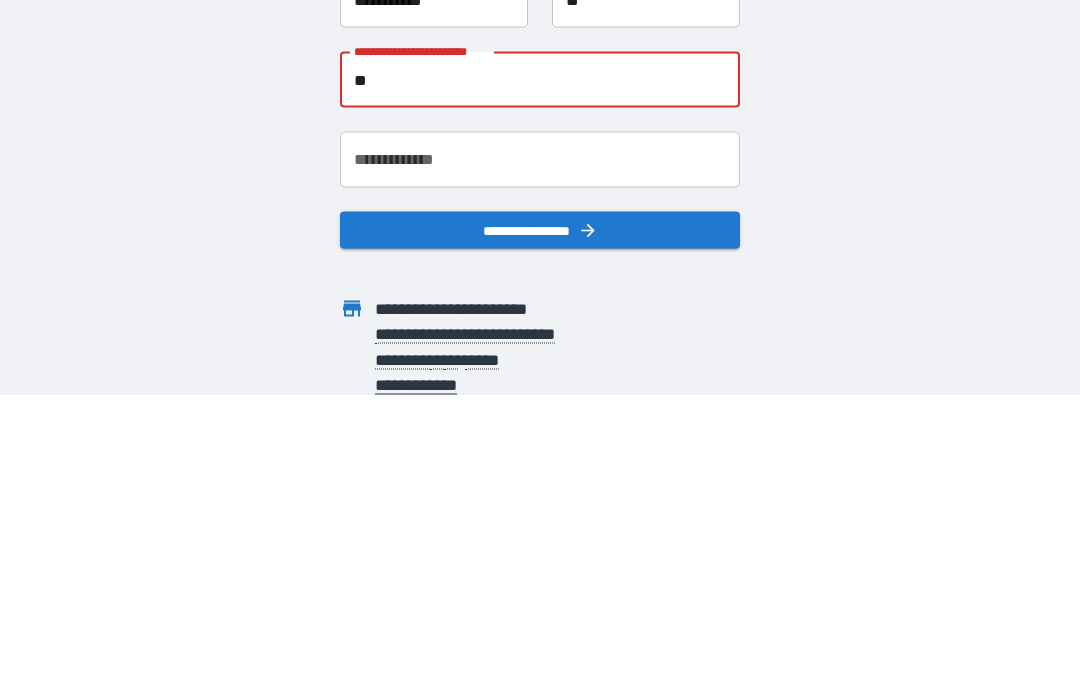 type on "*" 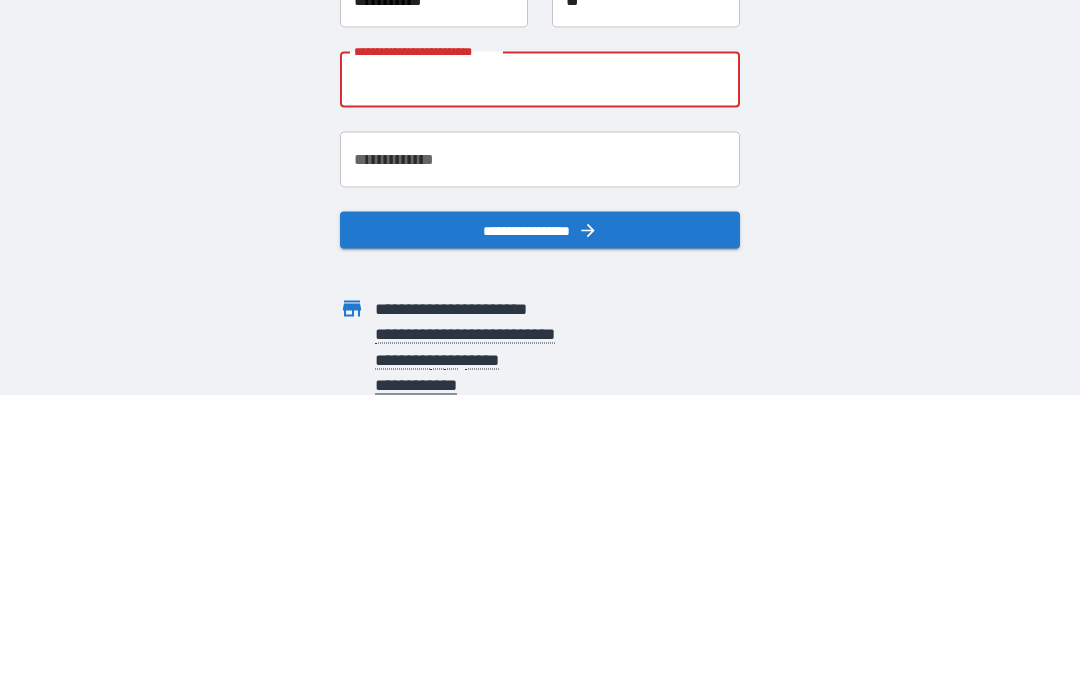 type on "*" 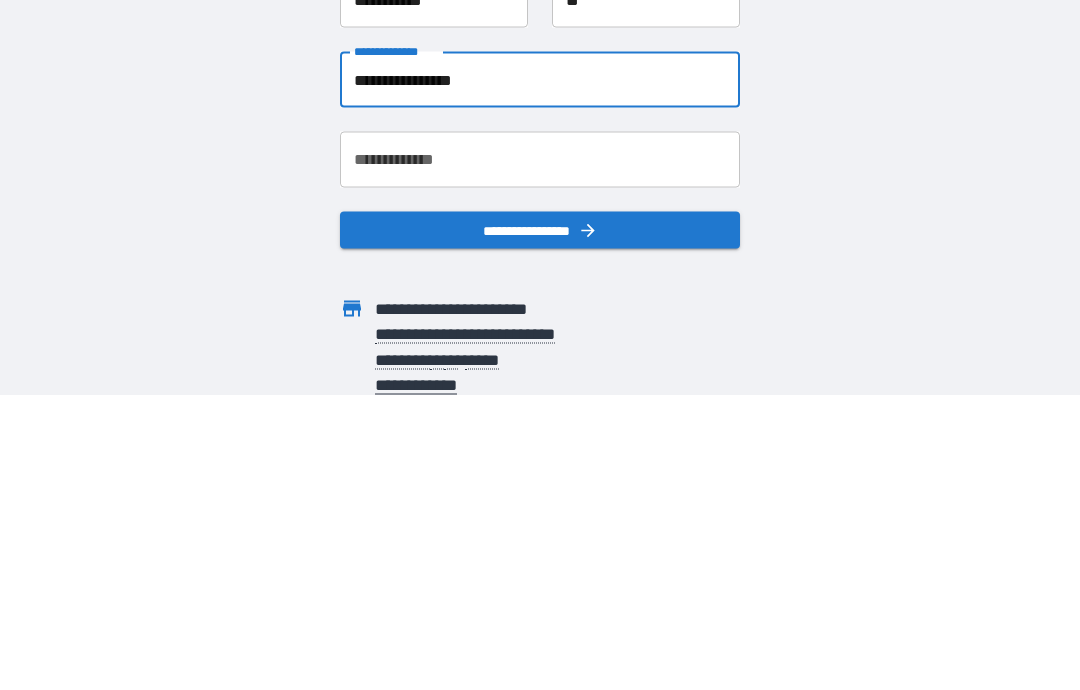 type on "**********" 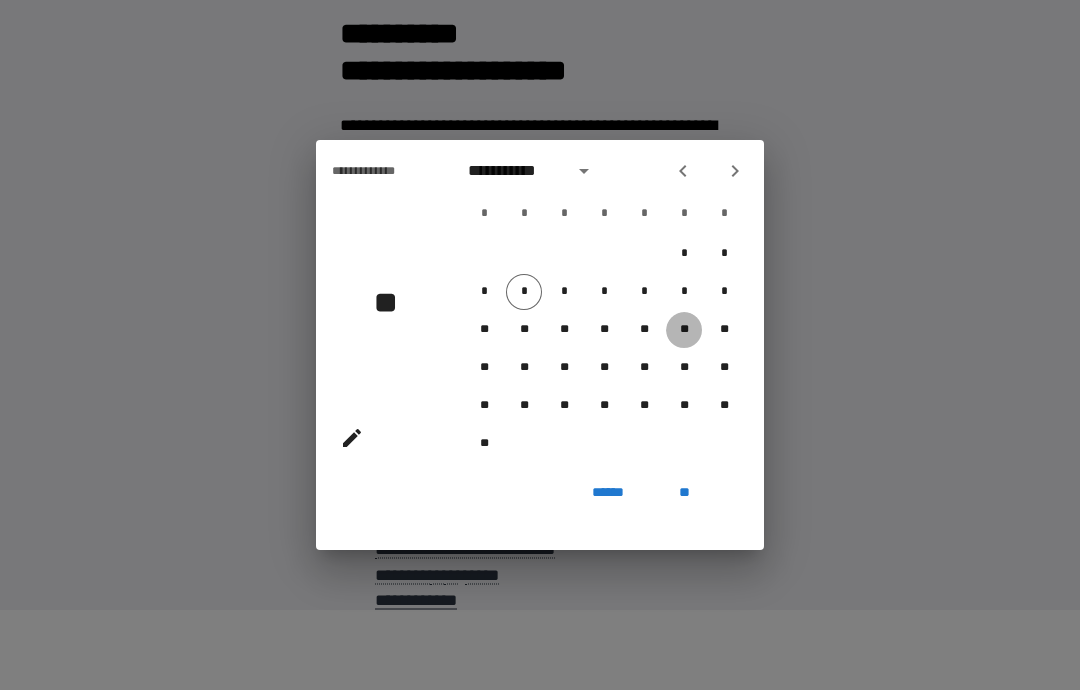 click on "**" at bounding box center (684, 330) 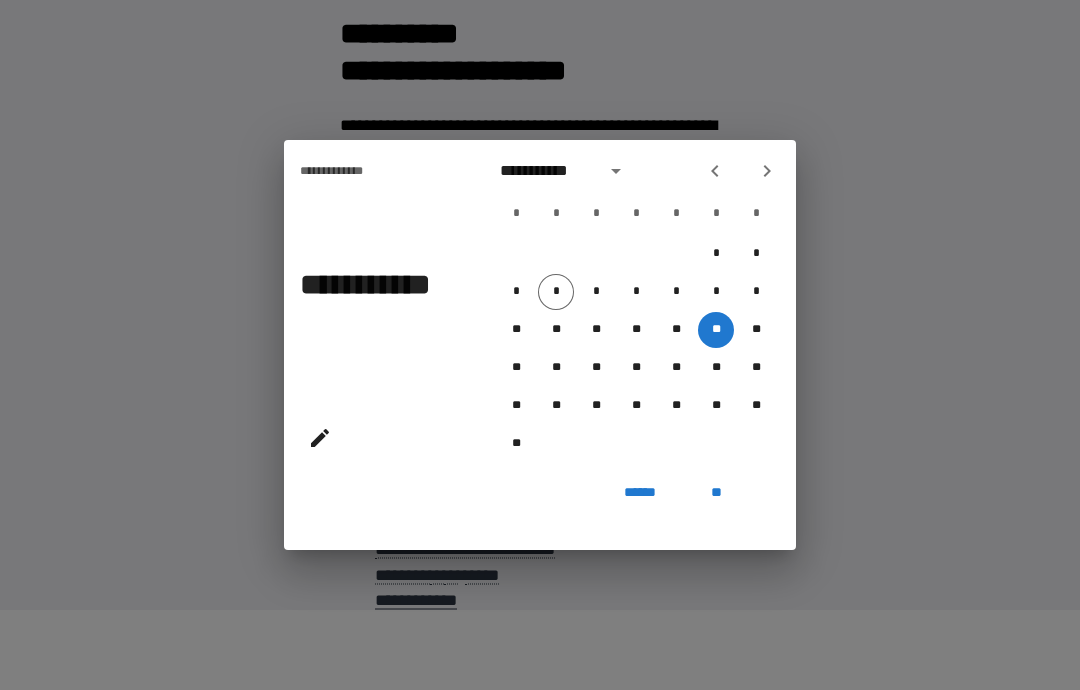 click 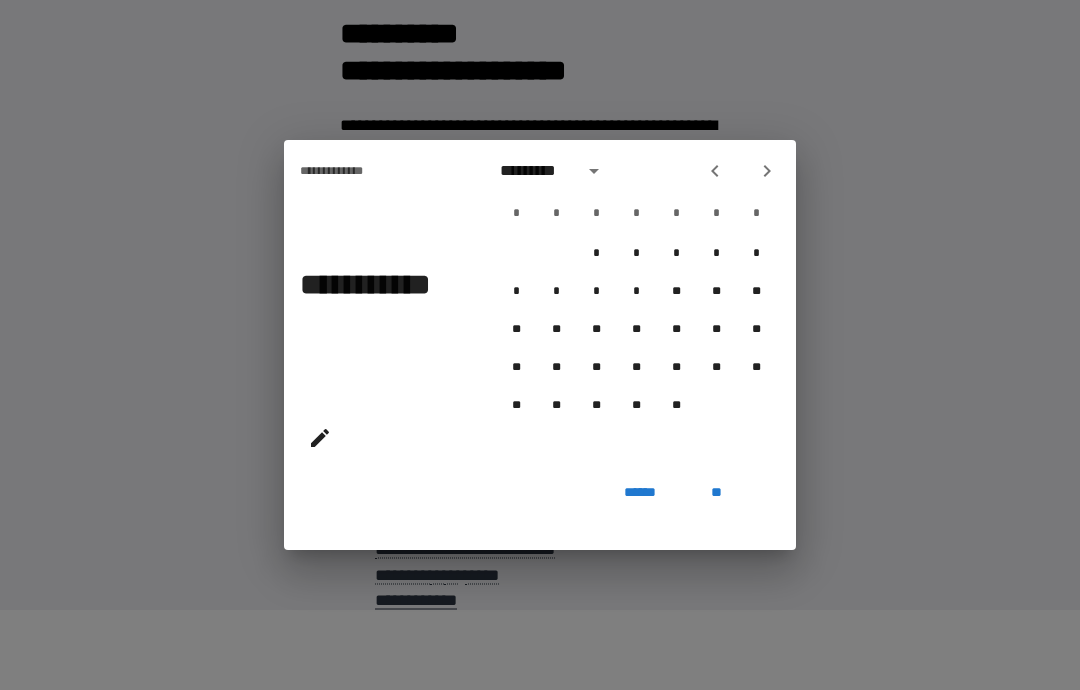 click 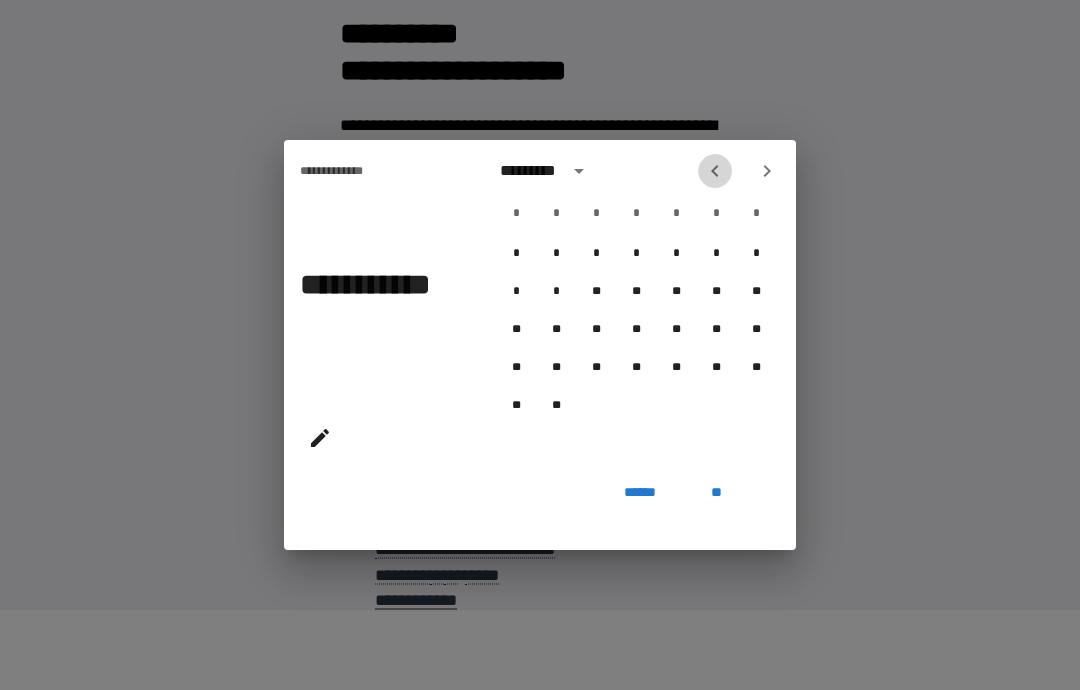 click 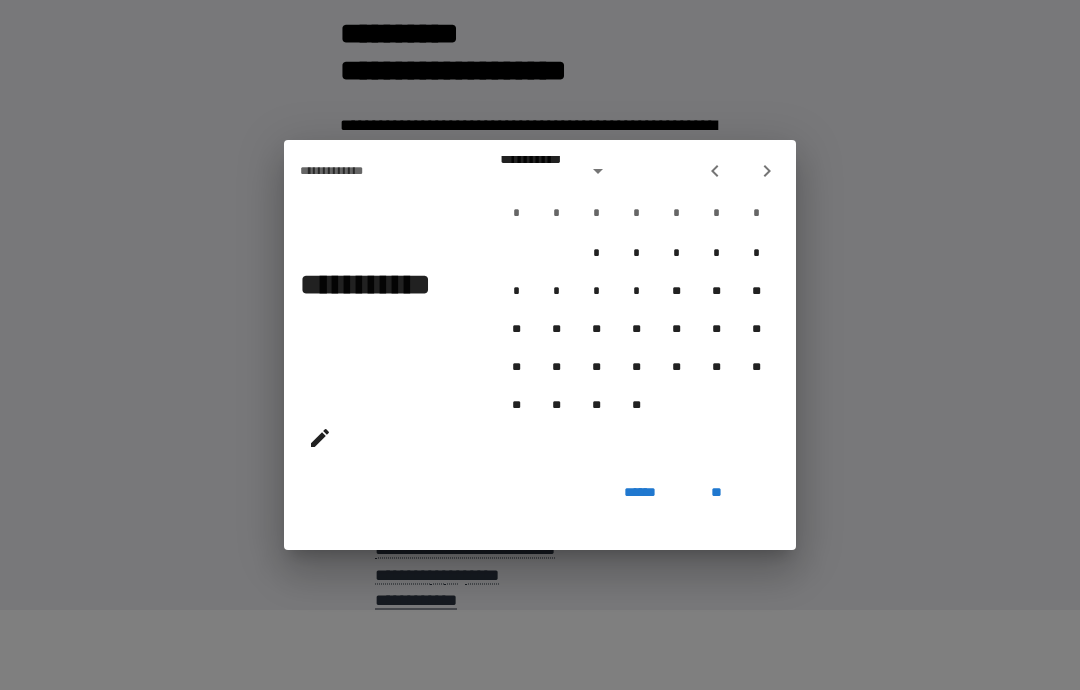 click 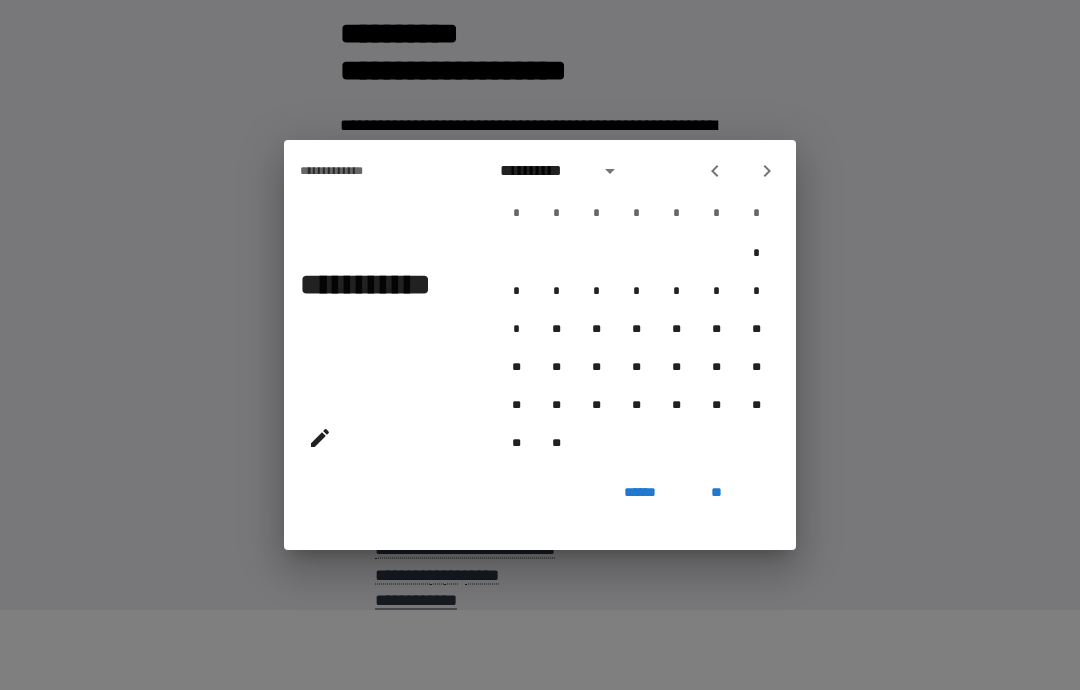 click 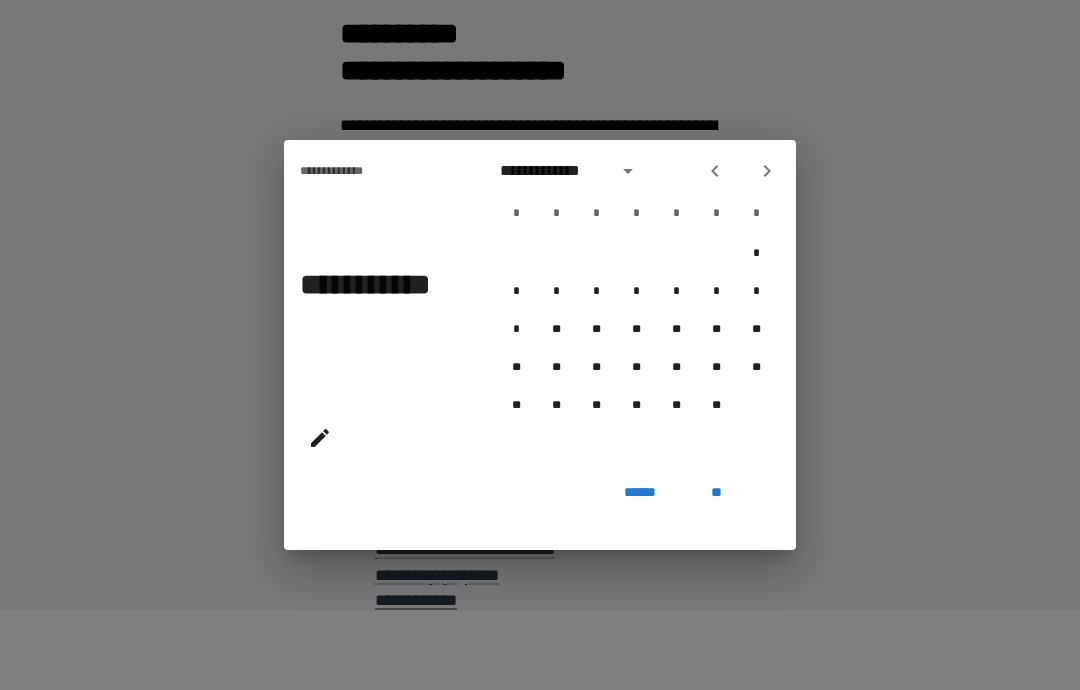 click 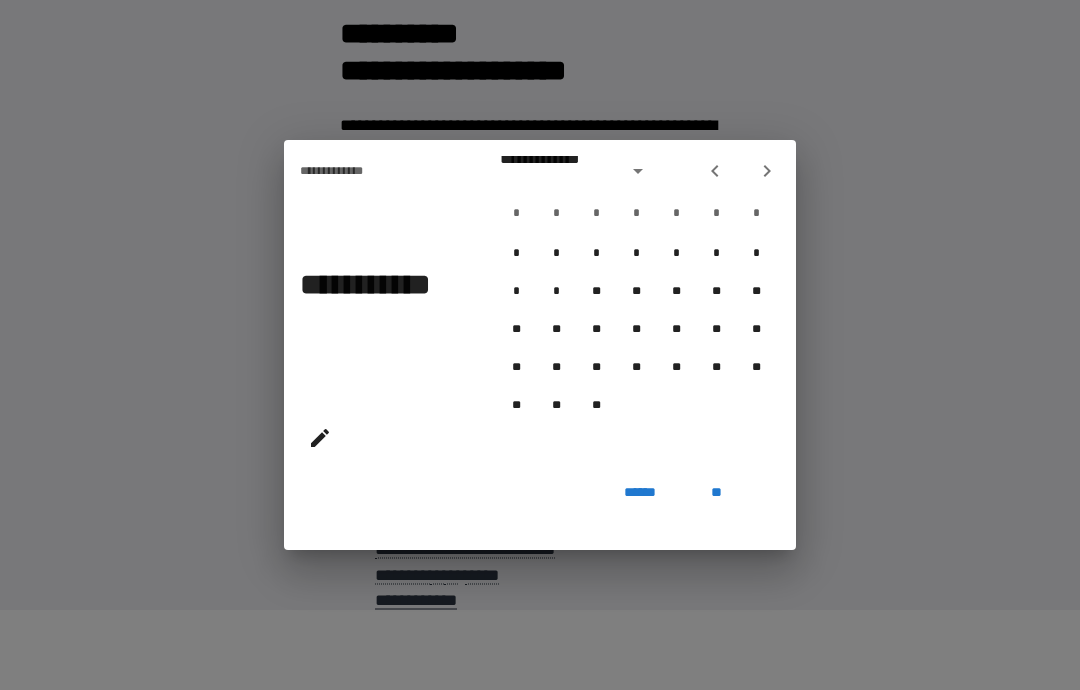 click 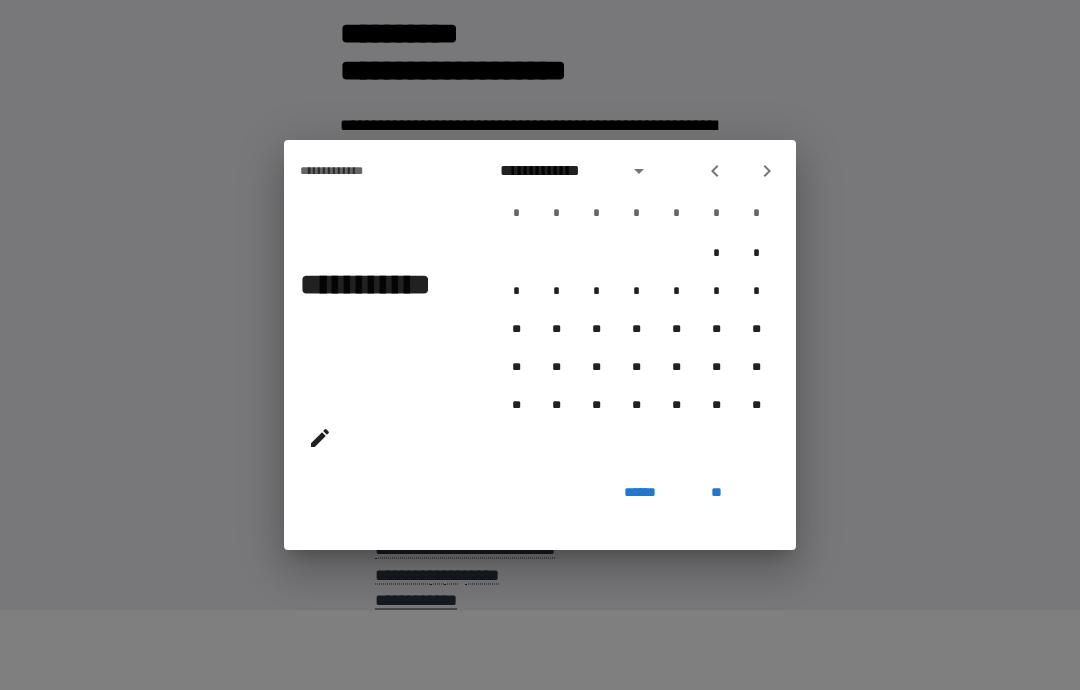 click 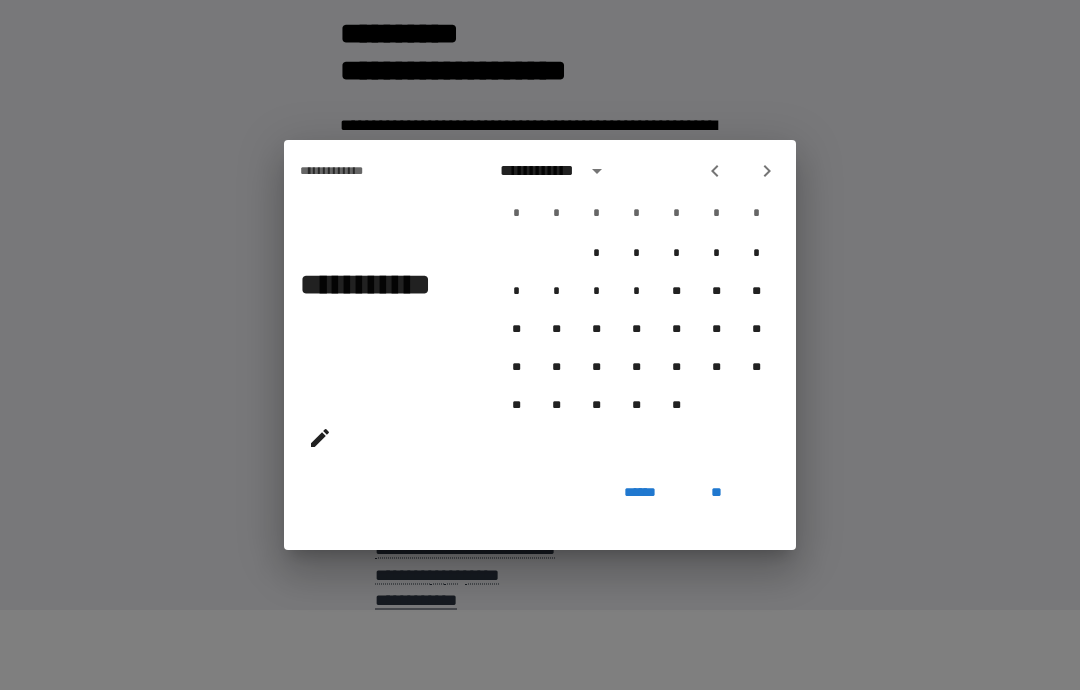 click 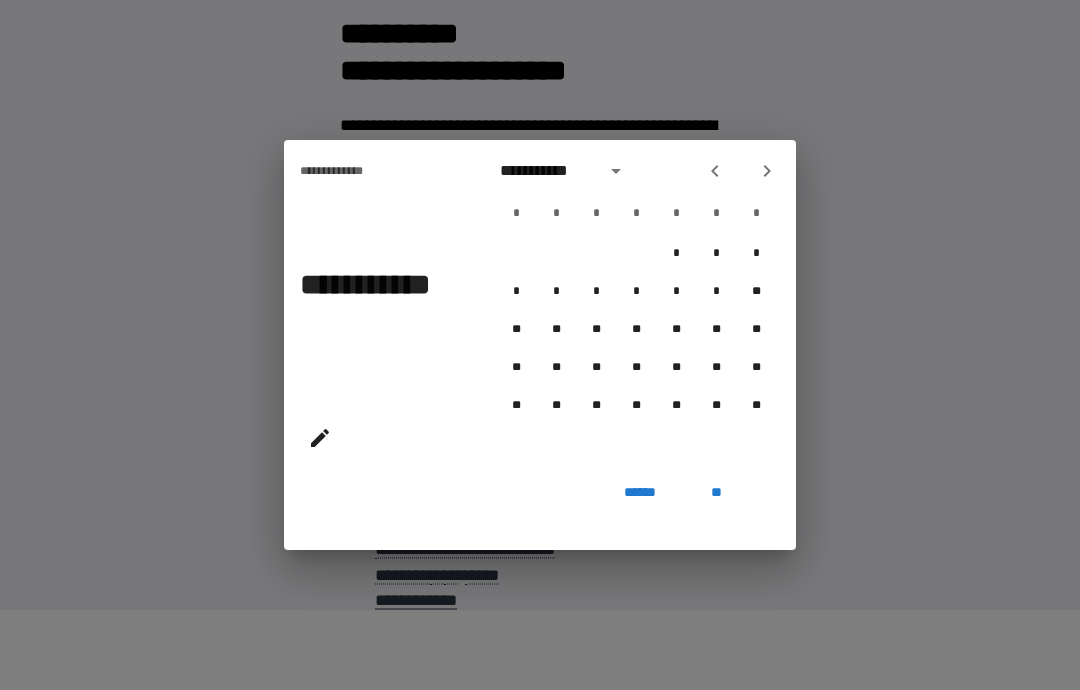 click 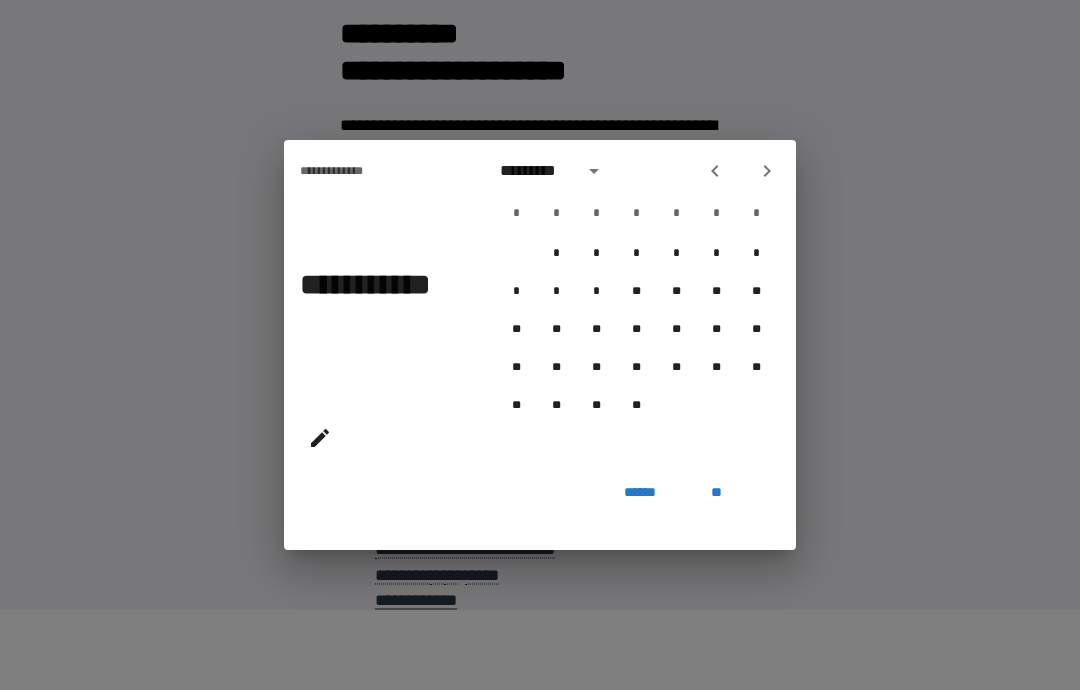 click 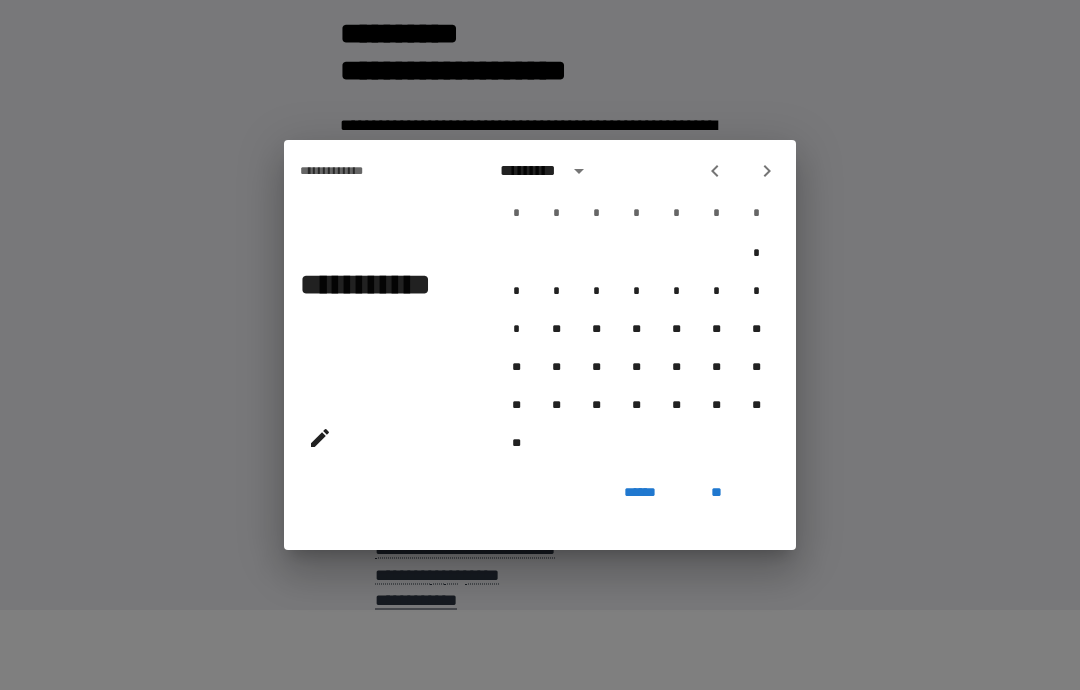 click 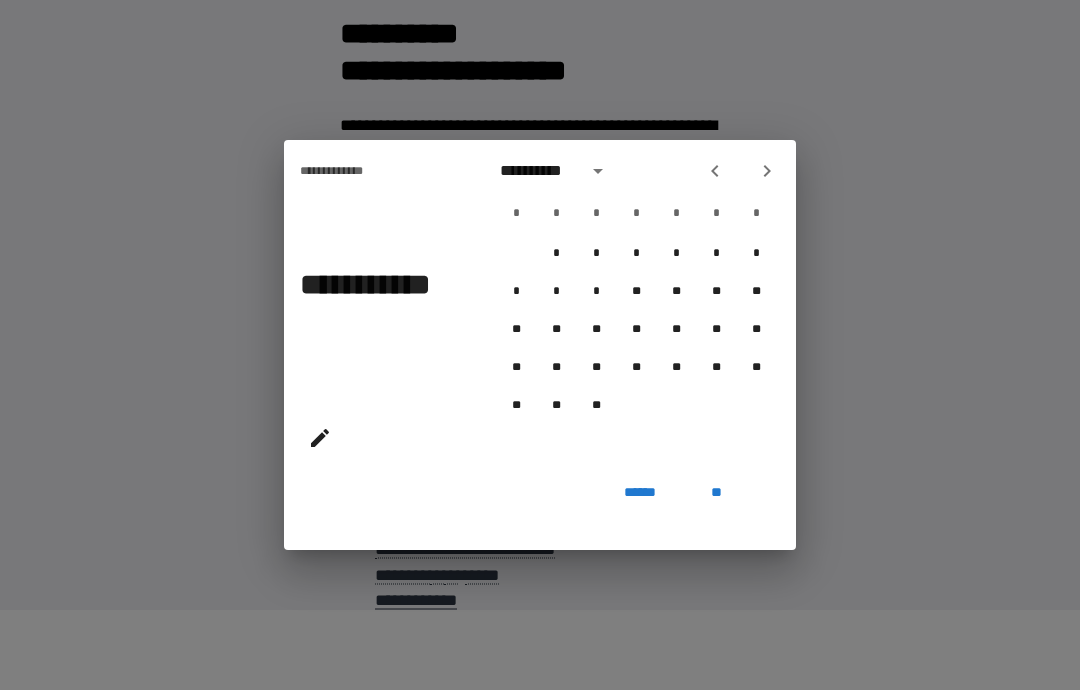 click 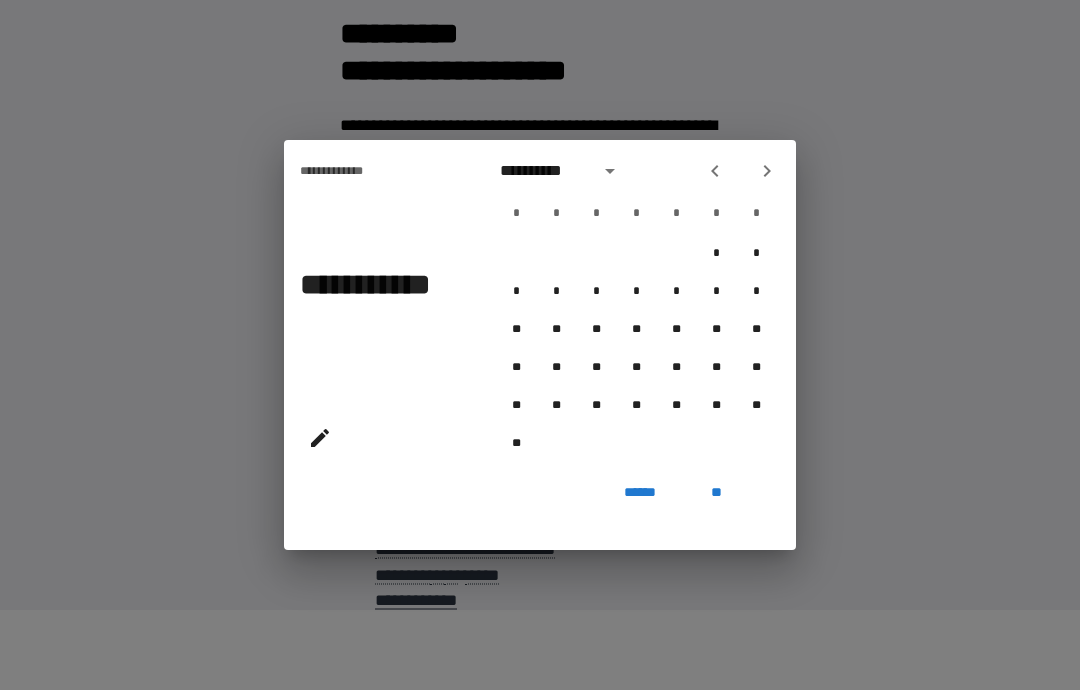 click 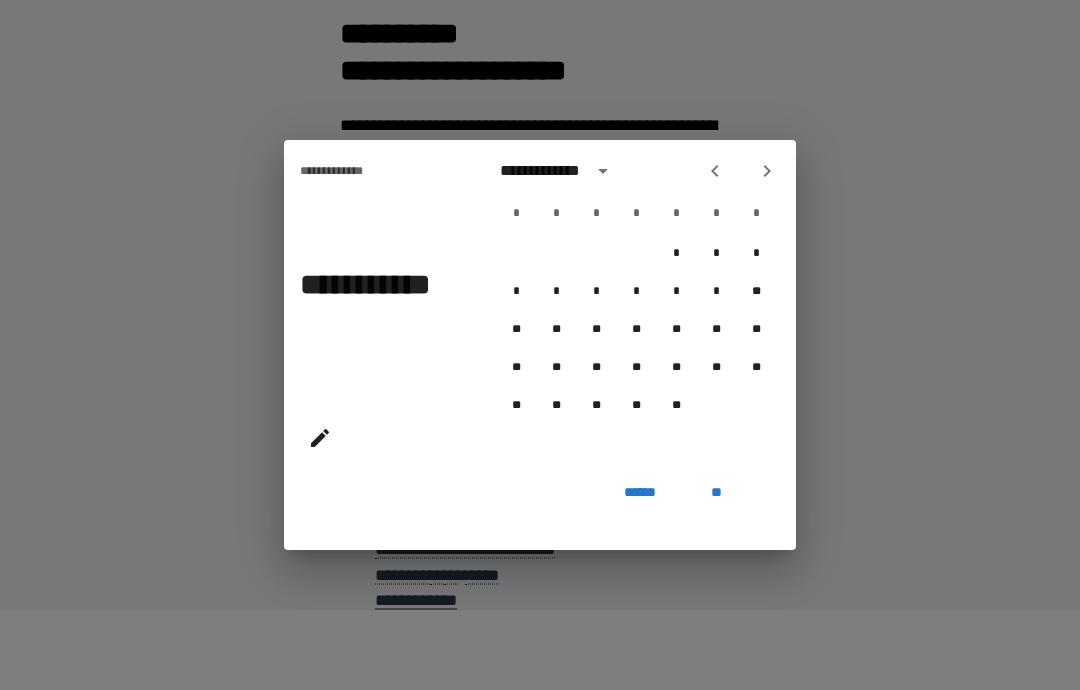click 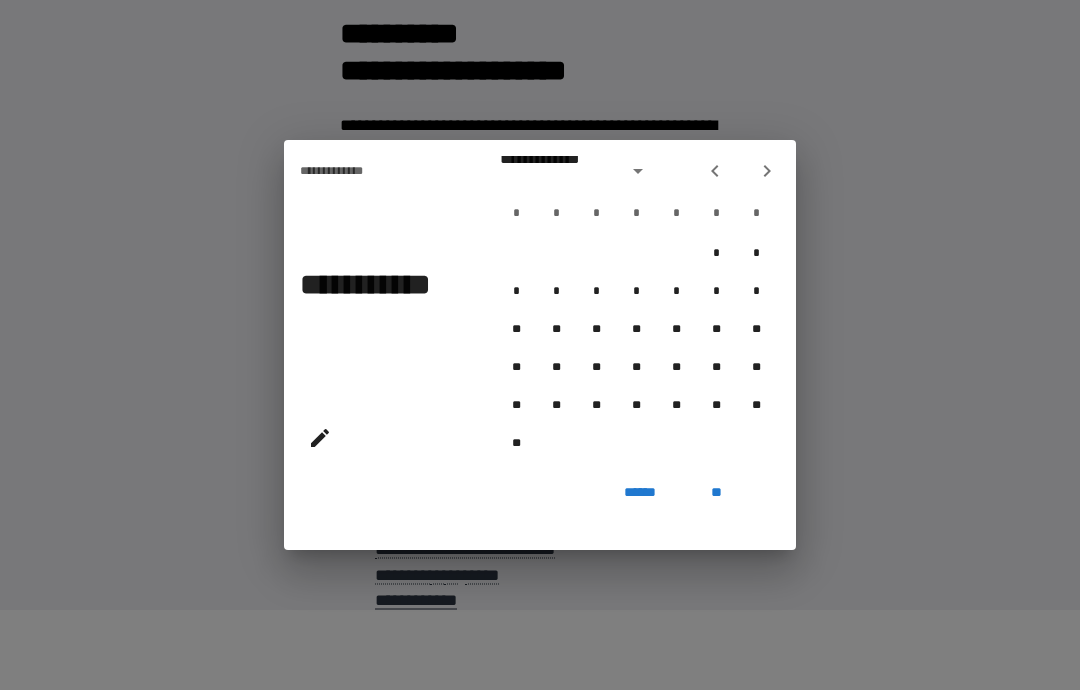 click 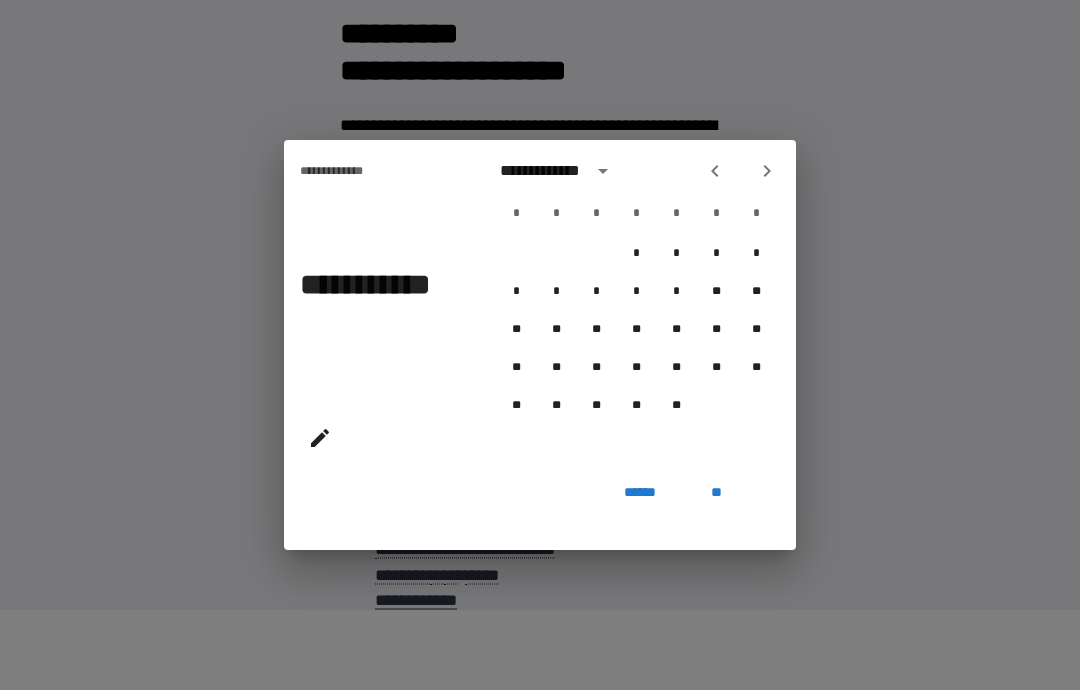click 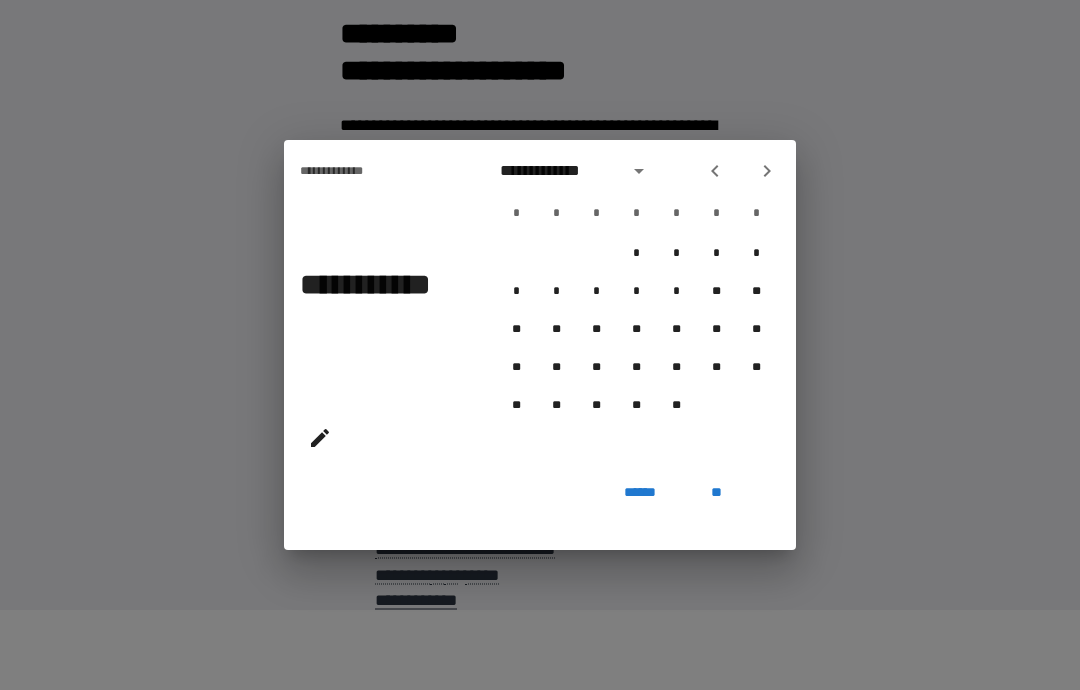 click 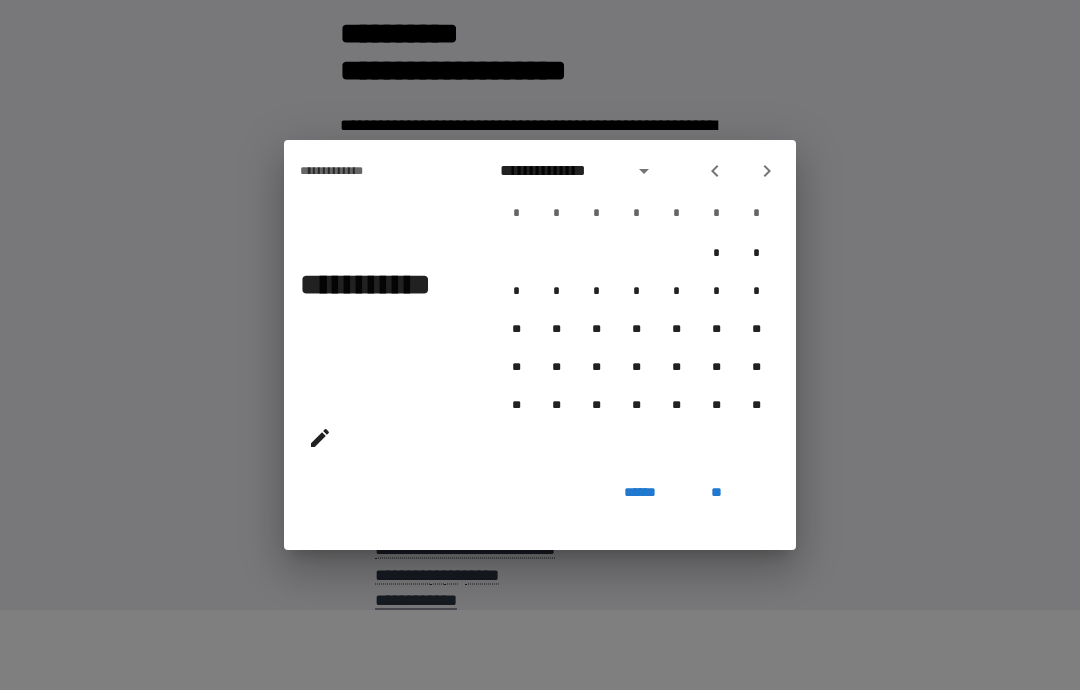 click 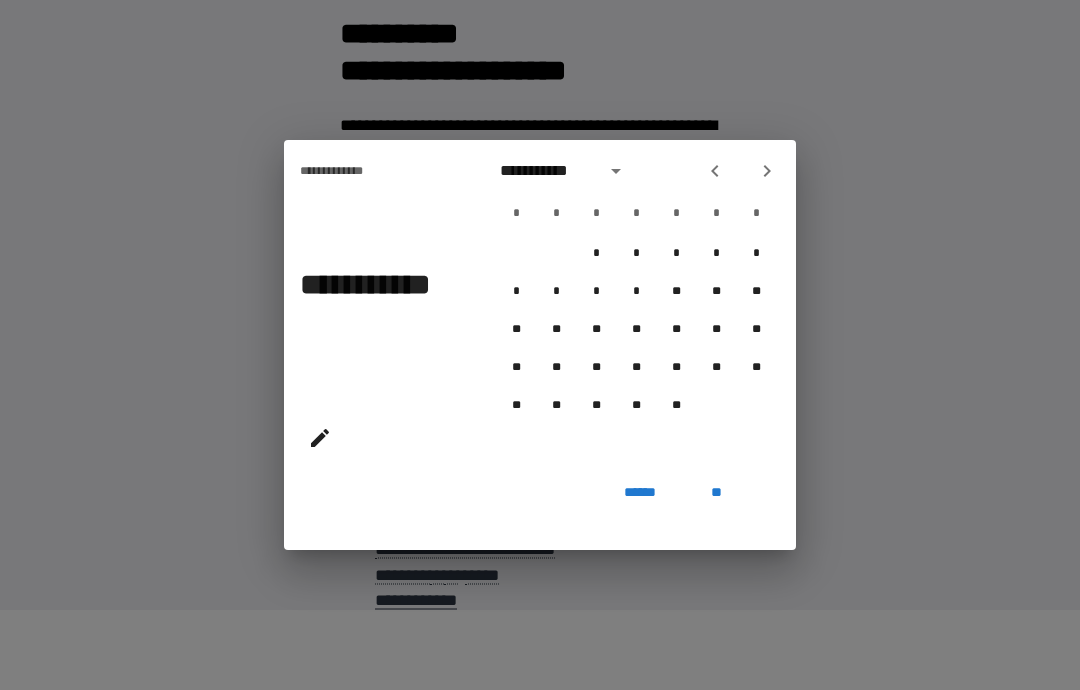 click 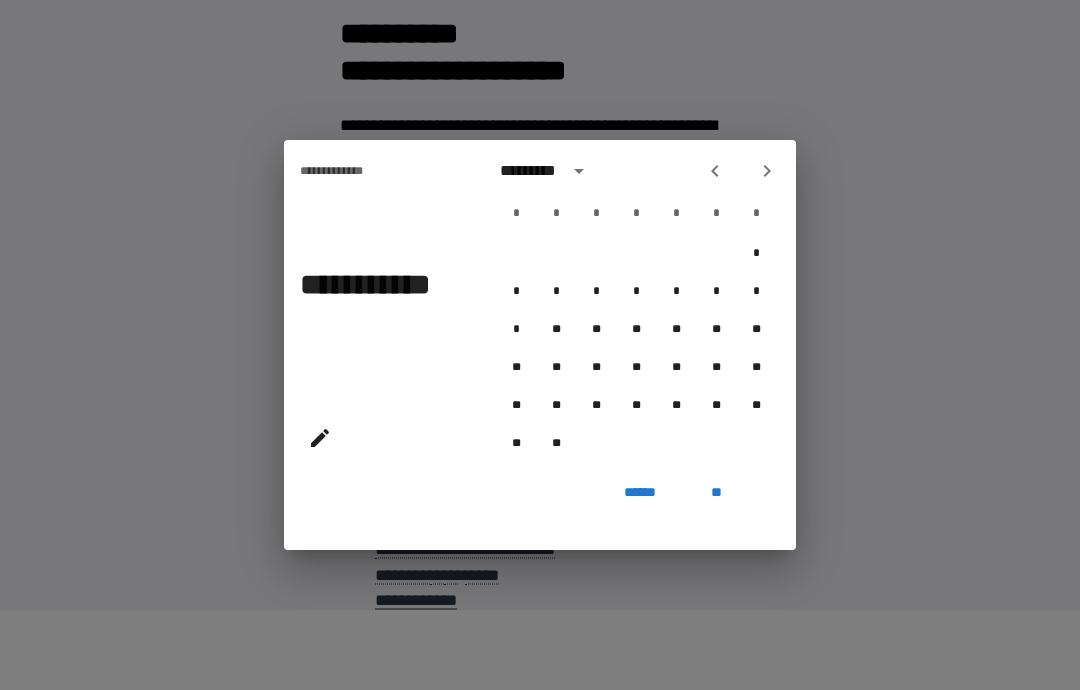 click 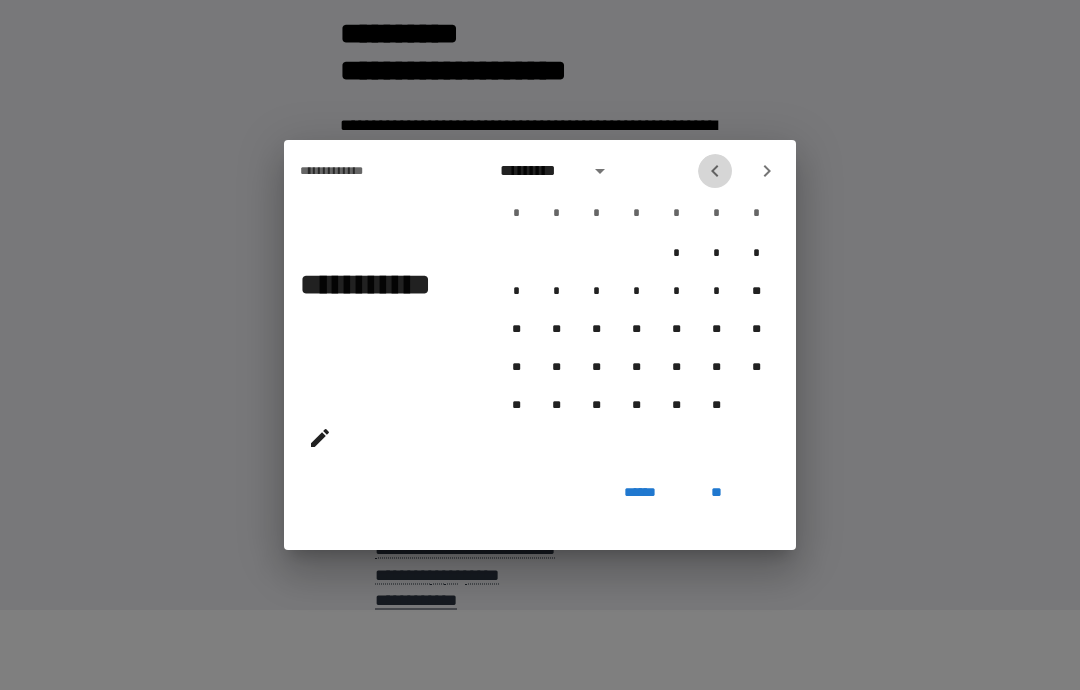 click 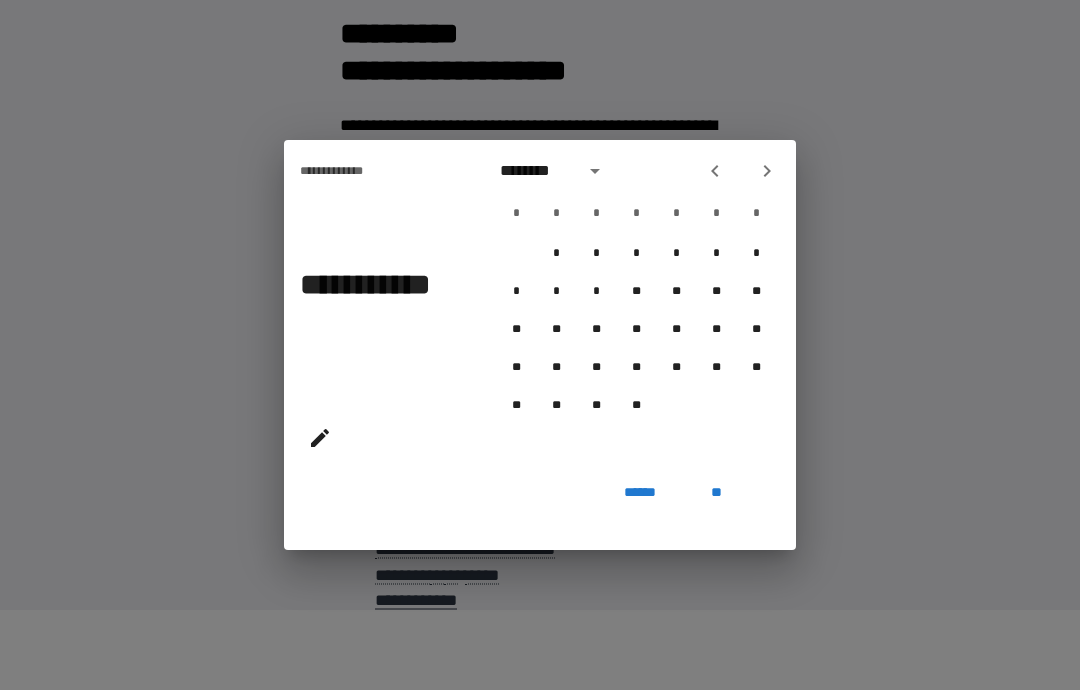 click 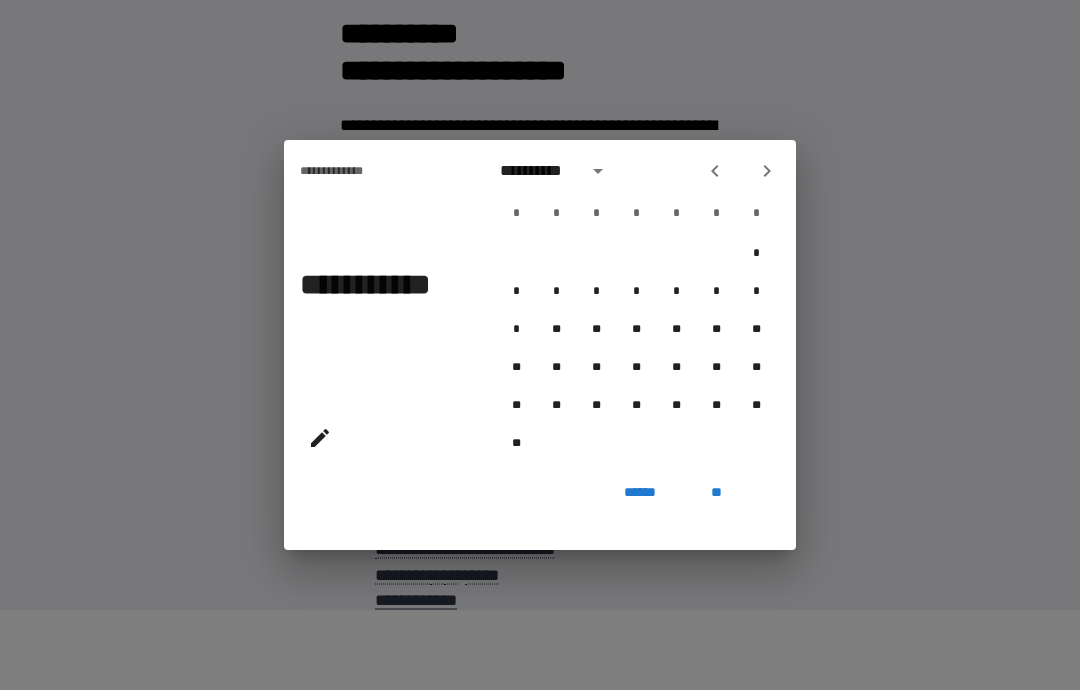 click 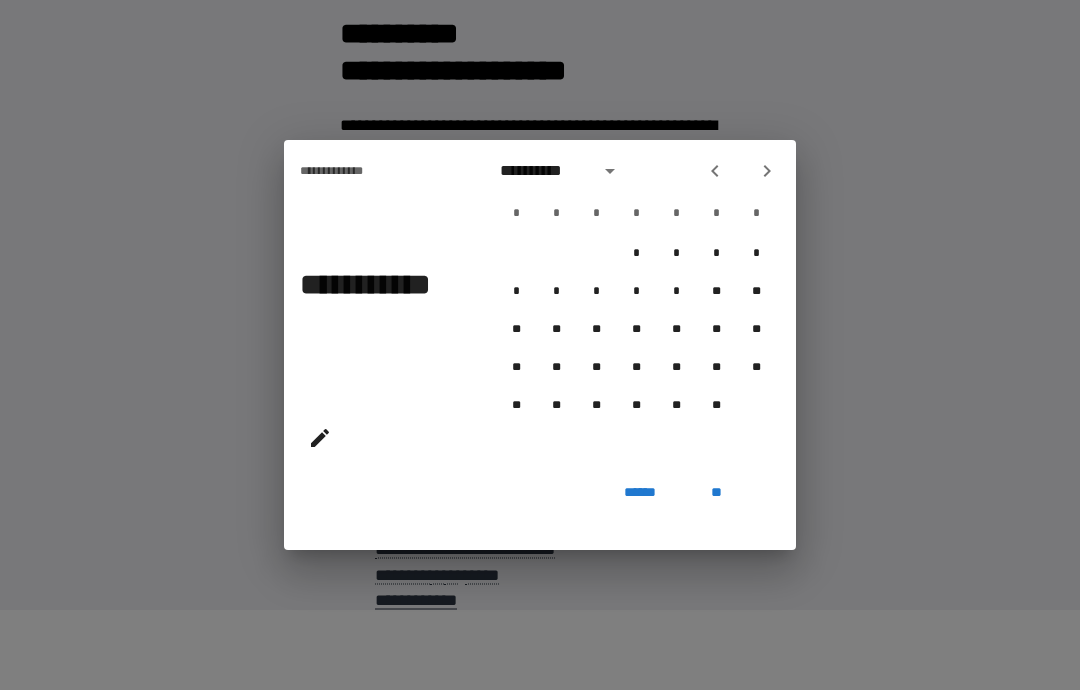 click 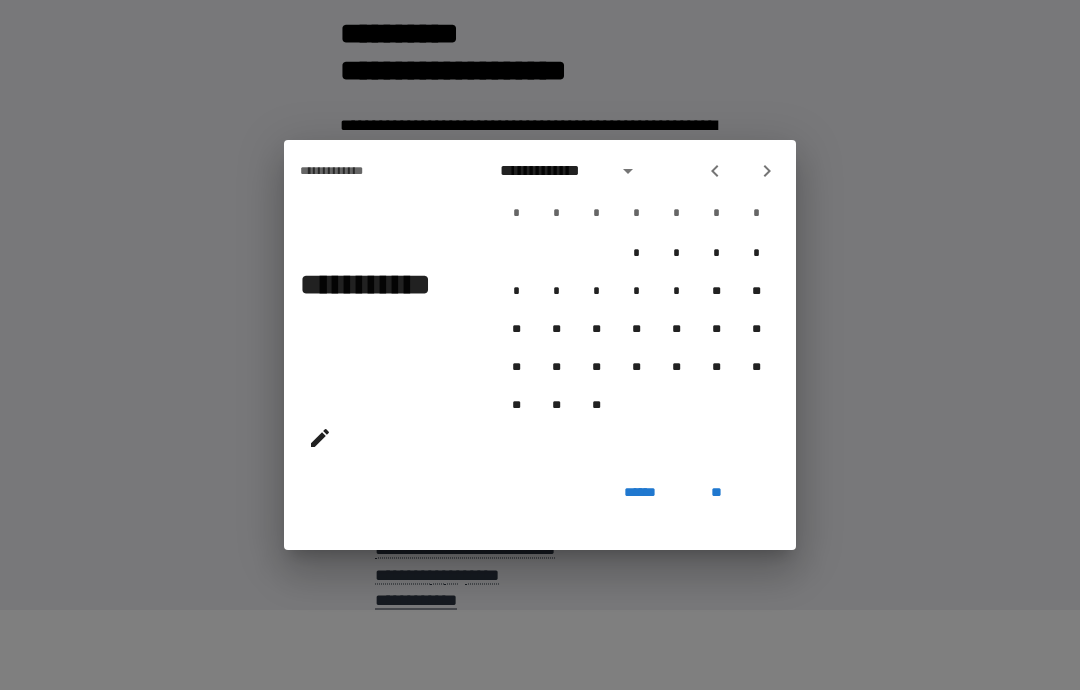 click at bounding box center [715, 171] 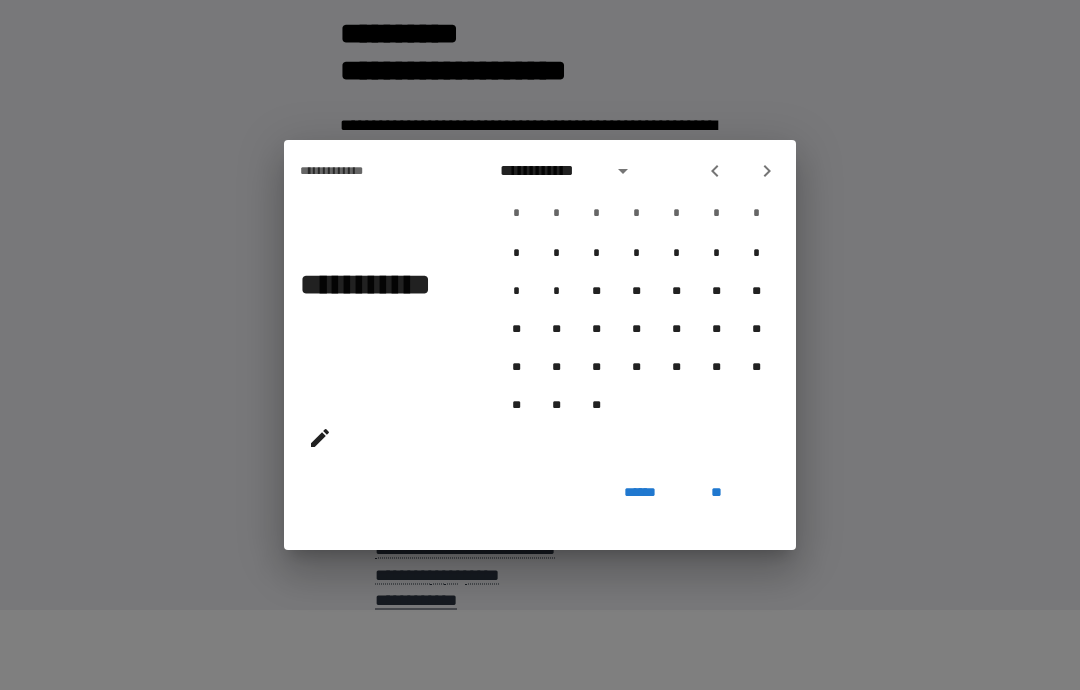 click at bounding box center [715, 171] 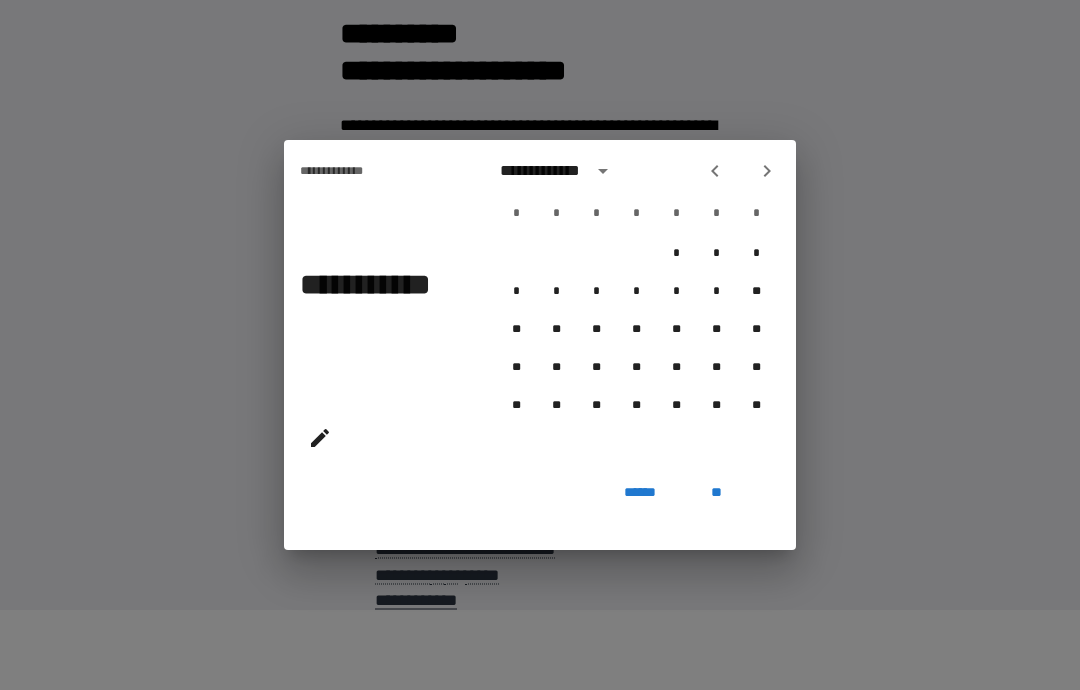 click 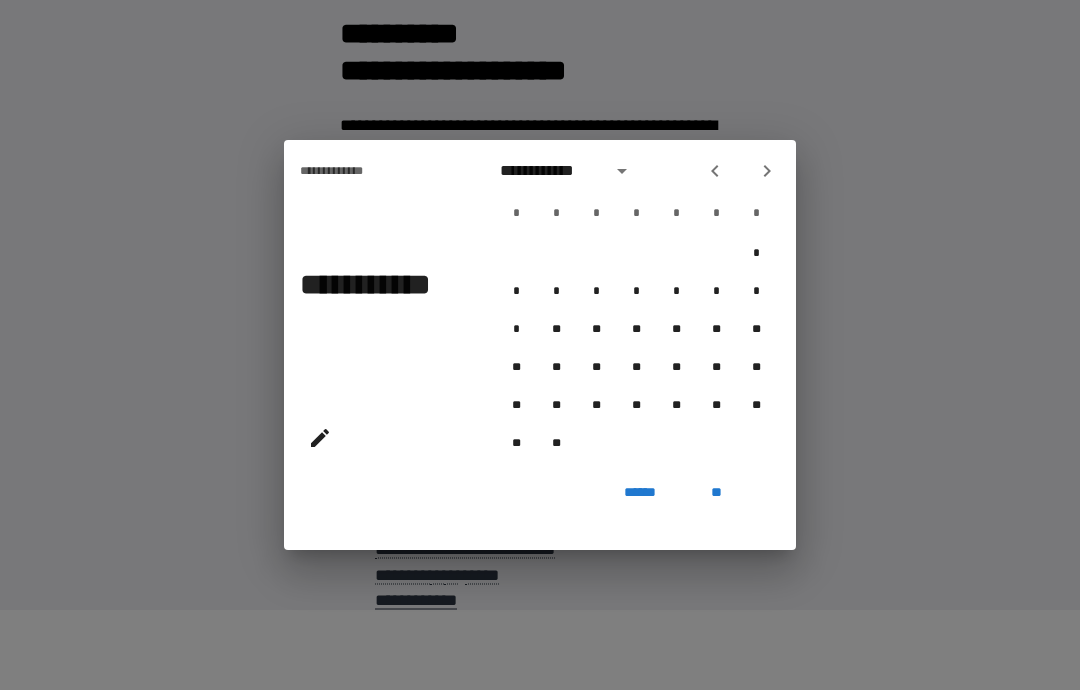 click 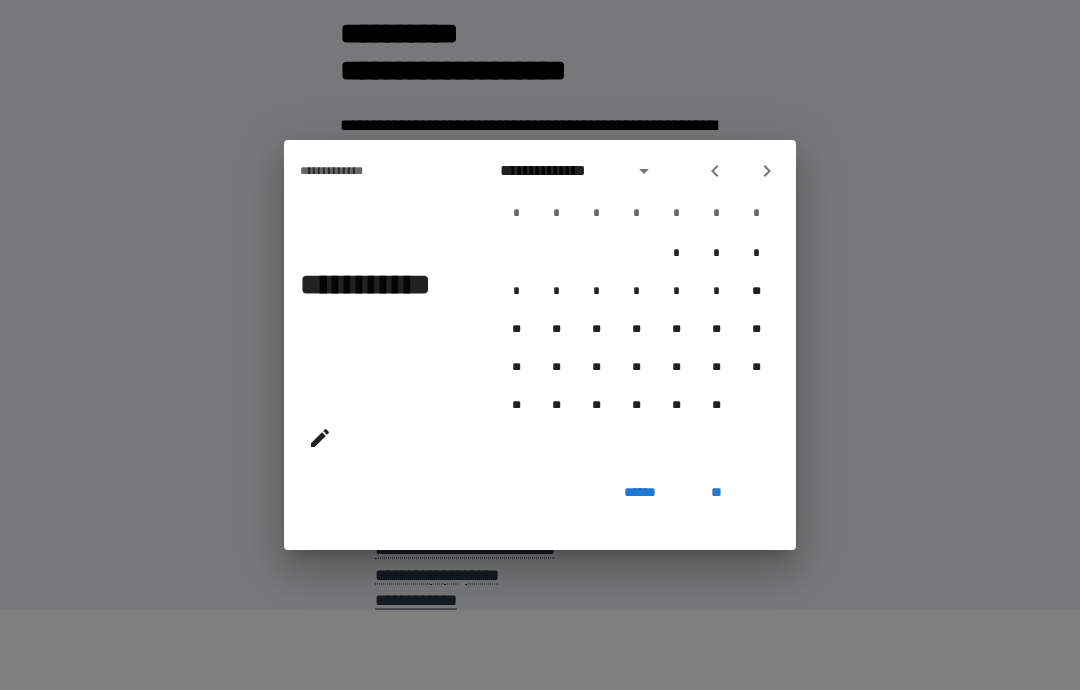 click 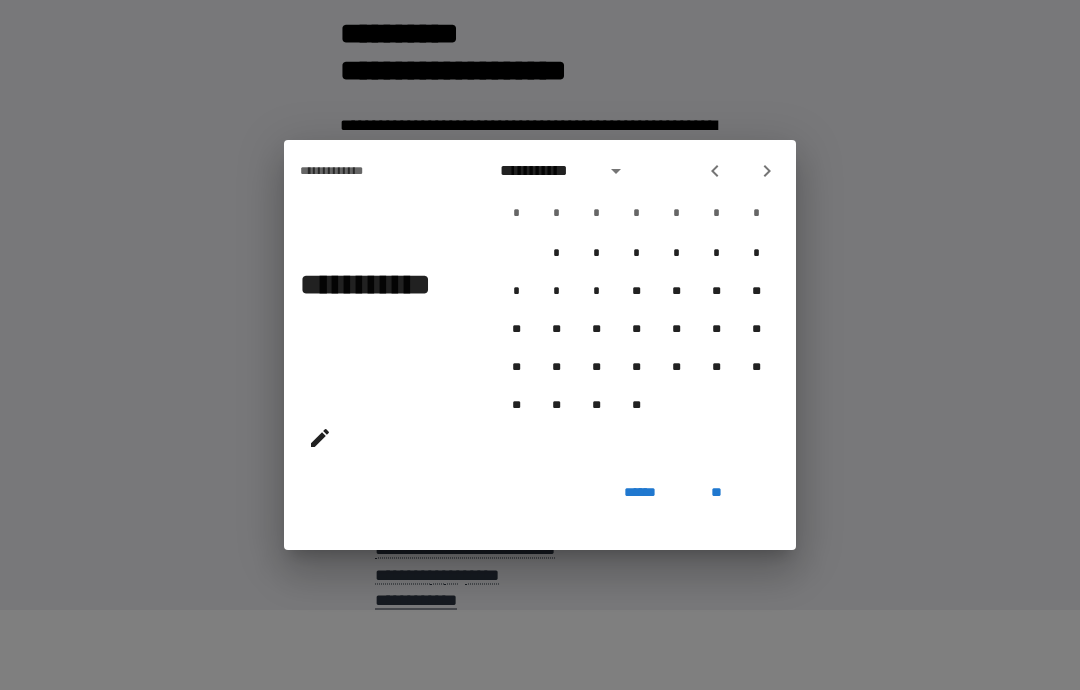 click 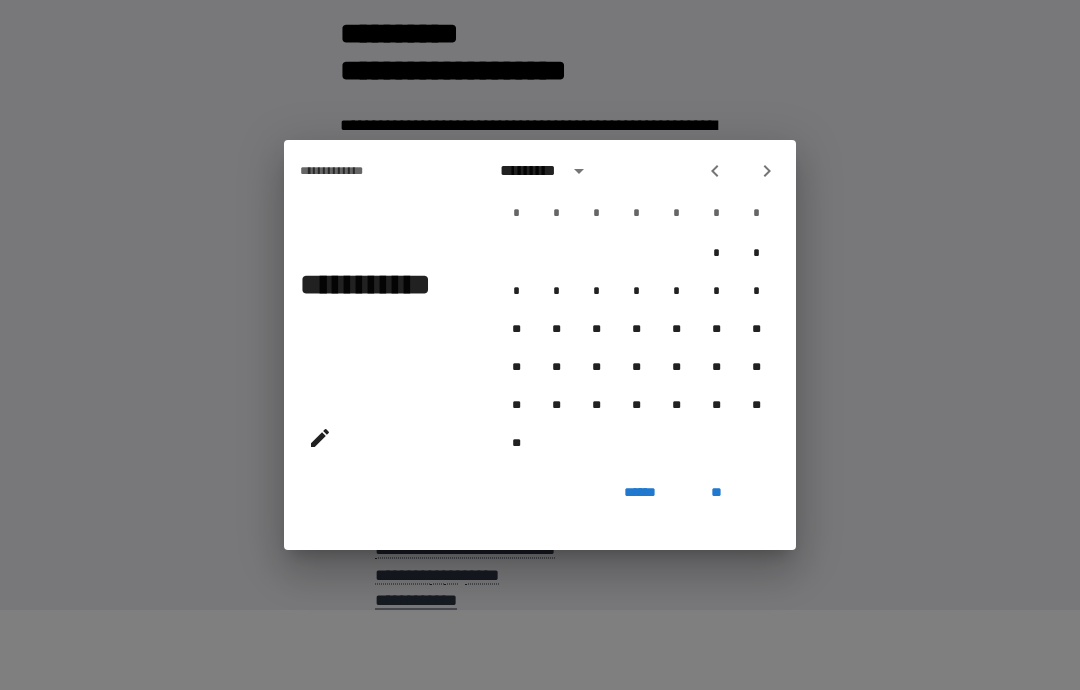 click 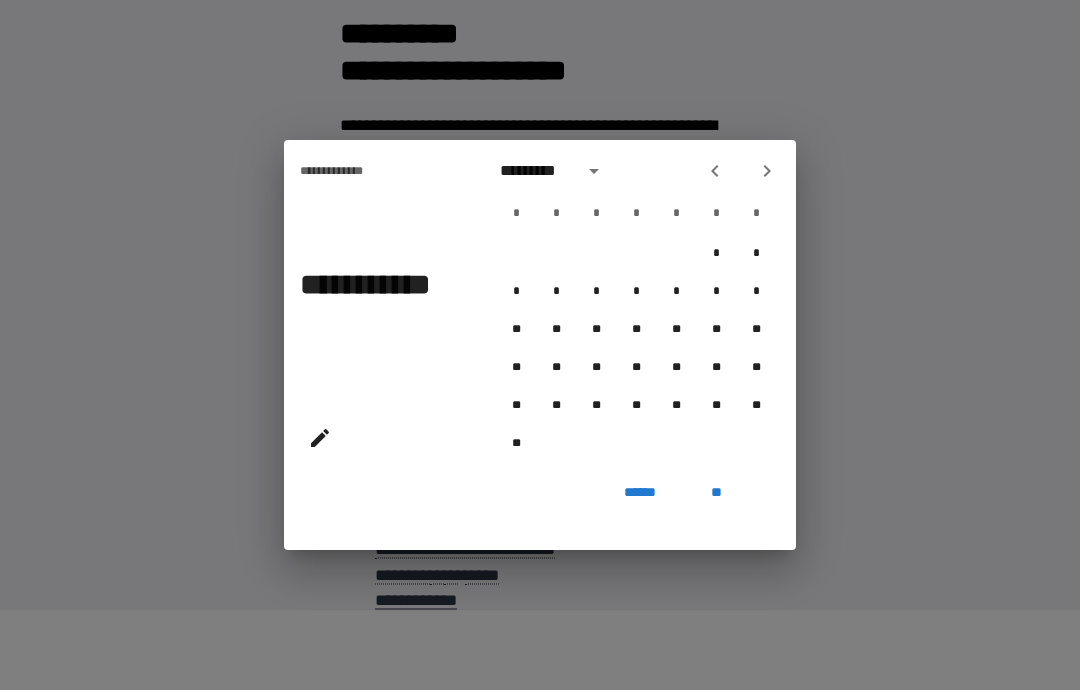 click 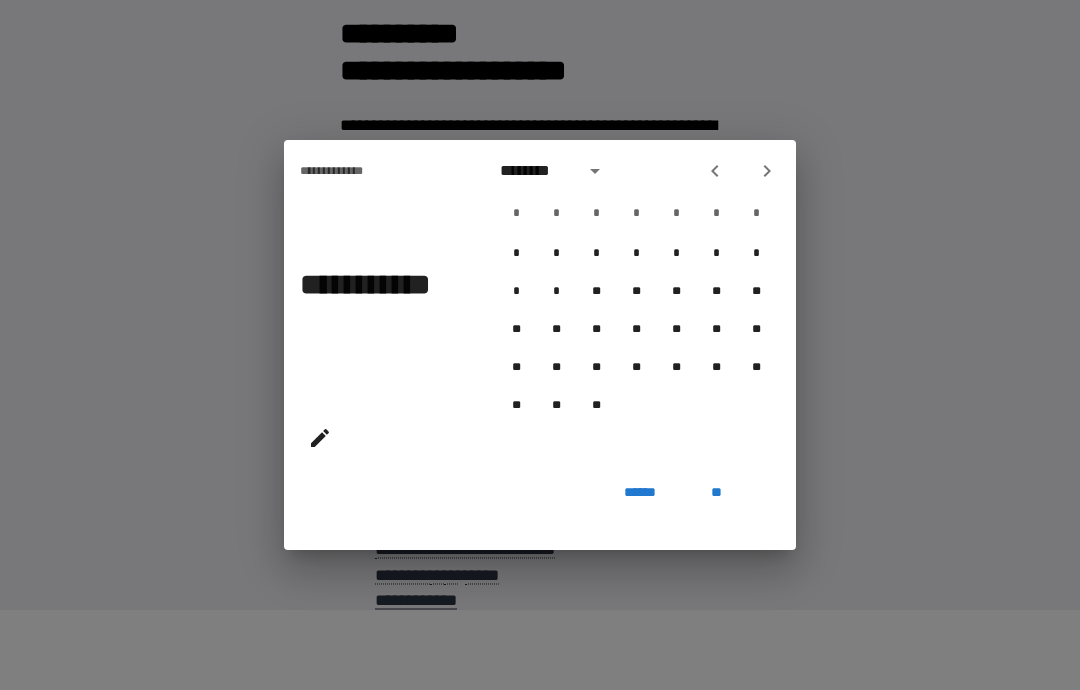 click at bounding box center (715, 171) 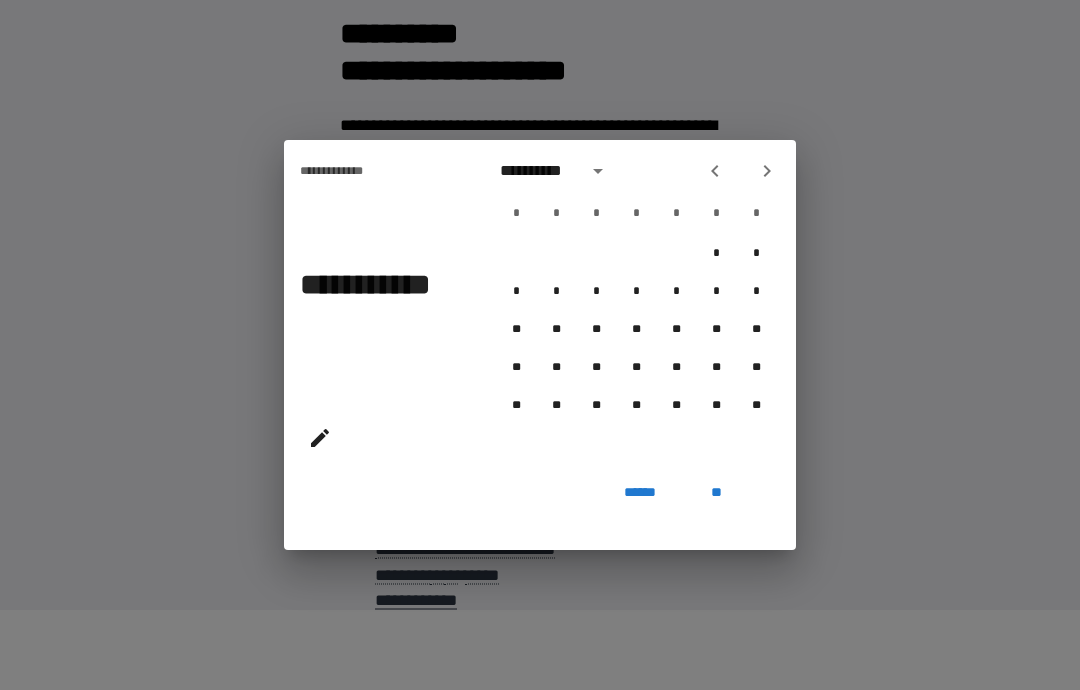 click at bounding box center (715, 171) 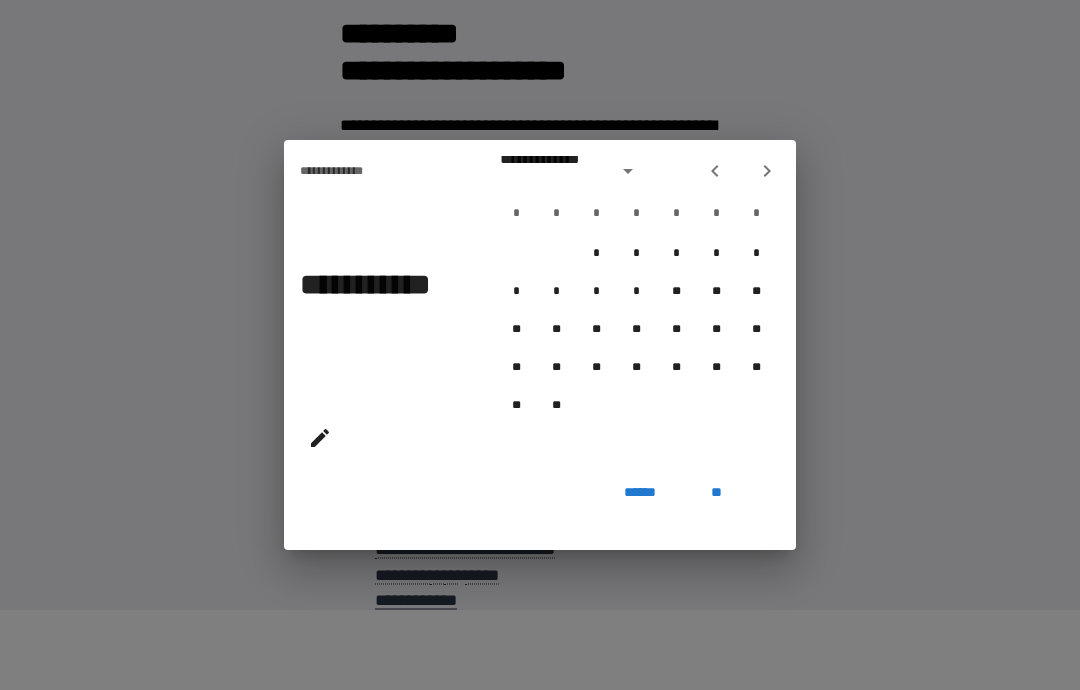 click at bounding box center [715, 171] 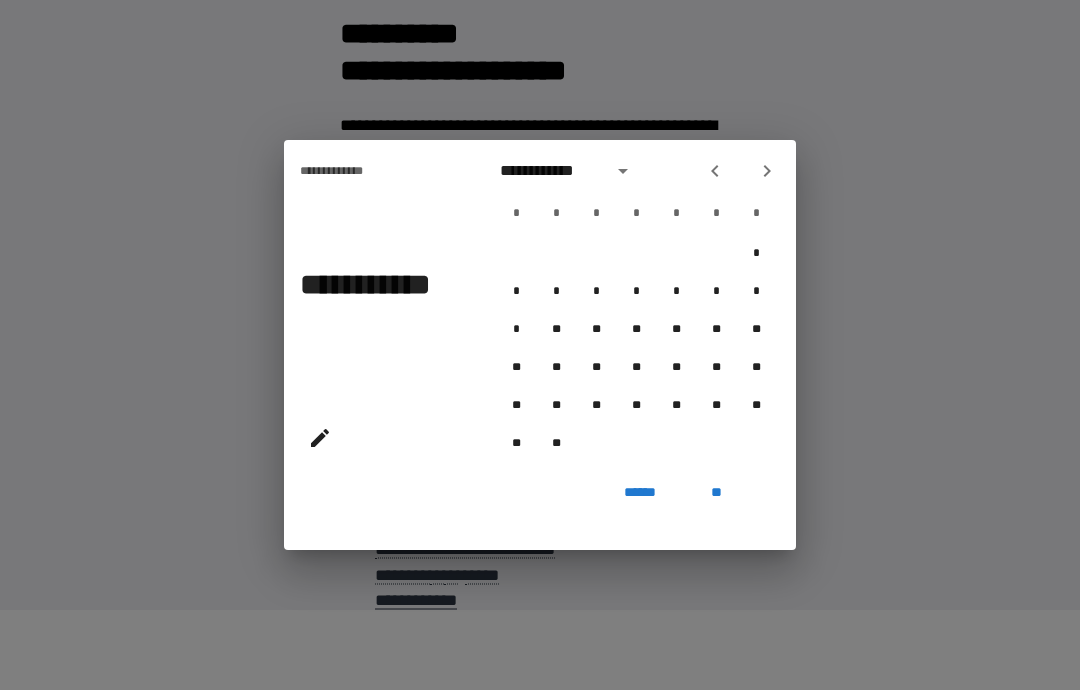 click at bounding box center [715, 171] 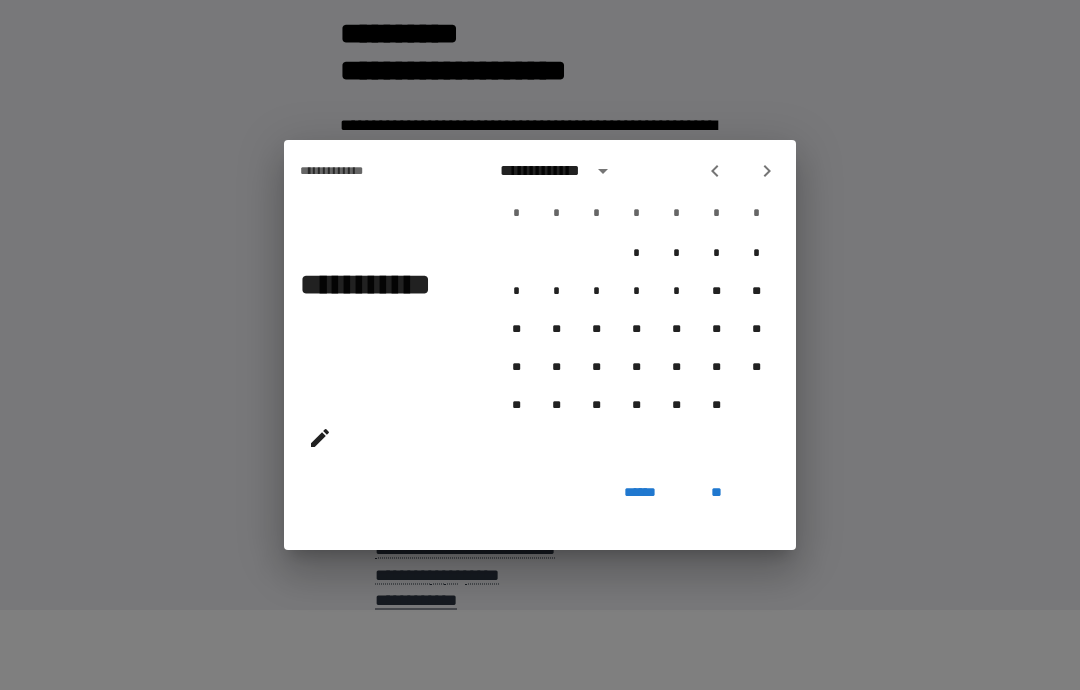click at bounding box center [715, 171] 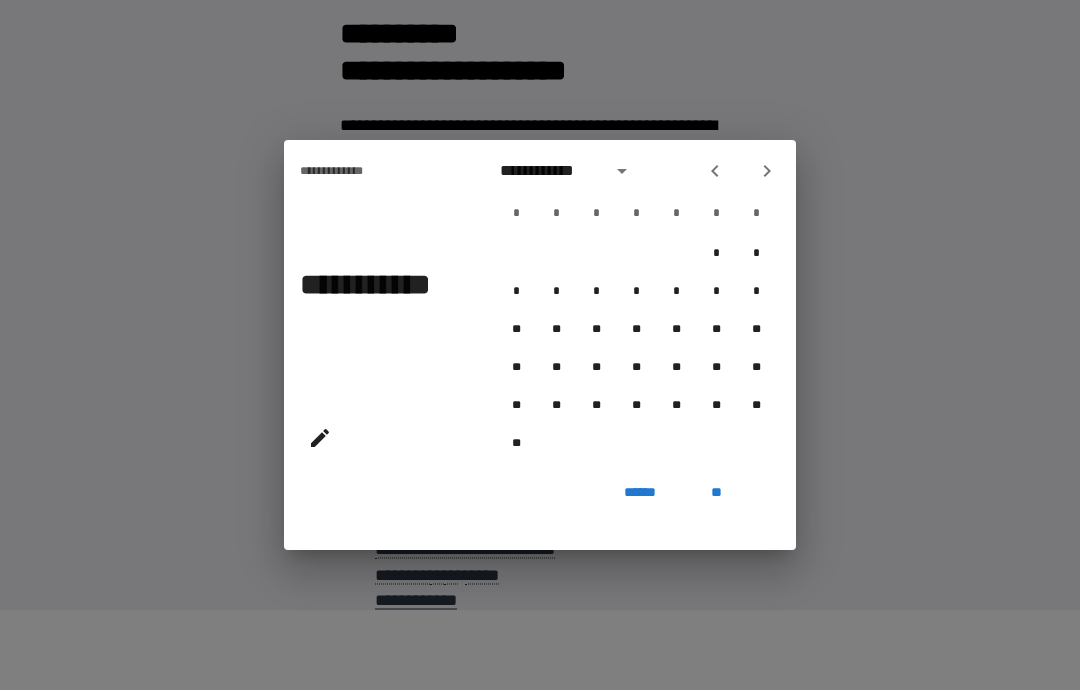click at bounding box center [715, 171] 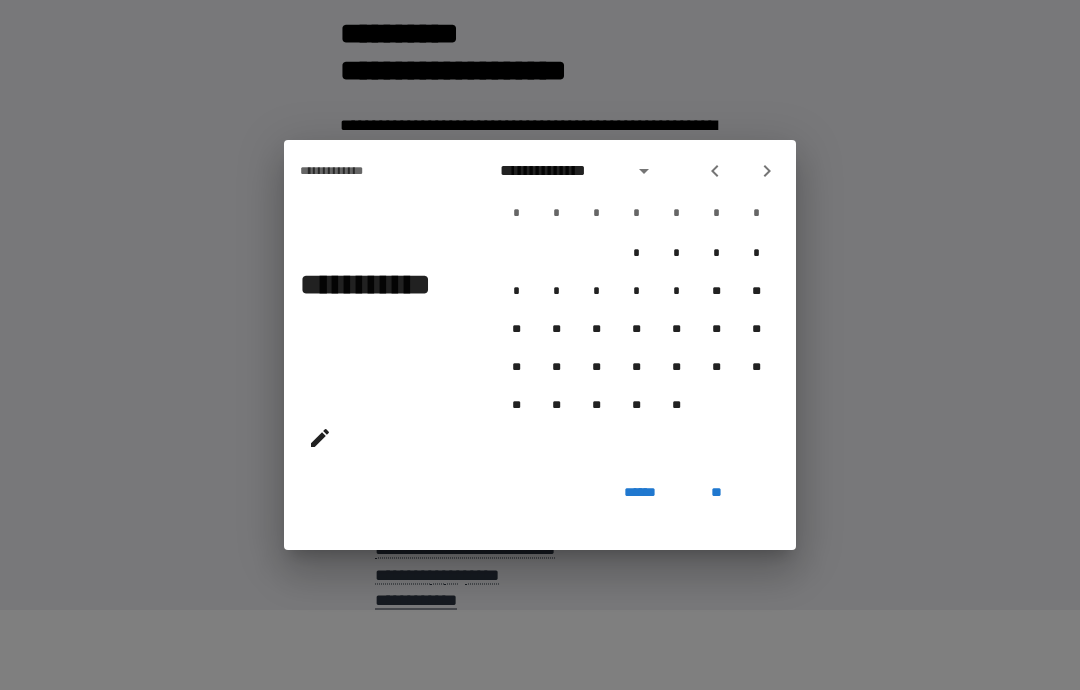 click at bounding box center [715, 171] 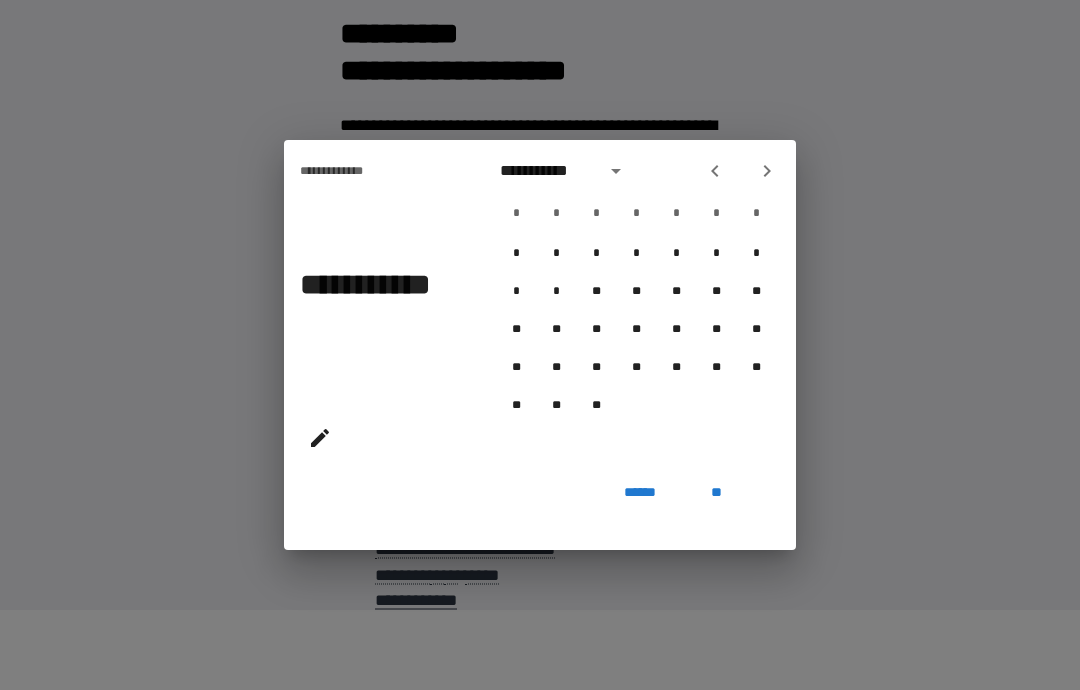 click at bounding box center [741, 171] 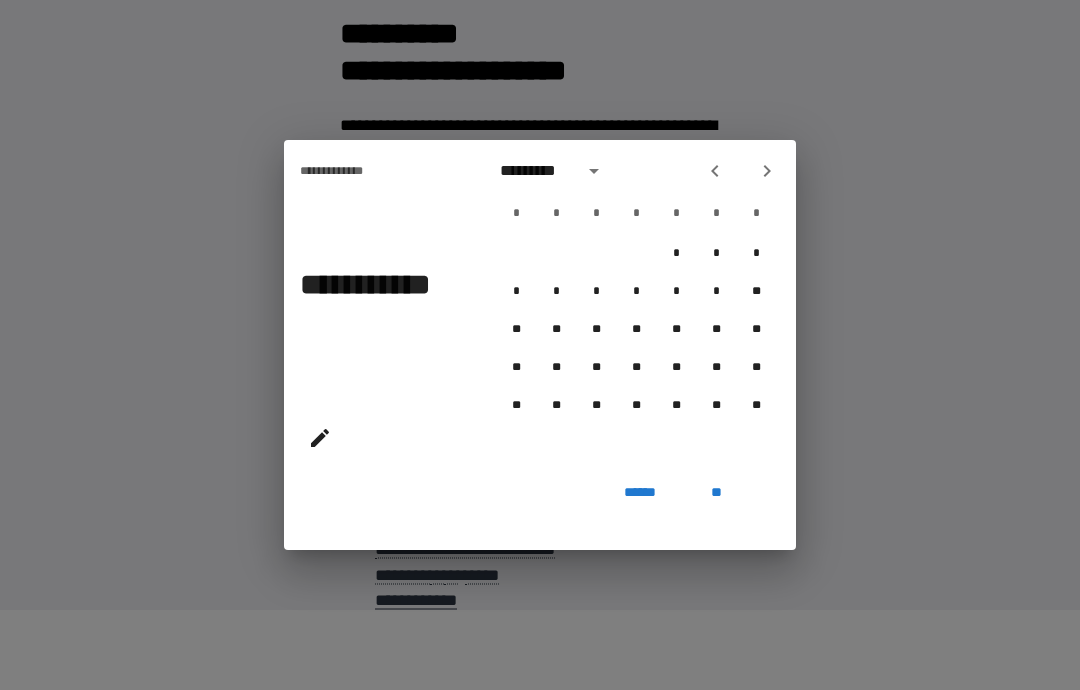 click 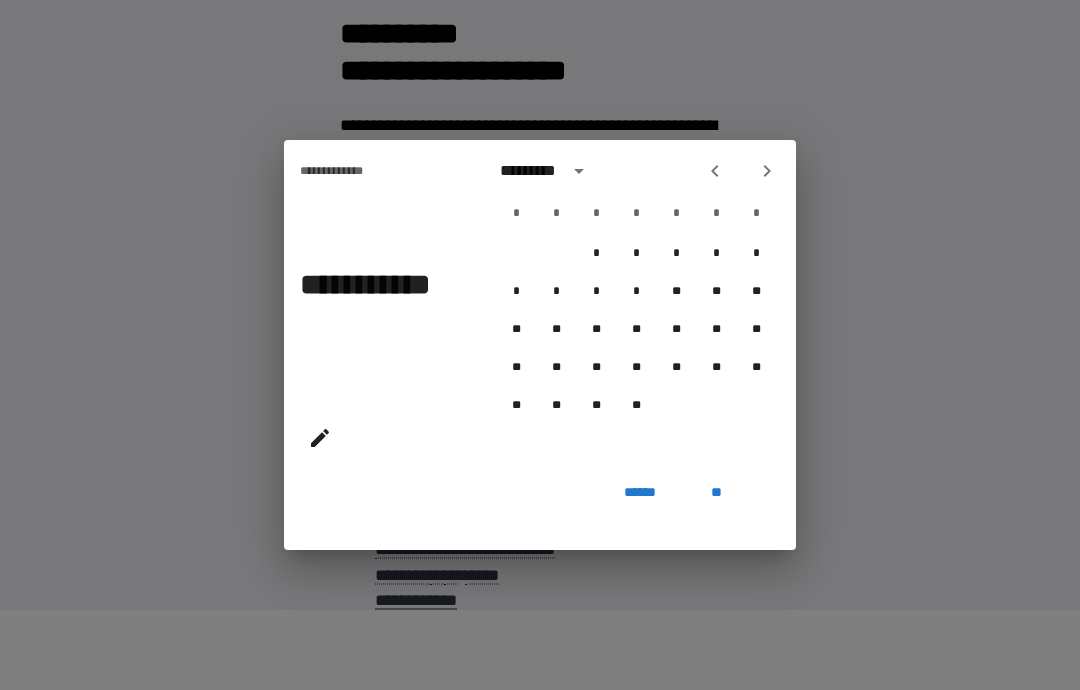 click 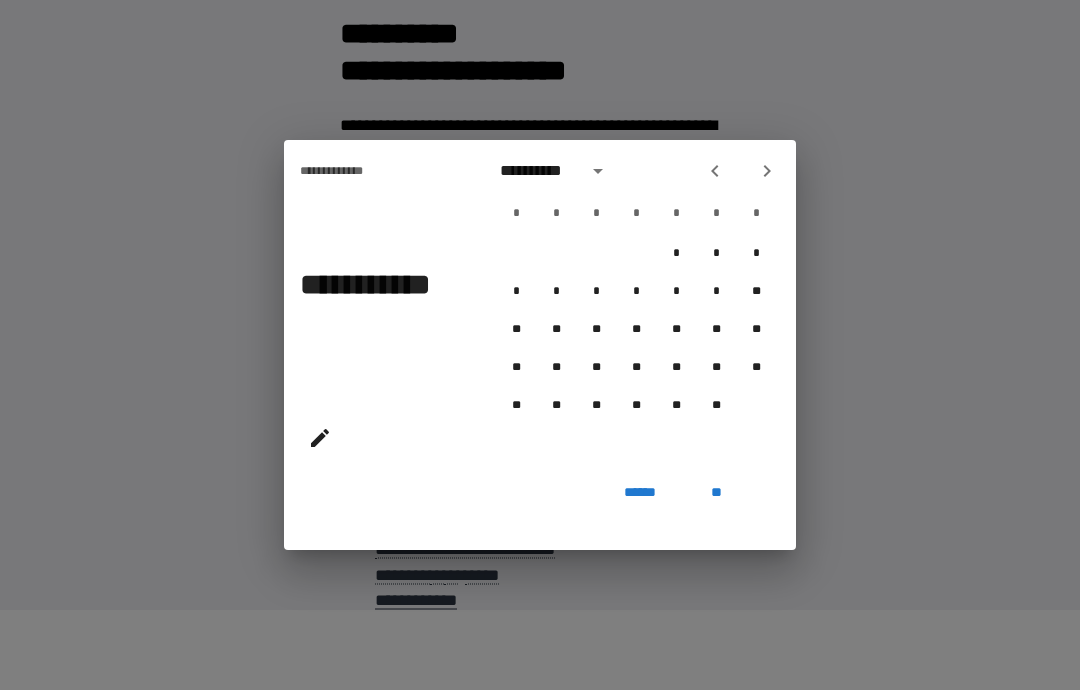 click 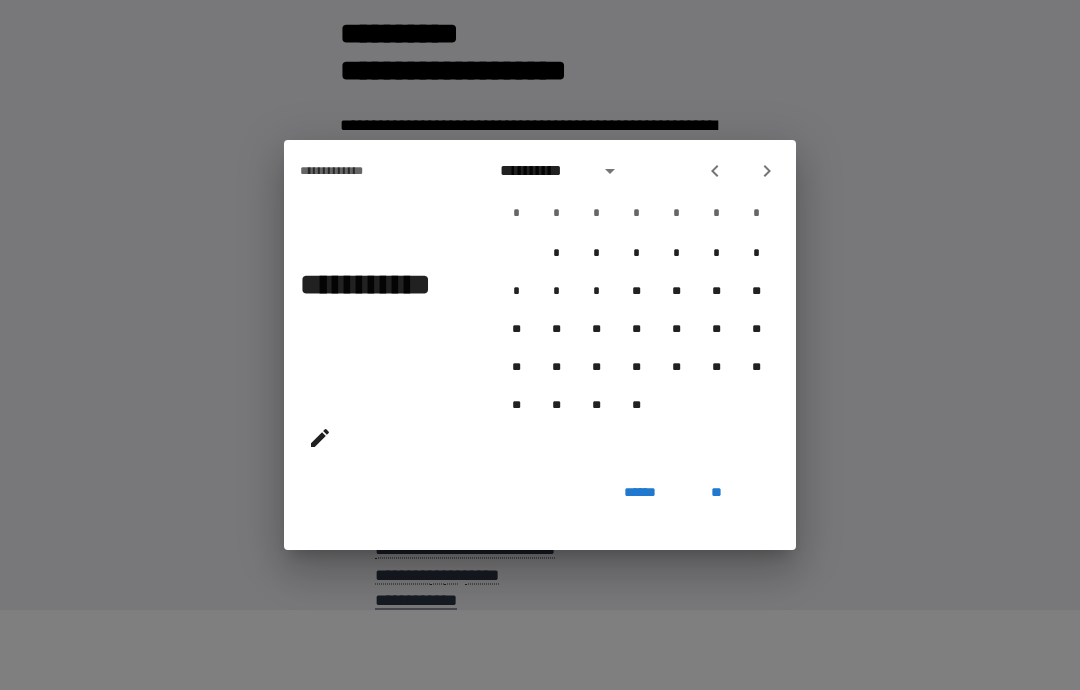 click 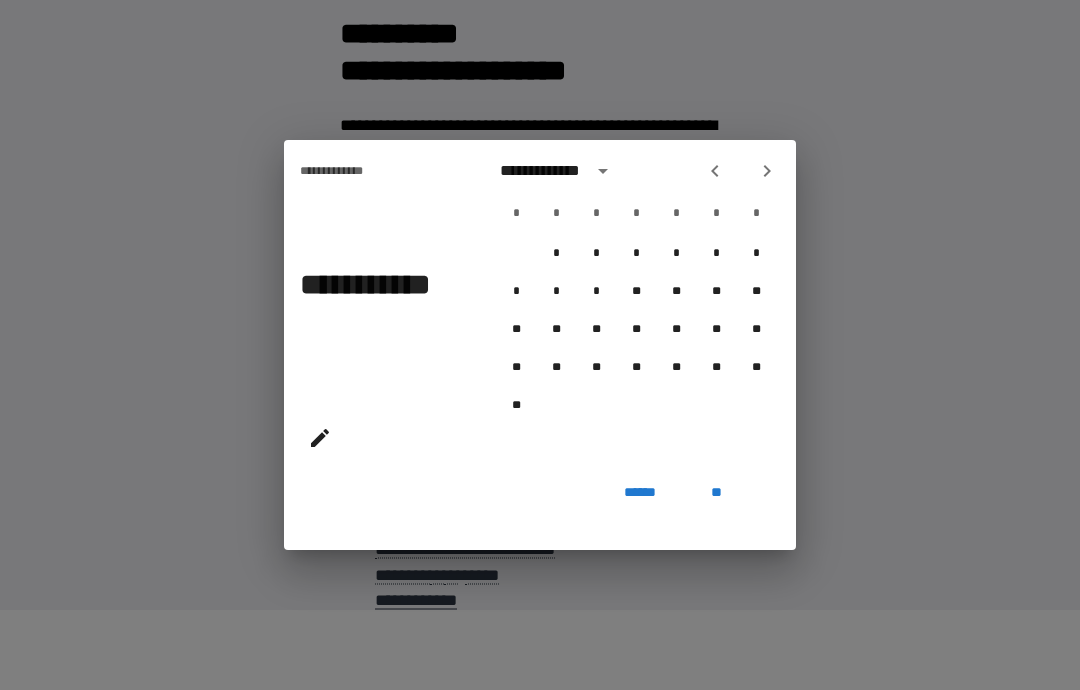 click at bounding box center [715, 171] 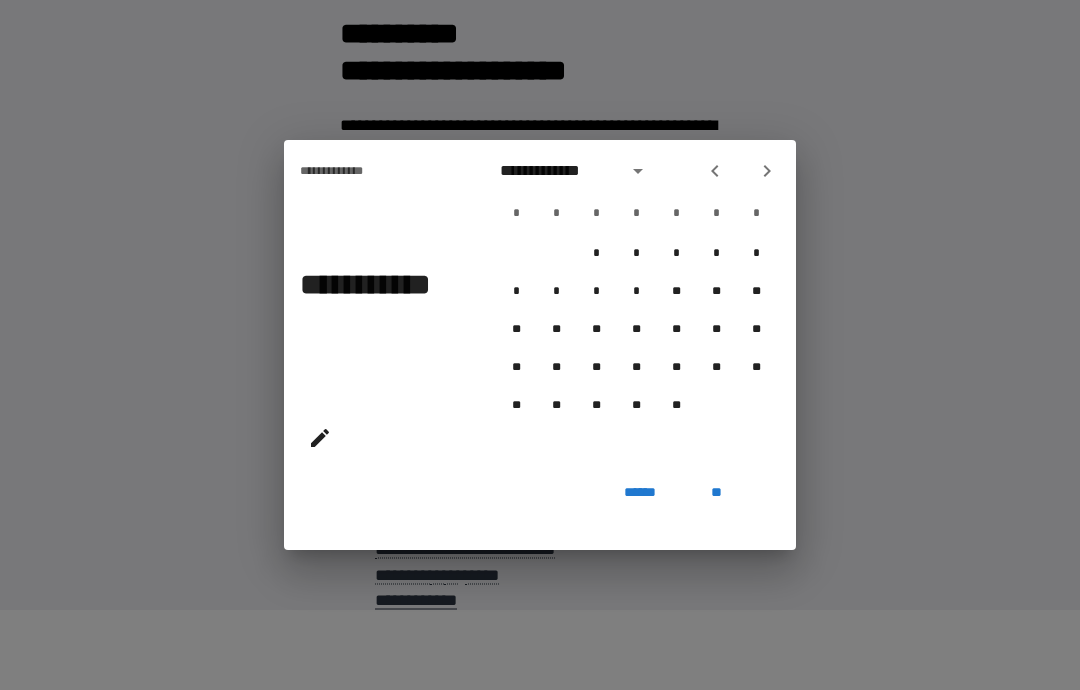 click 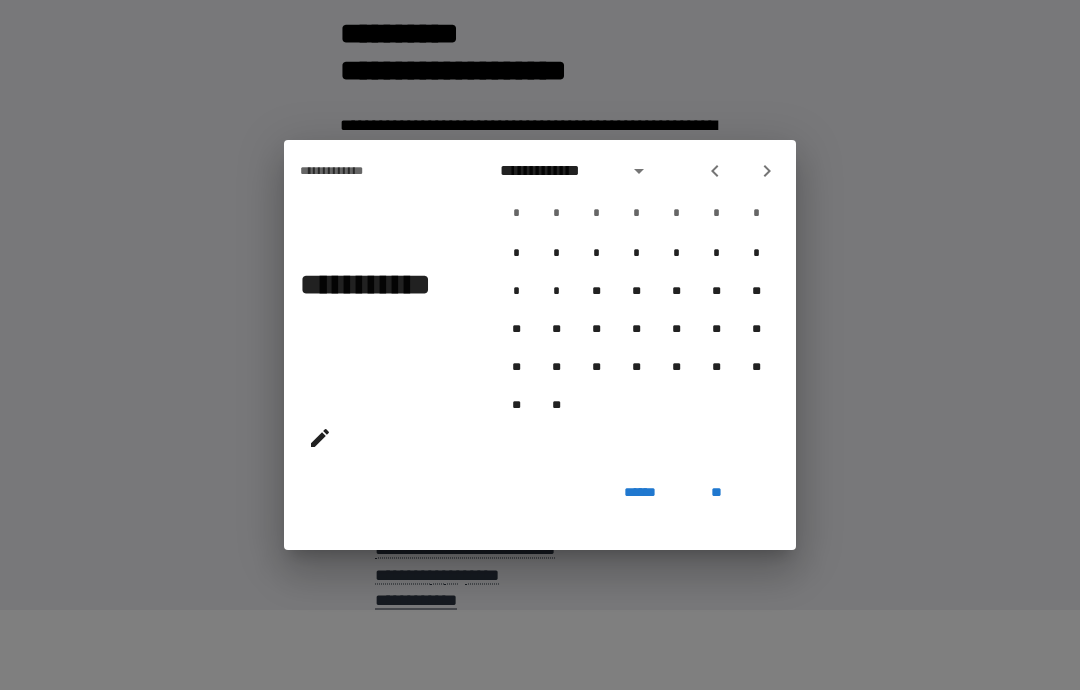 click 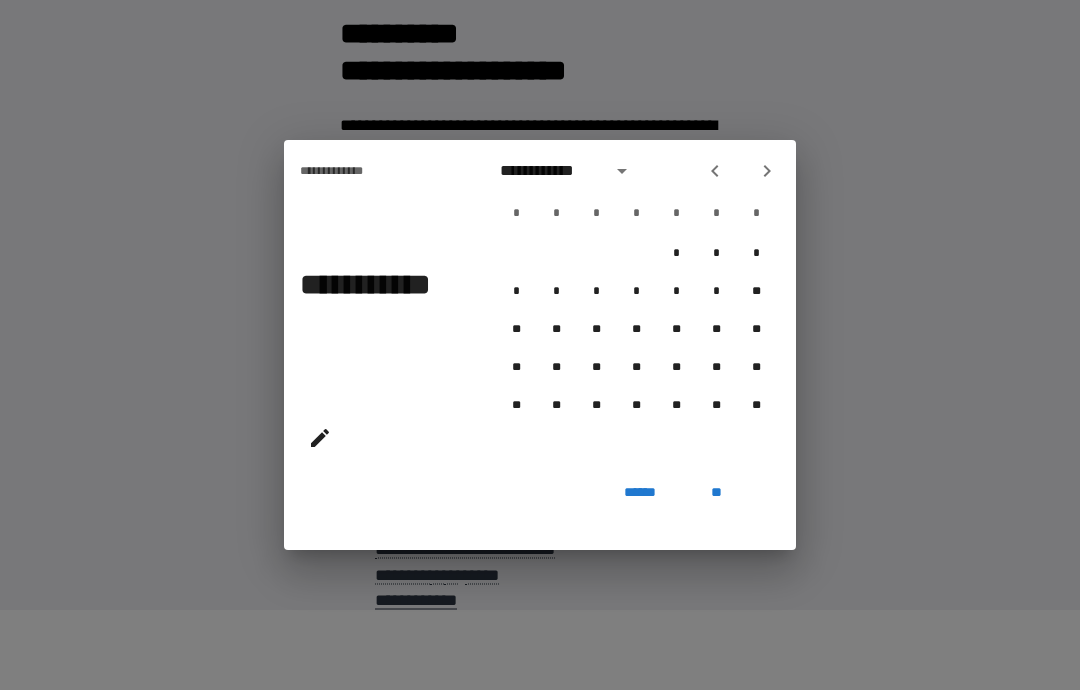 click at bounding box center (741, 171) 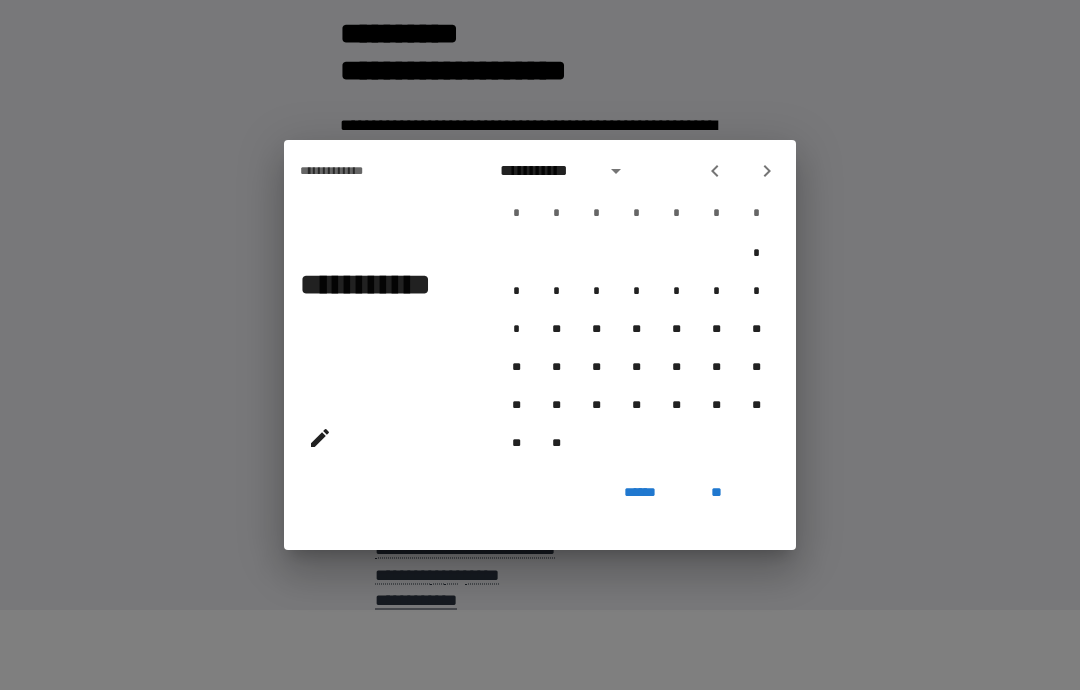 click at bounding box center (741, 171) 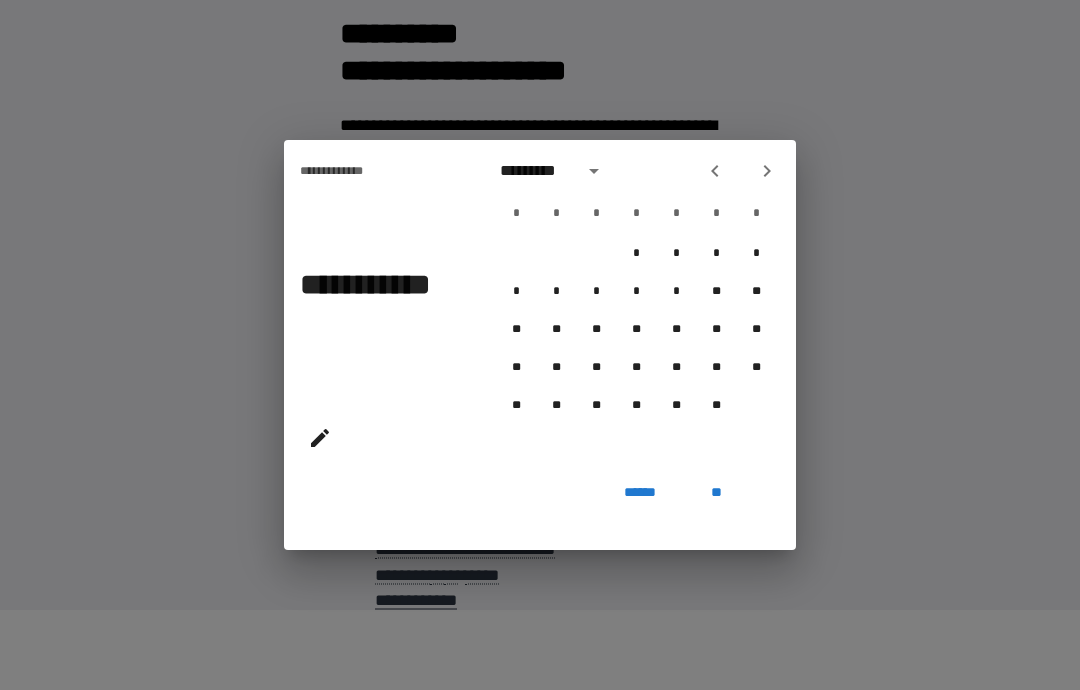click at bounding box center (715, 171) 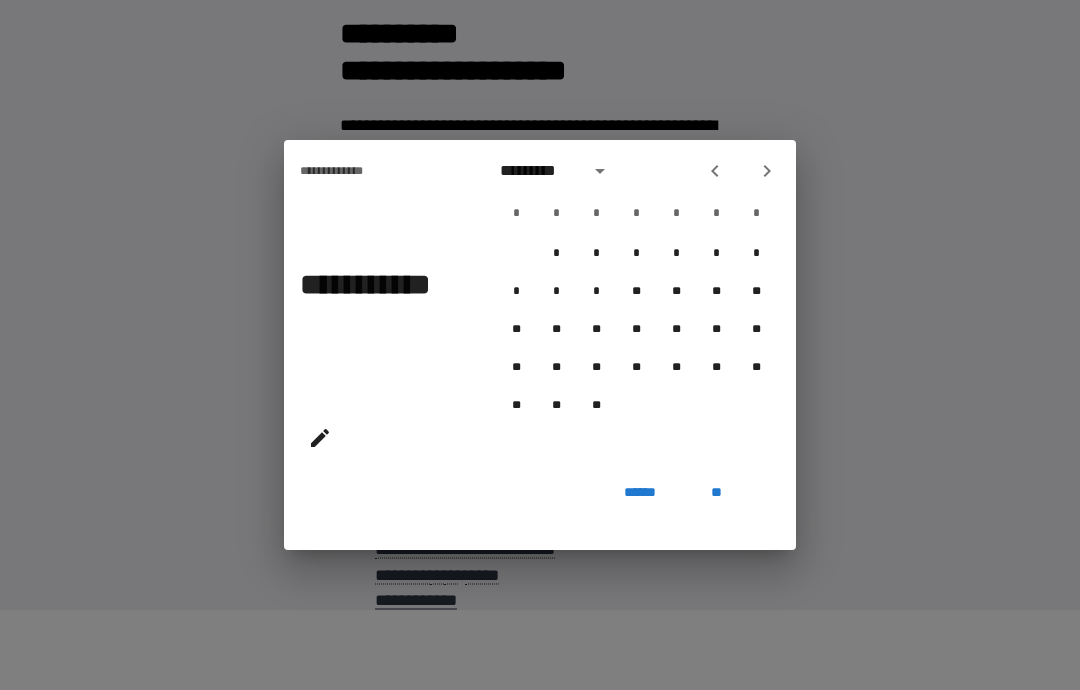 click 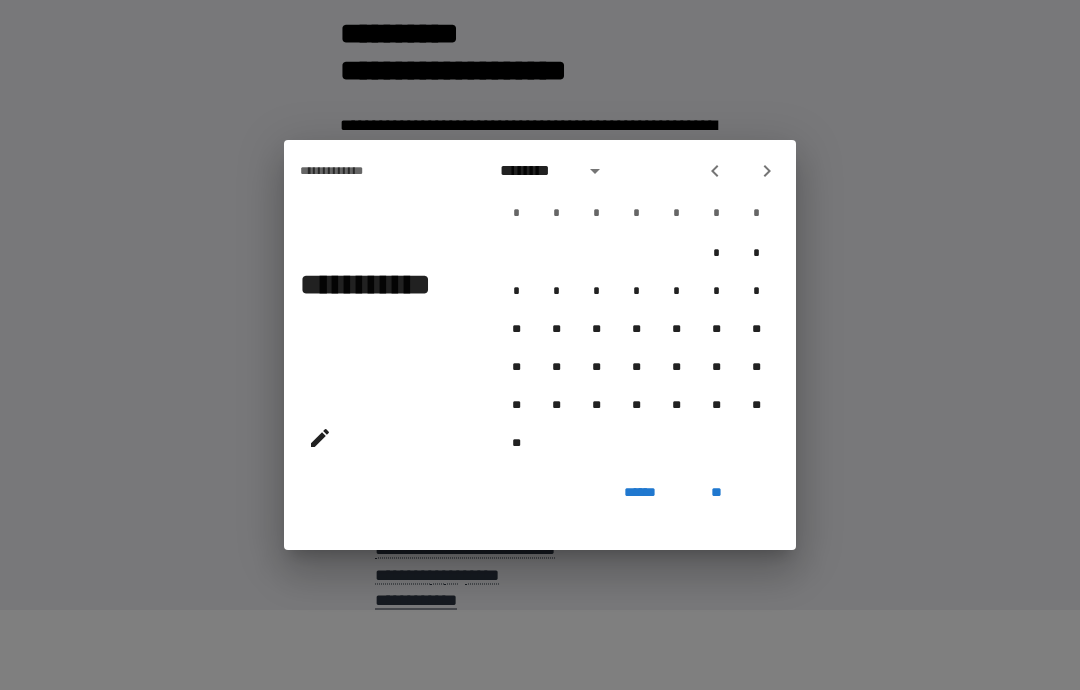 click 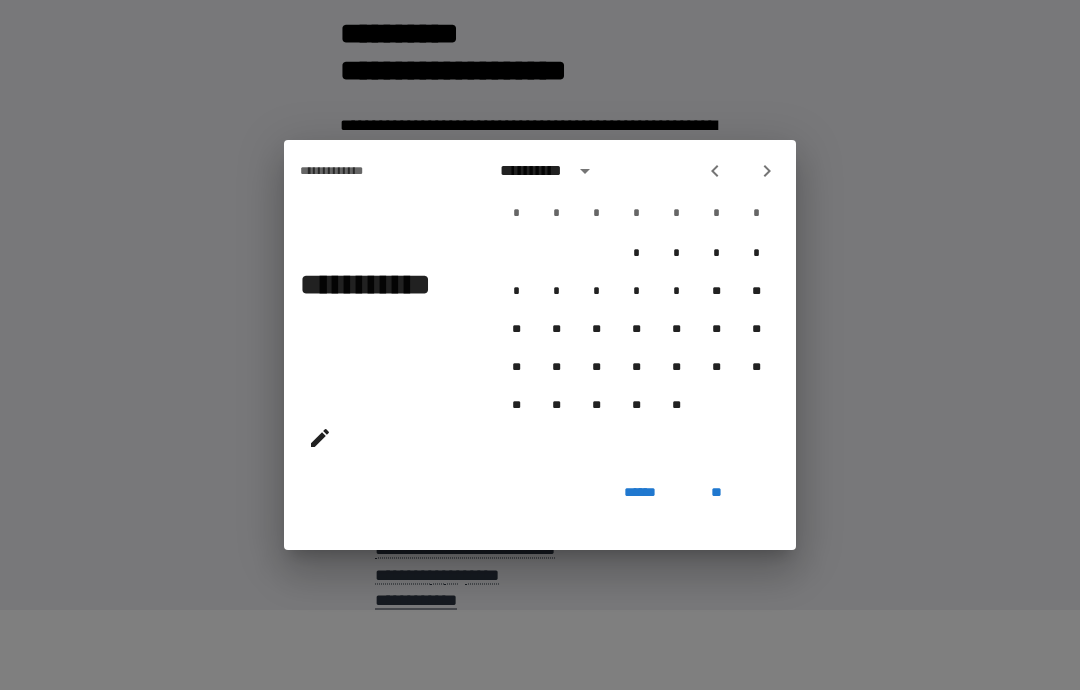 click 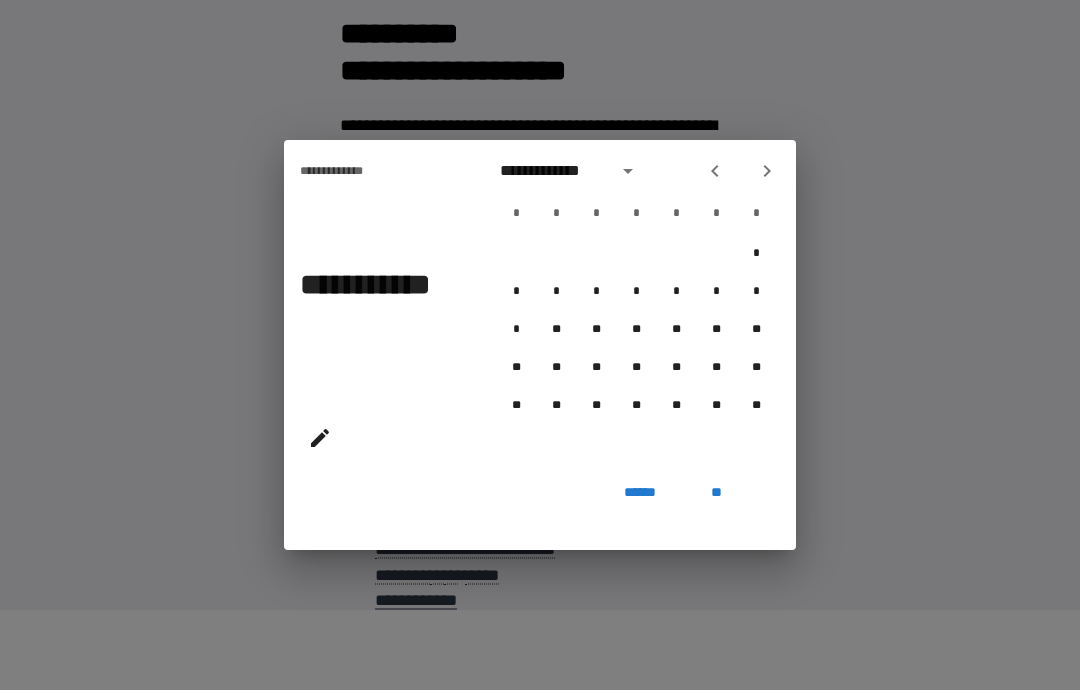 click 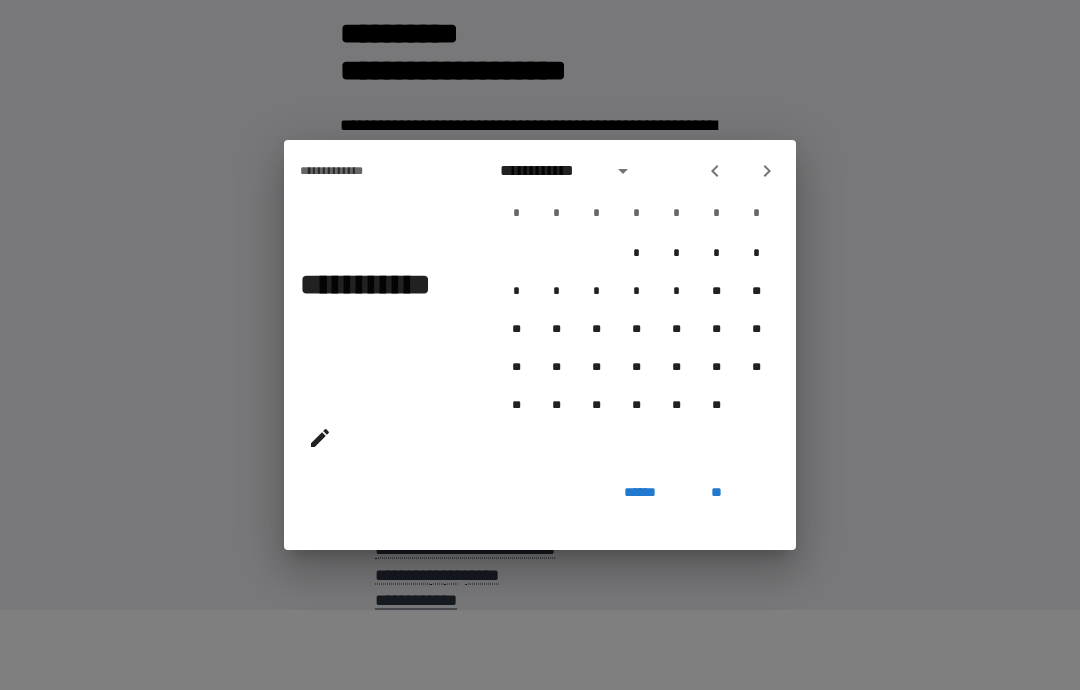 click 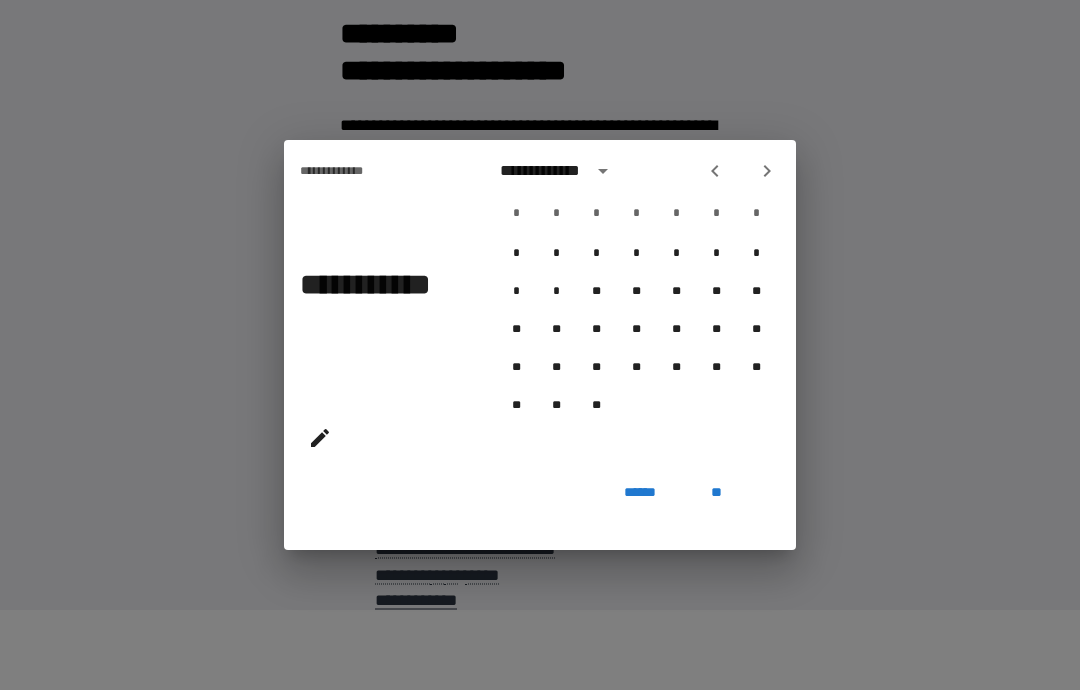click 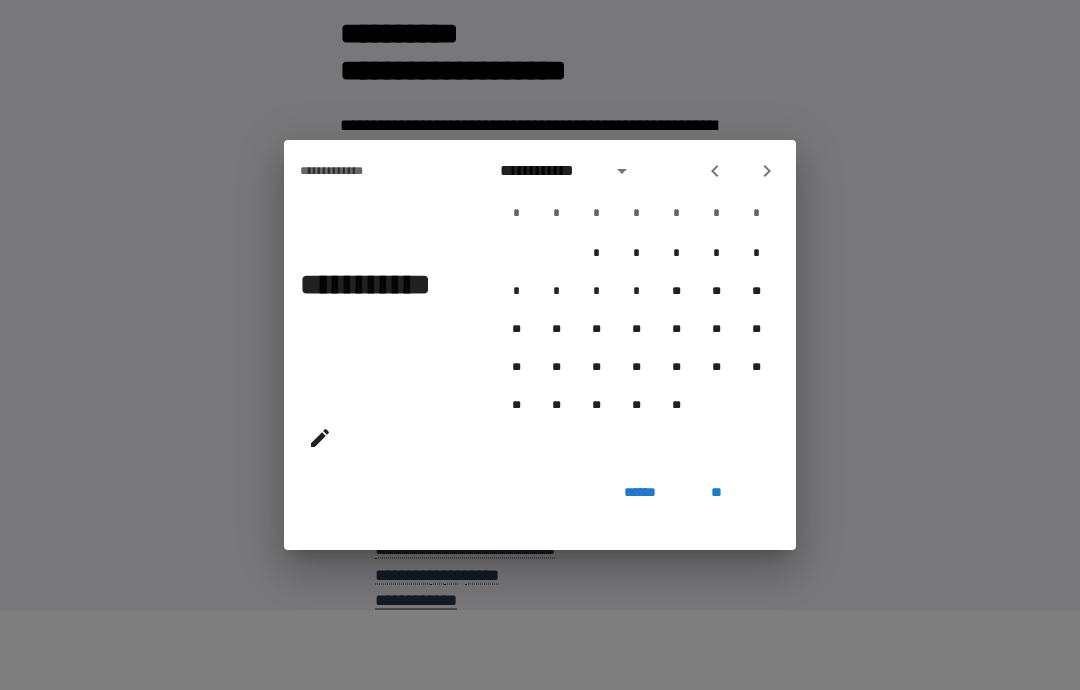 click 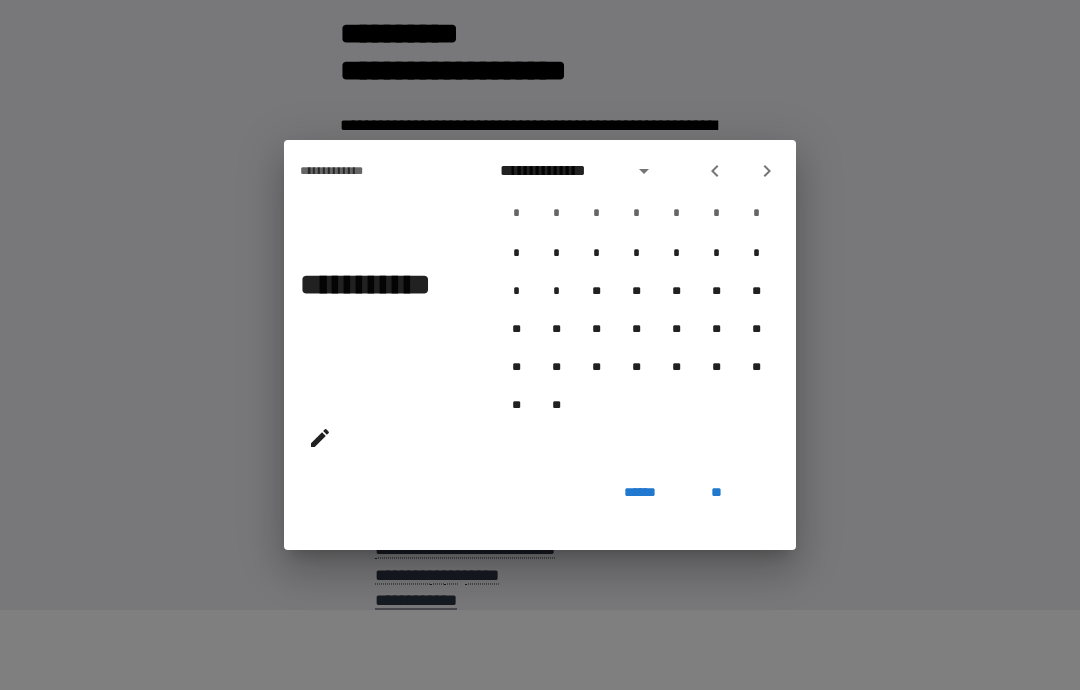 click 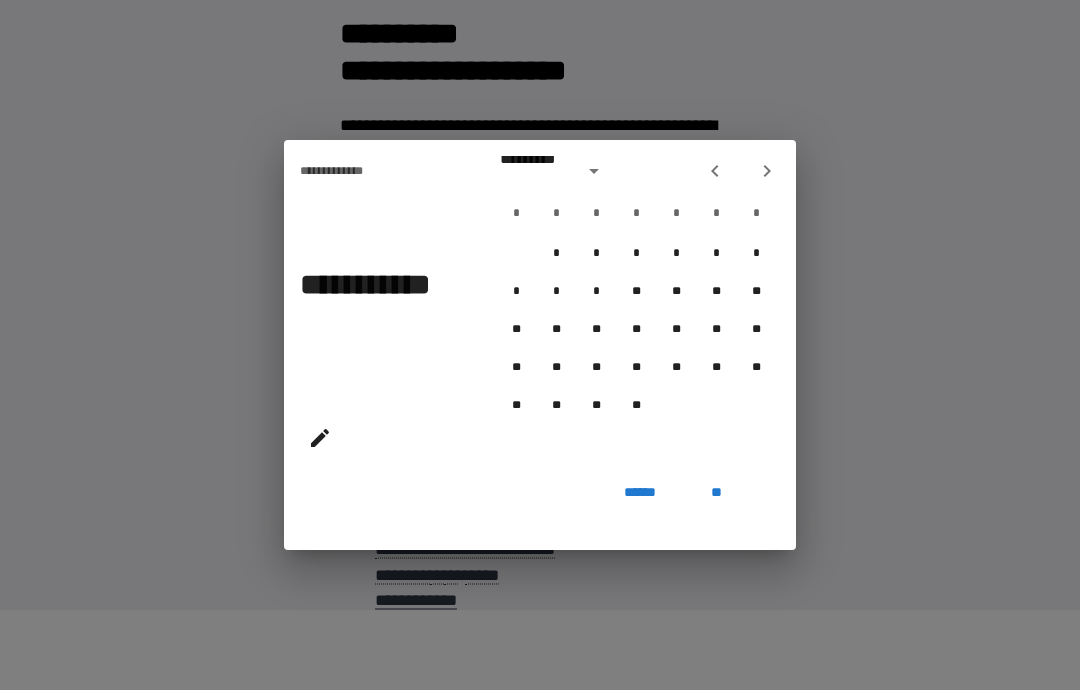 click at bounding box center [715, 171] 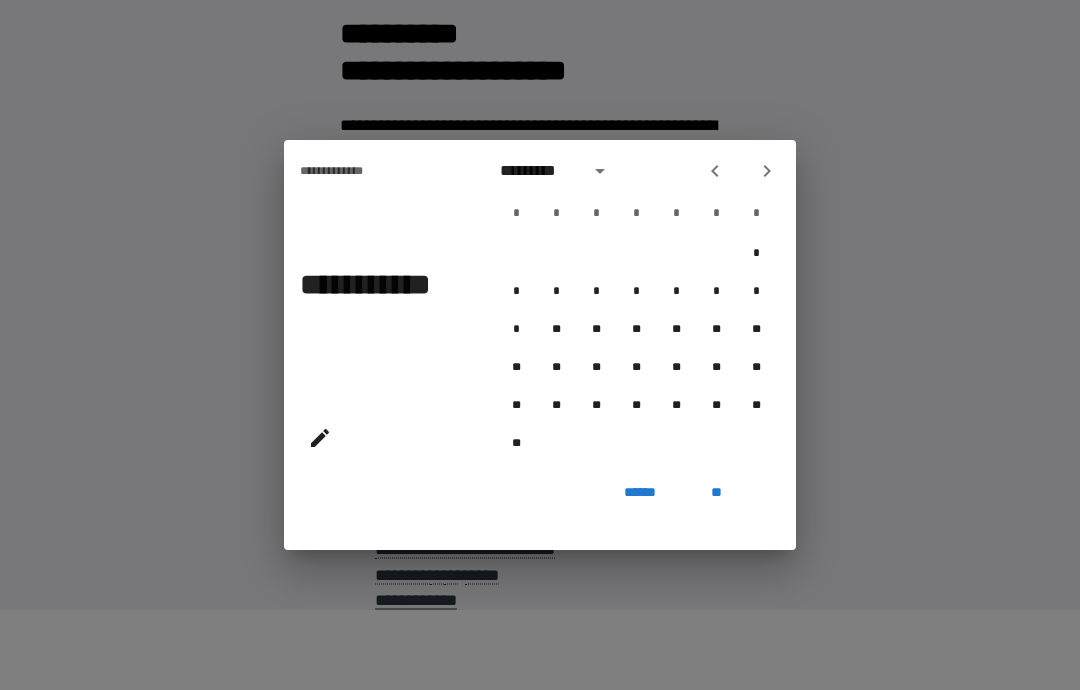 click at bounding box center [715, 171] 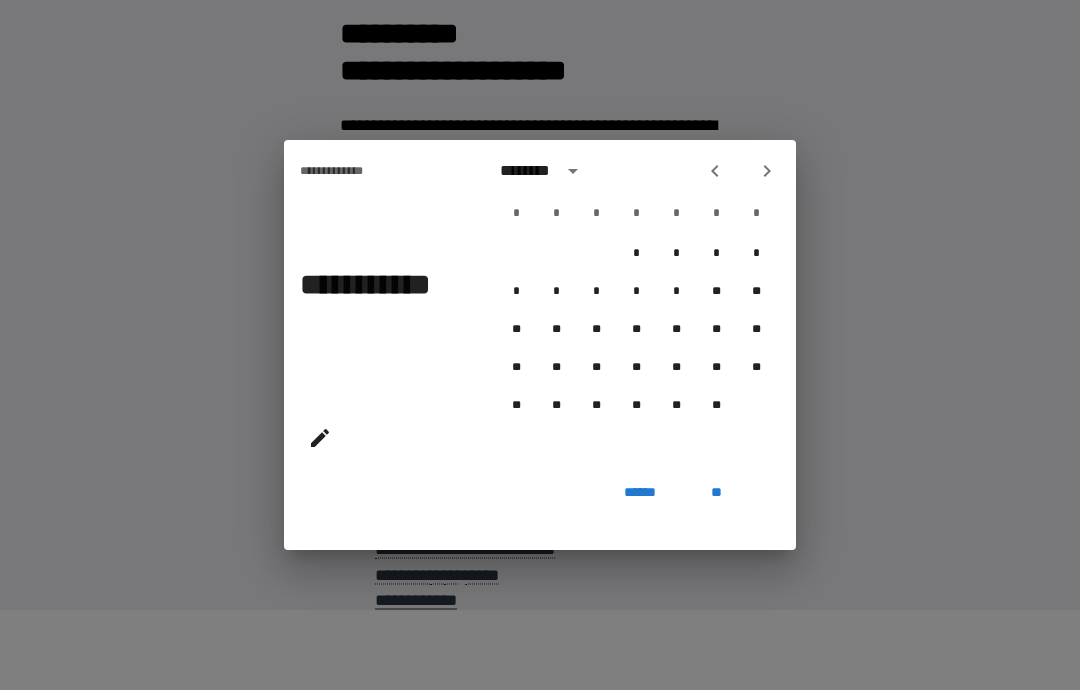 click at bounding box center [715, 171] 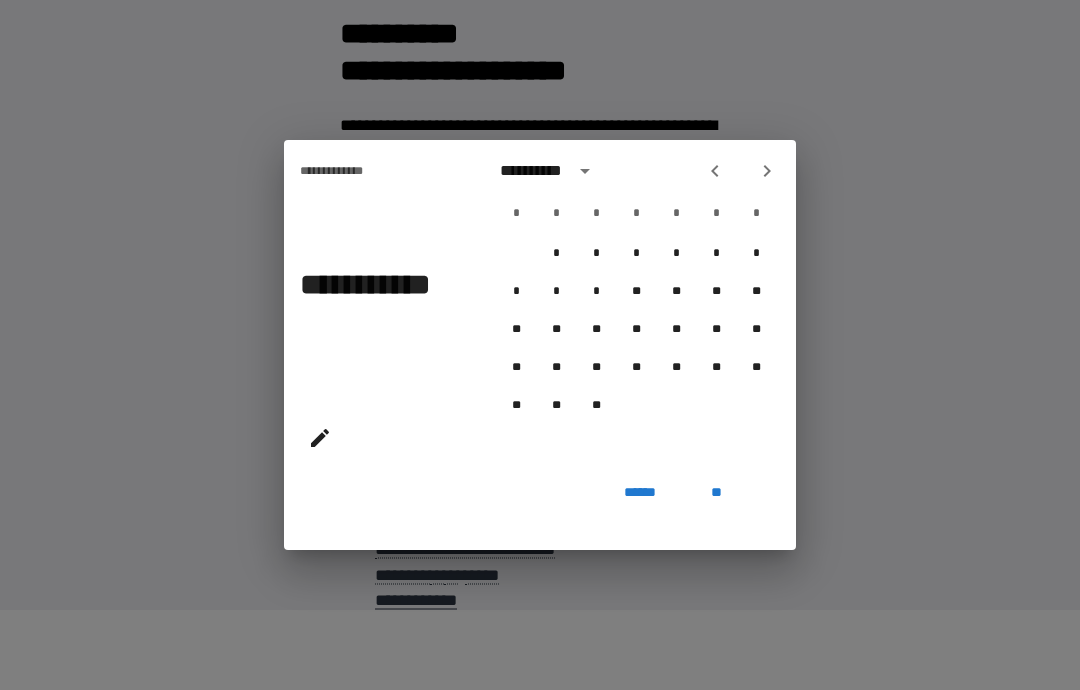 click at bounding box center (715, 171) 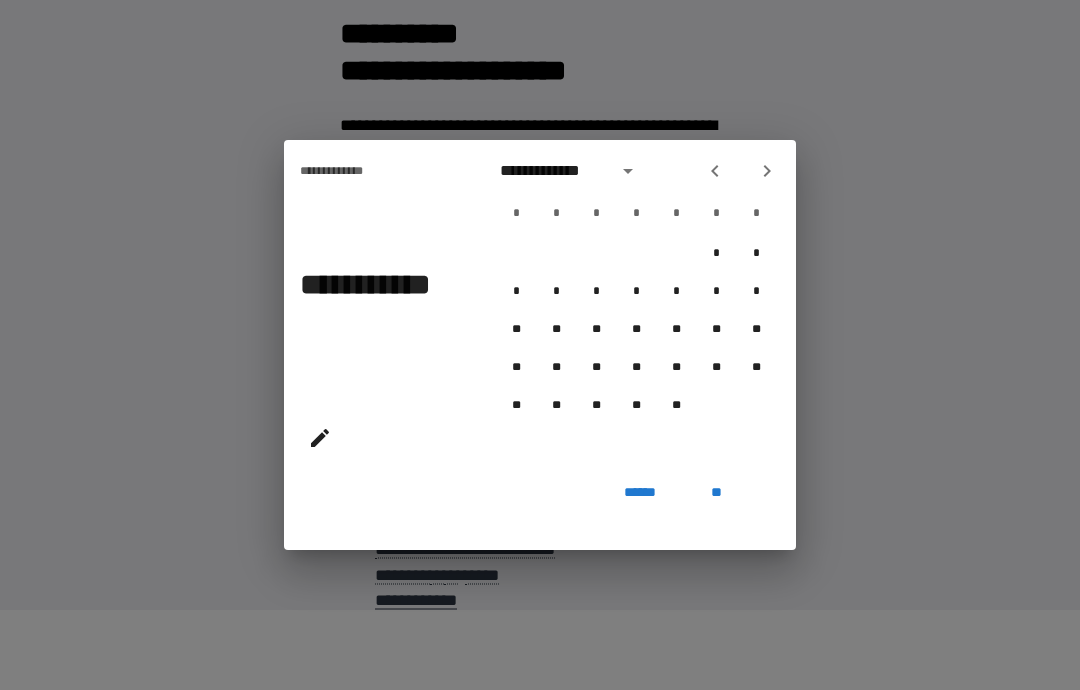 click at bounding box center [715, 171] 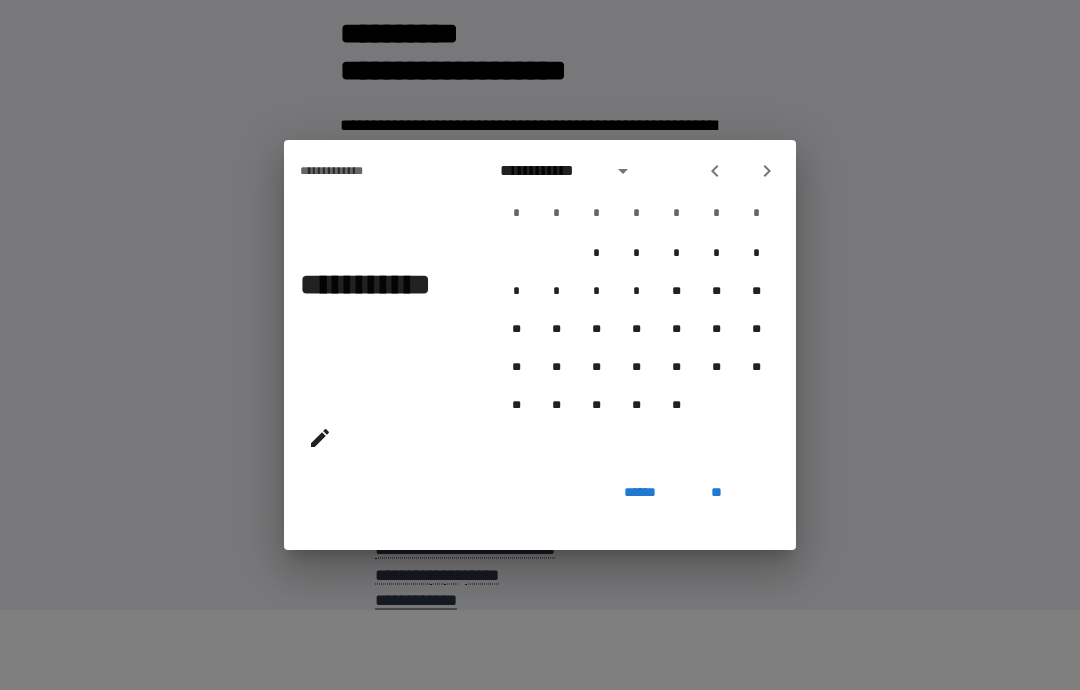 click at bounding box center (715, 171) 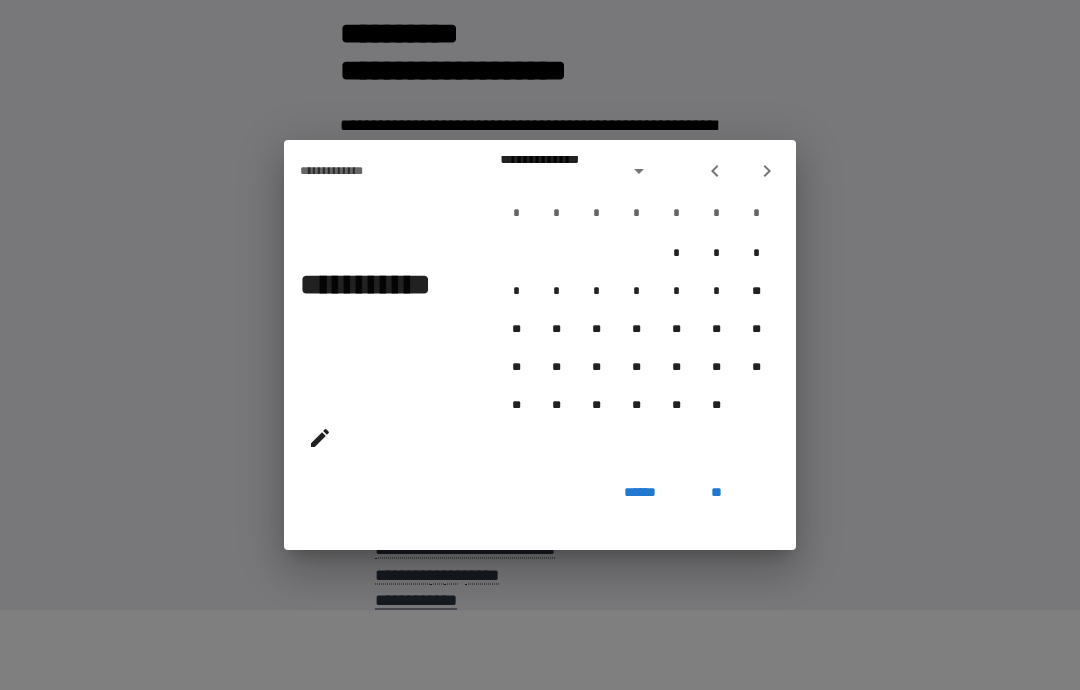 click at bounding box center (741, 171) 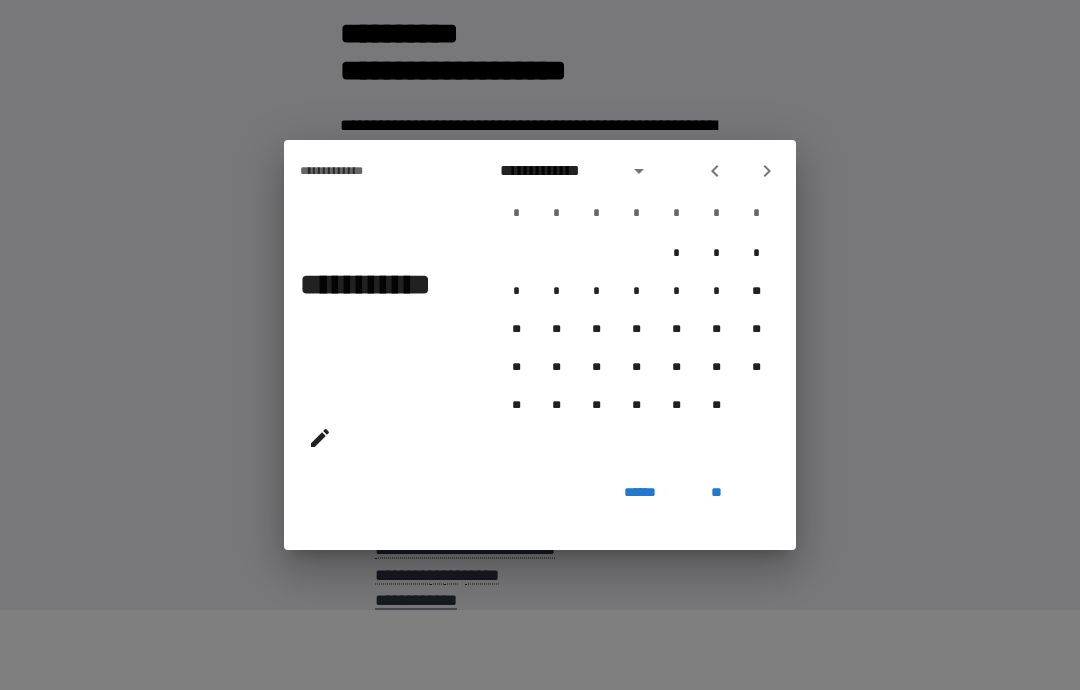 click at bounding box center [741, 171] 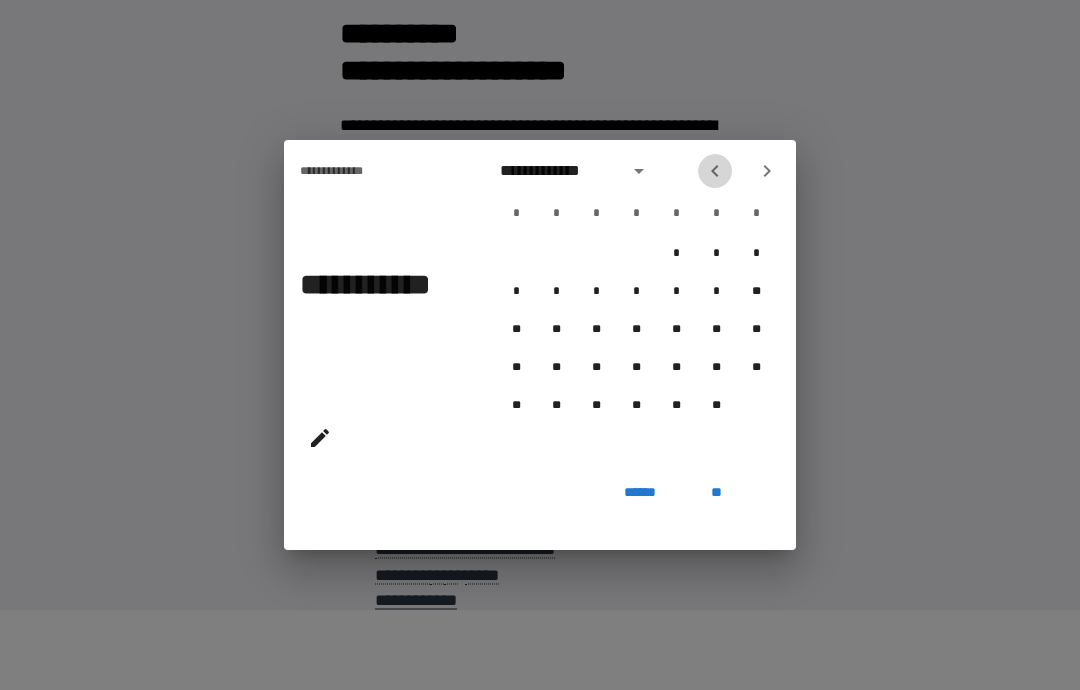 click at bounding box center [715, 171] 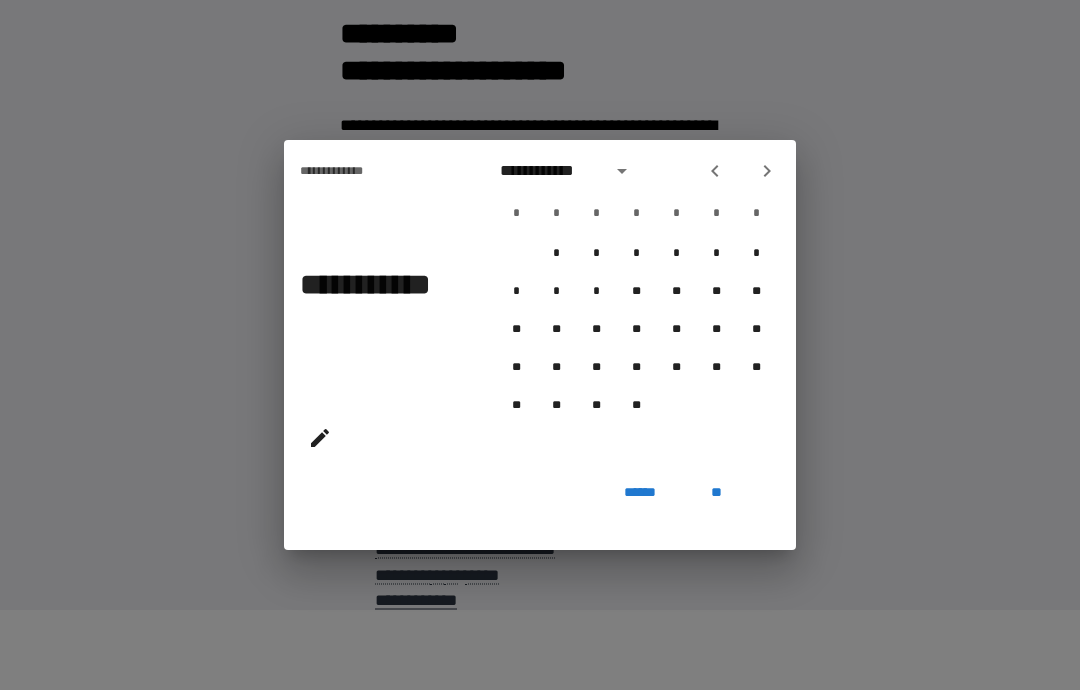 click on "**********" at bounding box center (540, 345) 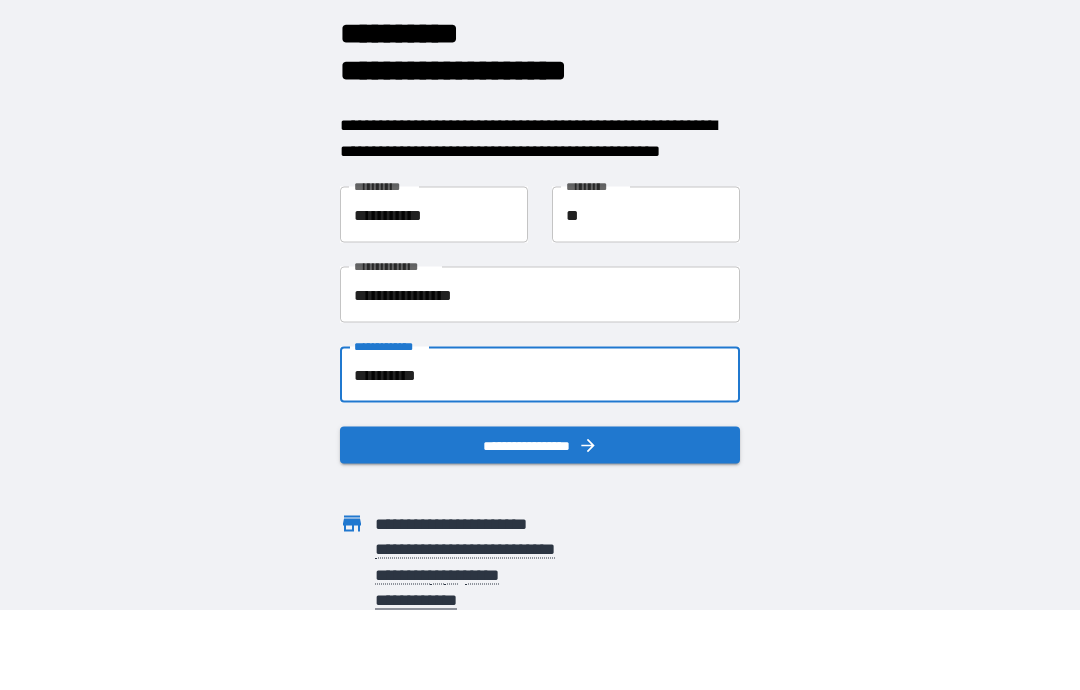 click on "**********" at bounding box center [540, 375] 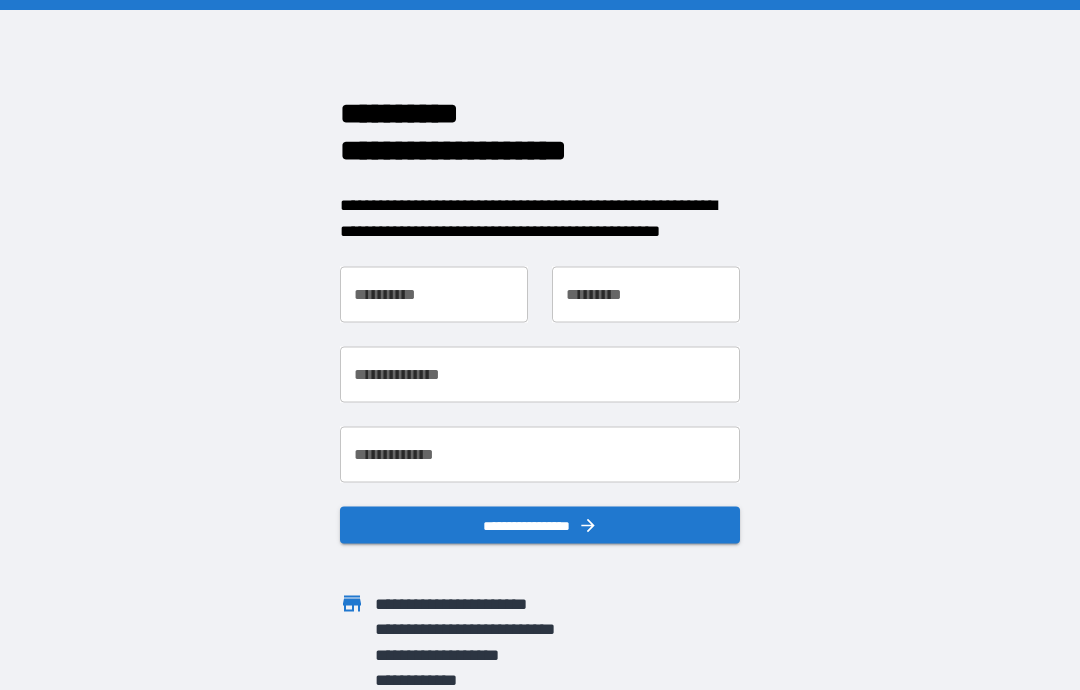 scroll, scrollTop: 0, scrollLeft: 0, axis: both 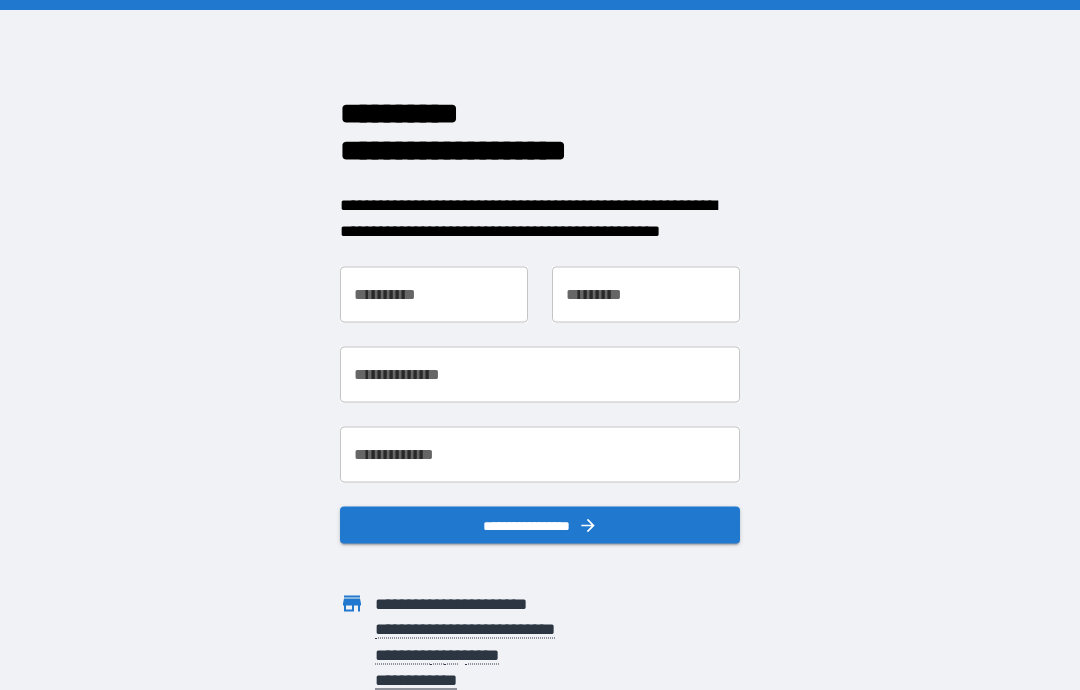 click on "**********" at bounding box center (434, 295) 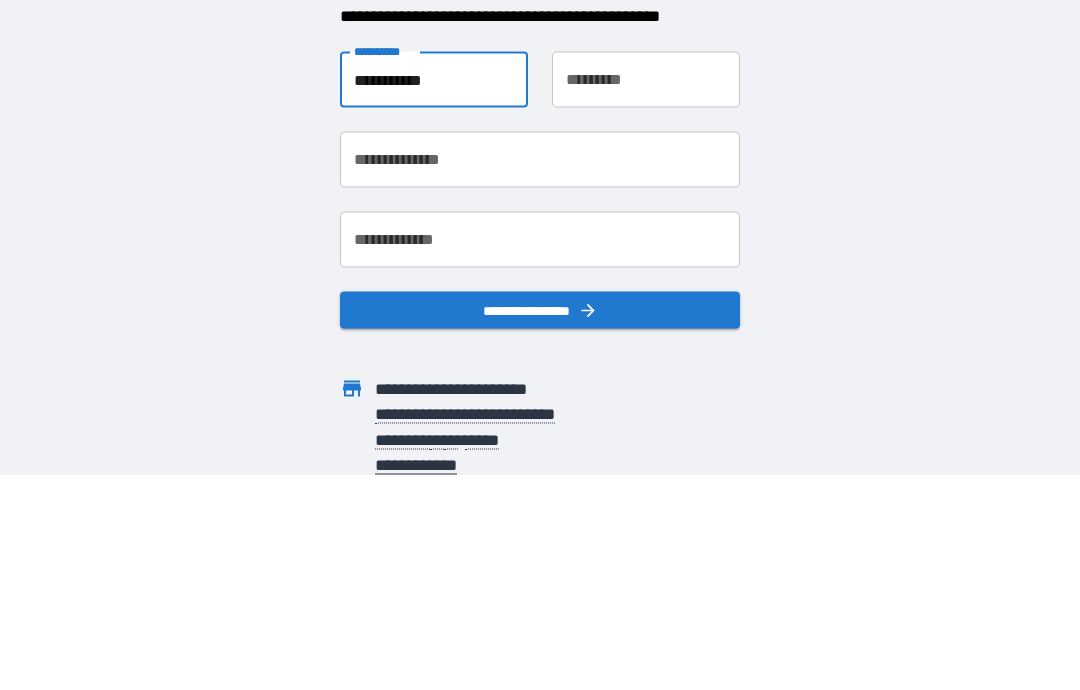 type on "**********" 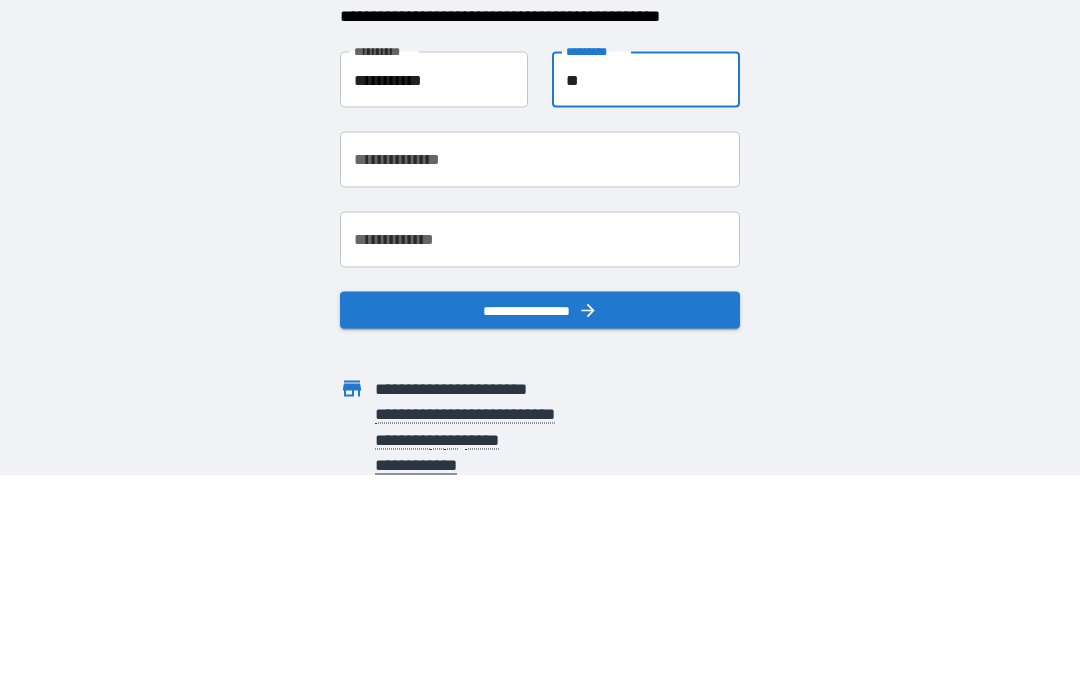 type on "**" 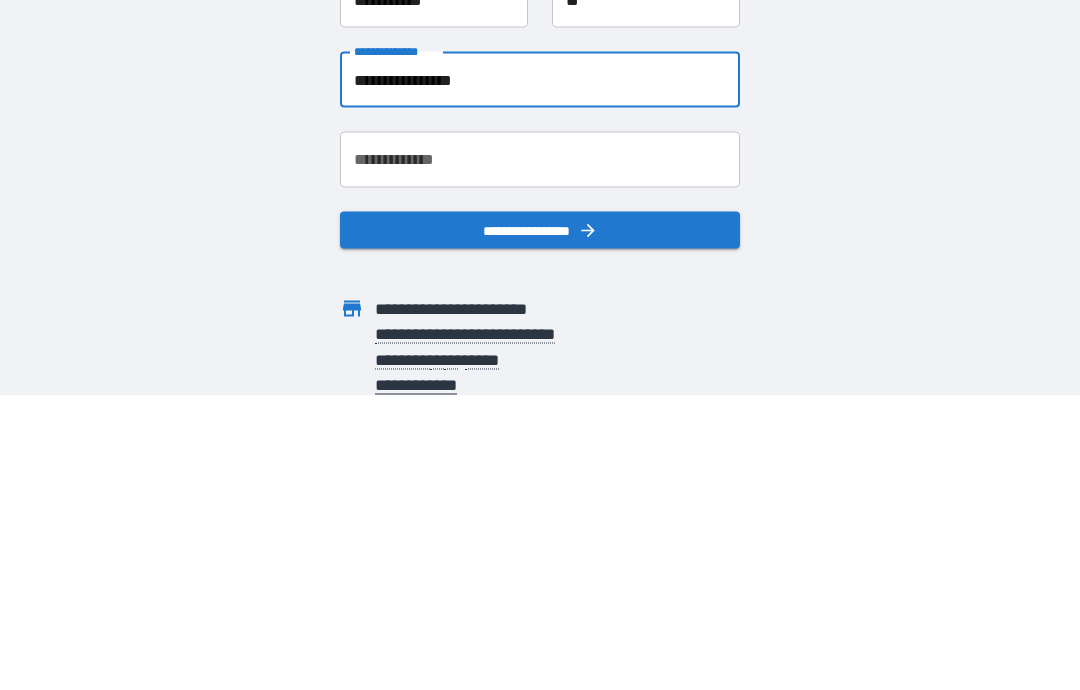 type on "**********" 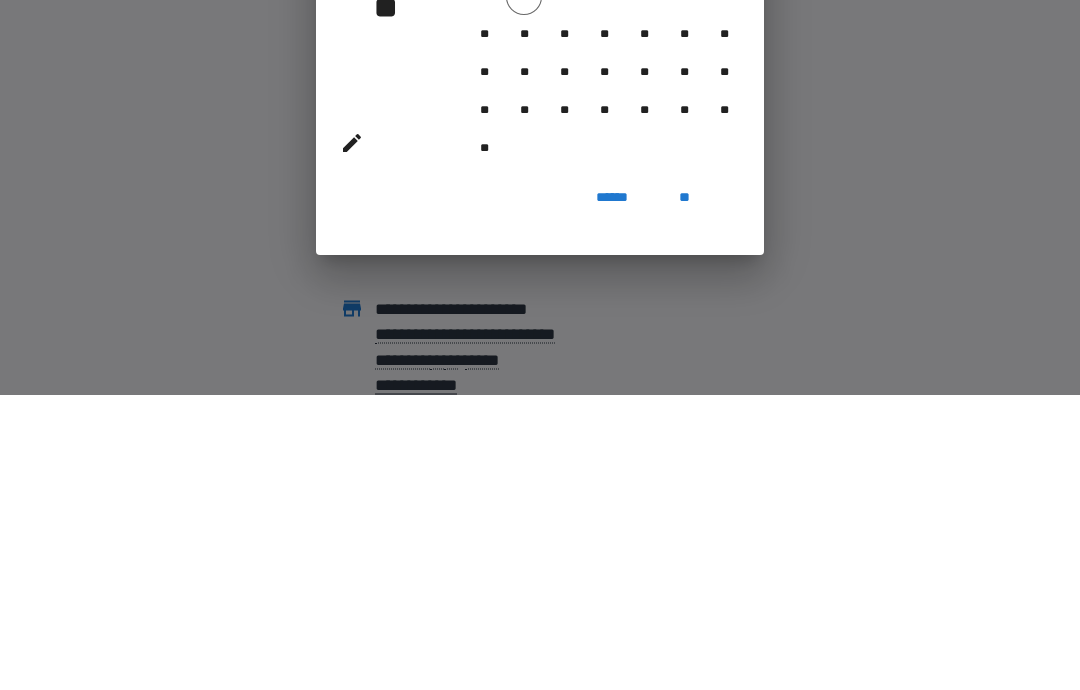 scroll, scrollTop: 80, scrollLeft: 0, axis: vertical 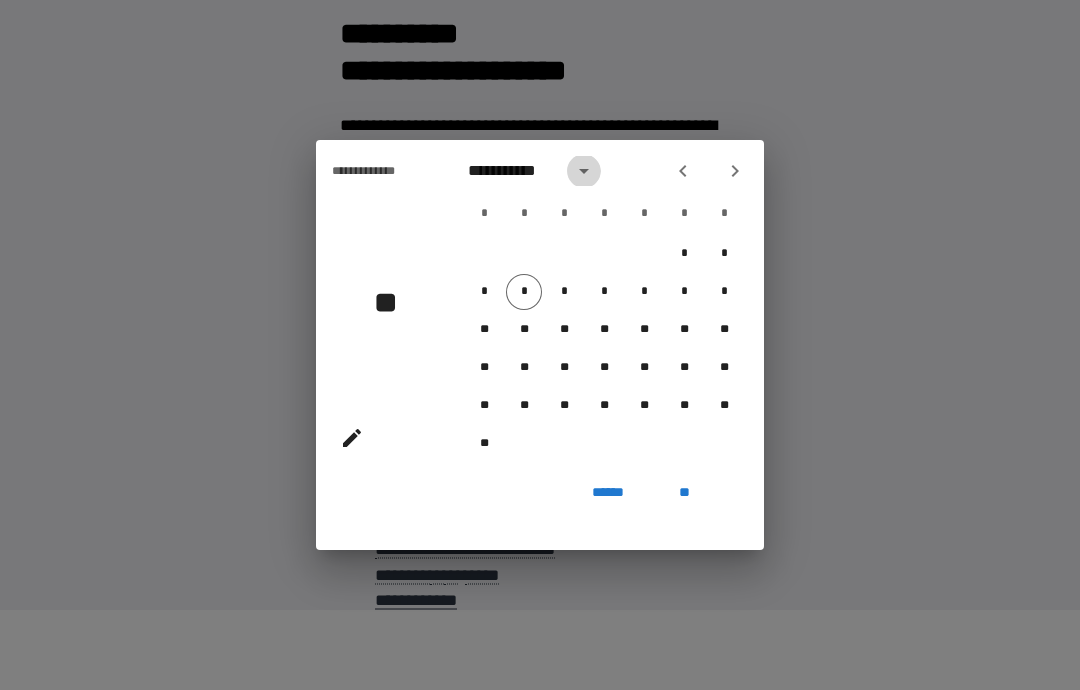 click 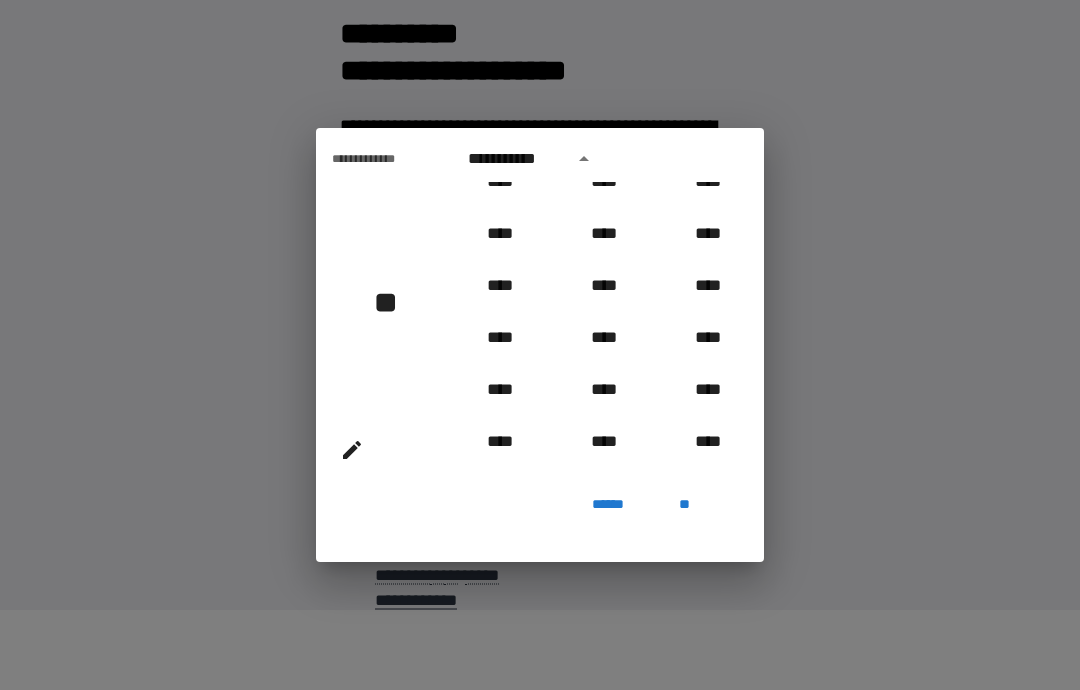 scroll, scrollTop: 701, scrollLeft: 0, axis: vertical 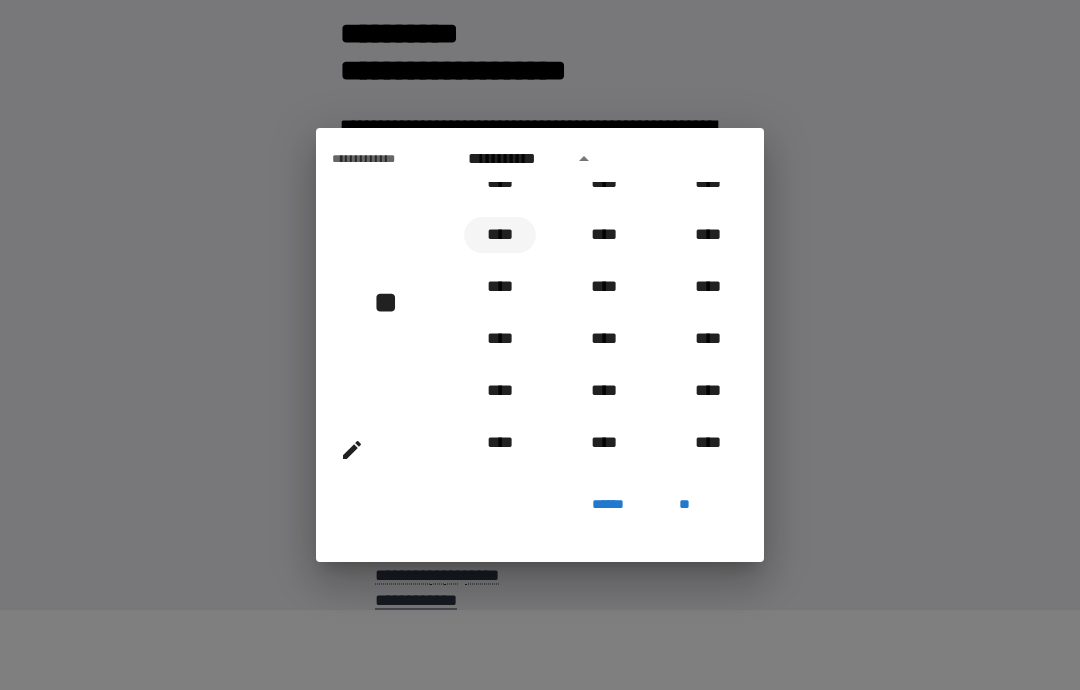 click on "****" at bounding box center [500, 235] 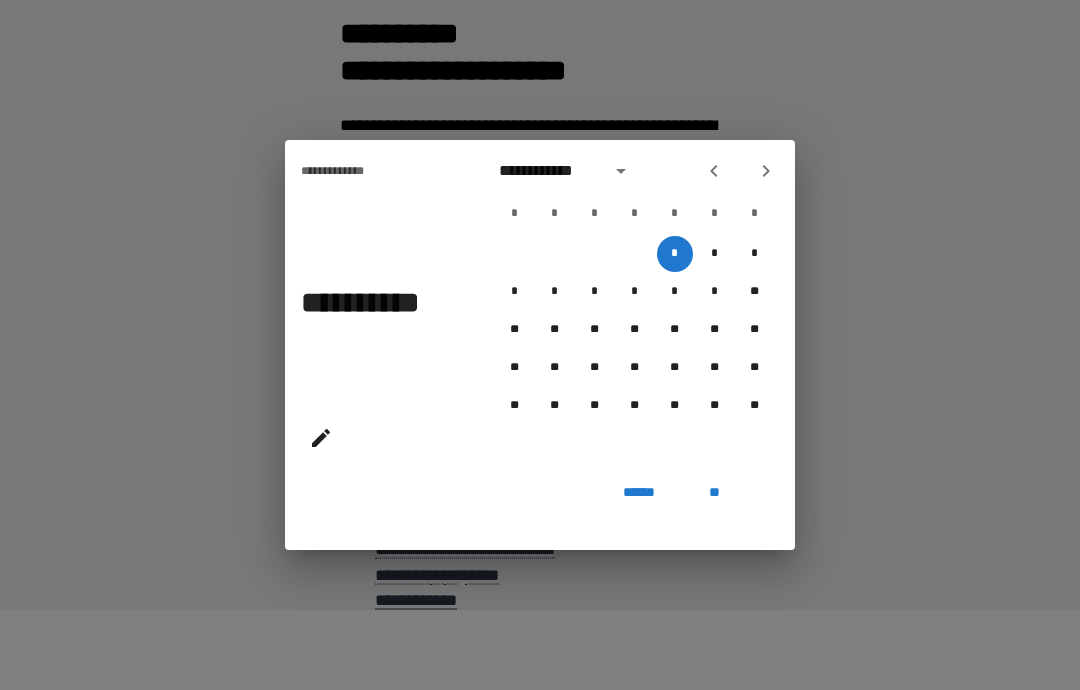 click 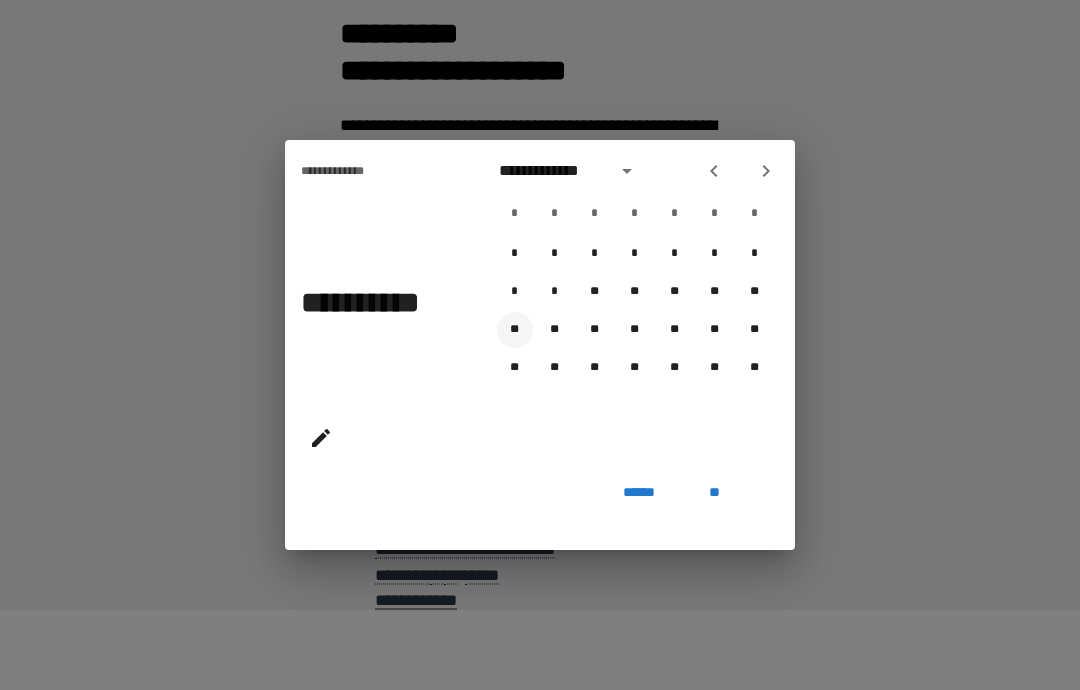 click on "**" at bounding box center (515, 330) 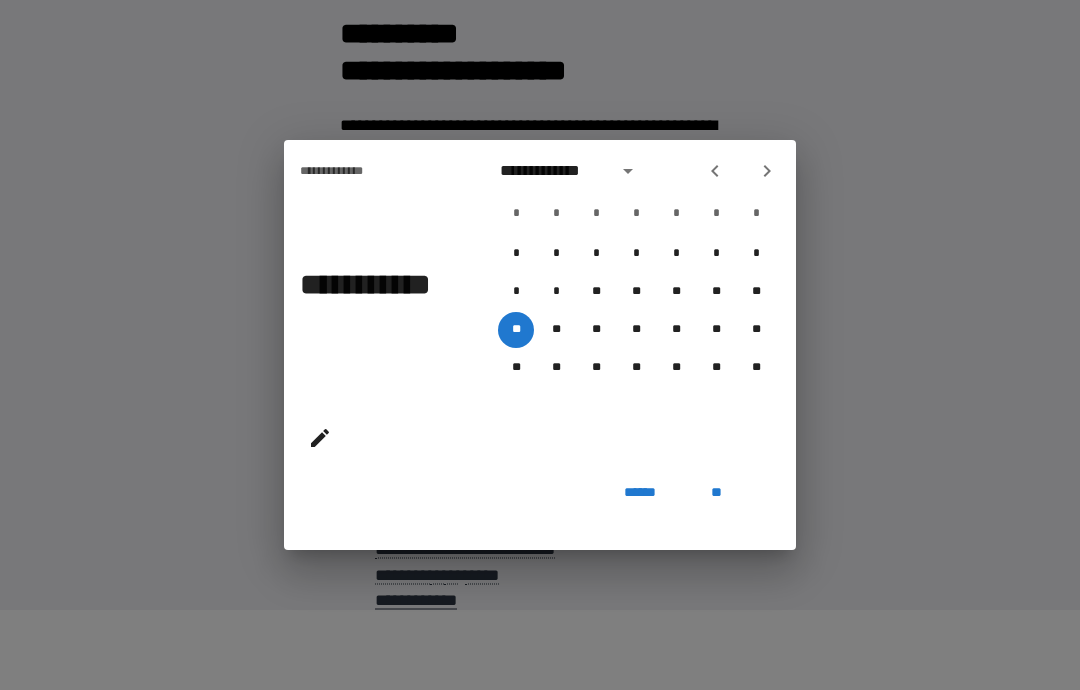click on "**" at bounding box center [716, 492] 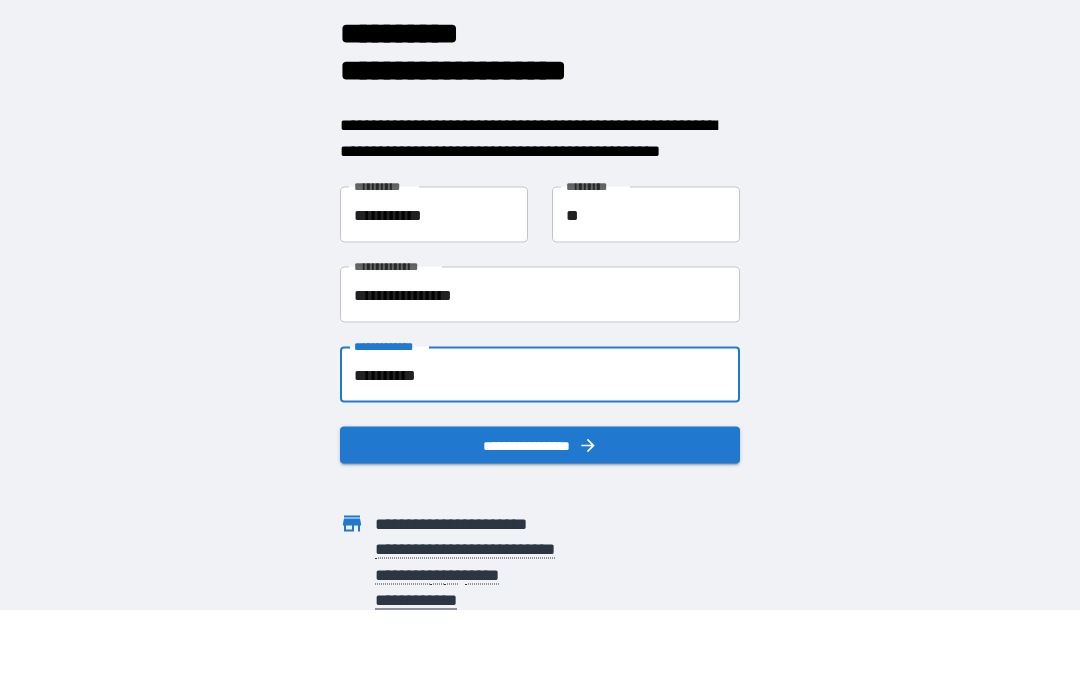 click on "**********" at bounding box center (540, 445) 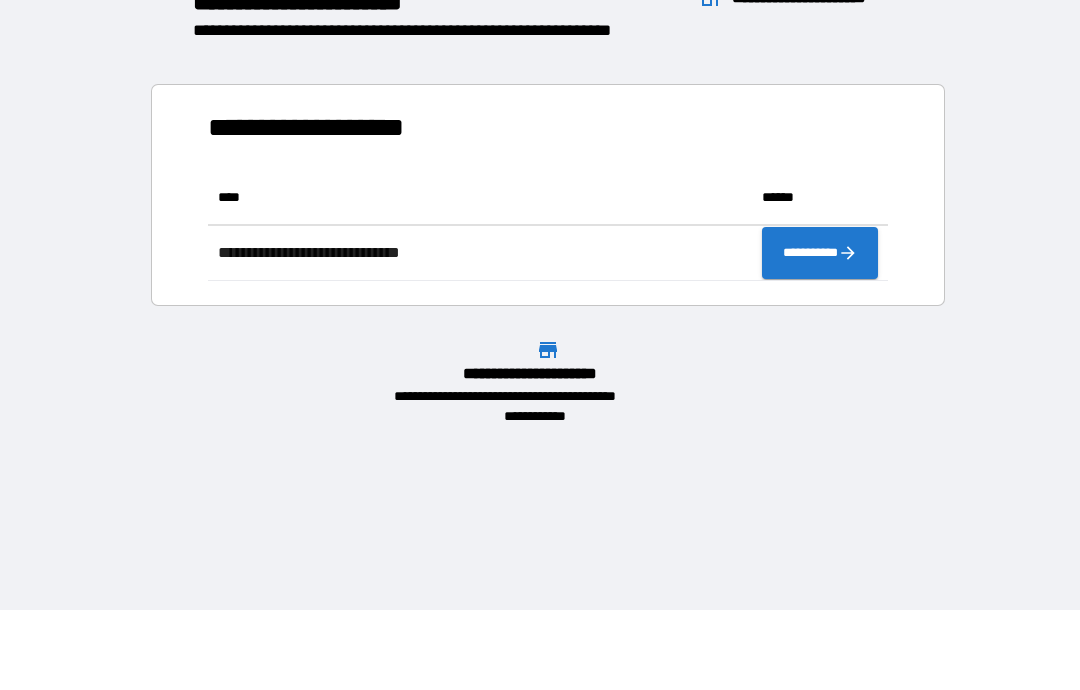 scroll, scrollTop: 111, scrollLeft: 680, axis: both 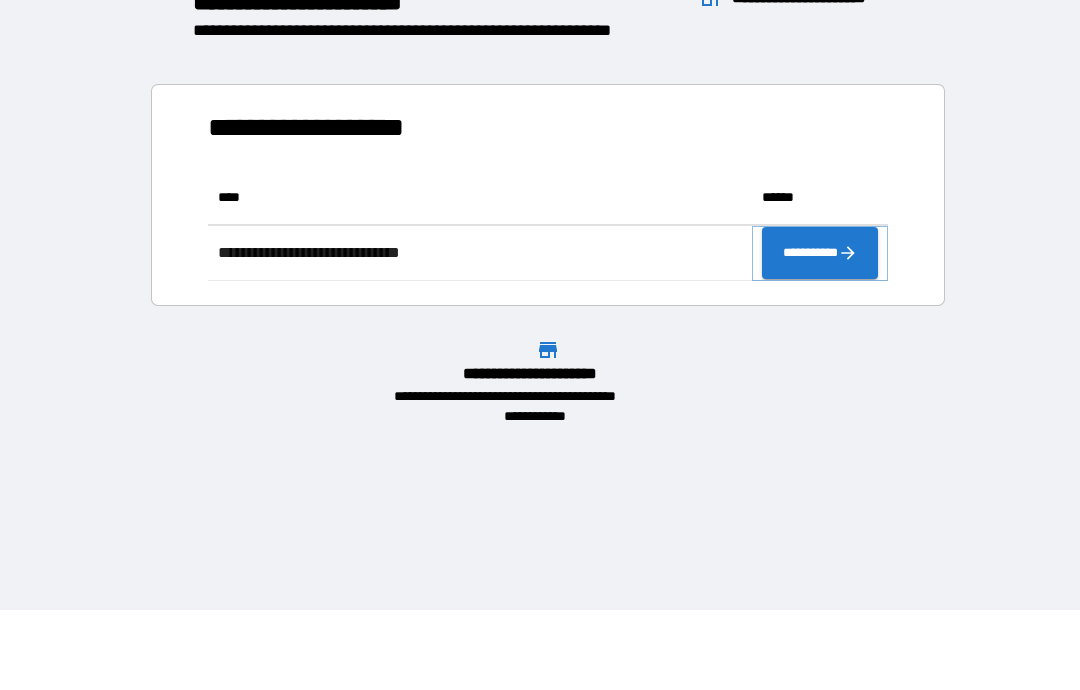 click on "**********" at bounding box center (820, 253) 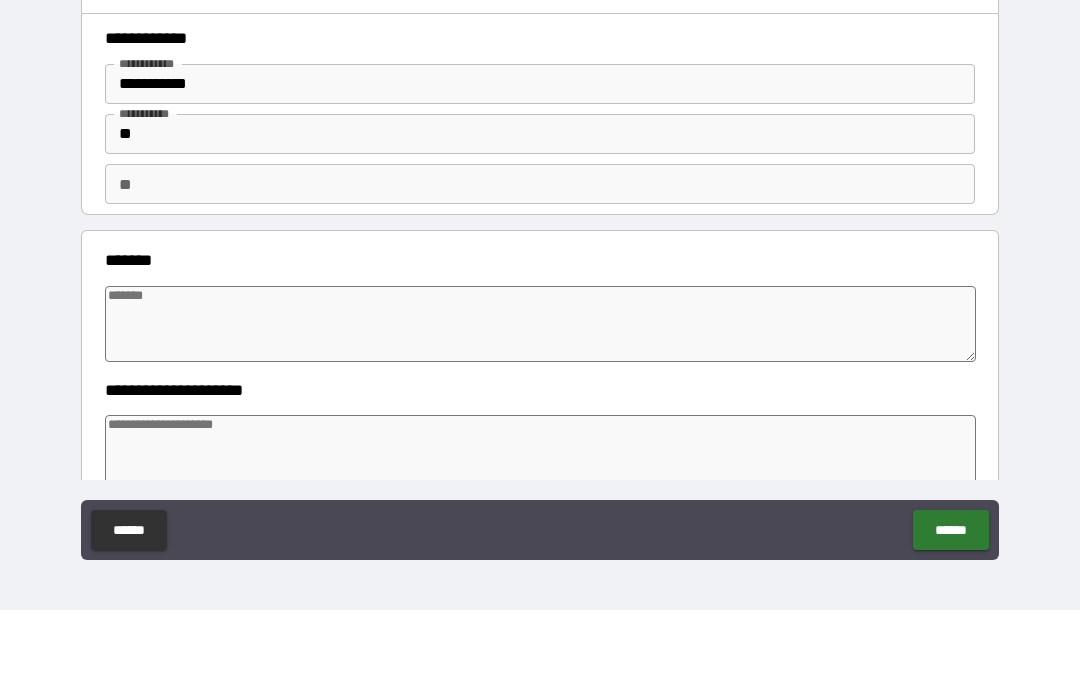 type on "*" 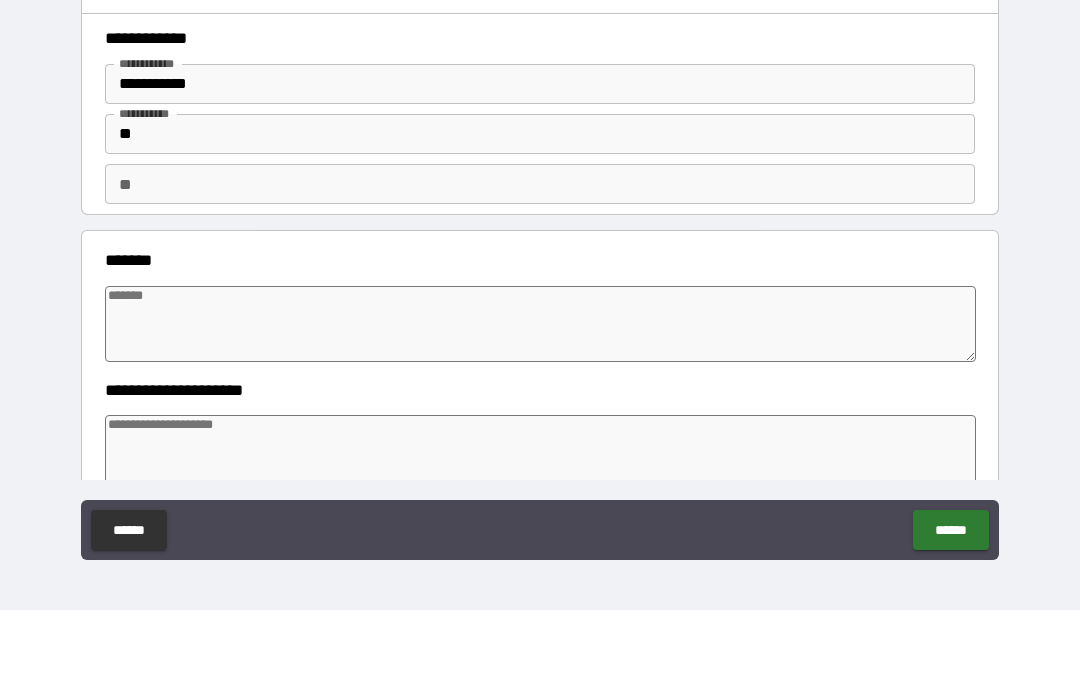 type on "*" 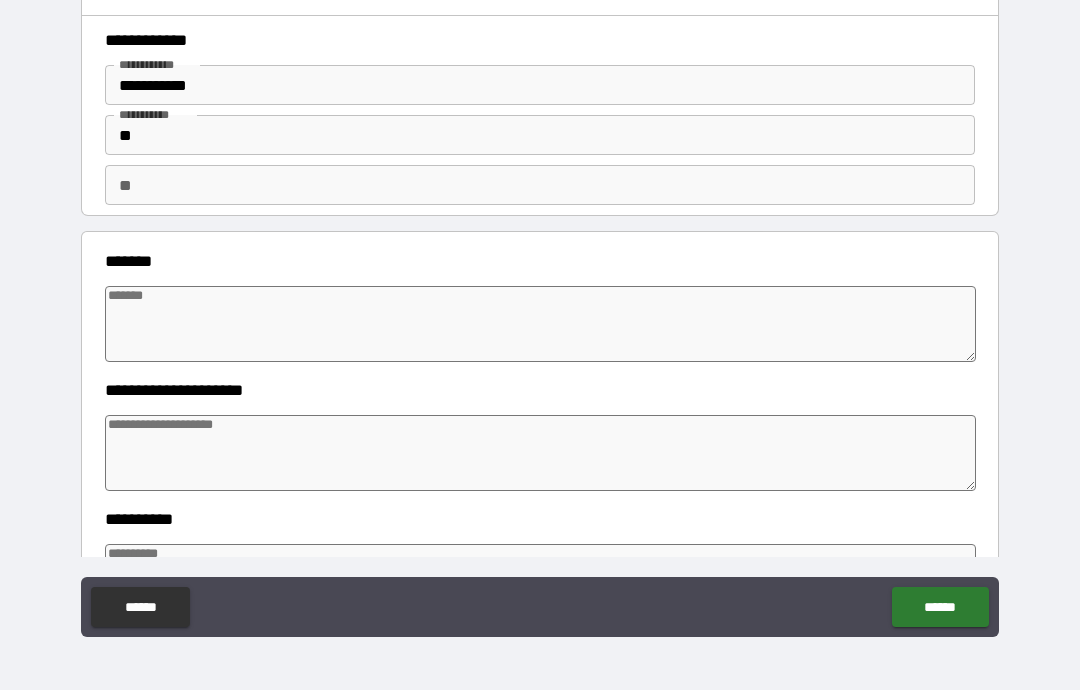 click at bounding box center [540, 324] 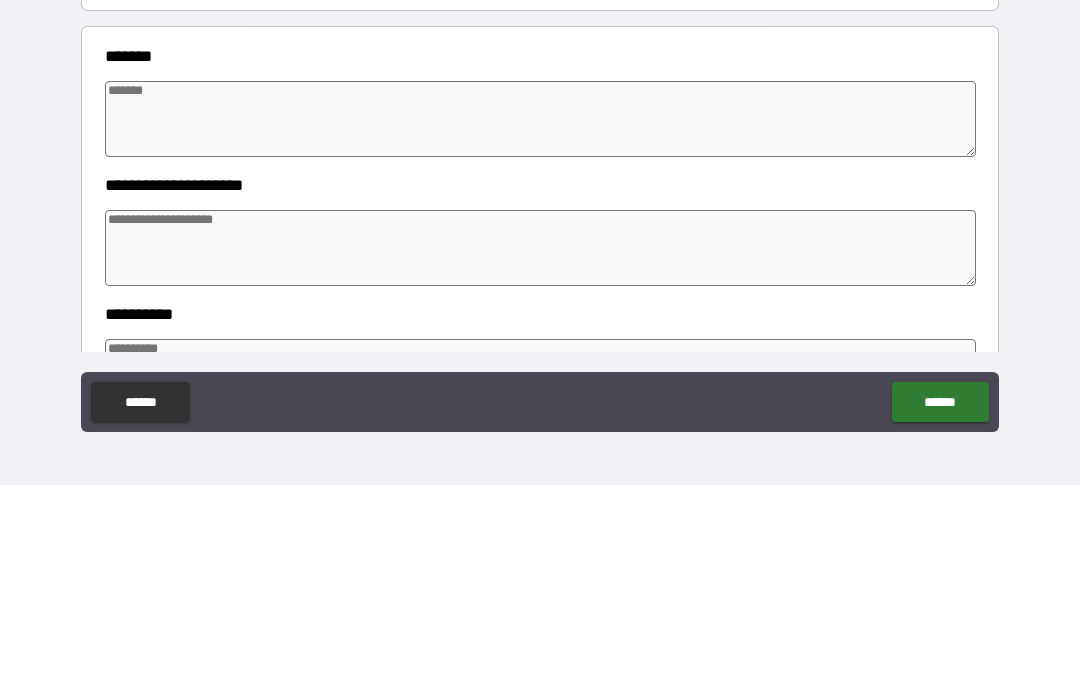 type on "*" 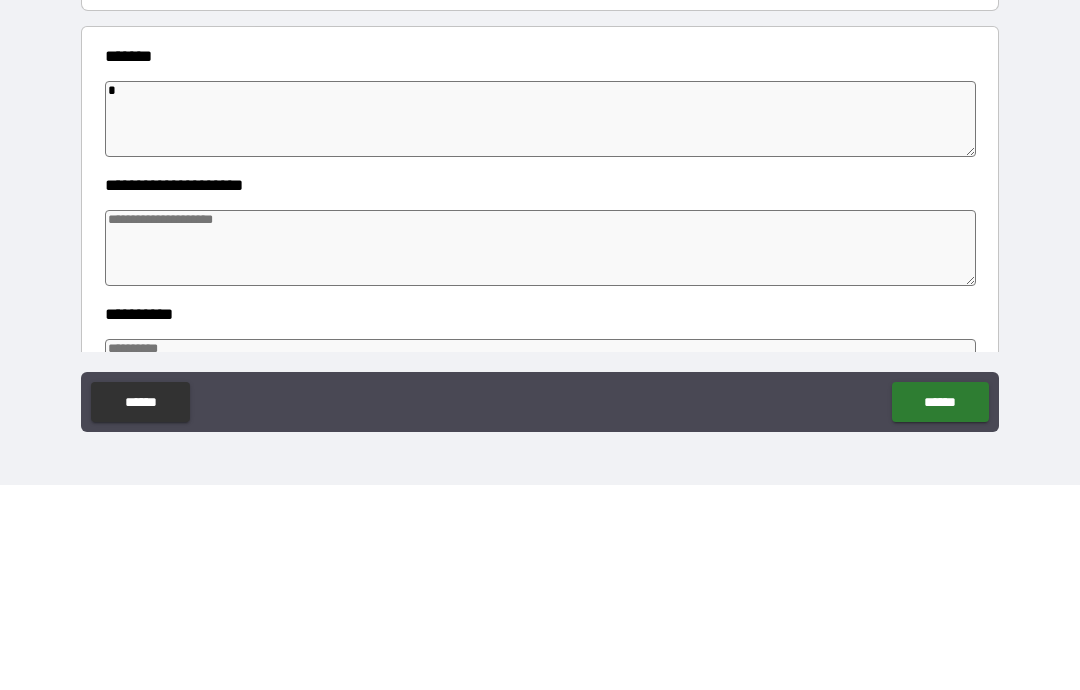 type on "*" 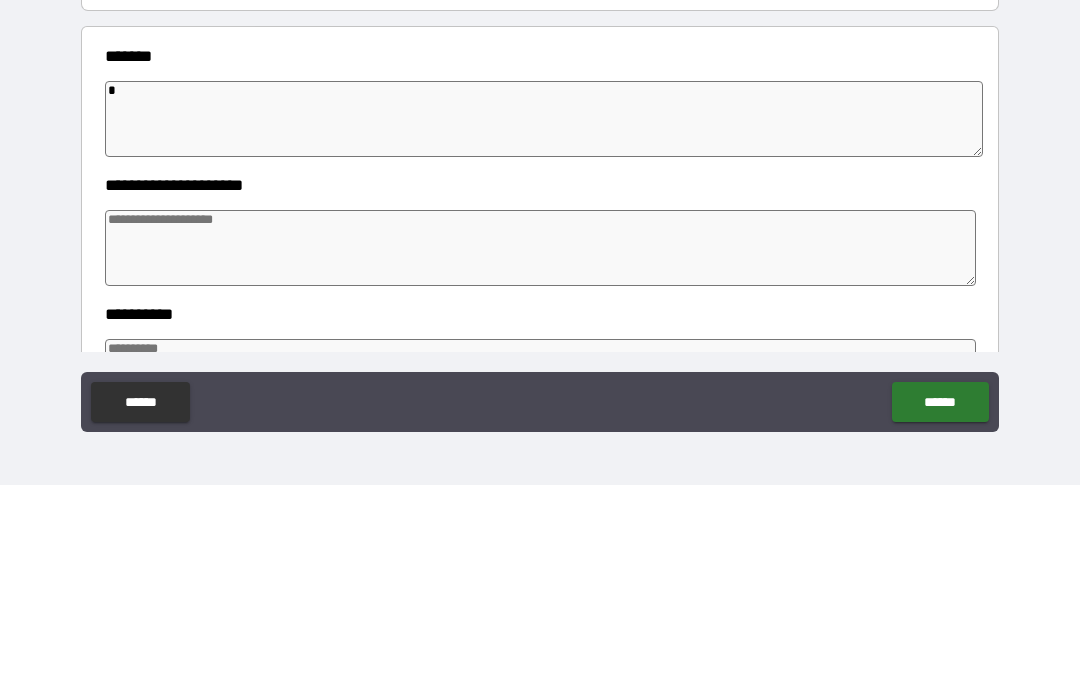 type on "**" 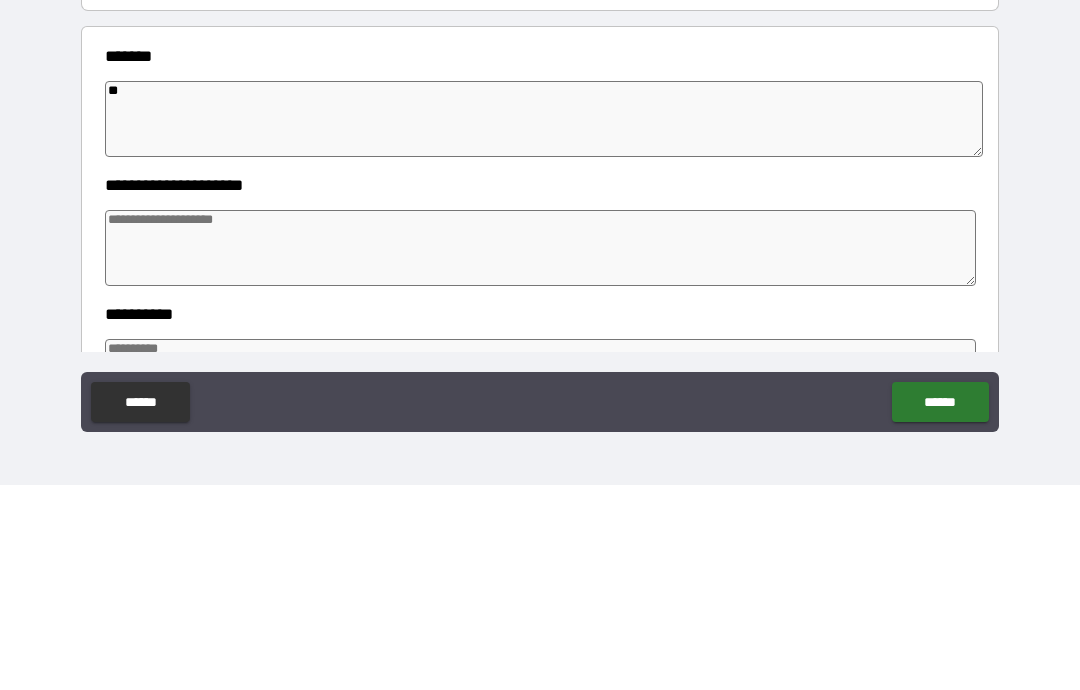 type on "*" 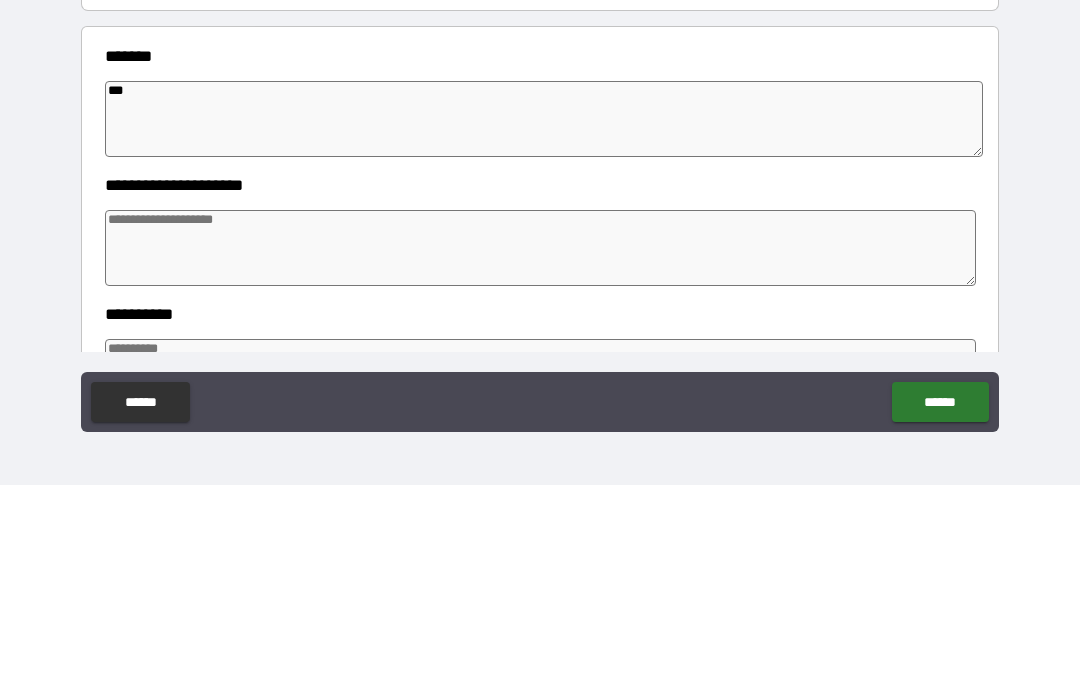 type on "*" 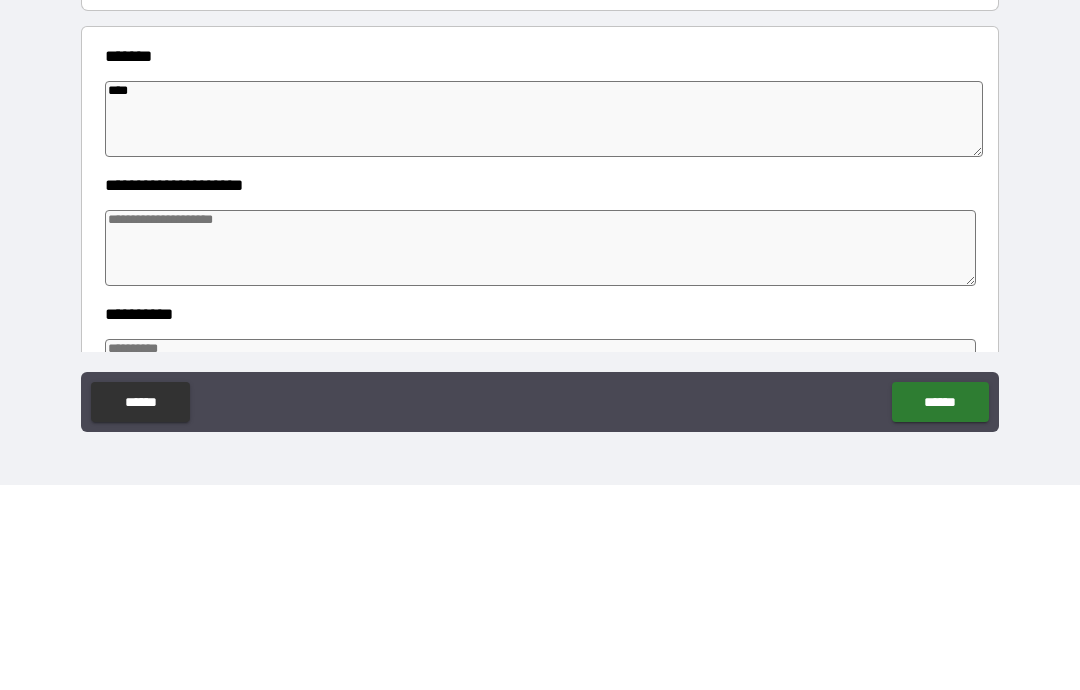 type on "*" 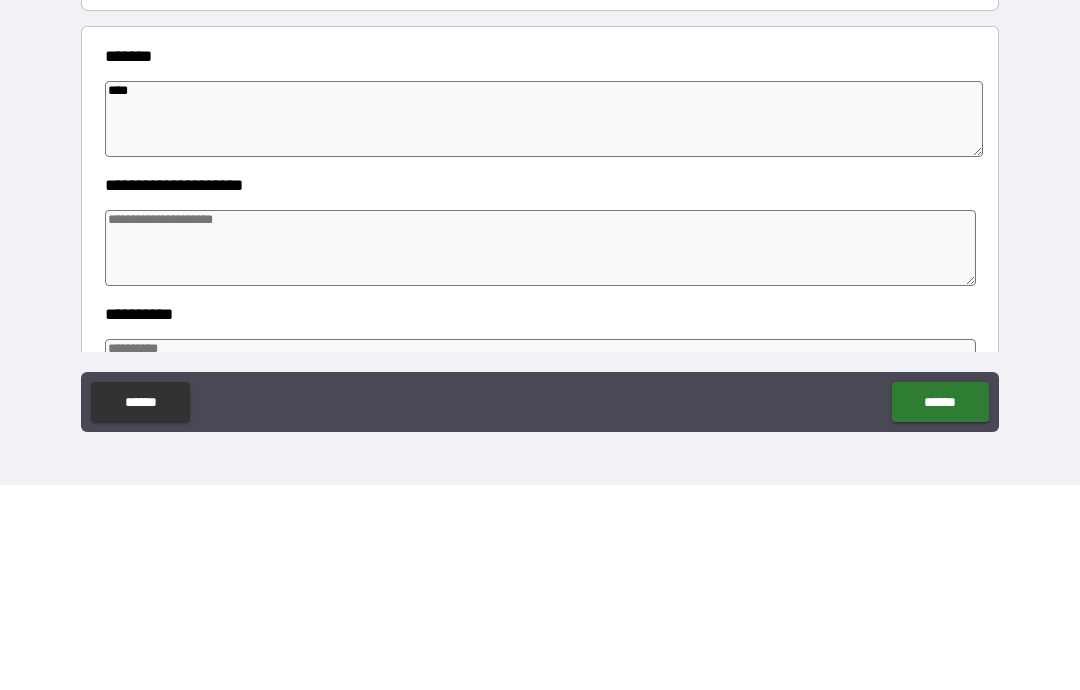 type on "****" 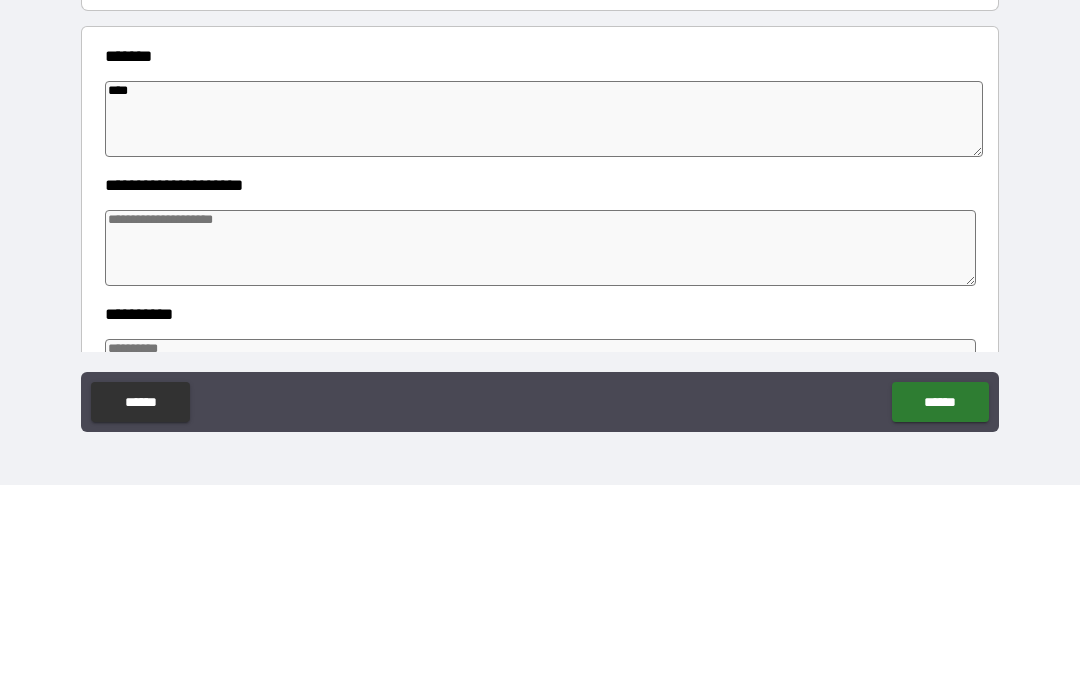 type on "*" 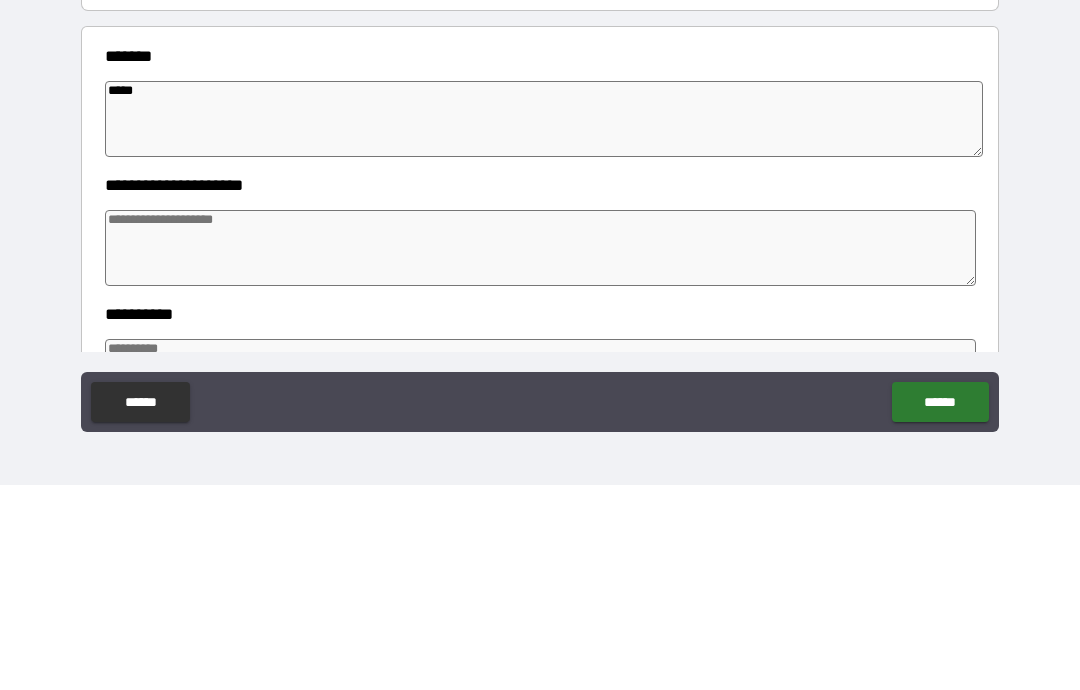 type on "*" 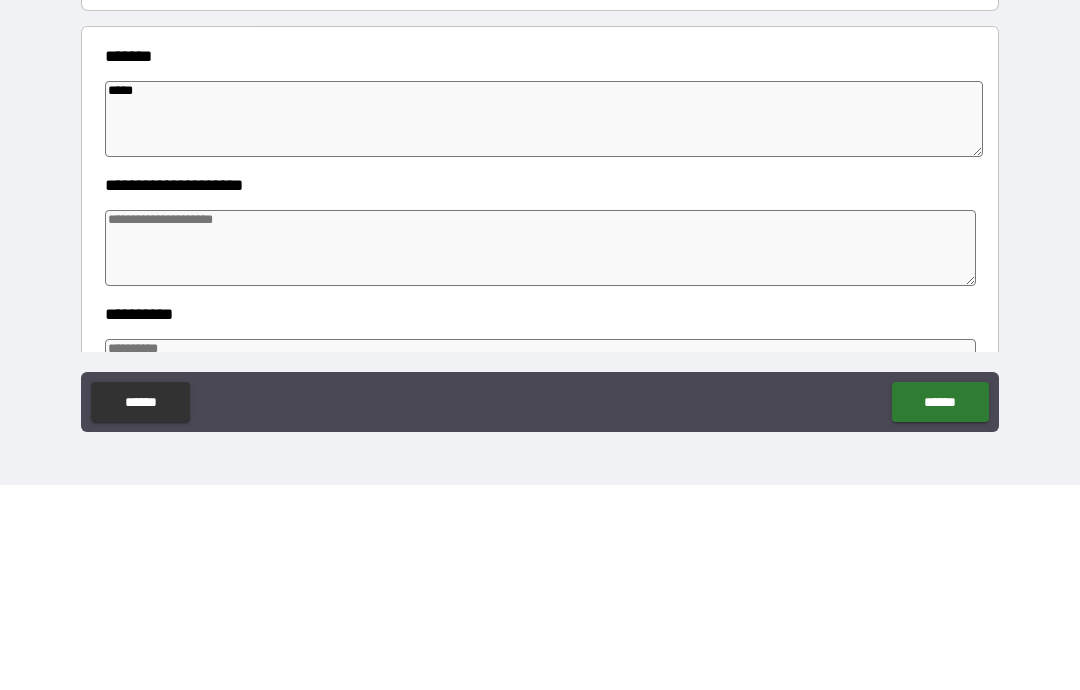 type on "******" 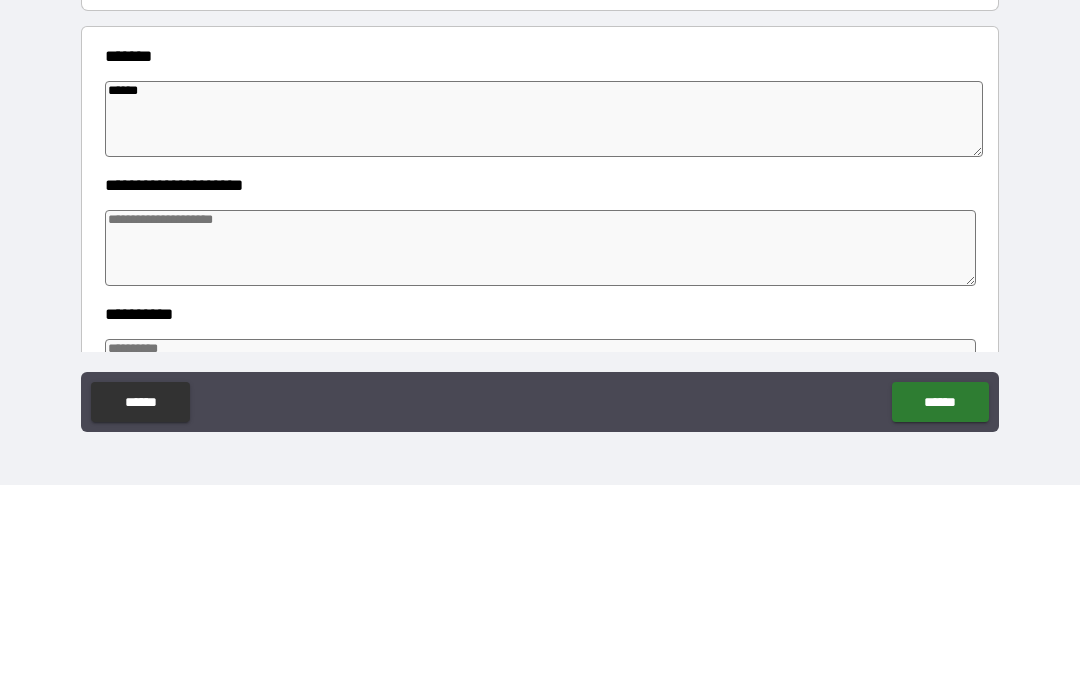 type on "*" 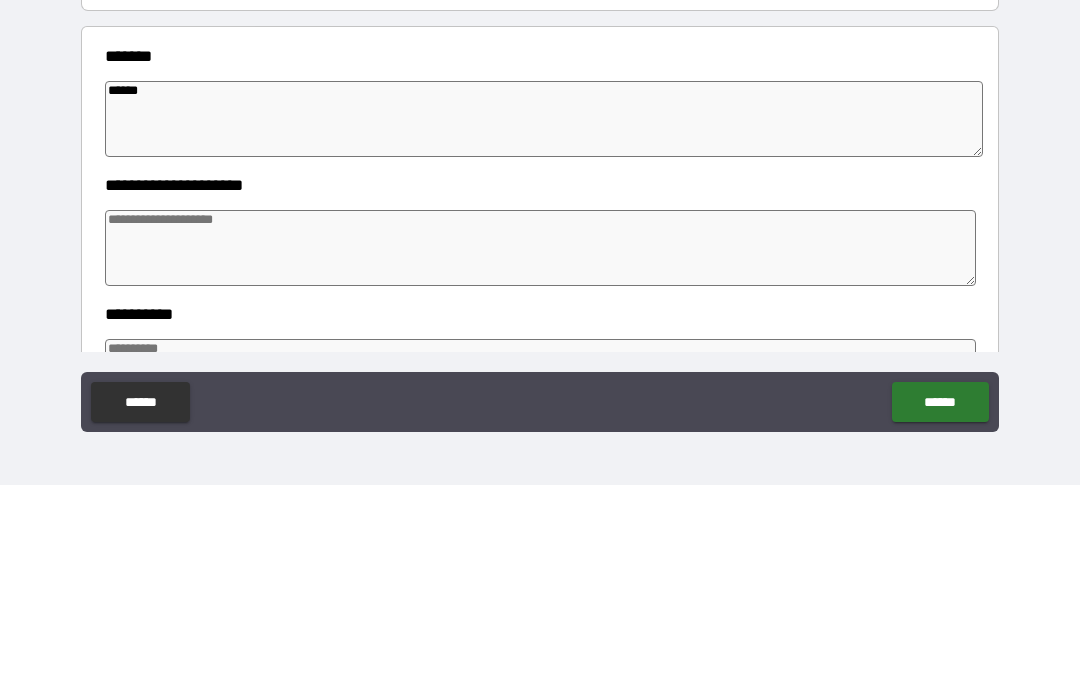 type on "******" 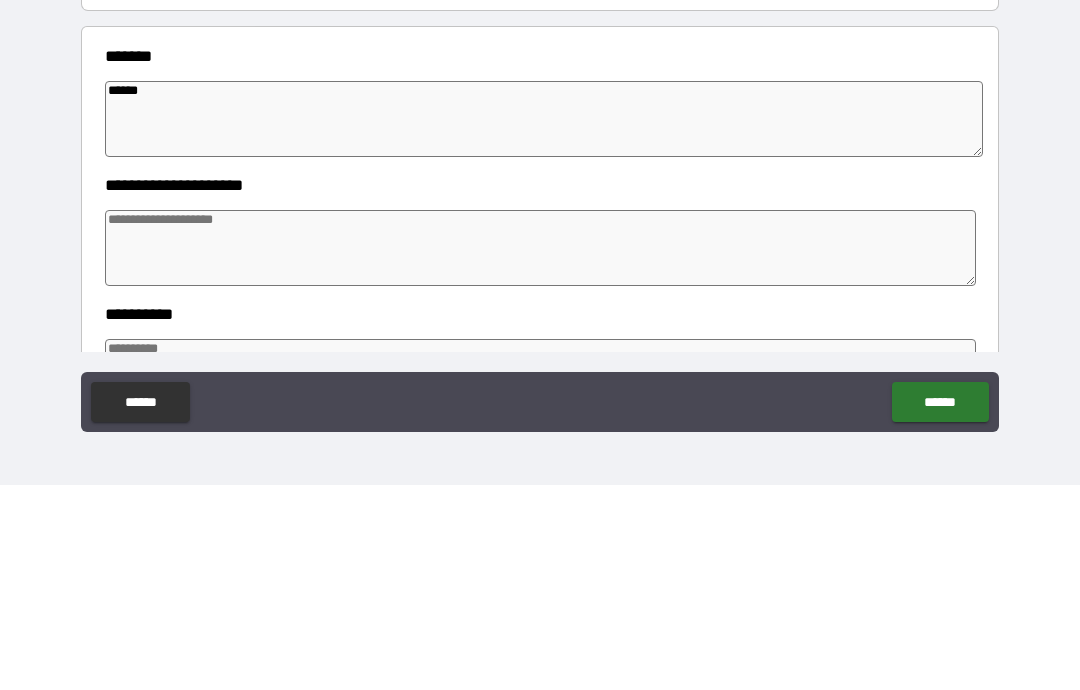type on "*" 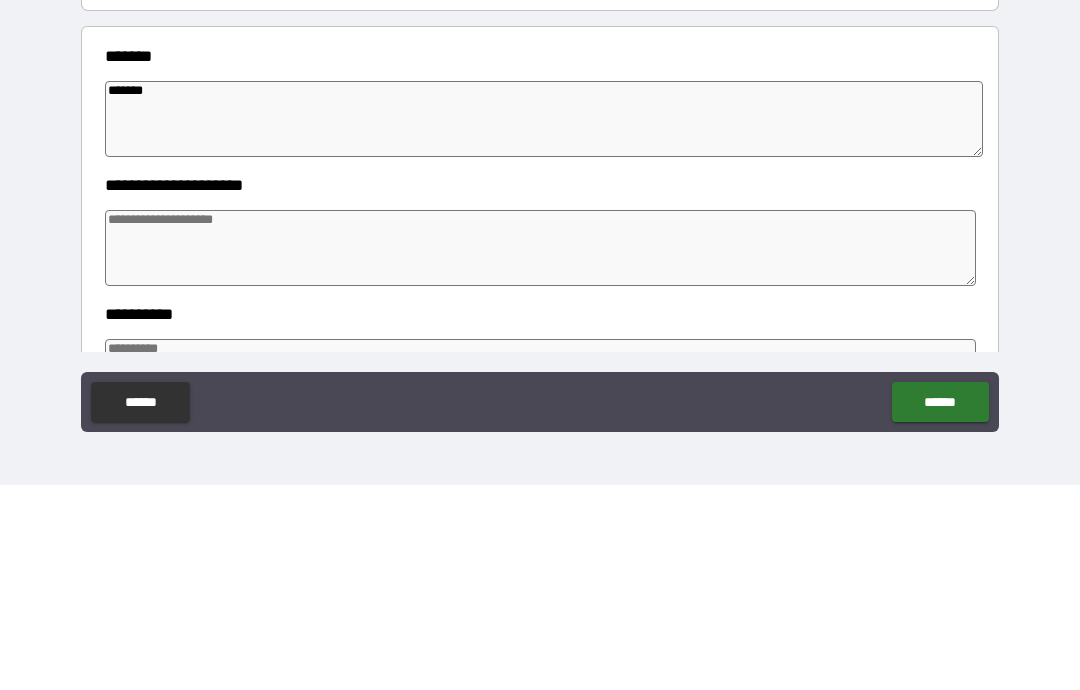 type on "*" 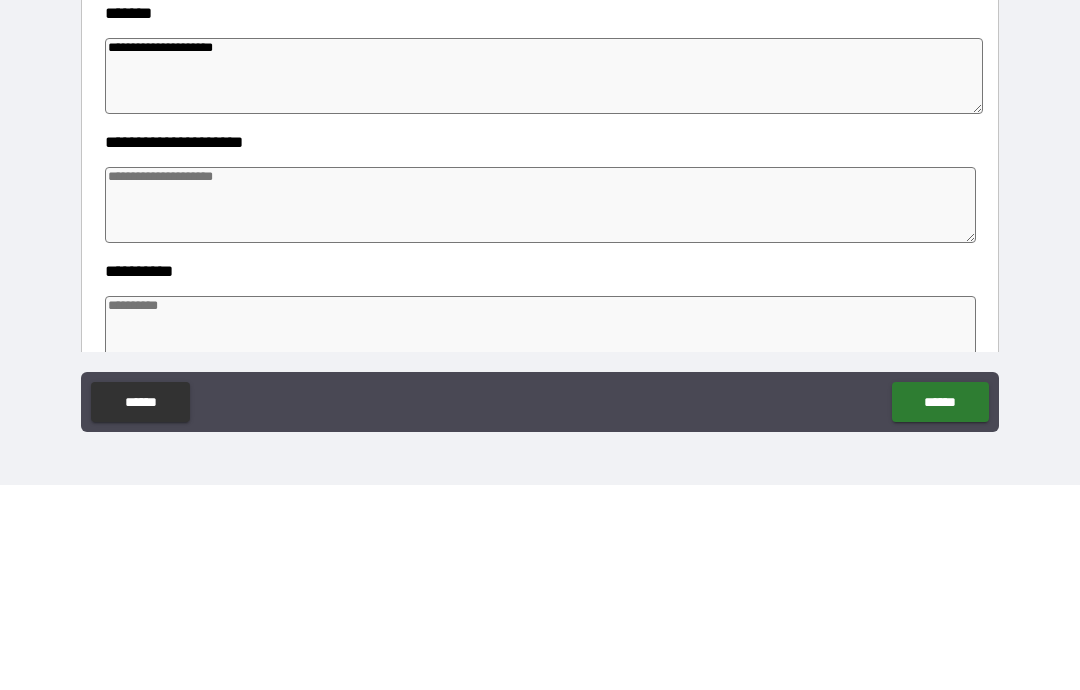 scroll, scrollTop: 44, scrollLeft: 0, axis: vertical 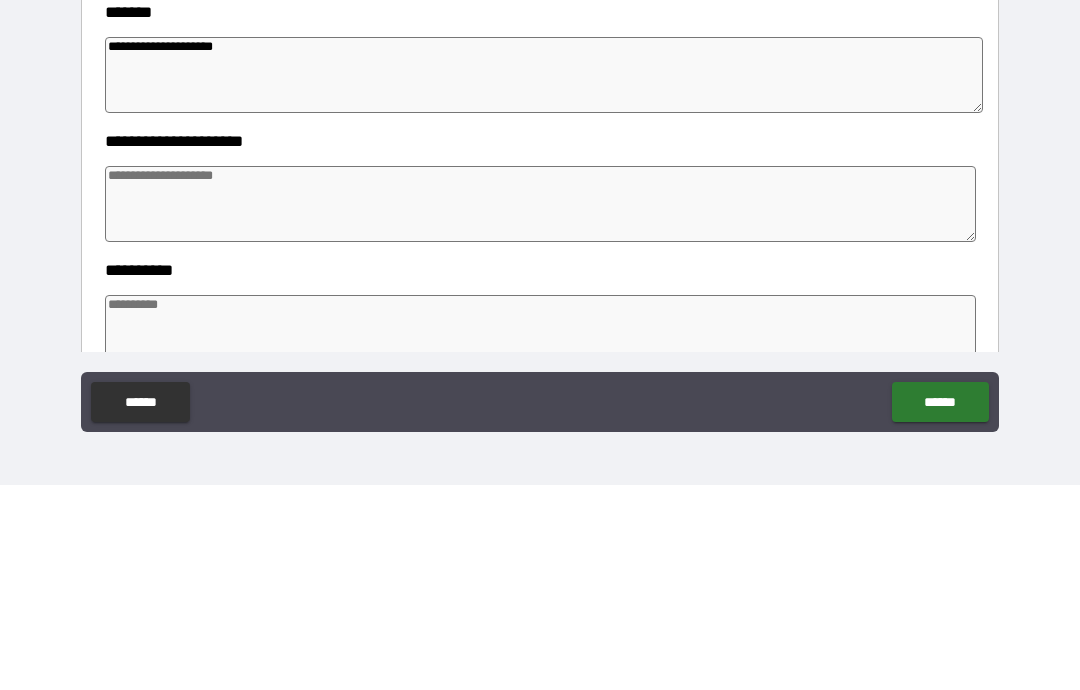 click at bounding box center (540, 409) 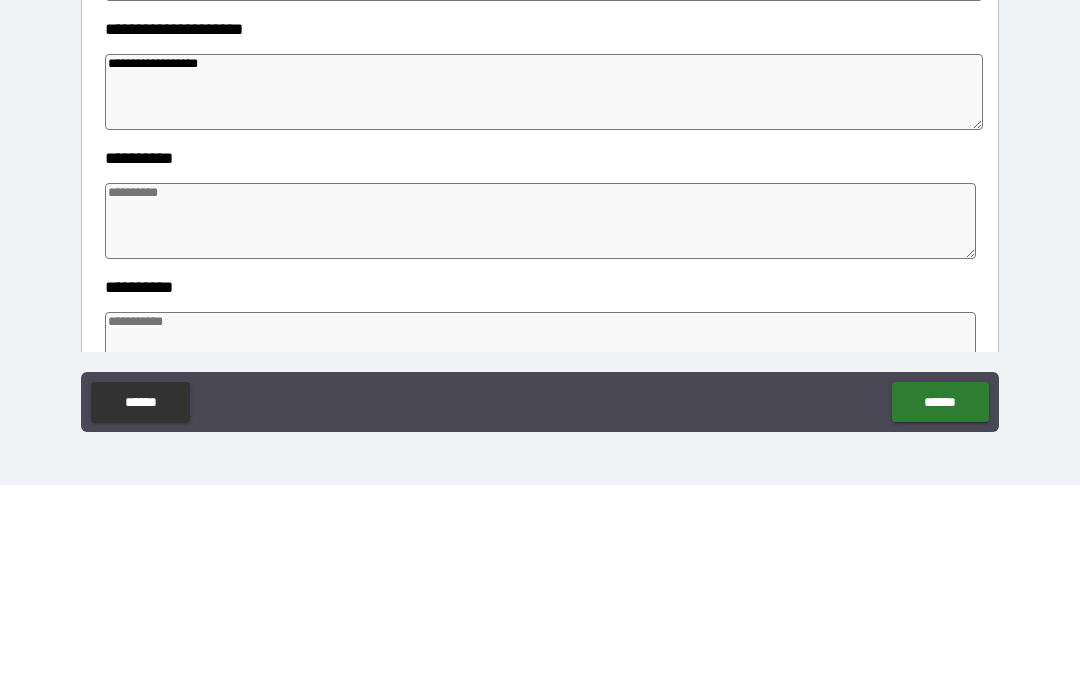 scroll, scrollTop: 164, scrollLeft: 0, axis: vertical 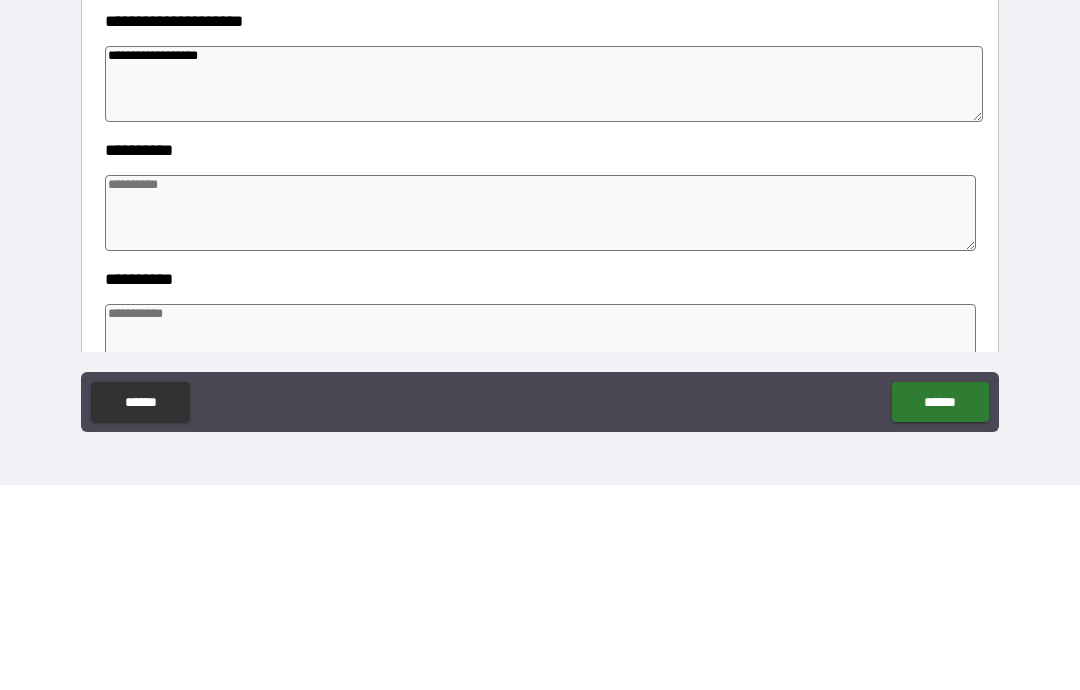 click on "**********" at bounding box center (540, 405) 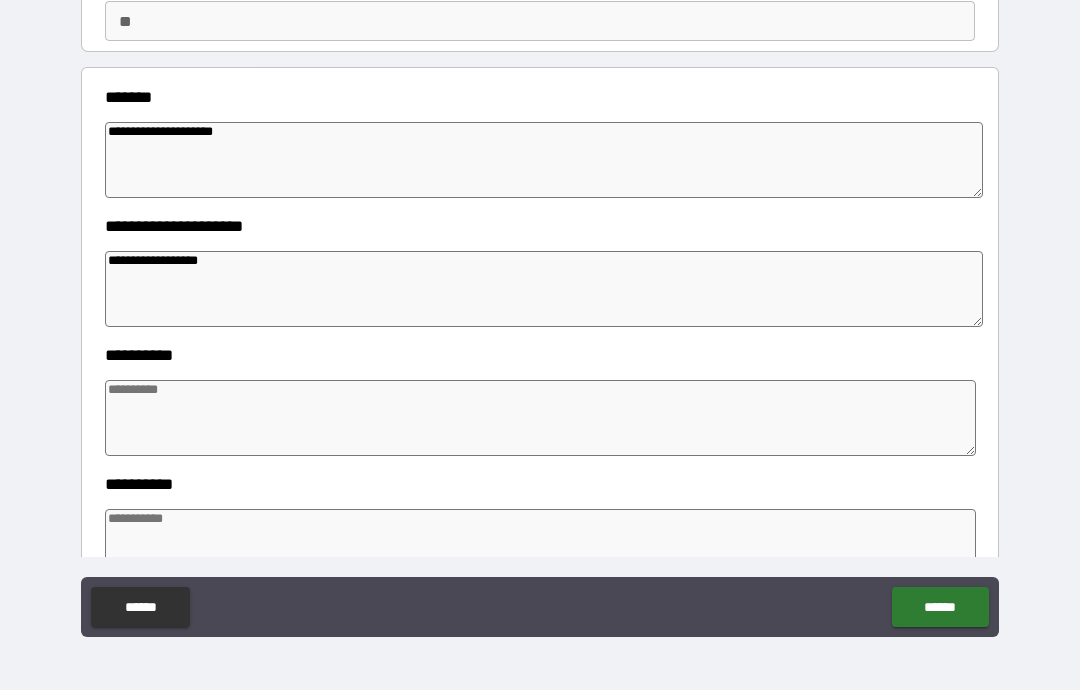 click at bounding box center (540, 418) 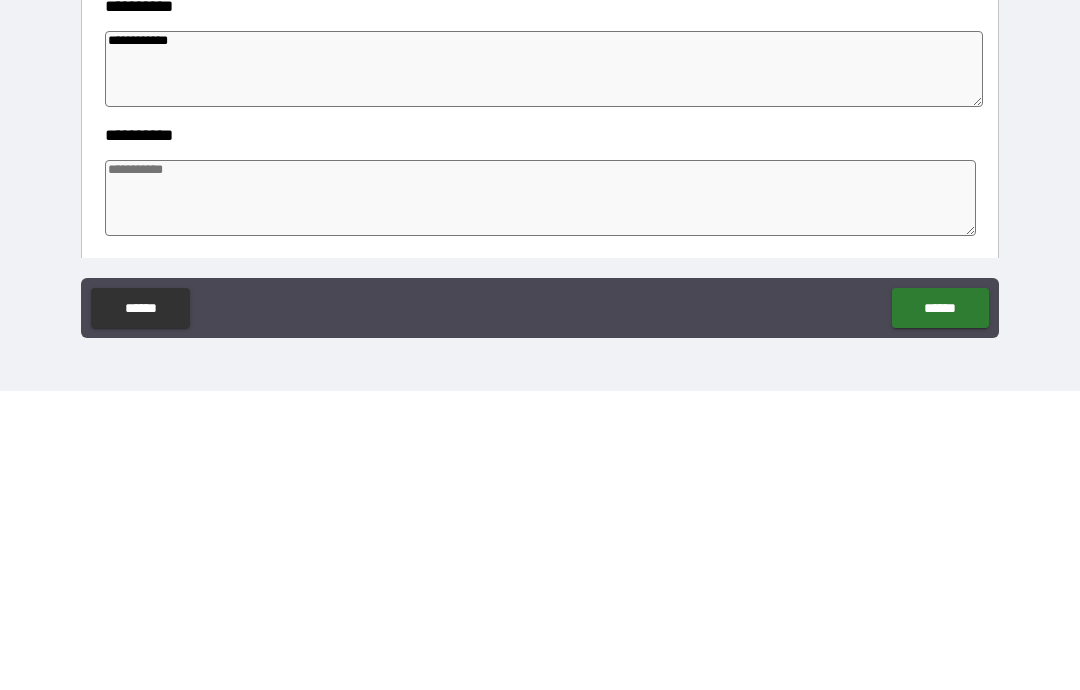 scroll, scrollTop: 250, scrollLeft: 0, axis: vertical 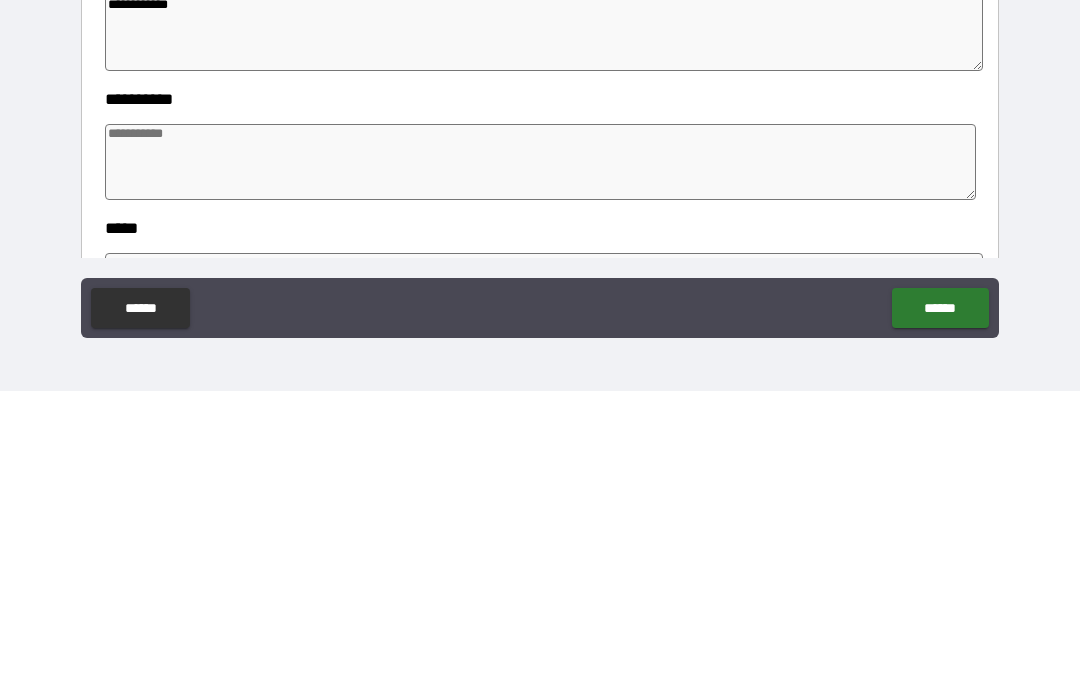 click at bounding box center (540, 461) 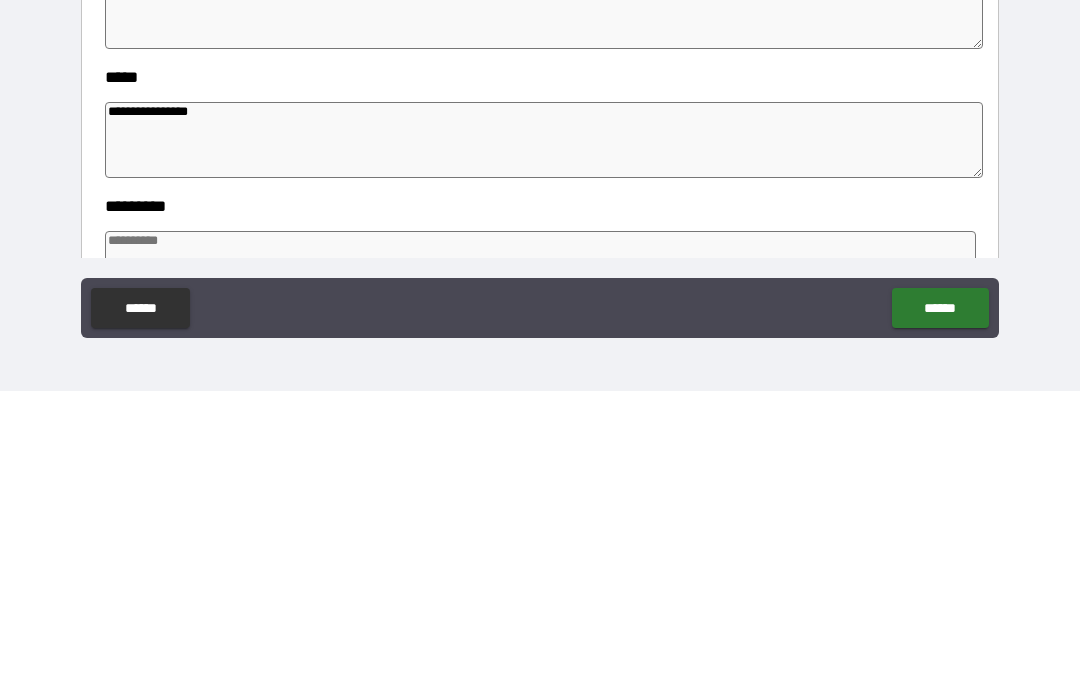scroll, scrollTop: 411, scrollLeft: 0, axis: vertical 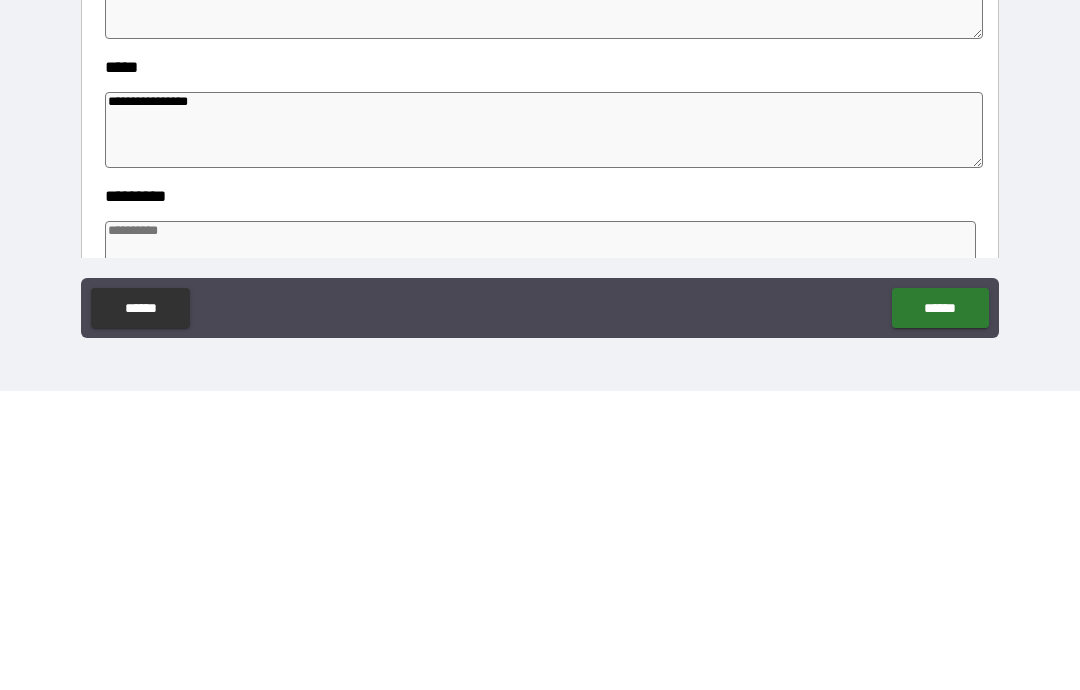 click on "**********" at bounding box center (544, 429) 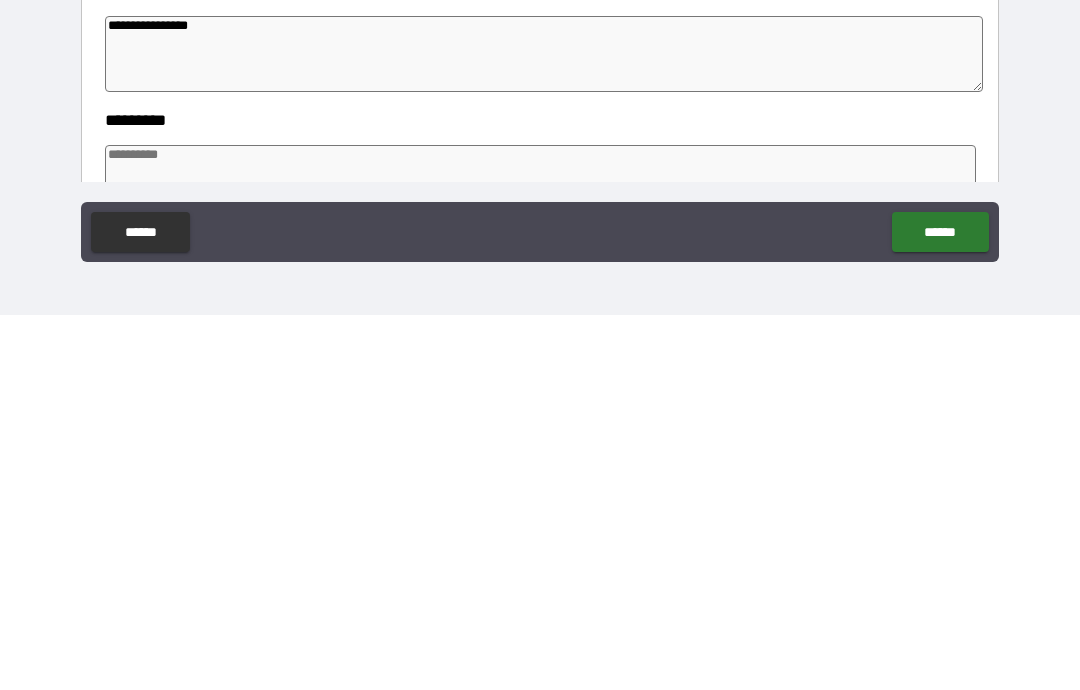 click at bounding box center [540, 558] 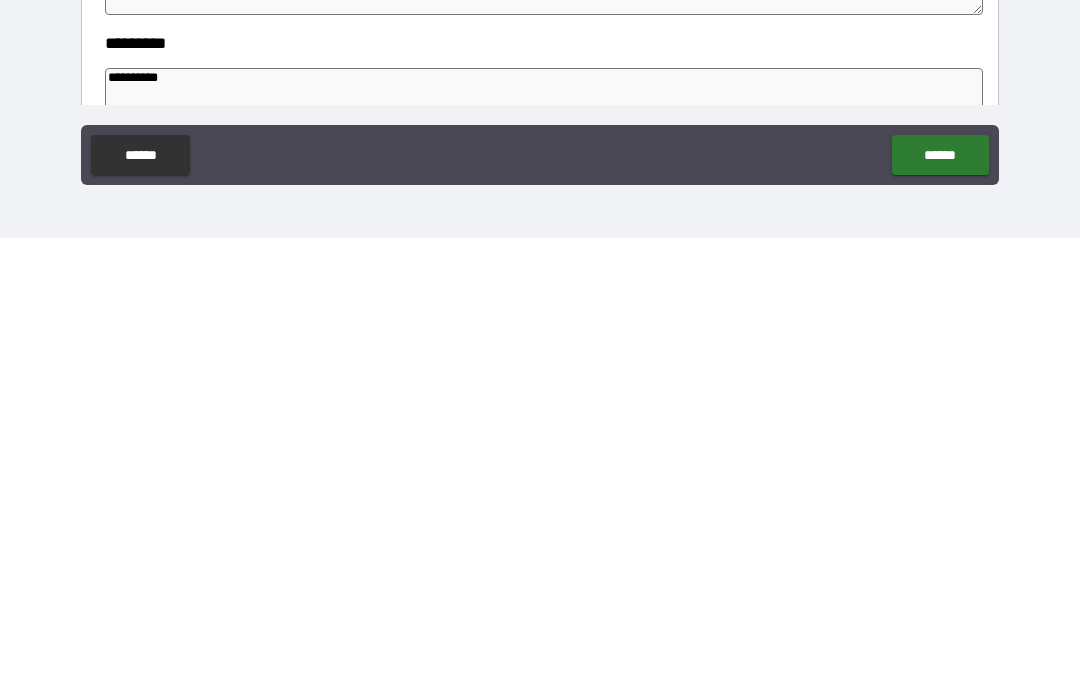click on "******" at bounding box center [940, 607] 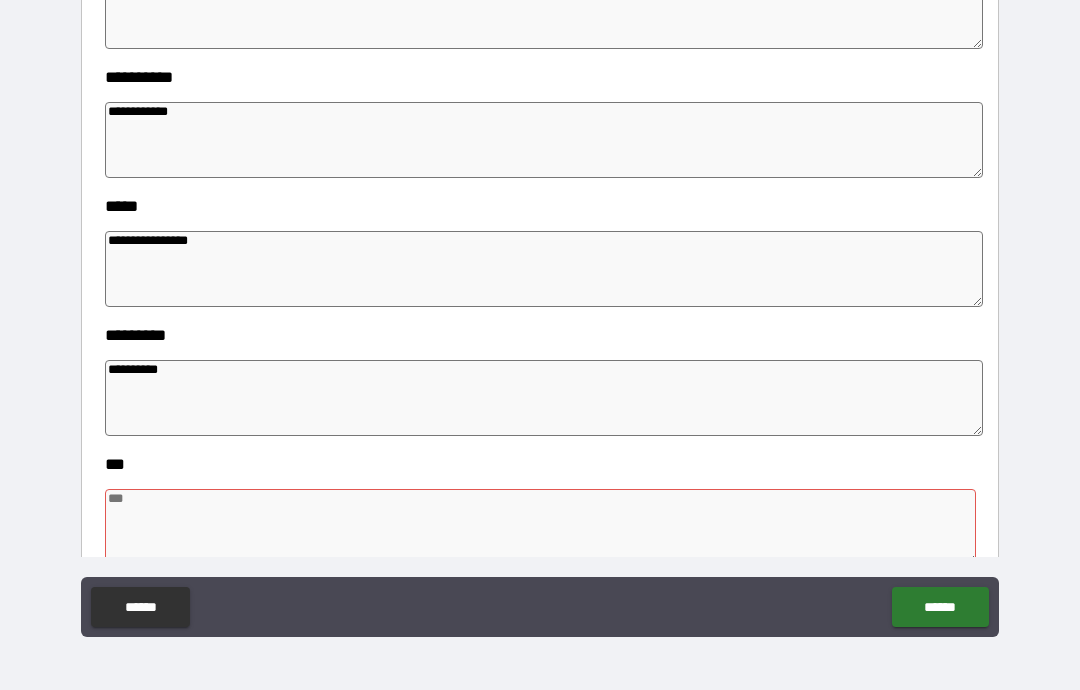 scroll, scrollTop: 589, scrollLeft: 0, axis: vertical 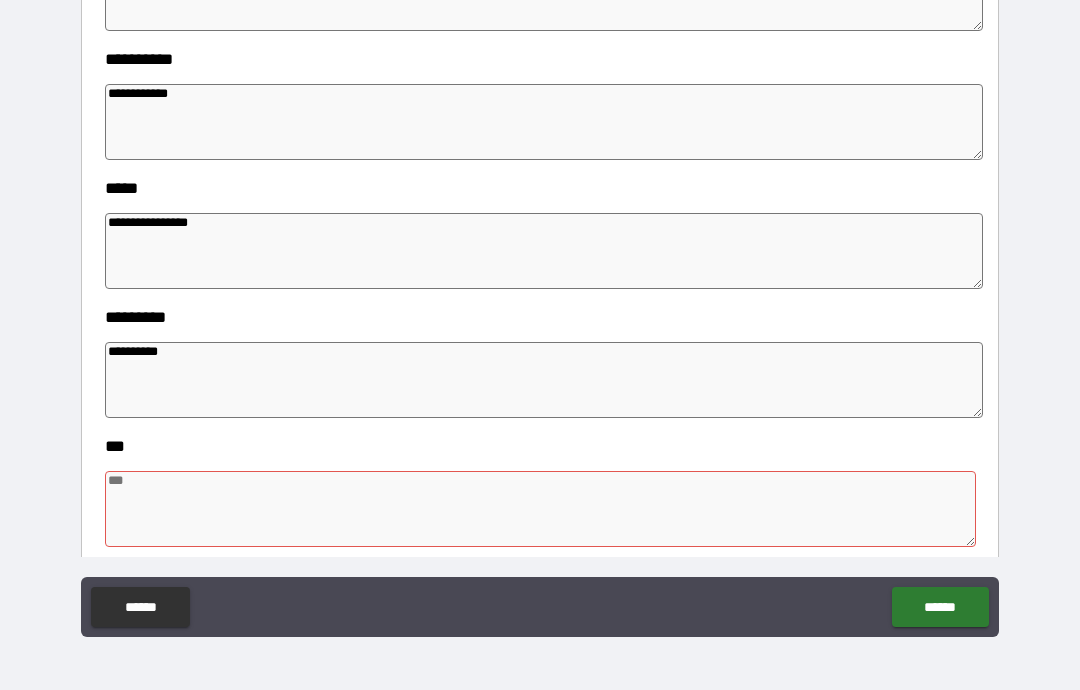 click at bounding box center [540, 509] 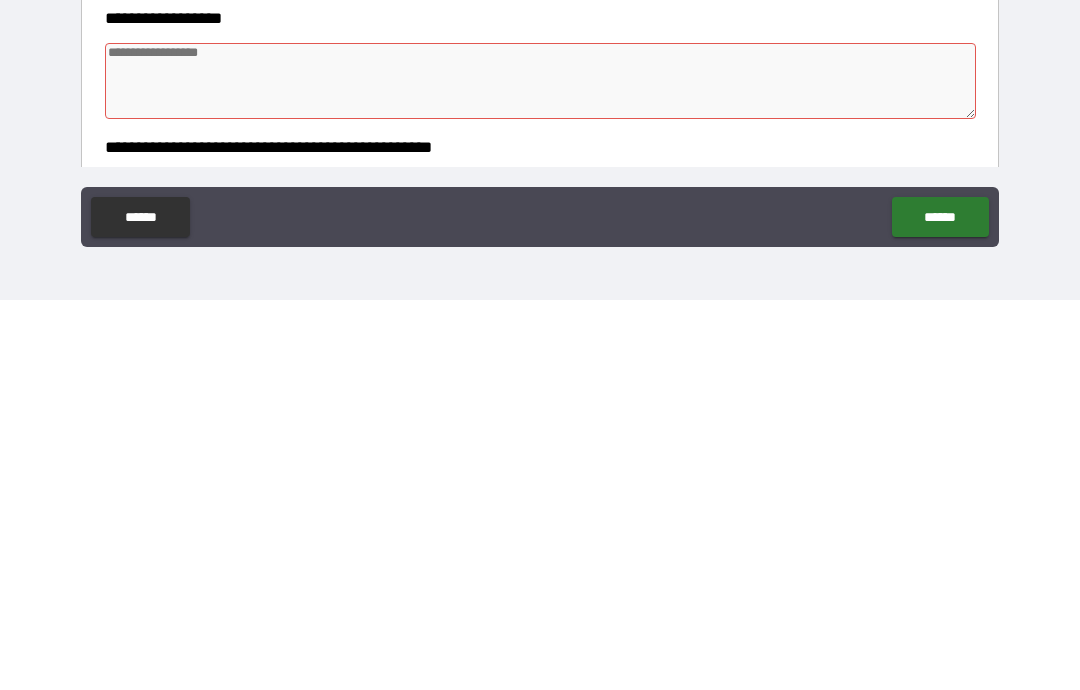 scroll, scrollTop: 766, scrollLeft: 0, axis: vertical 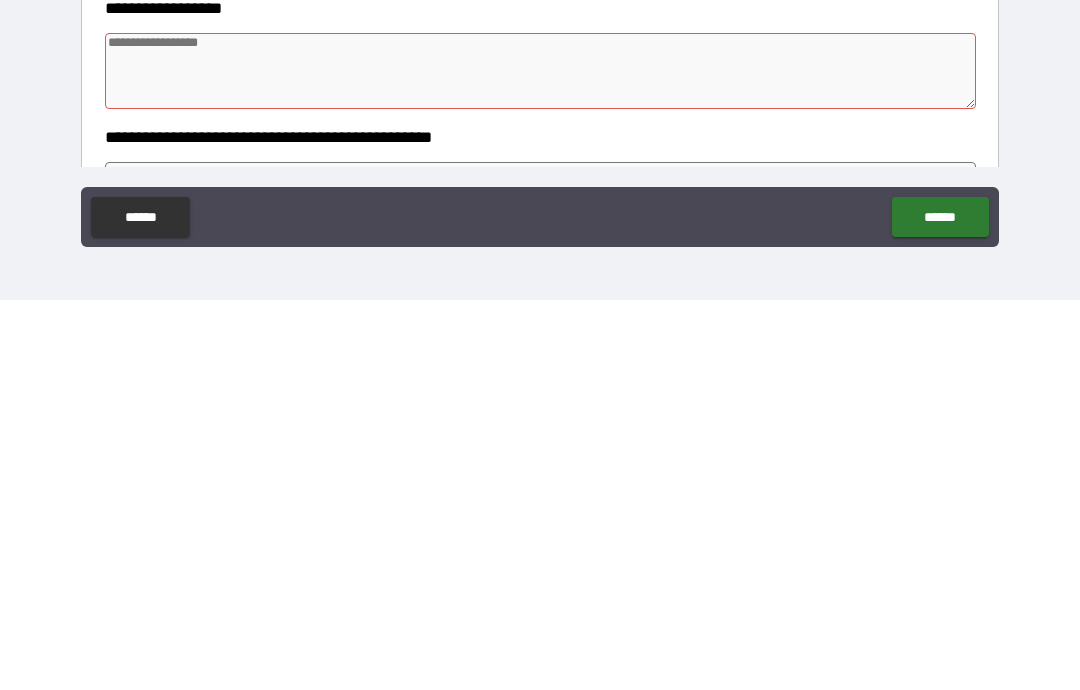click at bounding box center (540, 461) 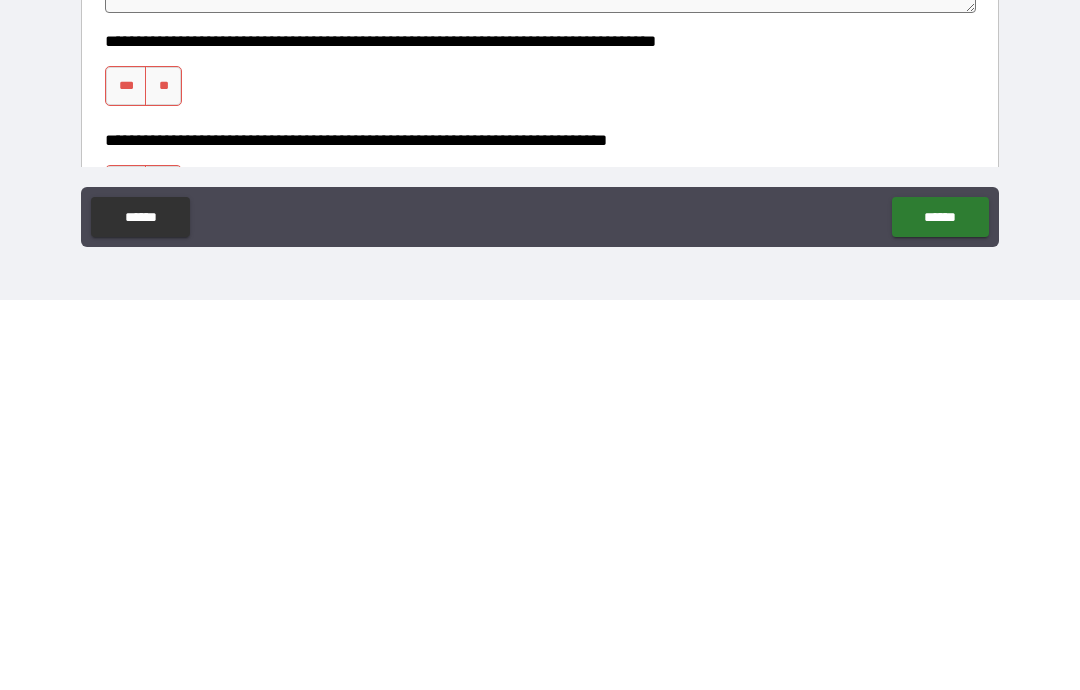 scroll, scrollTop: 1006, scrollLeft: 0, axis: vertical 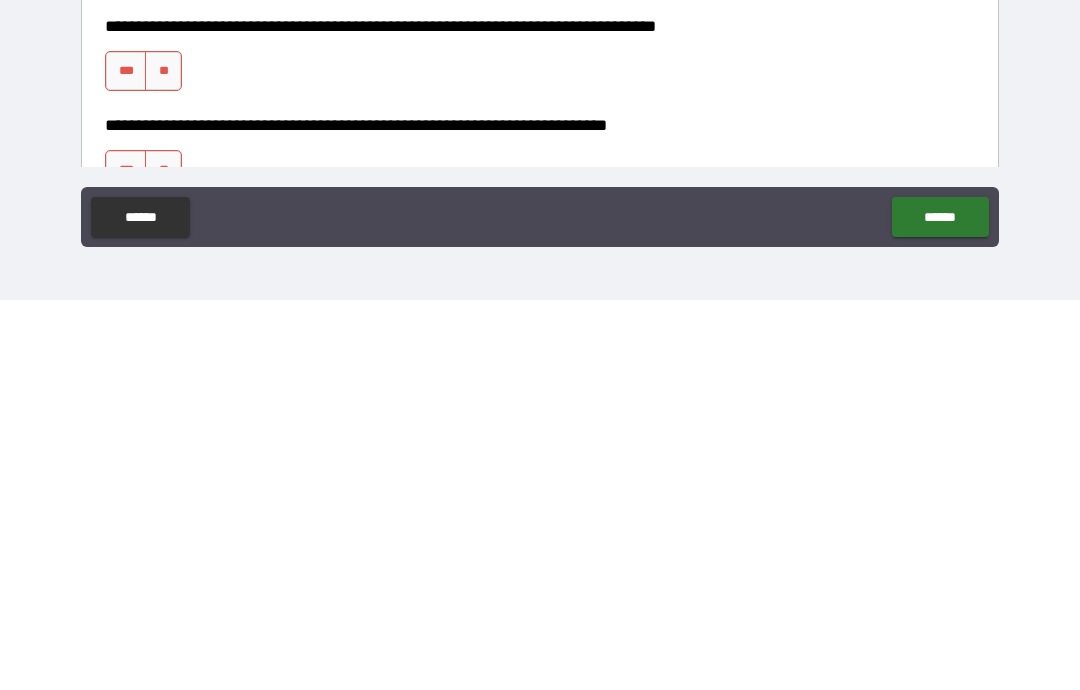click on "**" at bounding box center [163, 461] 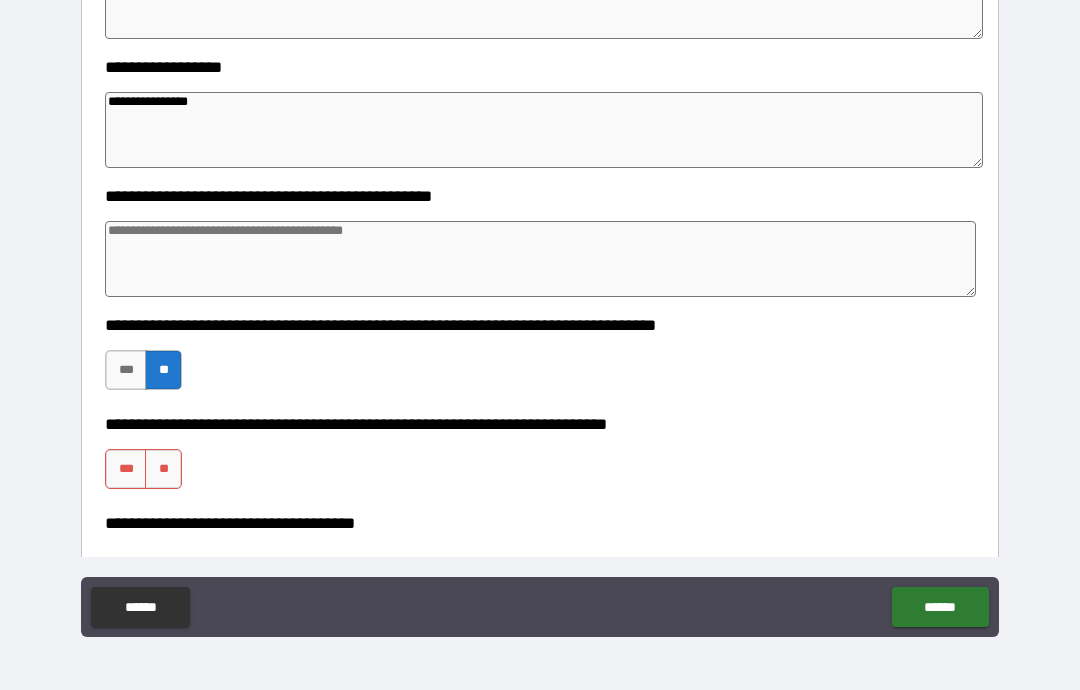 scroll, scrollTop: 1107, scrollLeft: 0, axis: vertical 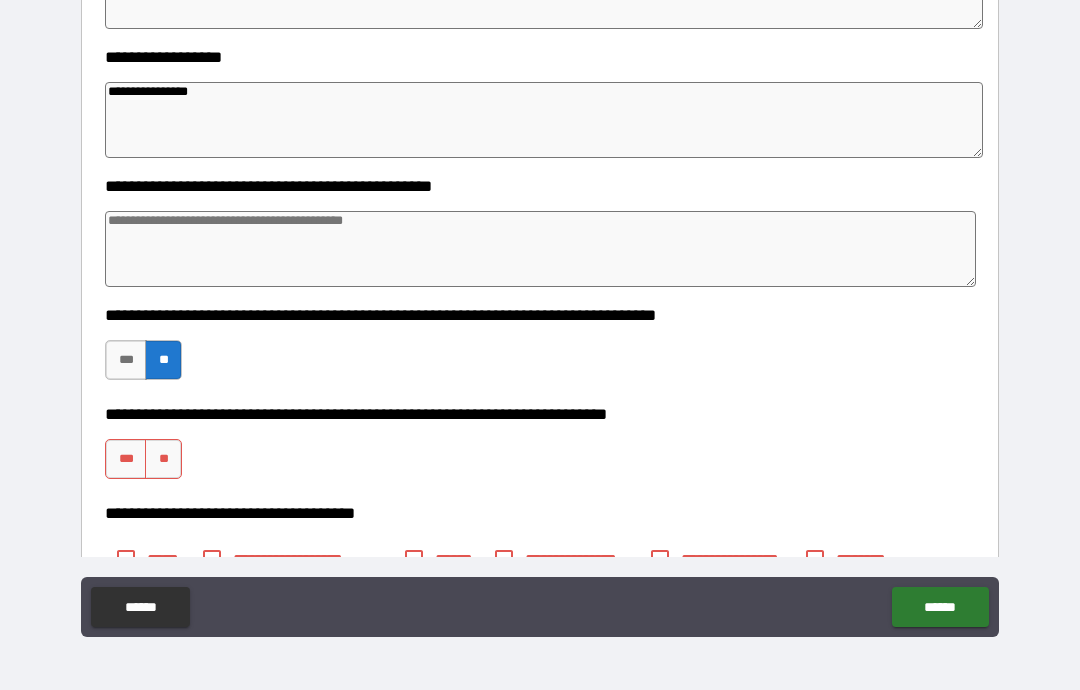 click on "**" at bounding box center [163, 459] 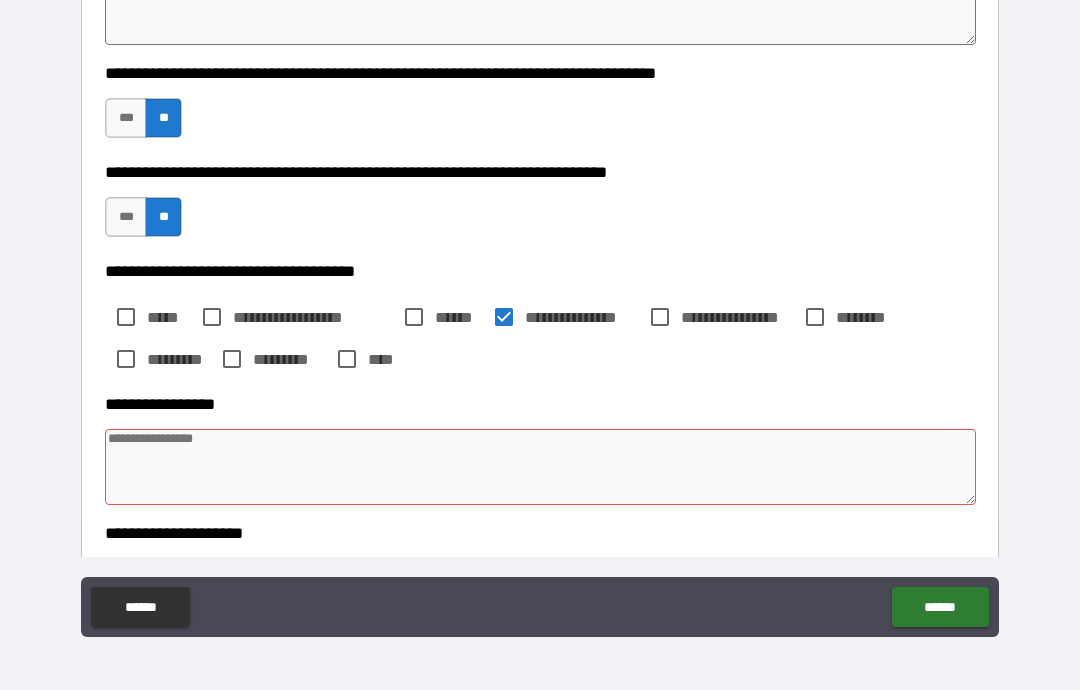 scroll, scrollTop: 1350, scrollLeft: 0, axis: vertical 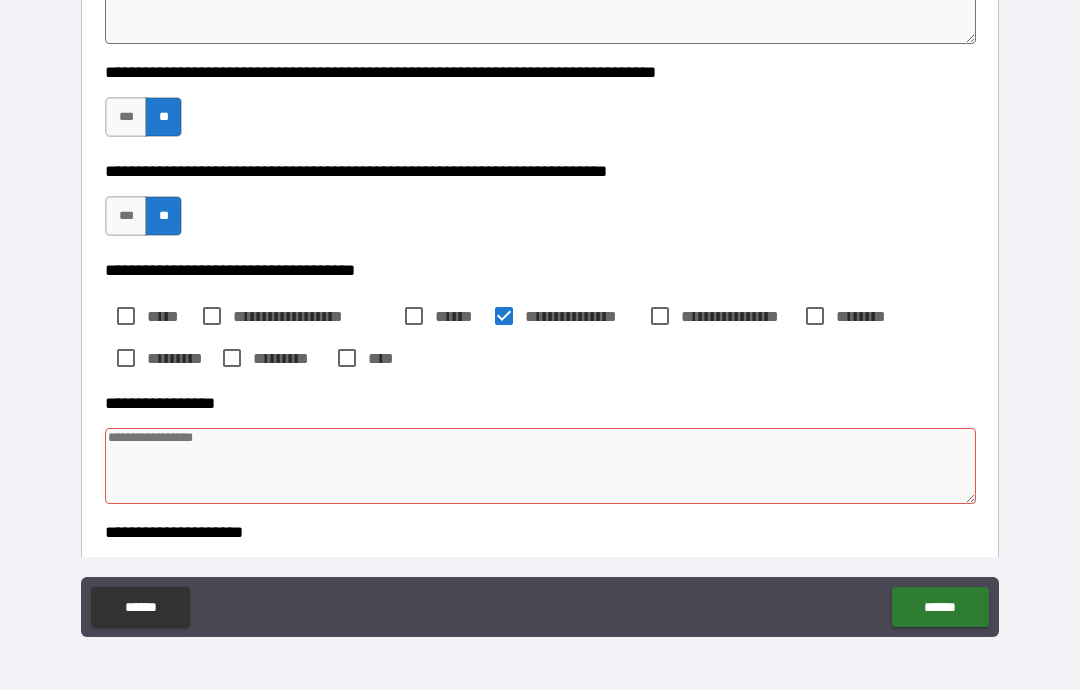 click at bounding box center (540, 466) 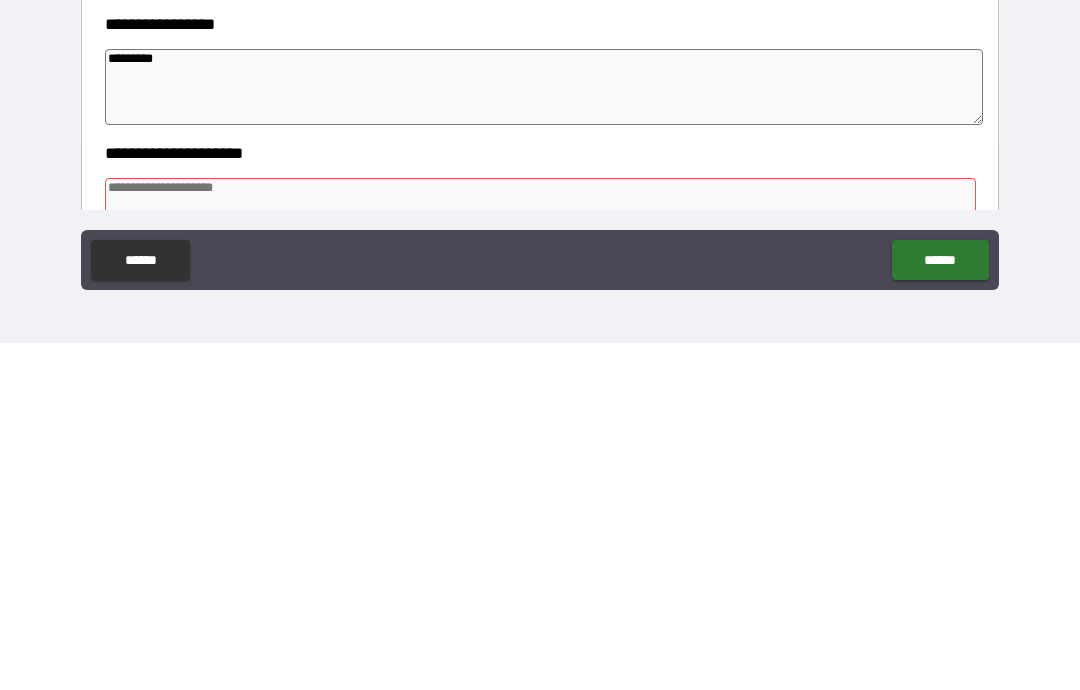 scroll, scrollTop: 1432, scrollLeft: 0, axis: vertical 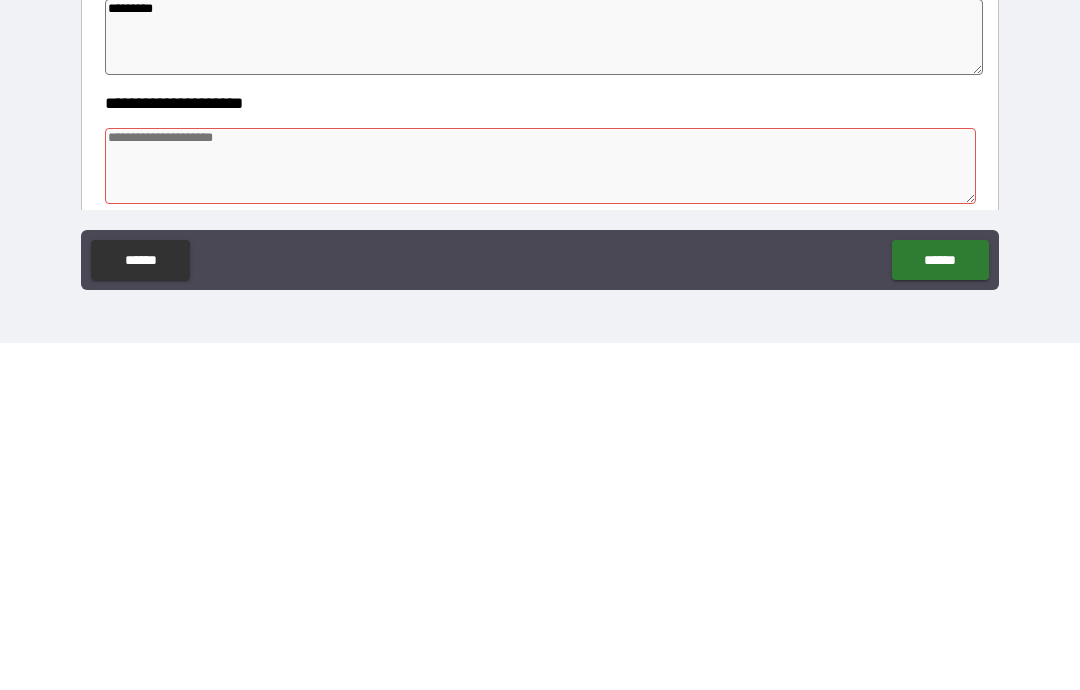 click at bounding box center [540, 513] 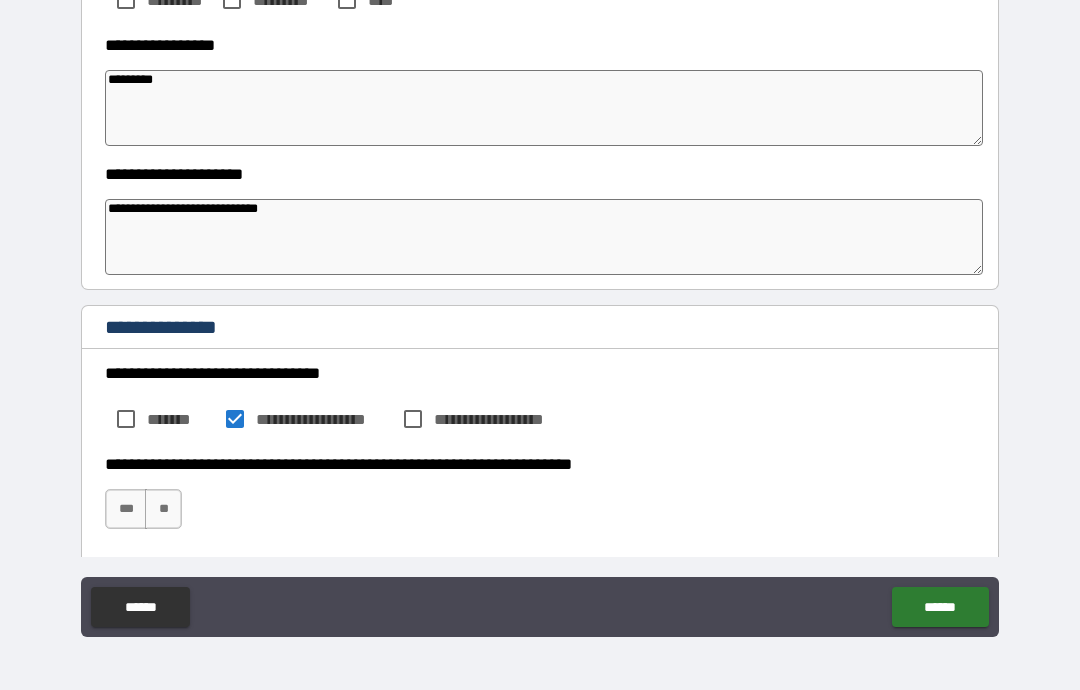 scroll, scrollTop: 1706, scrollLeft: 0, axis: vertical 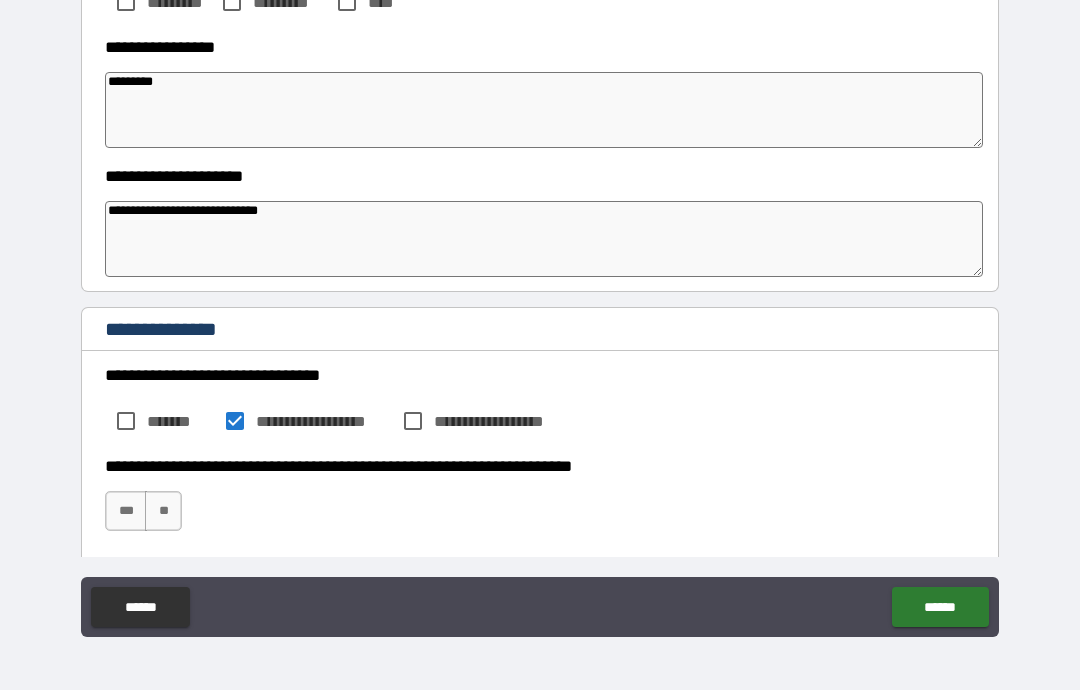 click on "***" at bounding box center (126, 511) 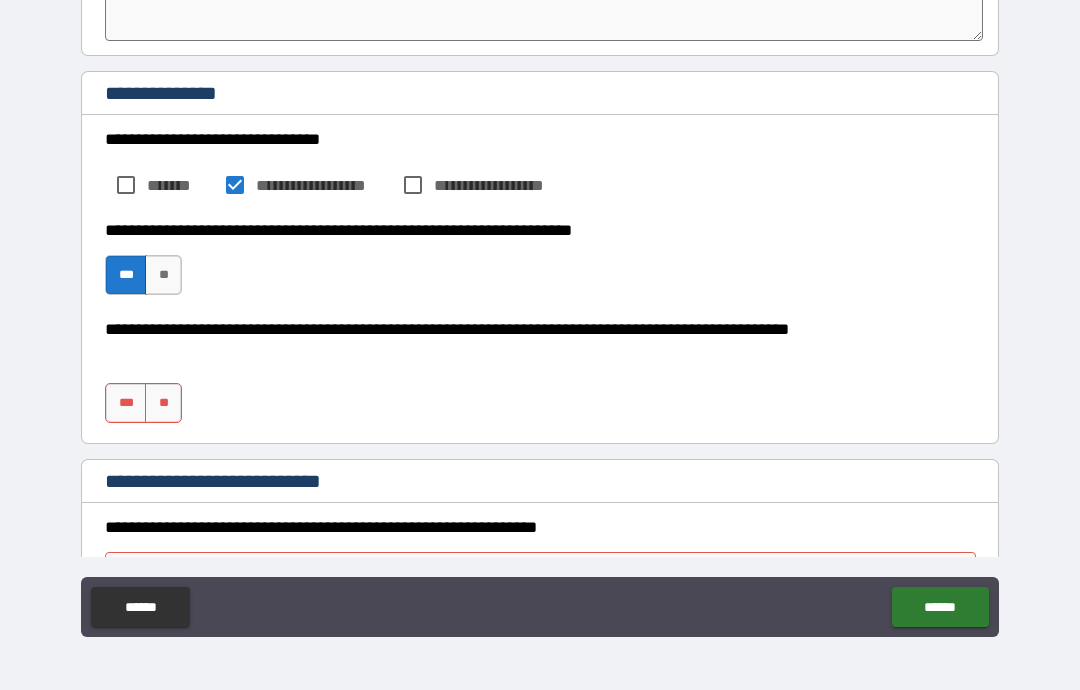 scroll, scrollTop: 1980, scrollLeft: 0, axis: vertical 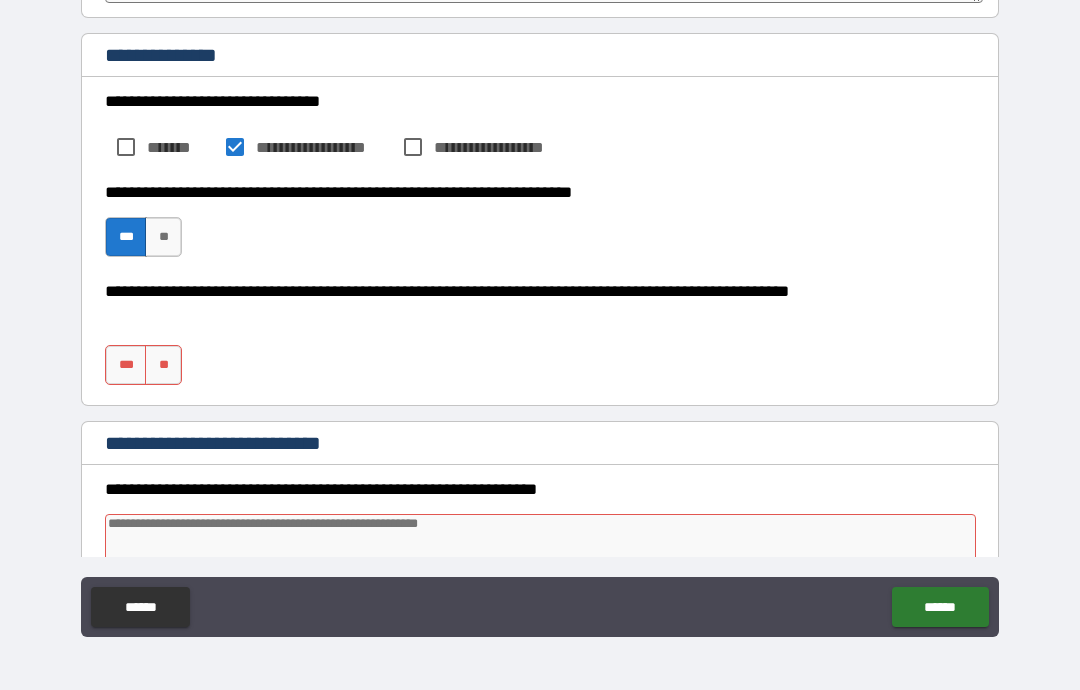 click on "**" at bounding box center [163, 365] 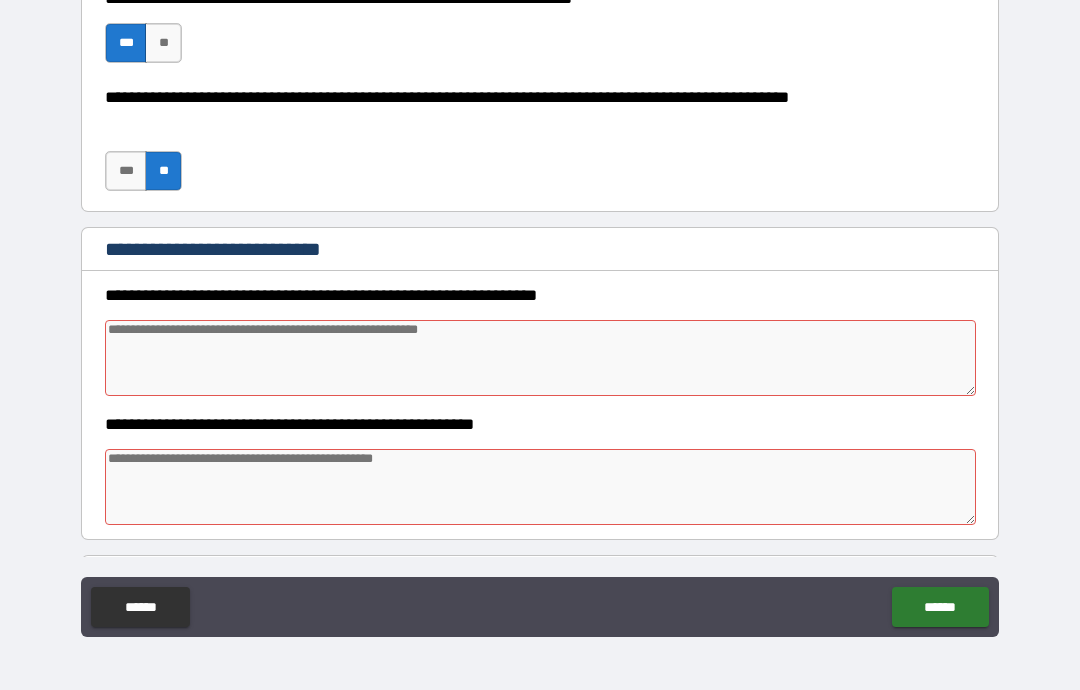 scroll, scrollTop: 2176, scrollLeft: 0, axis: vertical 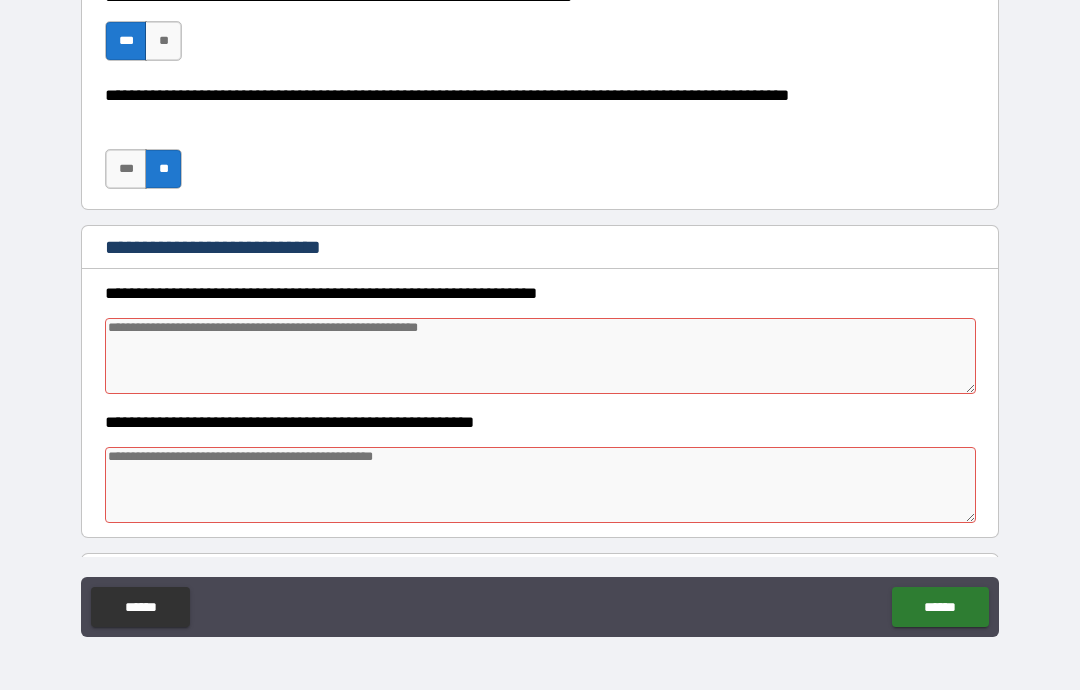 click at bounding box center (540, 356) 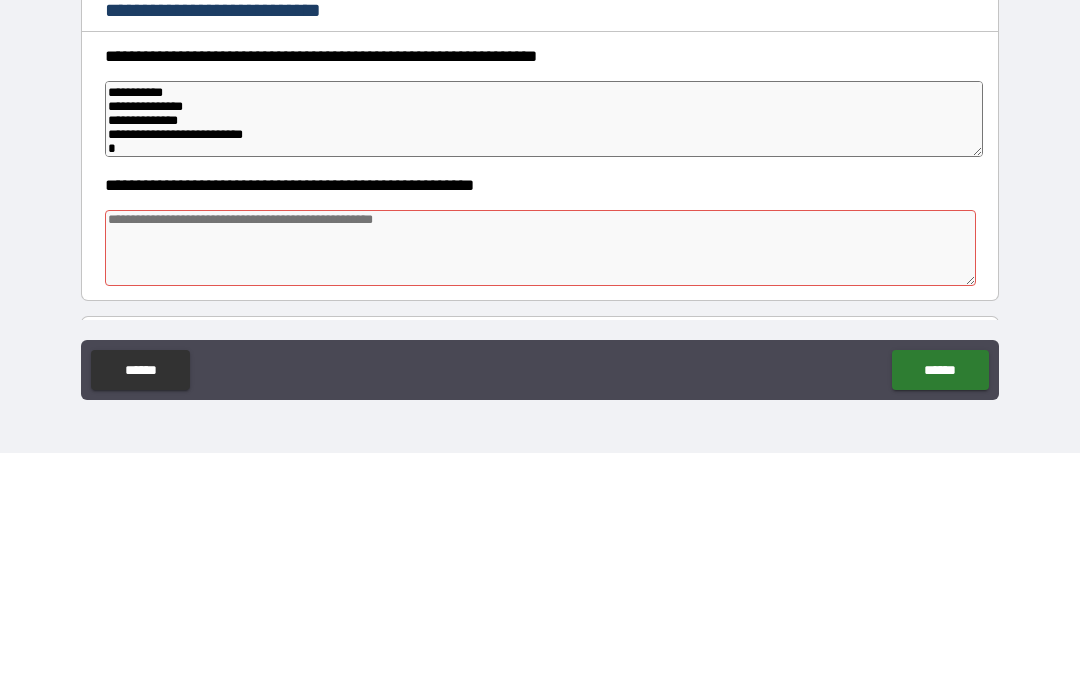 scroll, scrollTop: 12, scrollLeft: 0, axis: vertical 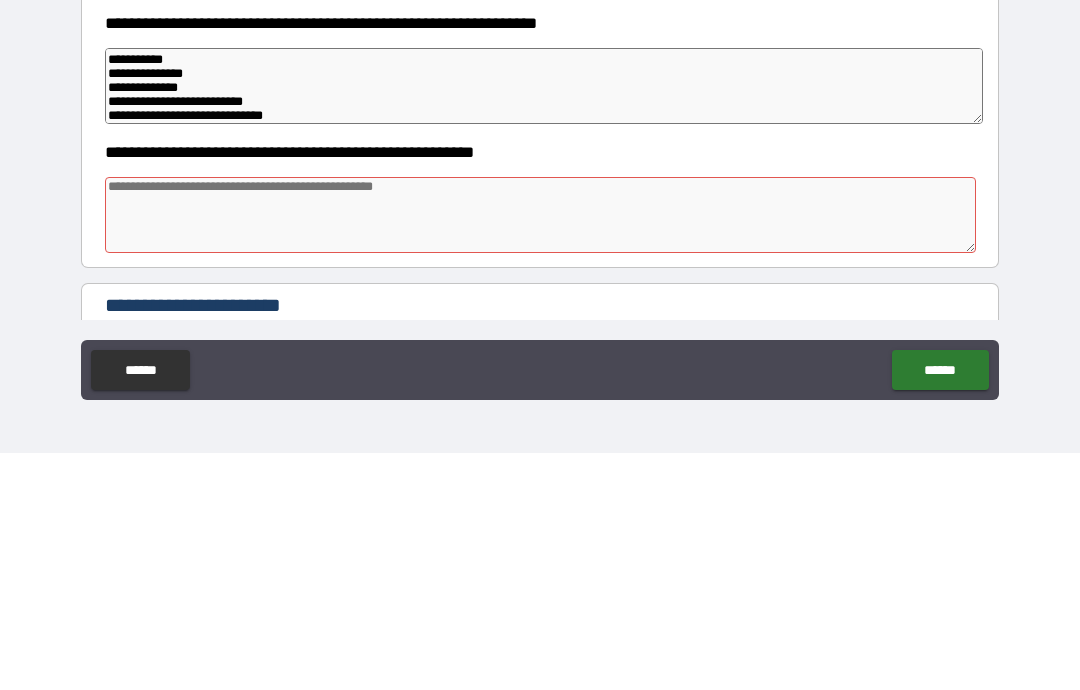 click on "**********" at bounding box center [540, 307] 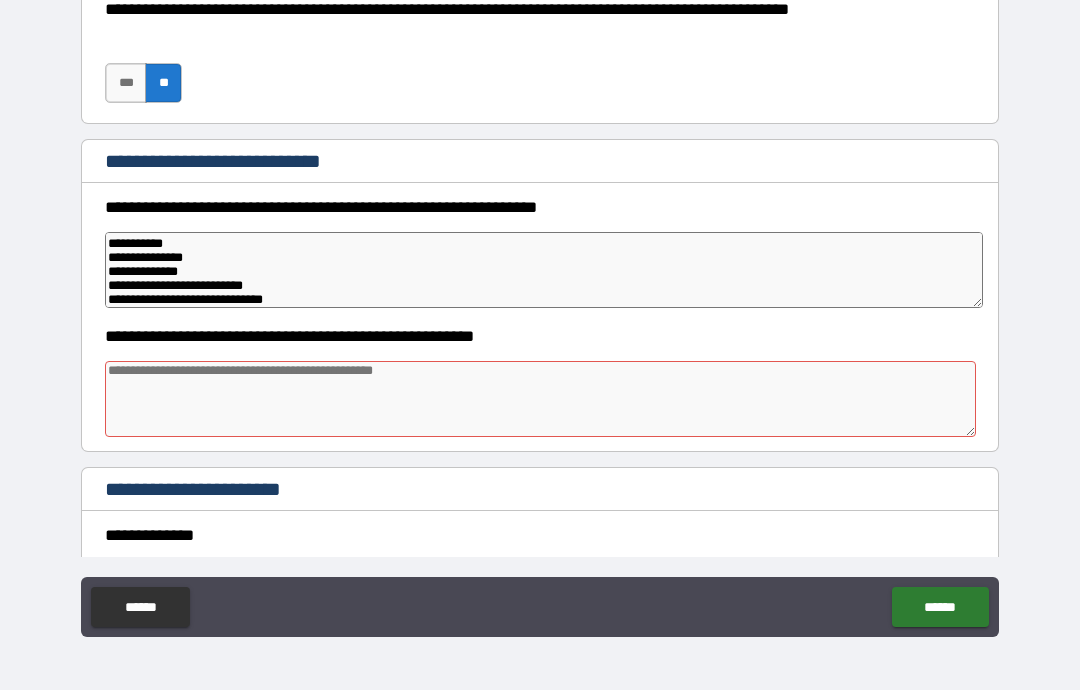 scroll, scrollTop: 2264, scrollLeft: 0, axis: vertical 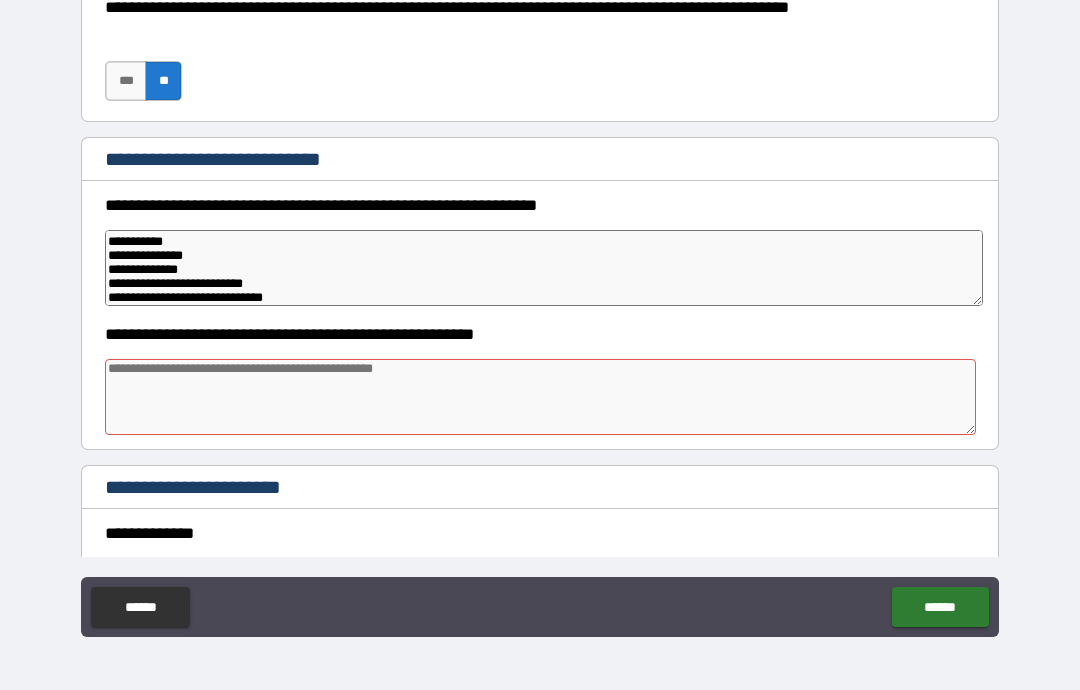 click on "**********" at bounding box center [540, 264] 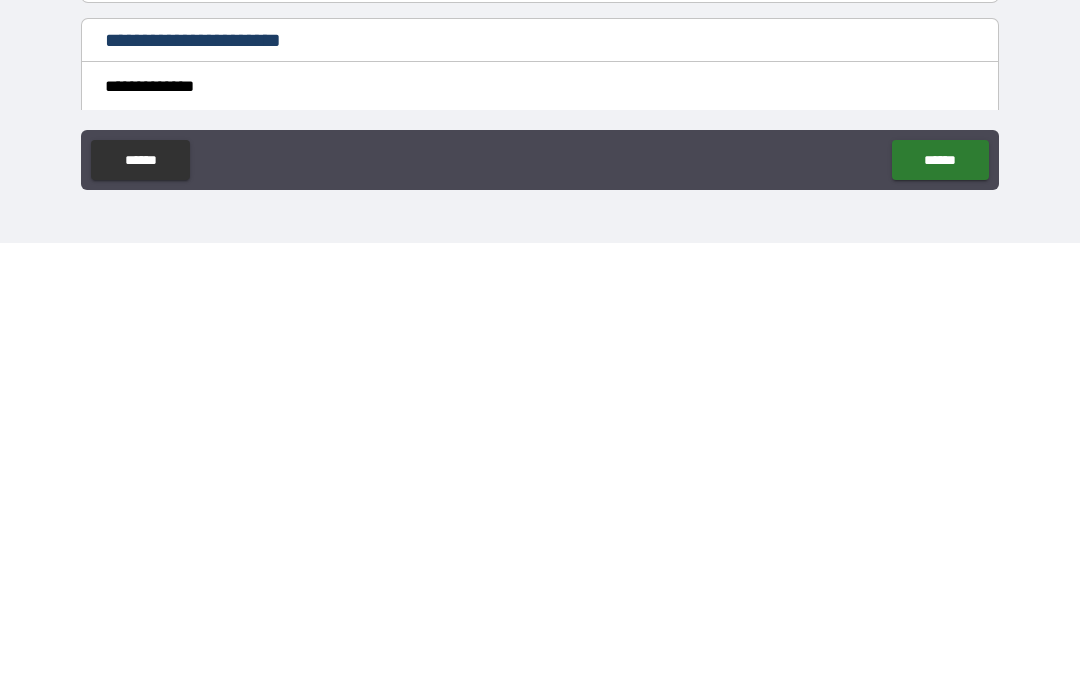 click on "**********" at bounding box center (540, 533) 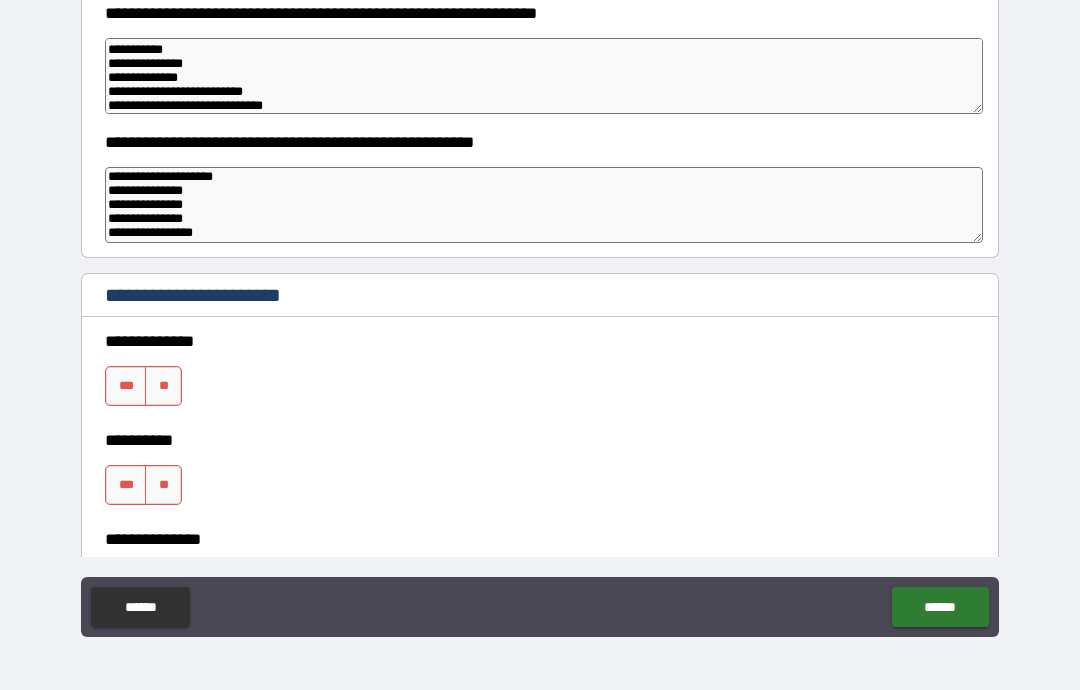 scroll, scrollTop: 2457, scrollLeft: 0, axis: vertical 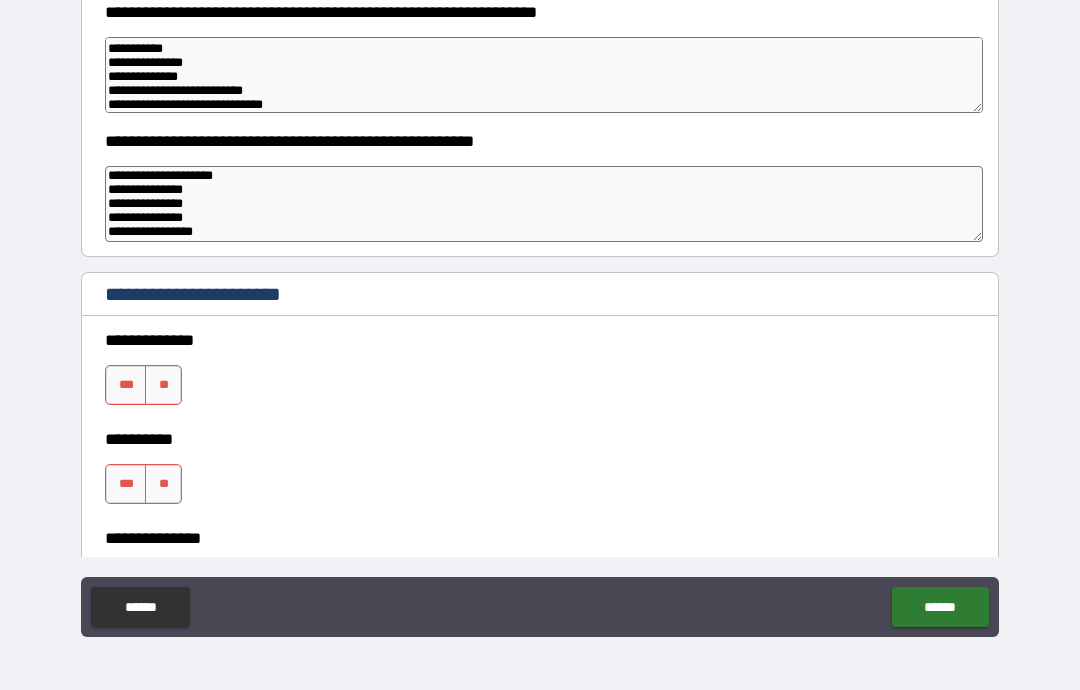 click on "**" at bounding box center [163, 385] 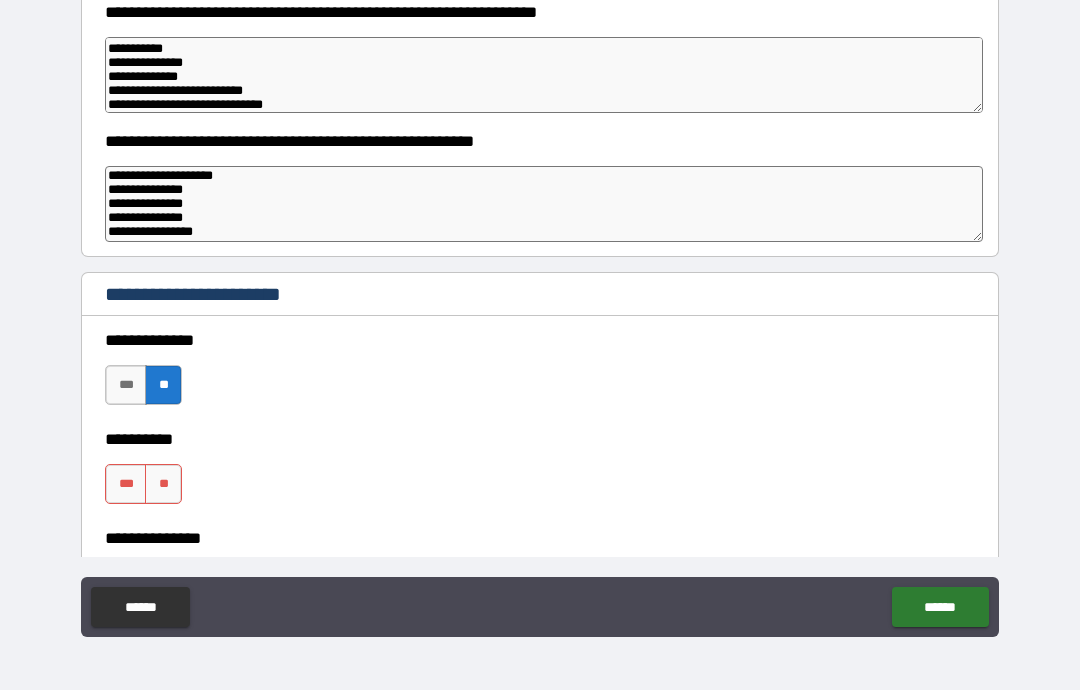 click on "**" at bounding box center [163, 484] 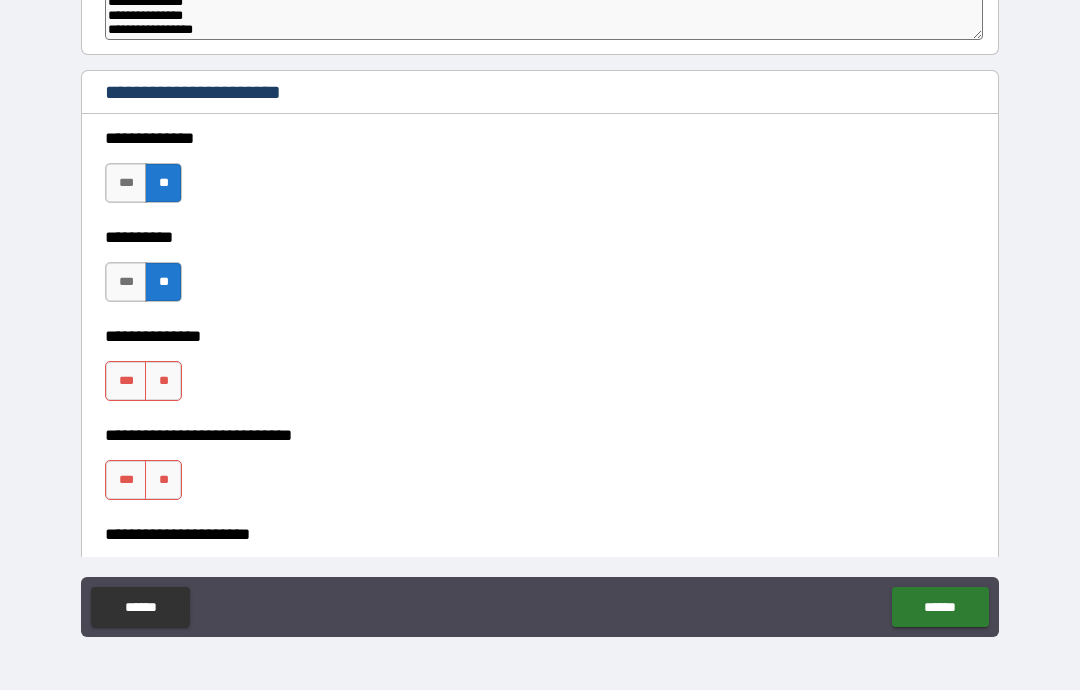 scroll, scrollTop: 2659, scrollLeft: 0, axis: vertical 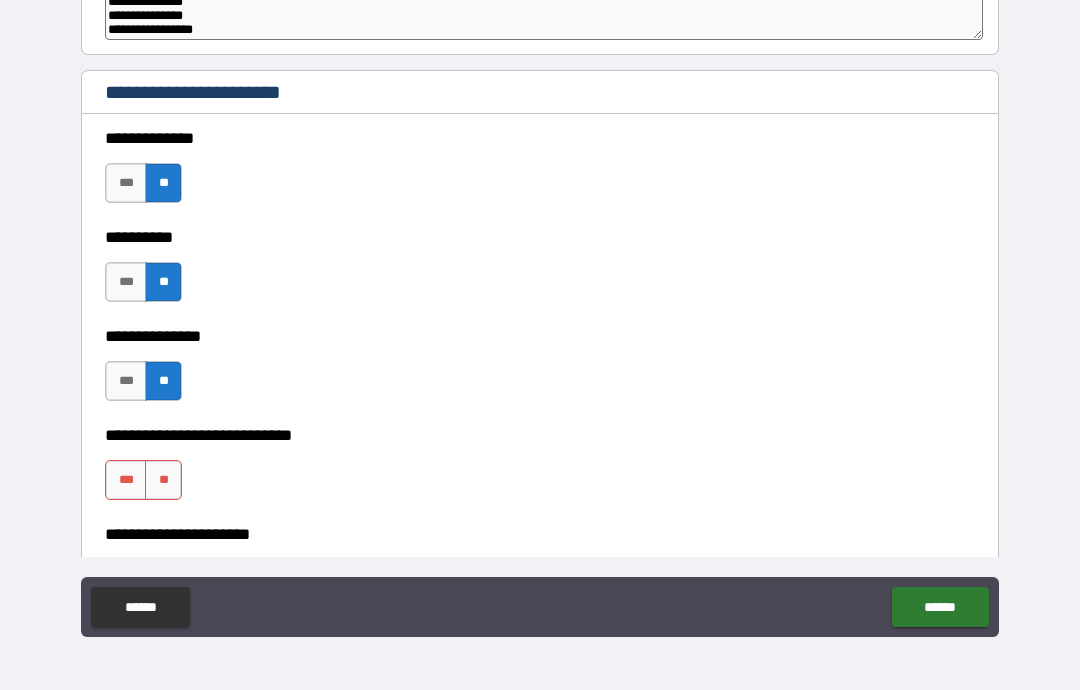 click on "**" at bounding box center (163, 480) 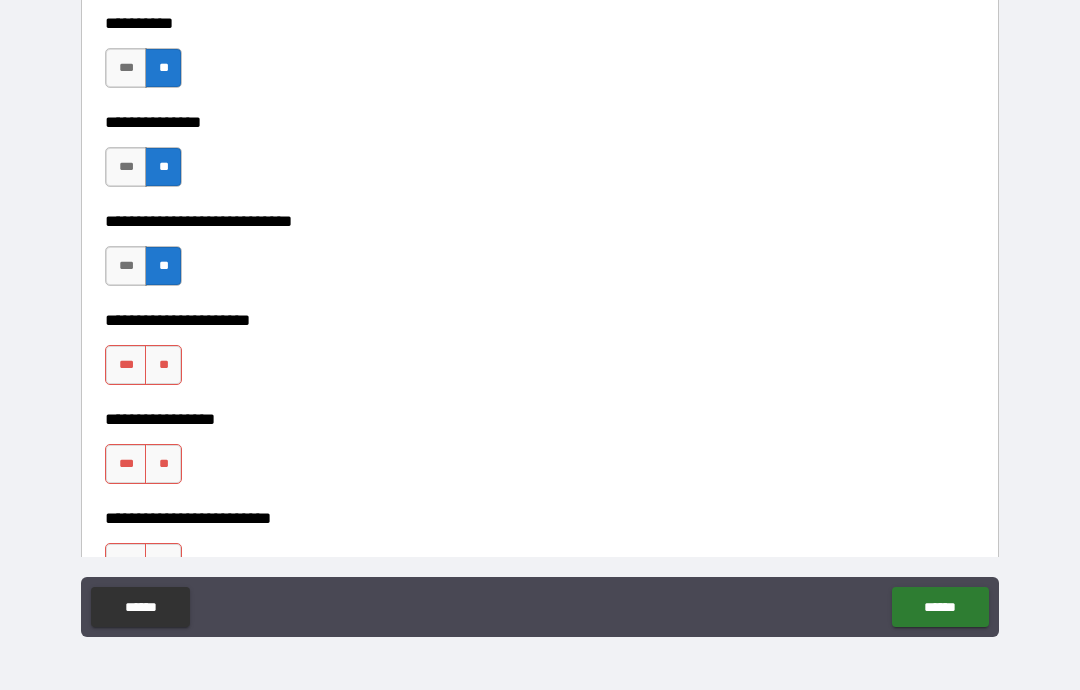 scroll, scrollTop: 2875, scrollLeft: 0, axis: vertical 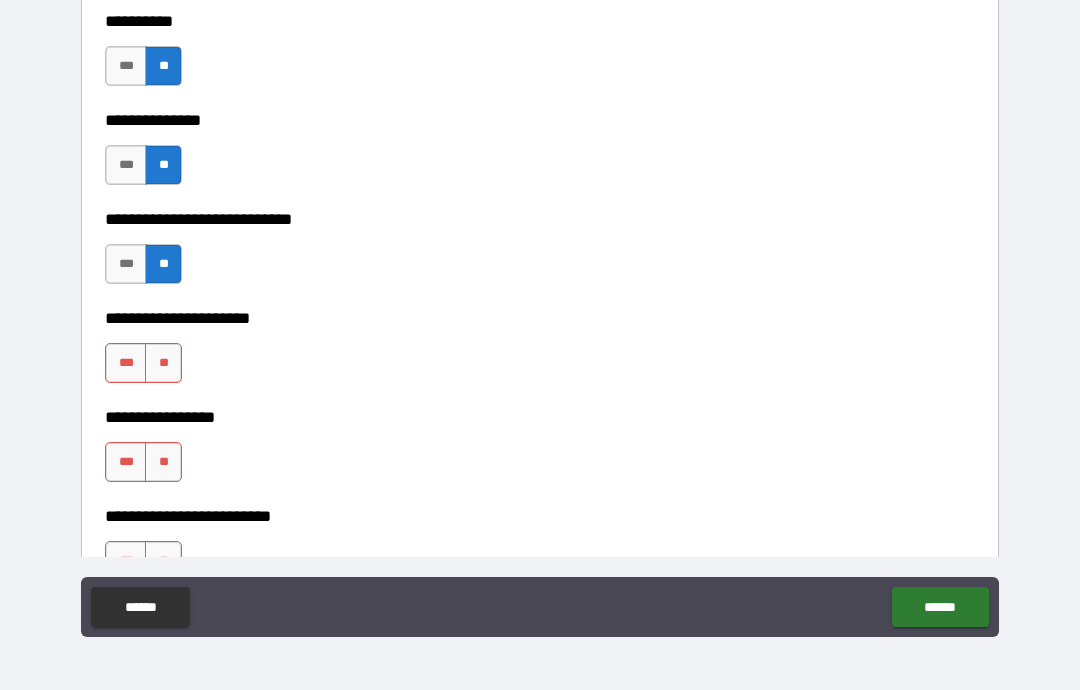 click on "**" at bounding box center (163, 363) 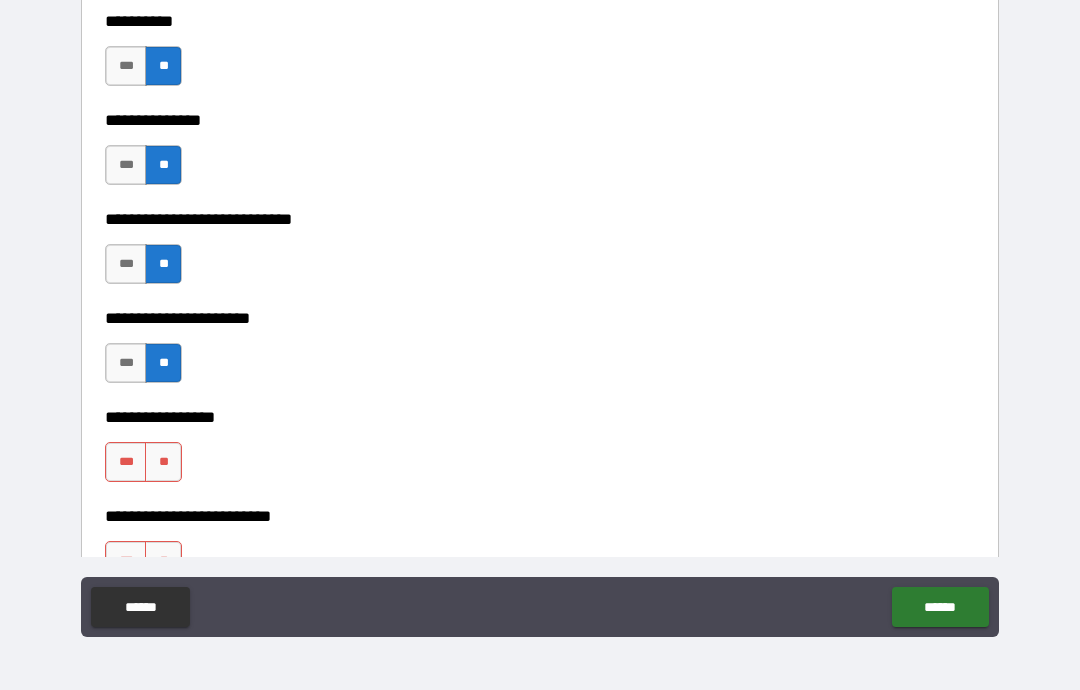 click on "**" at bounding box center (163, 462) 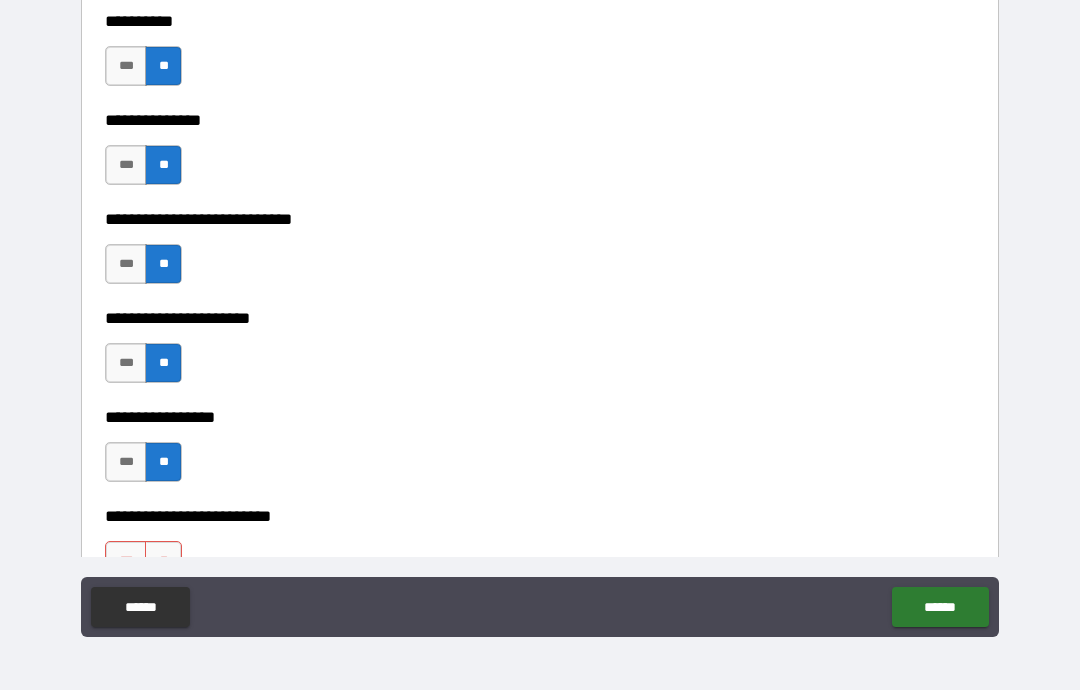 scroll, scrollTop: 2915, scrollLeft: 0, axis: vertical 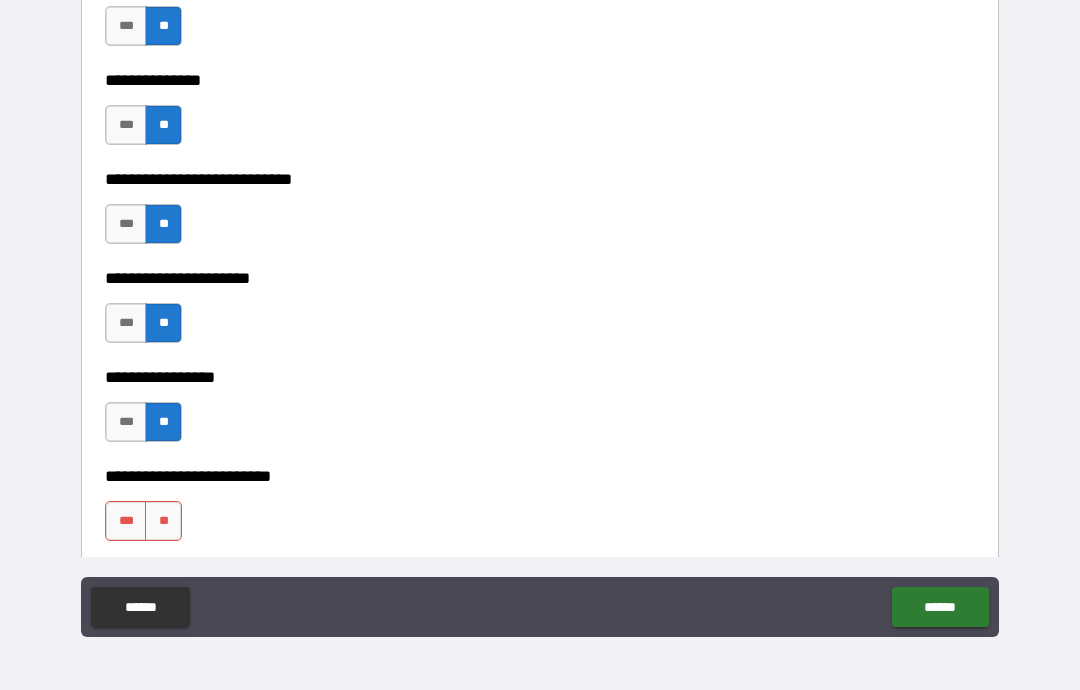 click on "**" at bounding box center [163, 521] 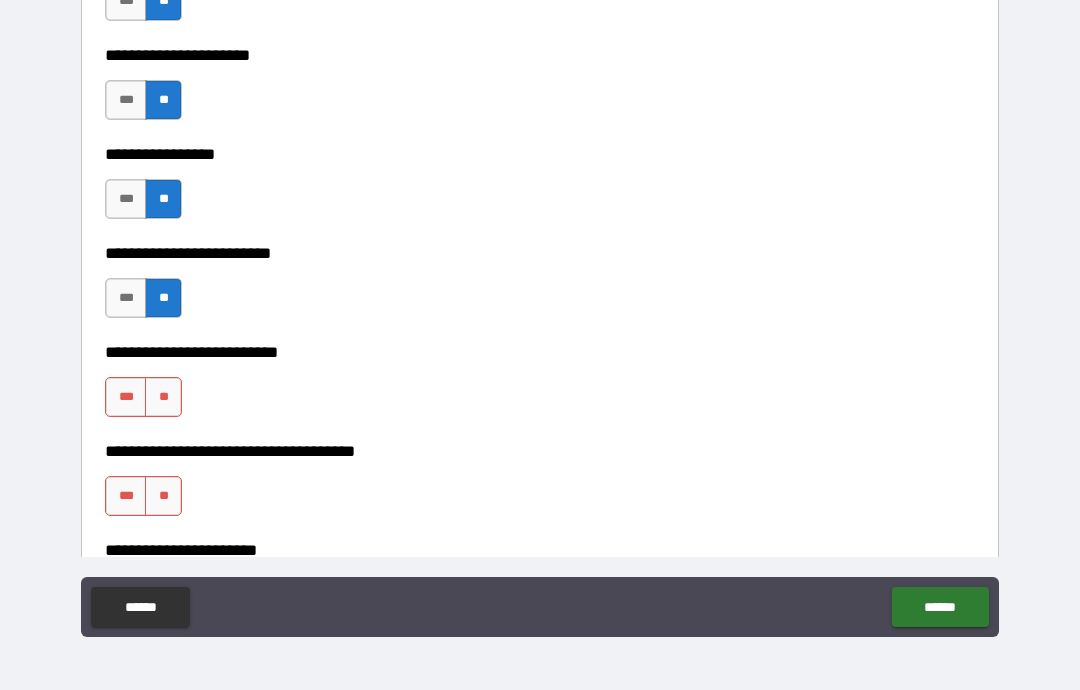 scroll, scrollTop: 3141, scrollLeft: 0, axis: vertical 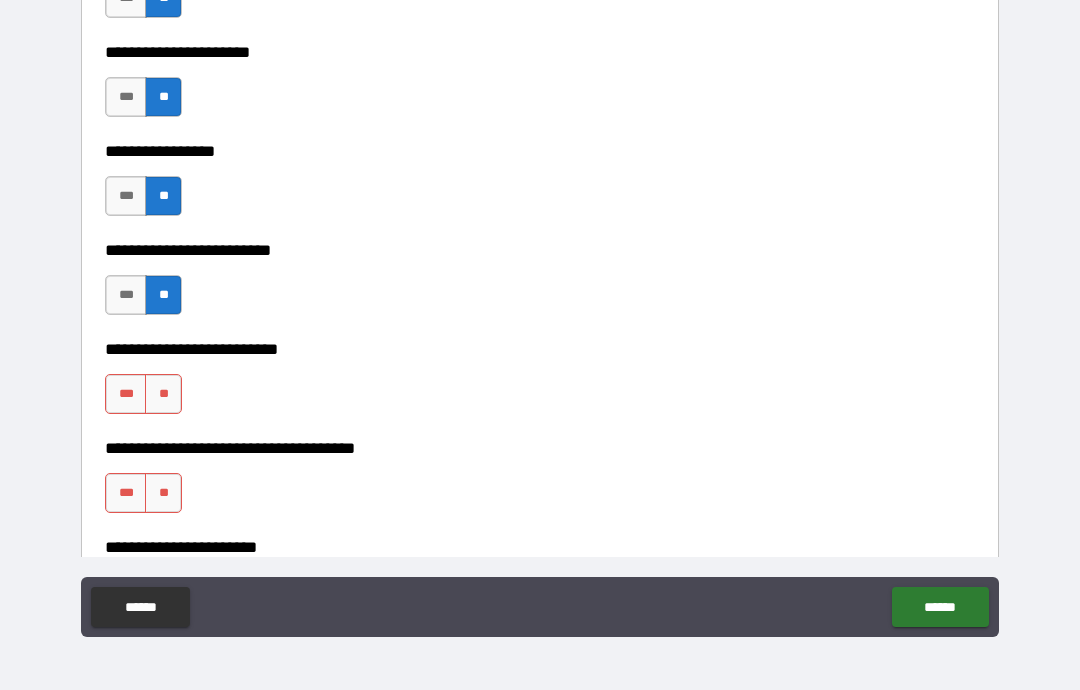 click on "**" at bounding box center [163, 394] 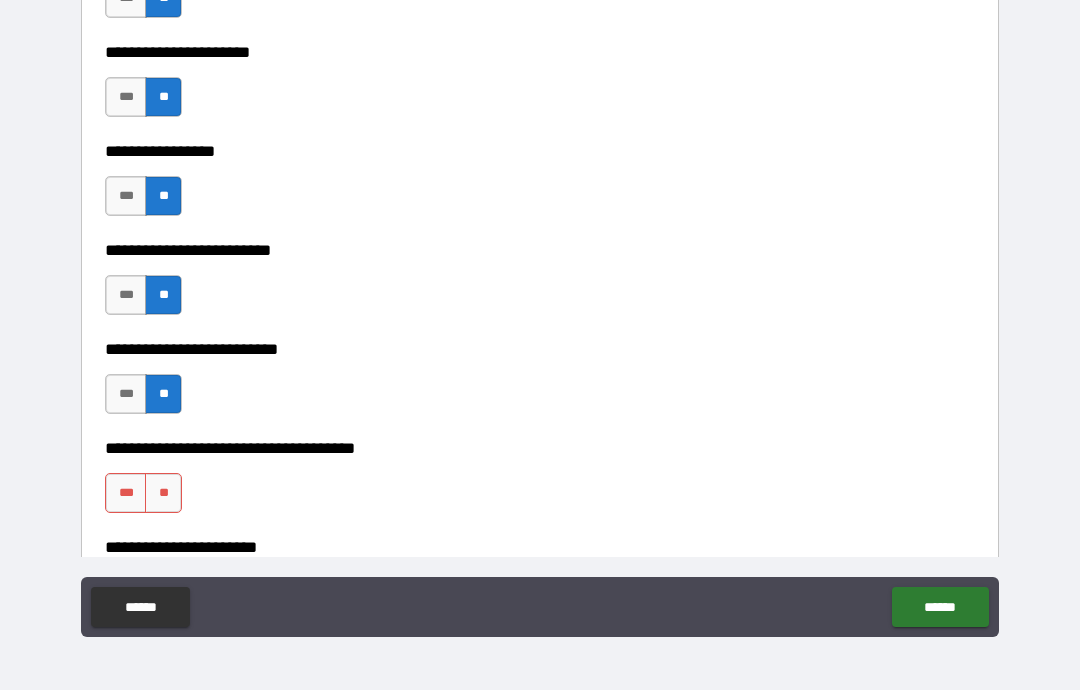 click on "**" at bounding box center [163, 493] 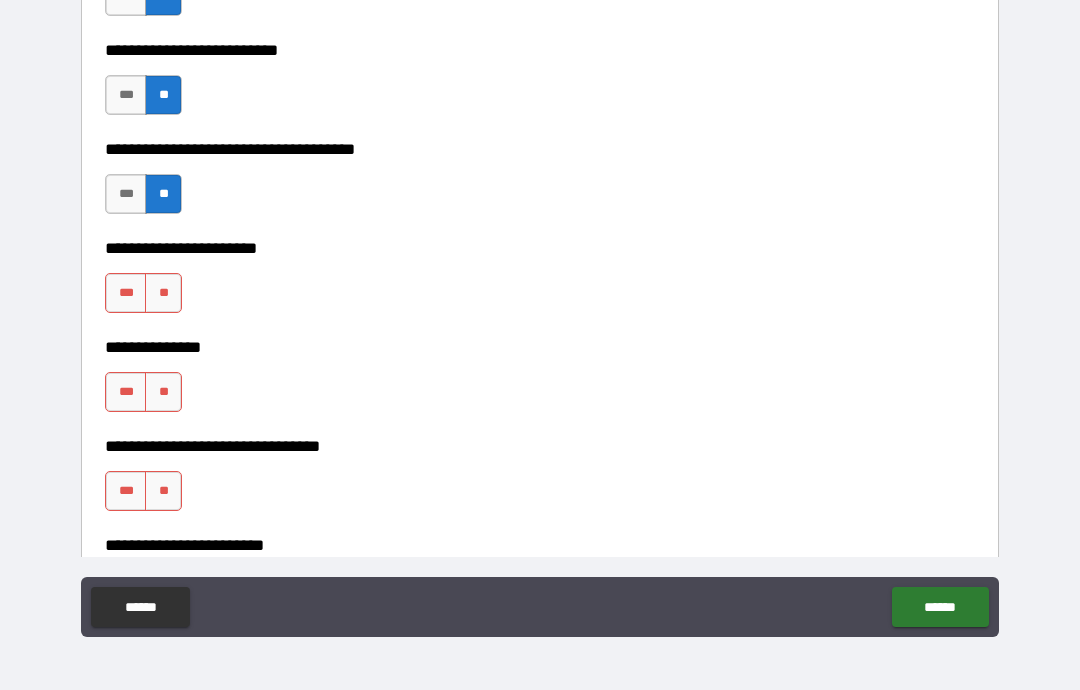 scroll, scrollTop: 3461, scrollLeft: 0, axis: vertical 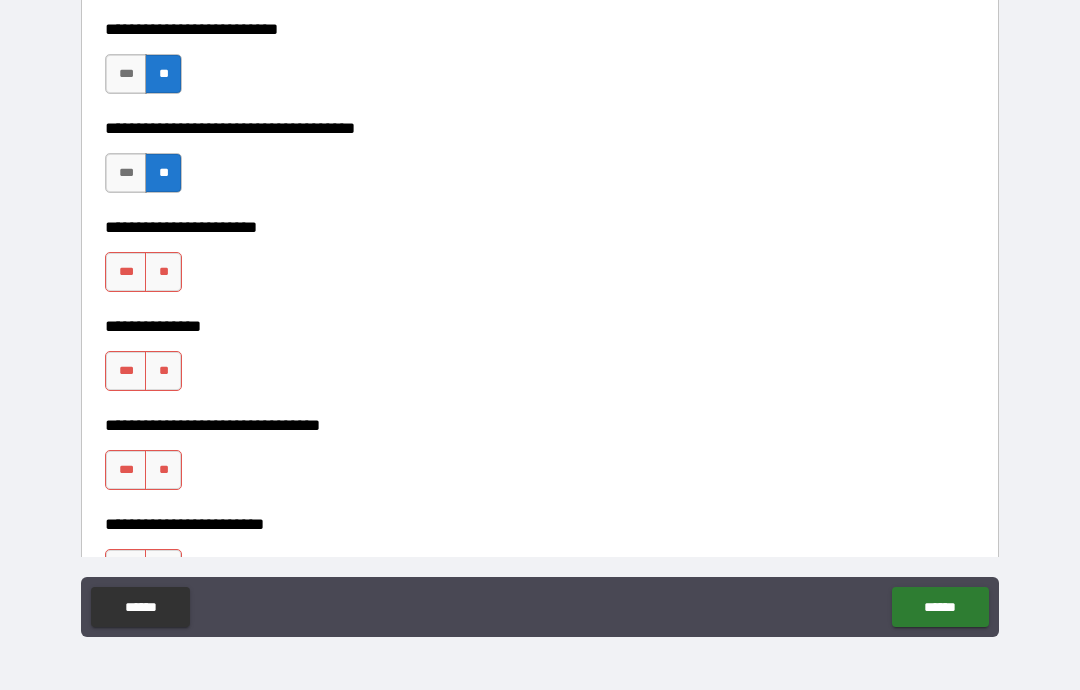 click on "**" at bounding box center [163, 272] 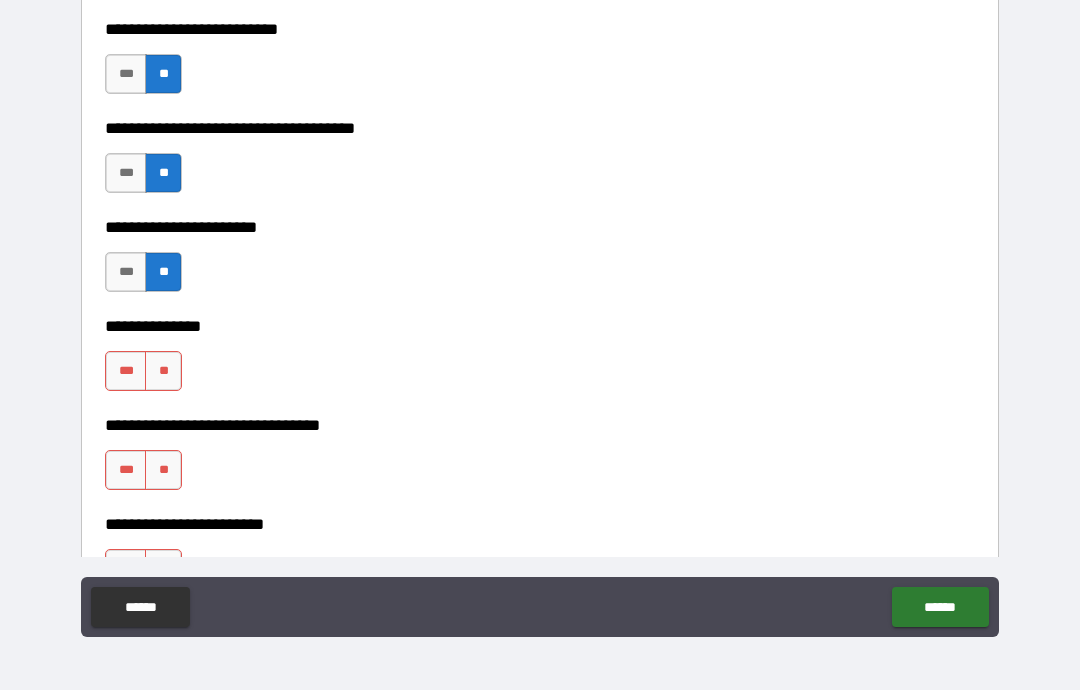 click on "**" at bounding box center (163, 371) 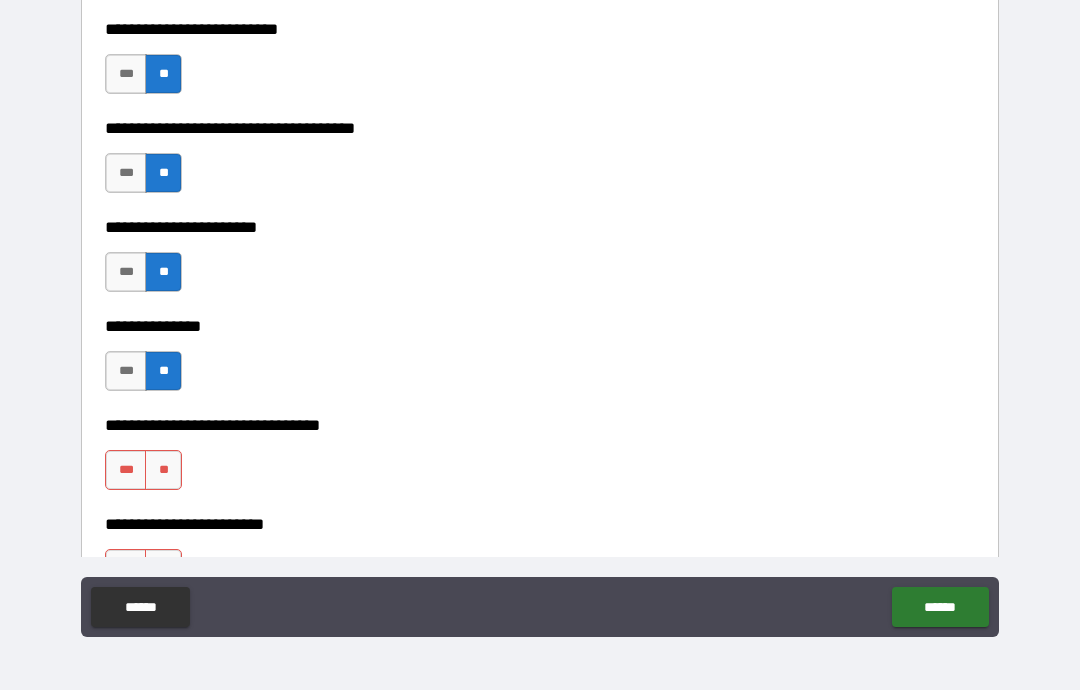 click on "**" at bounding box center [163, 470] 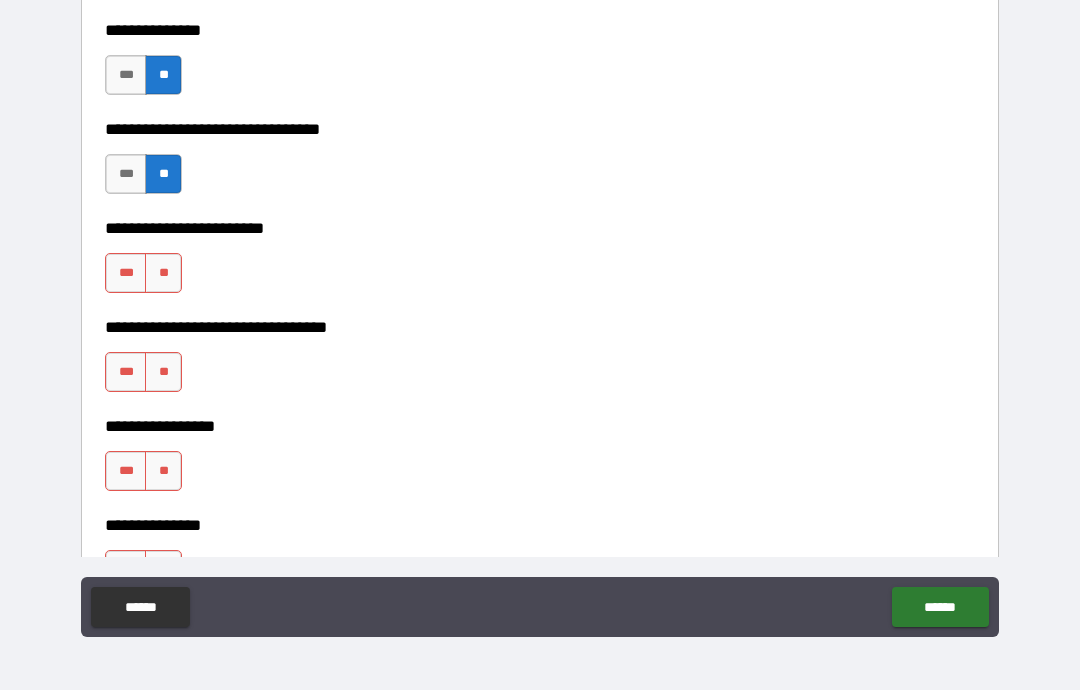 scroll, scrollTop: 3758, scrollLeft: 0, axis: vertical 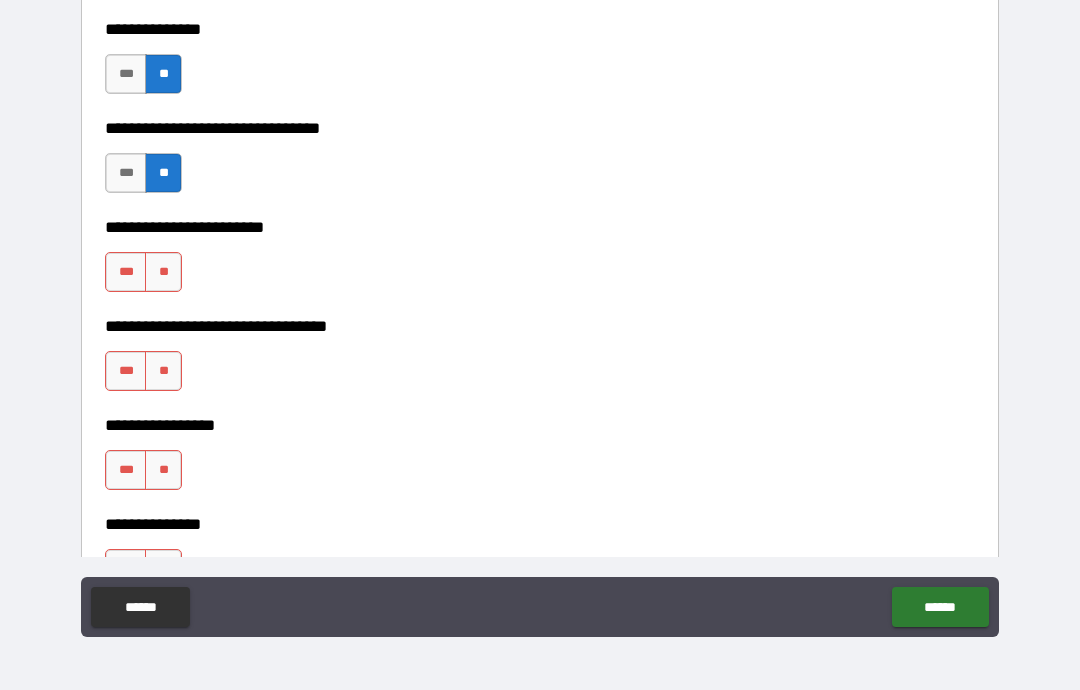 click on "**" at bounding box center (163, 272) 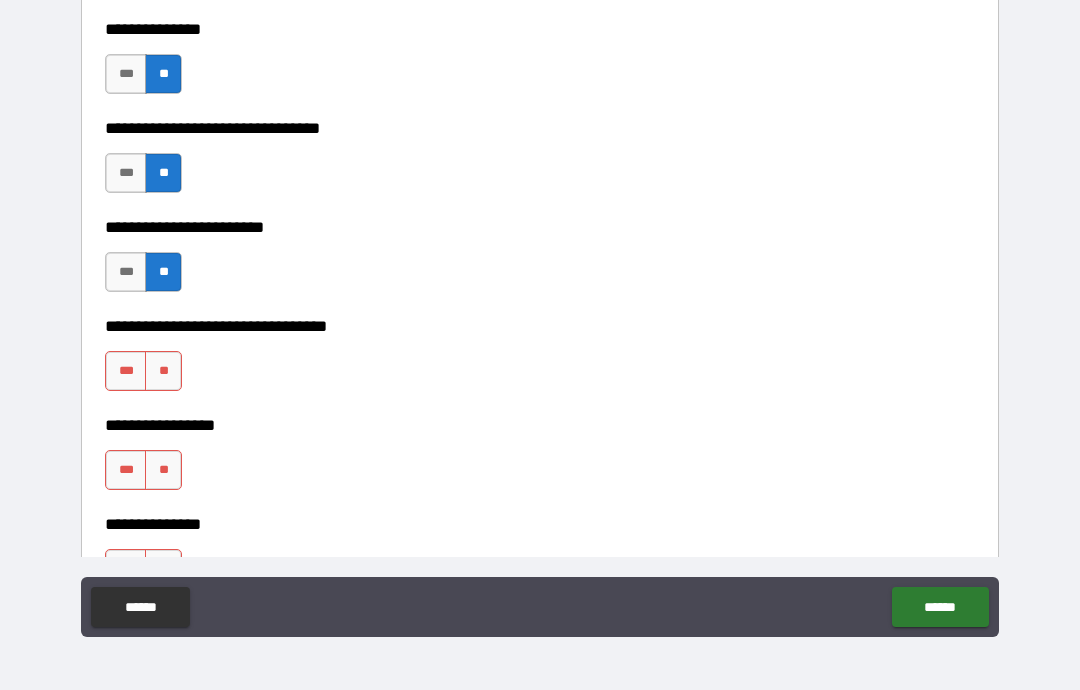 click on "**" at bounding box center (163, 371) 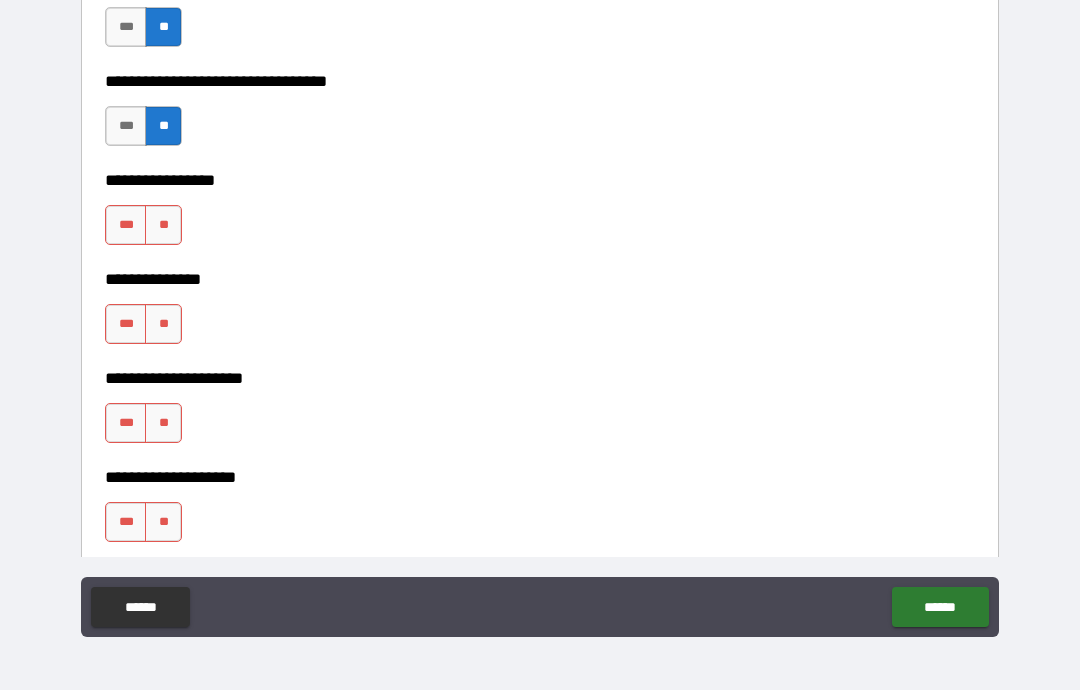 click on "**********" at bounding box center [540, 307] 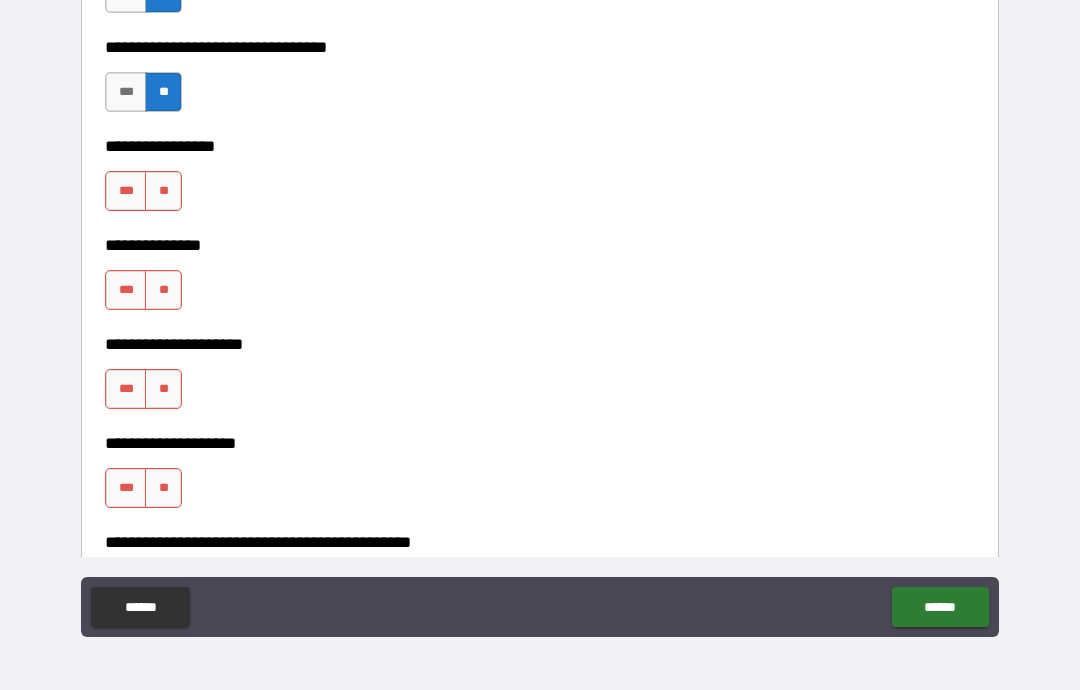 scroll, scrollTop: 4038, scrollLeft: 0, axis: vertical 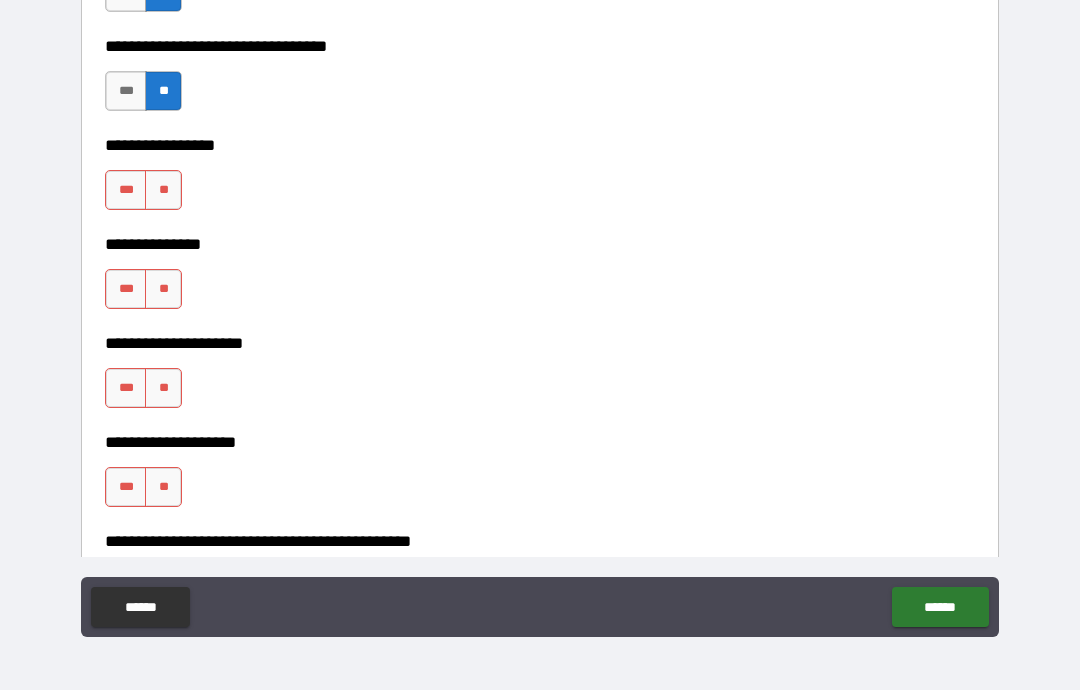 click on "**" at bounding box center [163, 190] 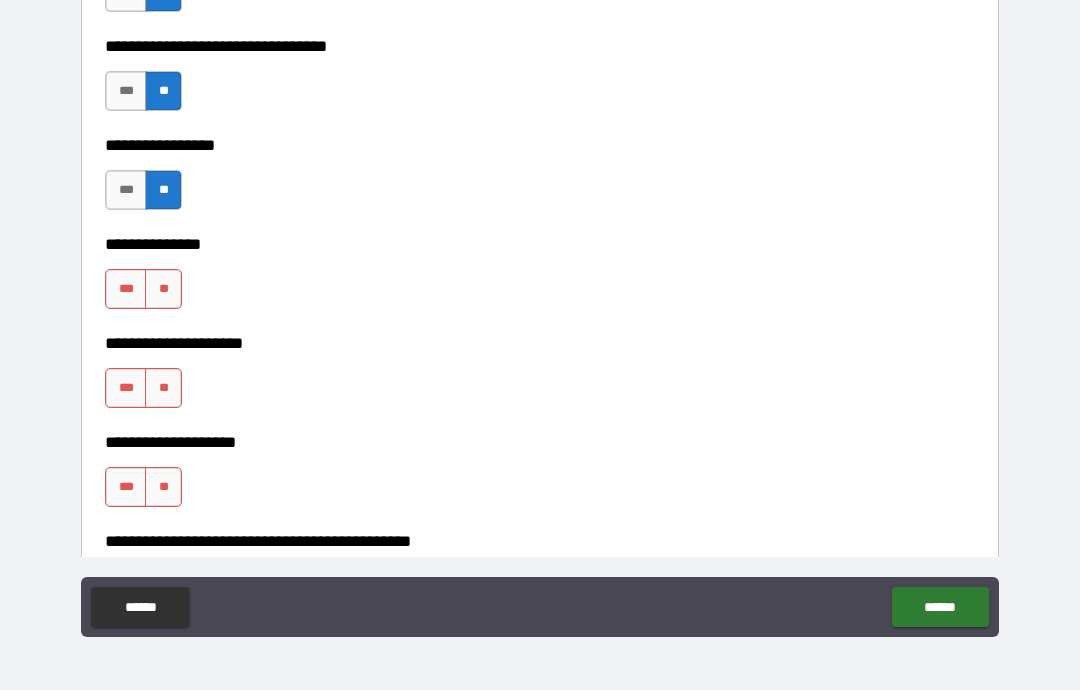 click on "**" at bounding box center [163, 289] 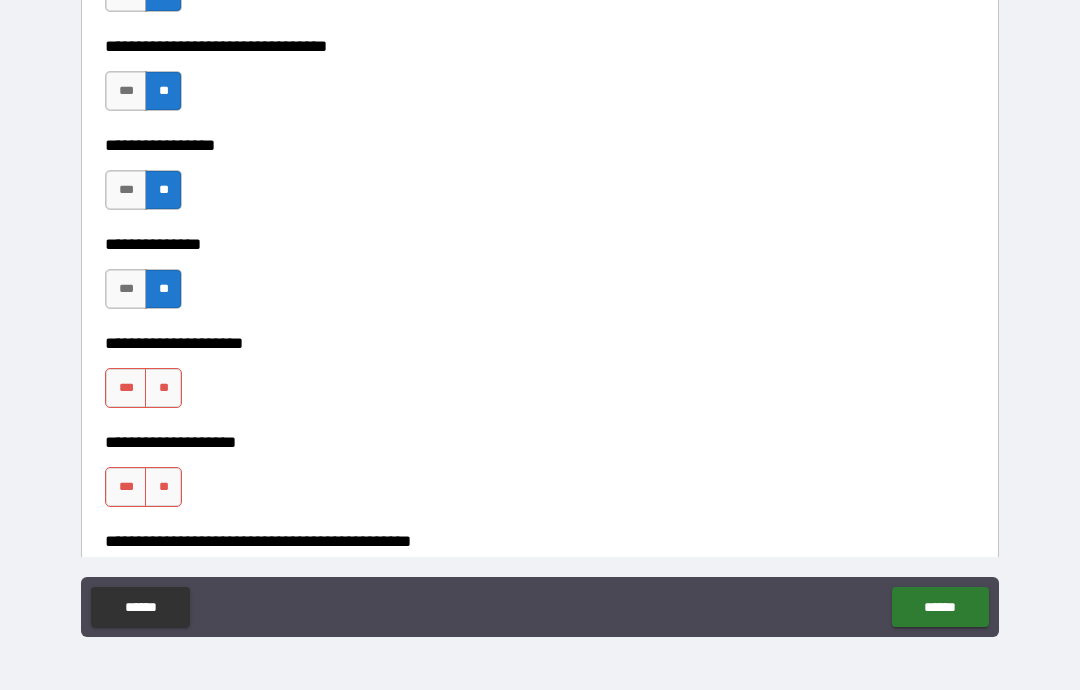 click on "***" at bounding box center (126, 388) 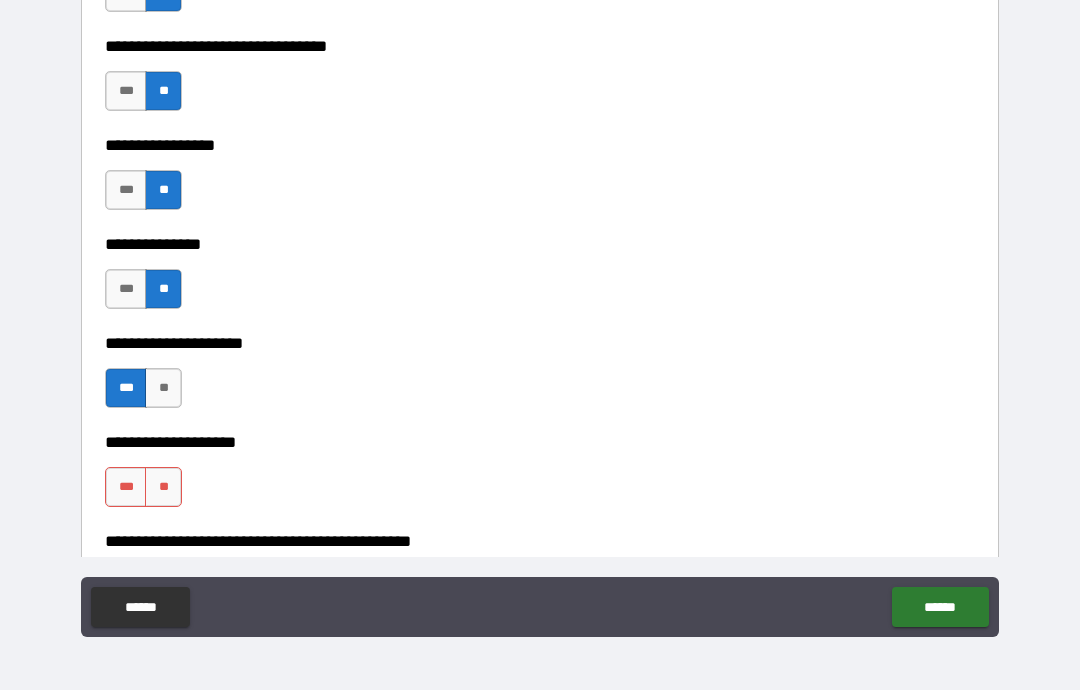 click on "**" at bounding box center (163, 487) 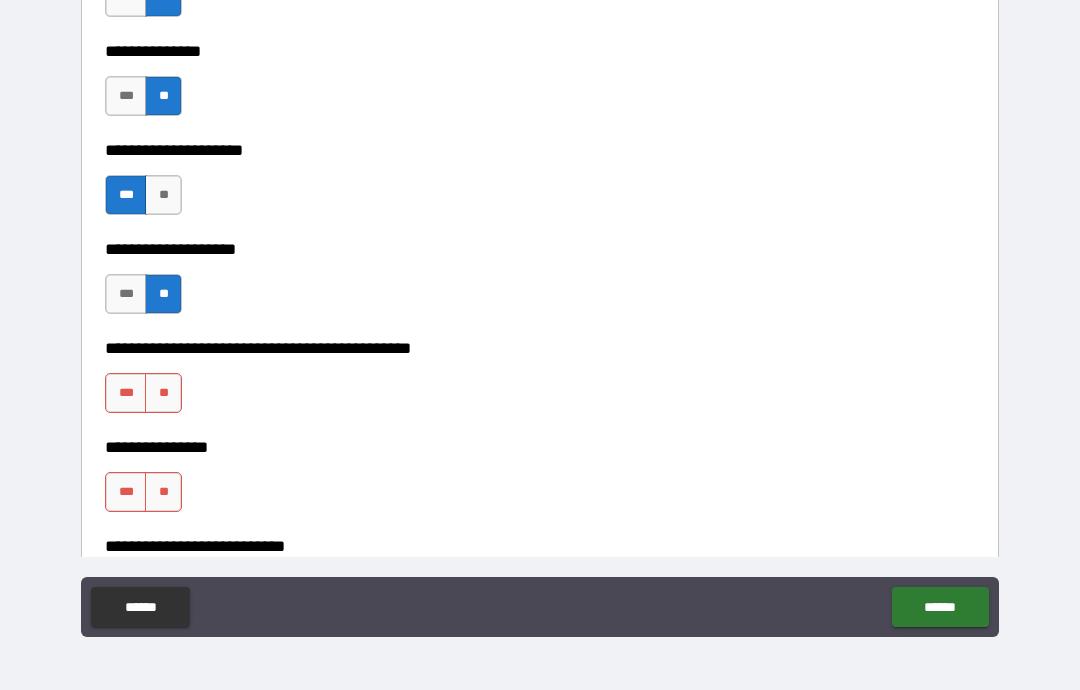 scroll, scrollTop: 4232, scrollLeft: 0, axis: vertical 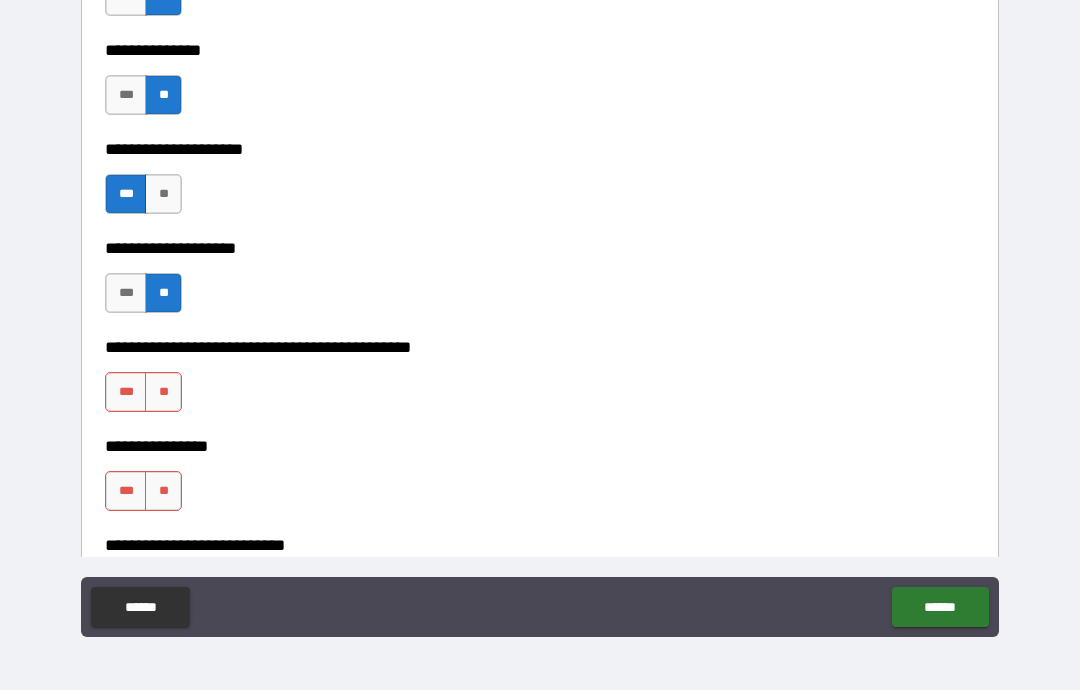 click on "**" at bounding box center [163, 392] 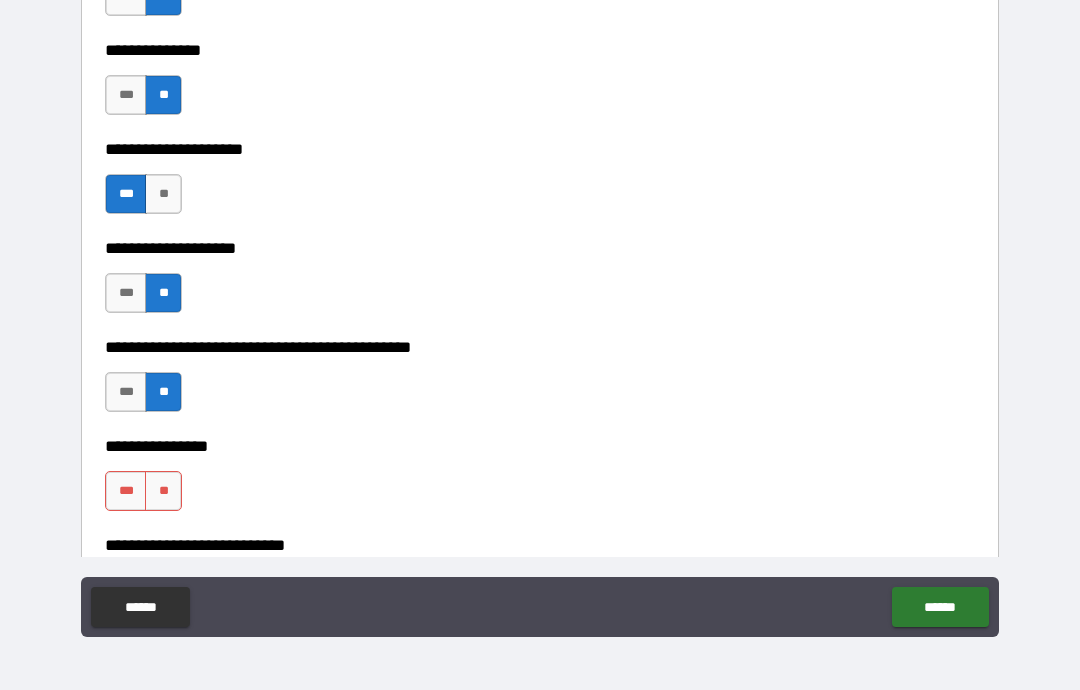 click on "**" at bounding box center (163, 491) 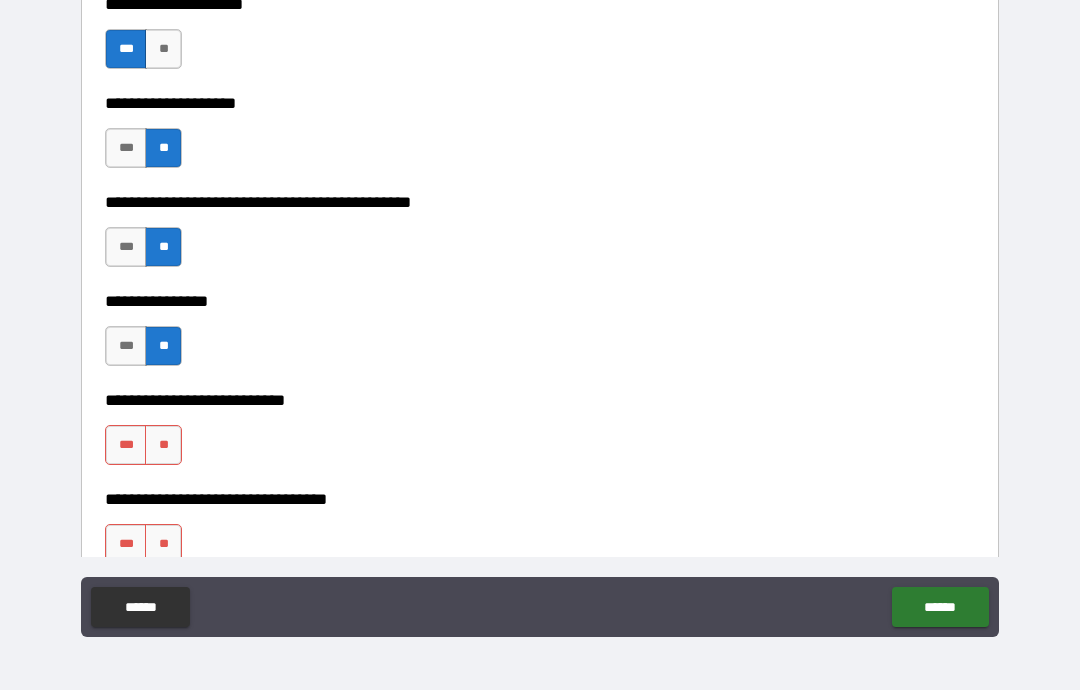 scroll, scrollTop: 4379, scrollLeft: 0, axis: vertical 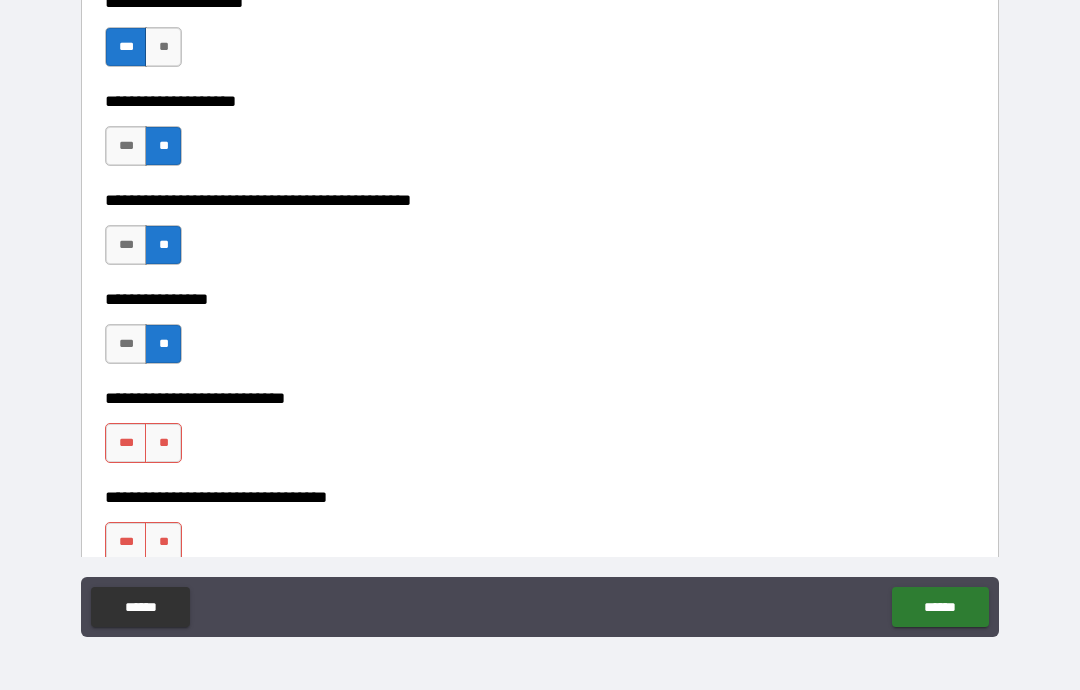 click on "**" at bounding box center (163, 443) 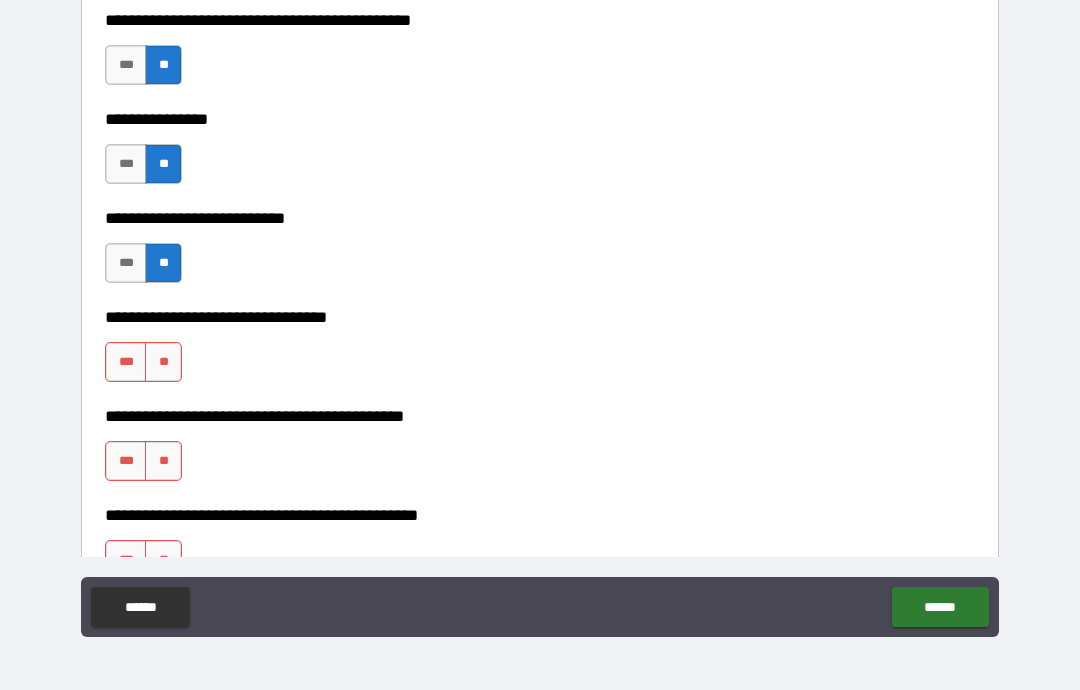 scroll, scrollTop: 4578, scrollLeft: 0, axis: vertical 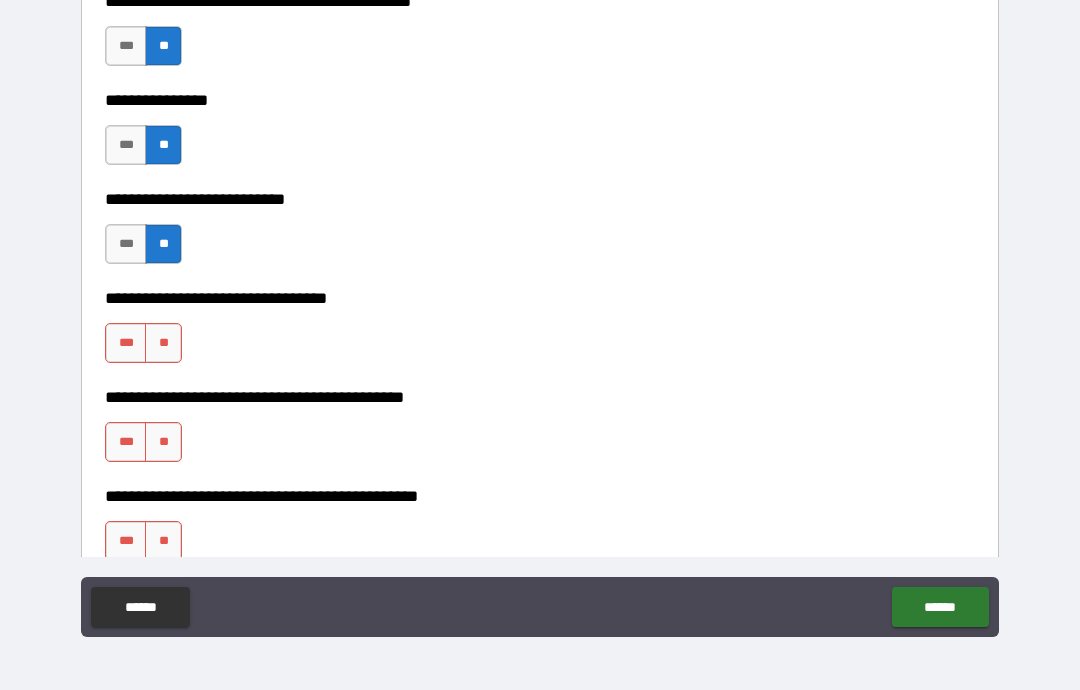 click on "**" at bounding box center (163, 343) 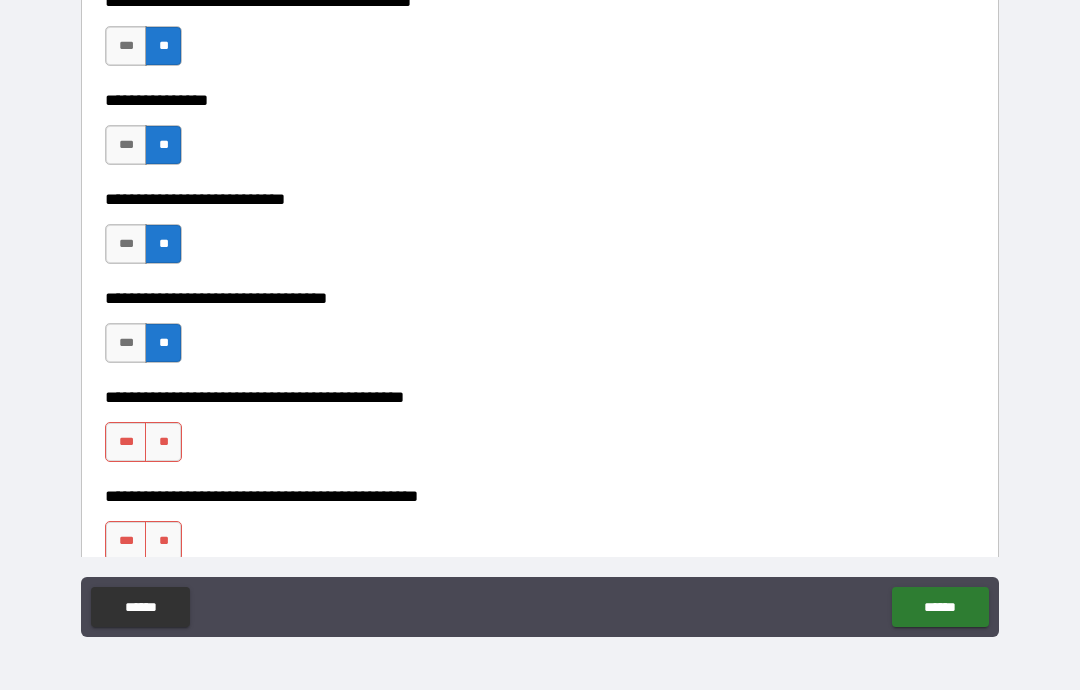 click on "**" at bounding box center [163, 442] 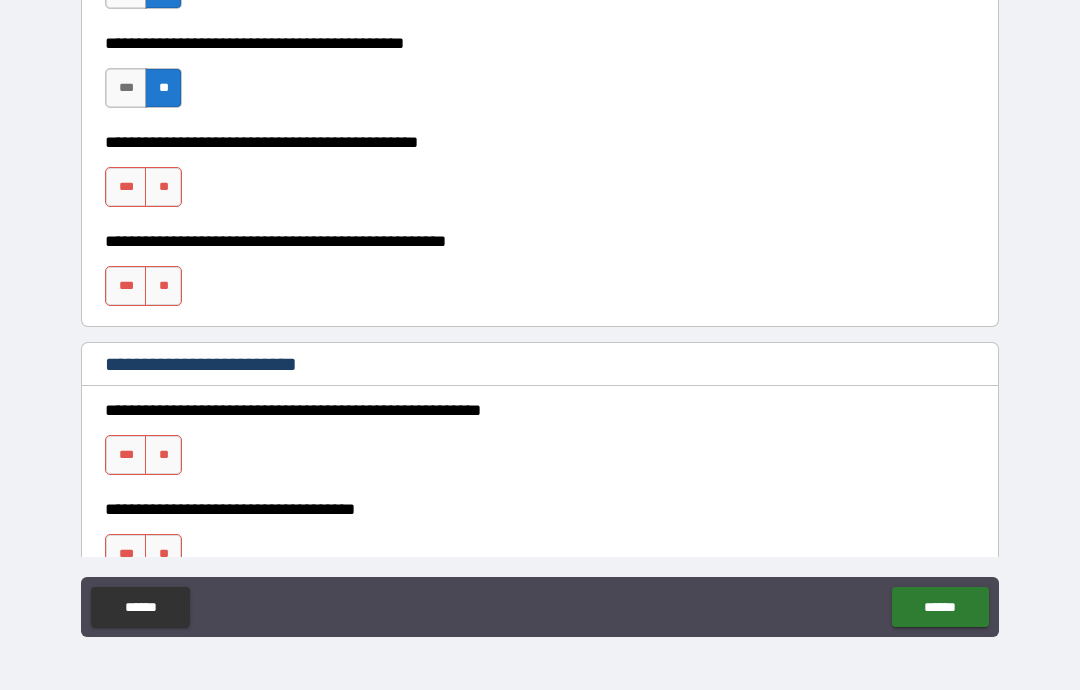 click on "**********" at bounding box center (540, 307) 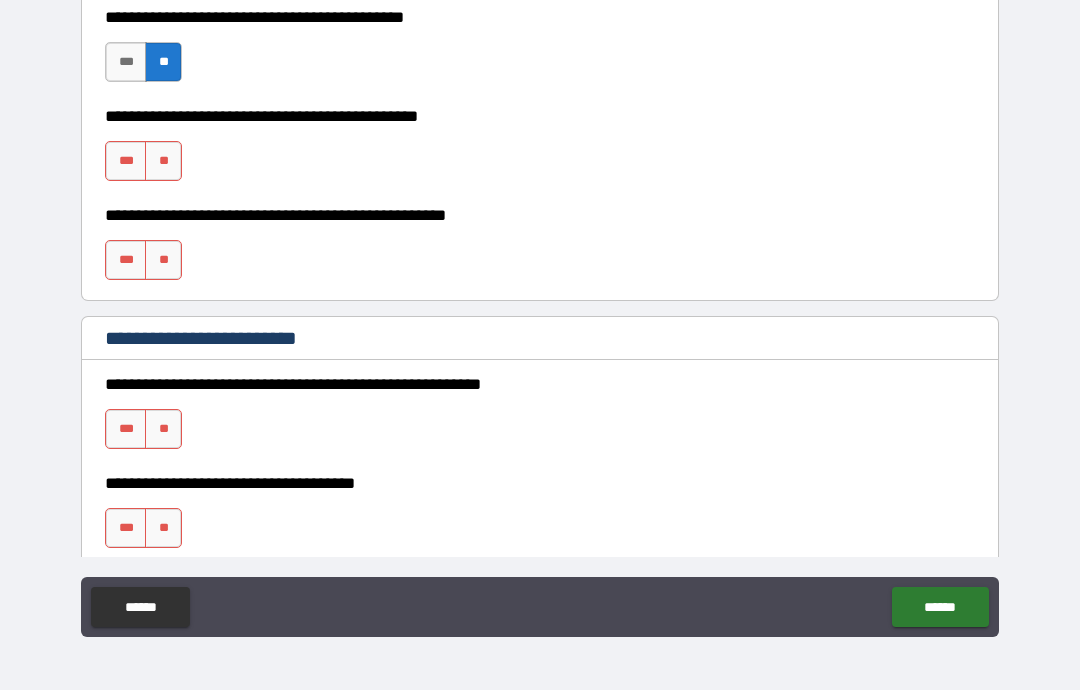 scroll, scrollTop: 4959, scrollLeft: 0, axis: vertical 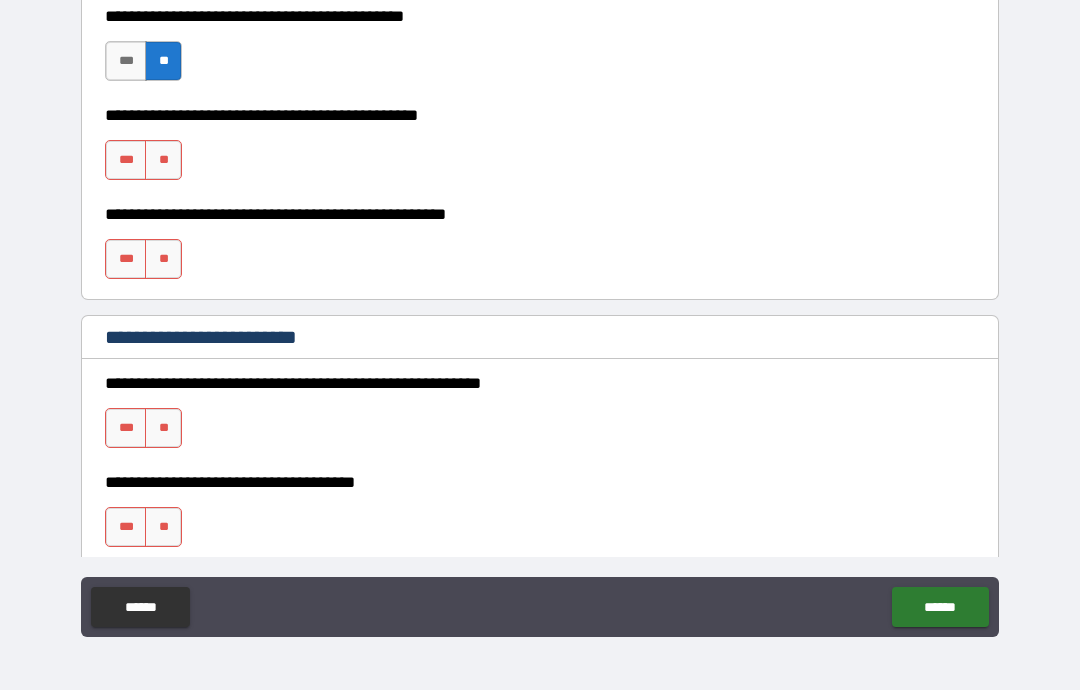 click on "**" at bounding box center [163, 160] 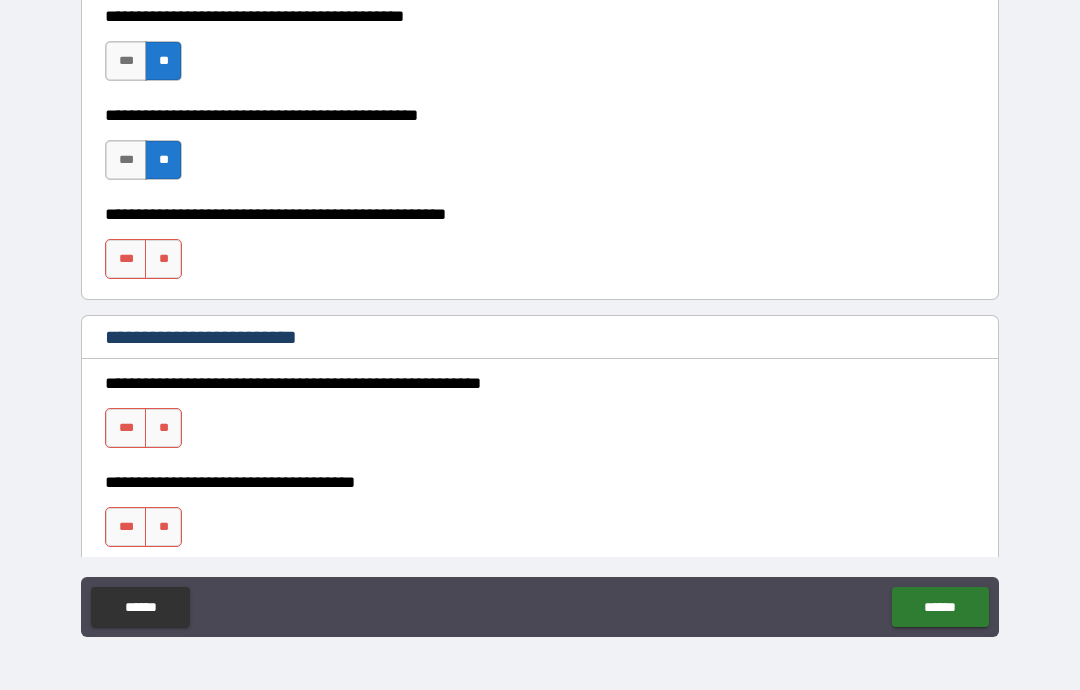 click on "**" at bounding box center (163, 259) 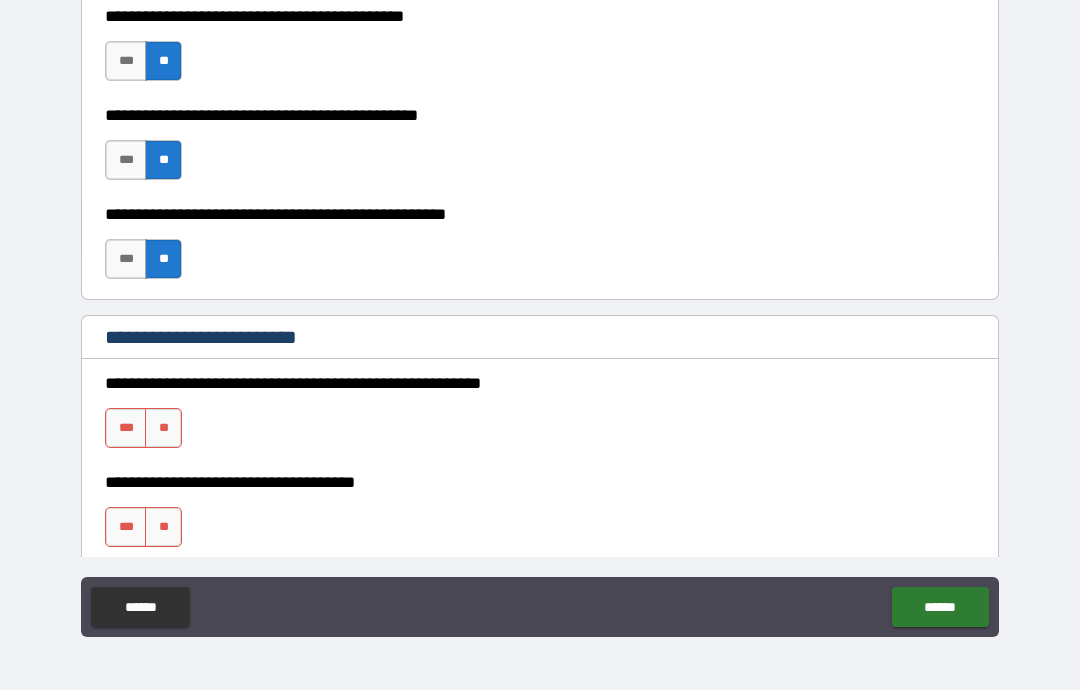 click on "**" at bounding box center (163, 428) 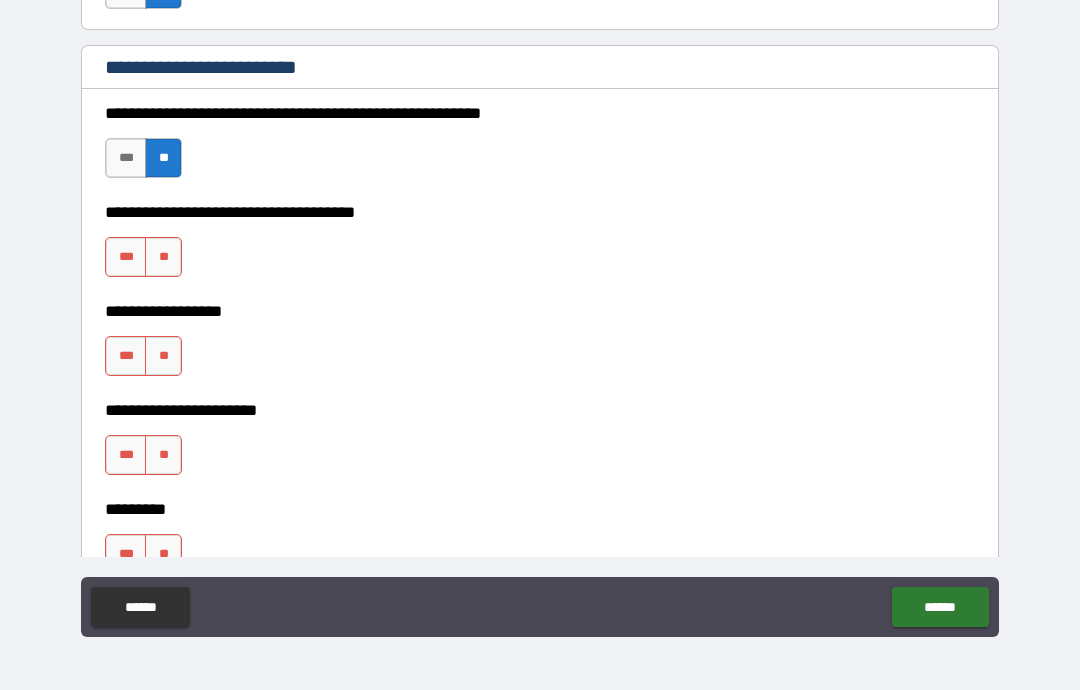 click on "**********" at bounding box center (540, 307) 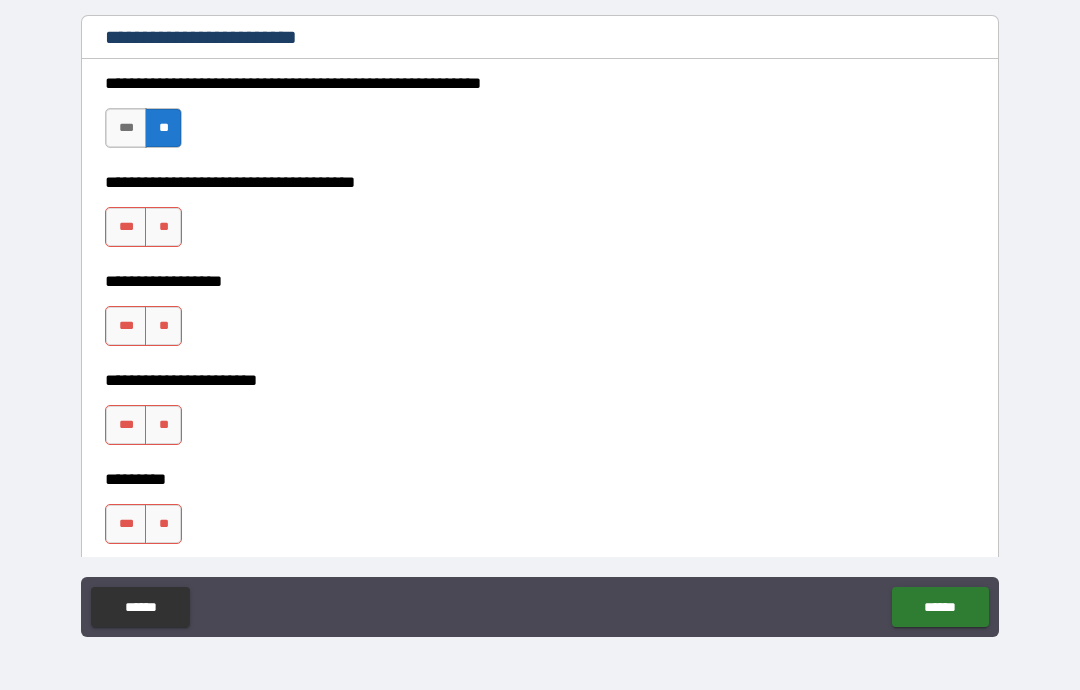 scroll, scrollTop: 5261, scrollLeft: 0, axis: vertical 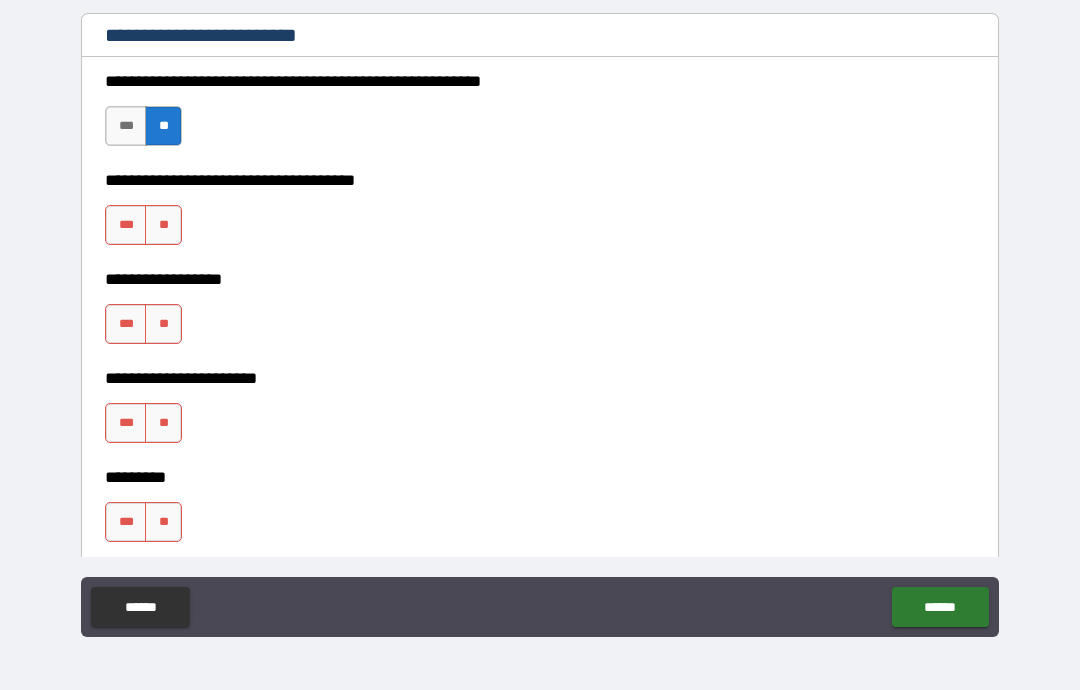 click on "**" at bounding box center (163, 225) 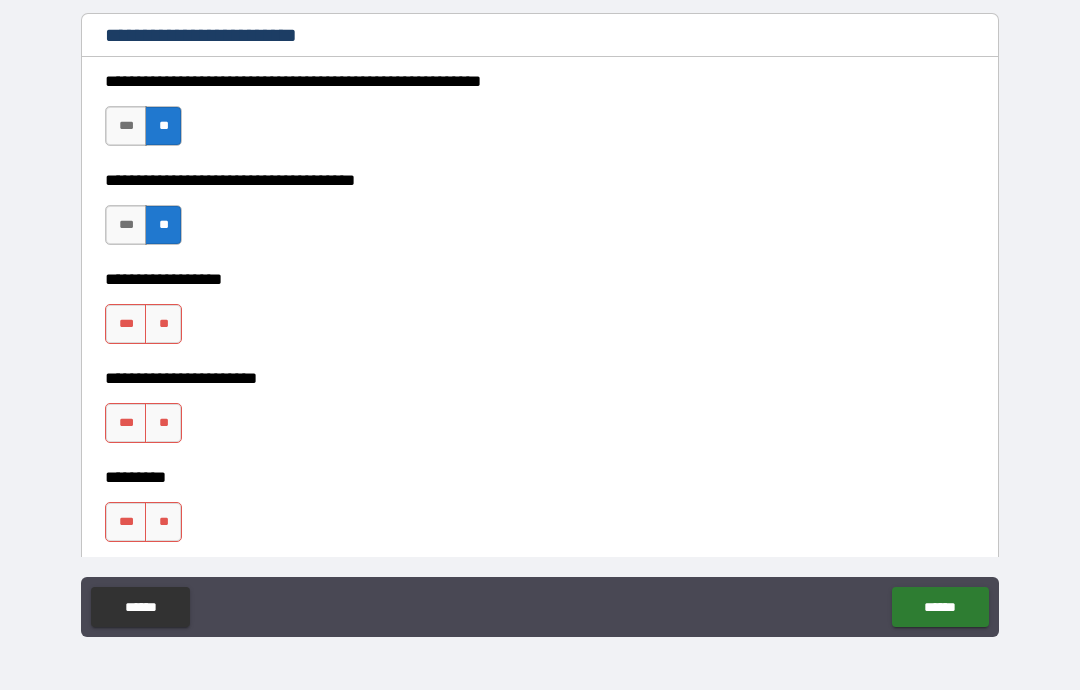 click on "**" at bounding box center (163, 324) 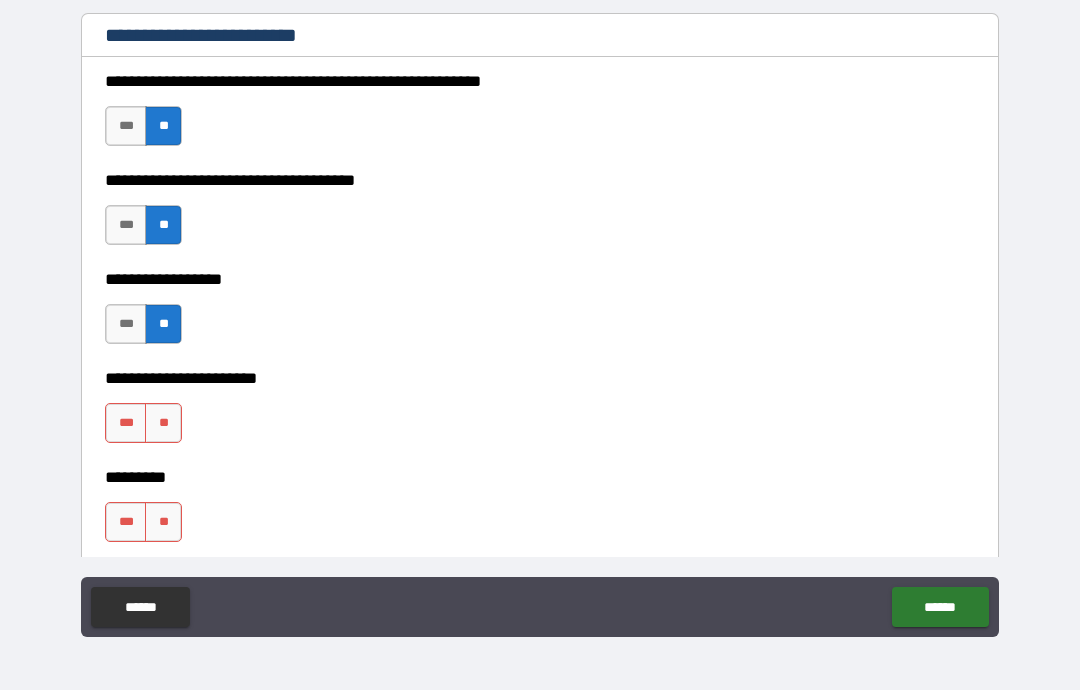 click on "**" at bounding box center [163, 423] 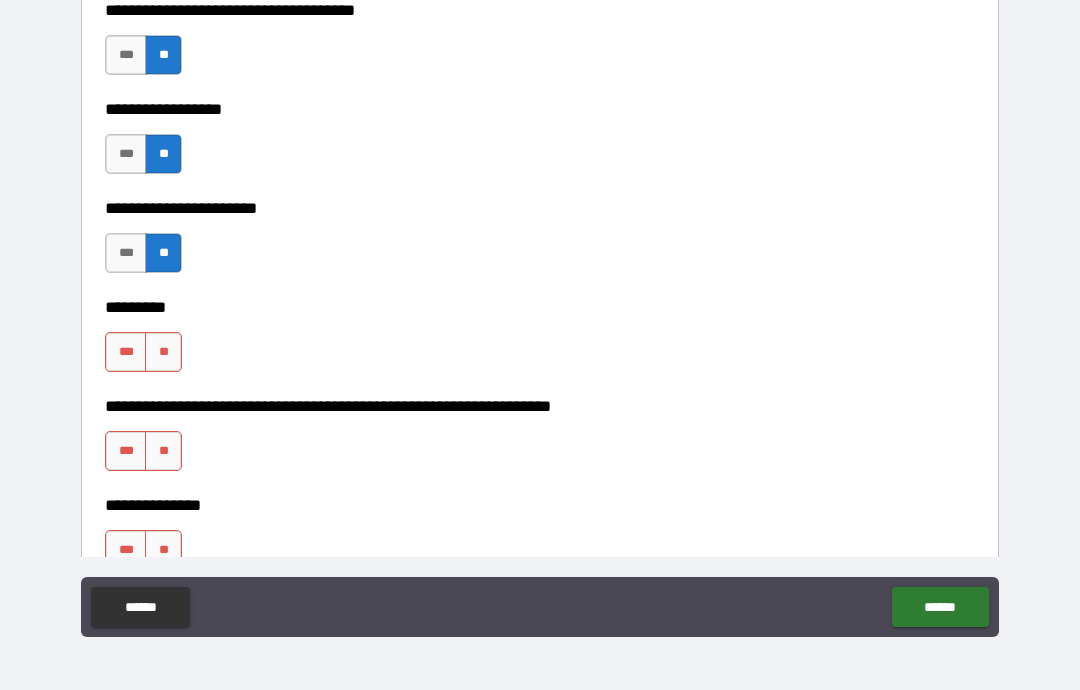scroll, scrollTop: 5434, scrollLeft: 0, axis: vertical 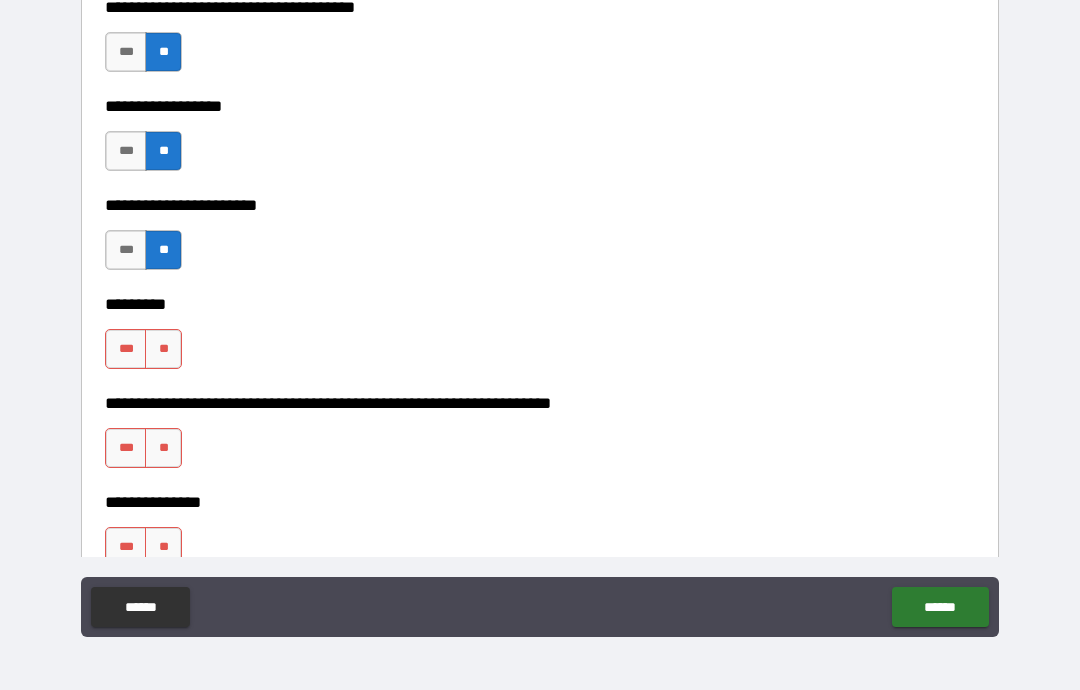 click on "**" at bounding box center [163, 349] 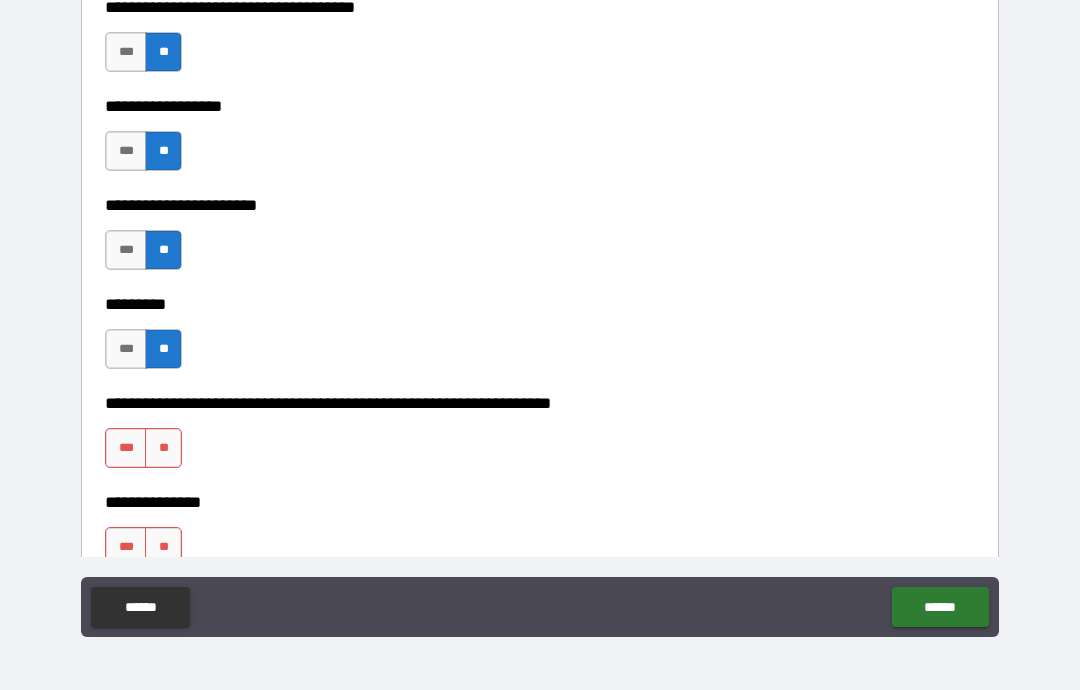 click on "**" at bounding box center [163, 448] 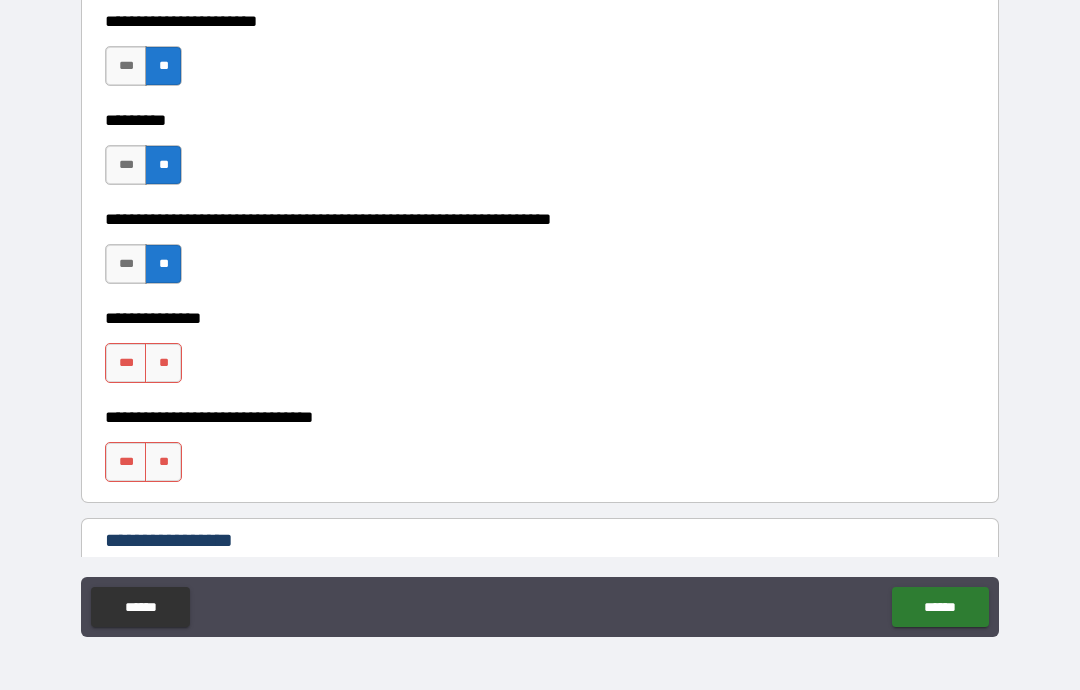 scroll, scrollTop: 5622, scrollLeft: 0, axis: vertical 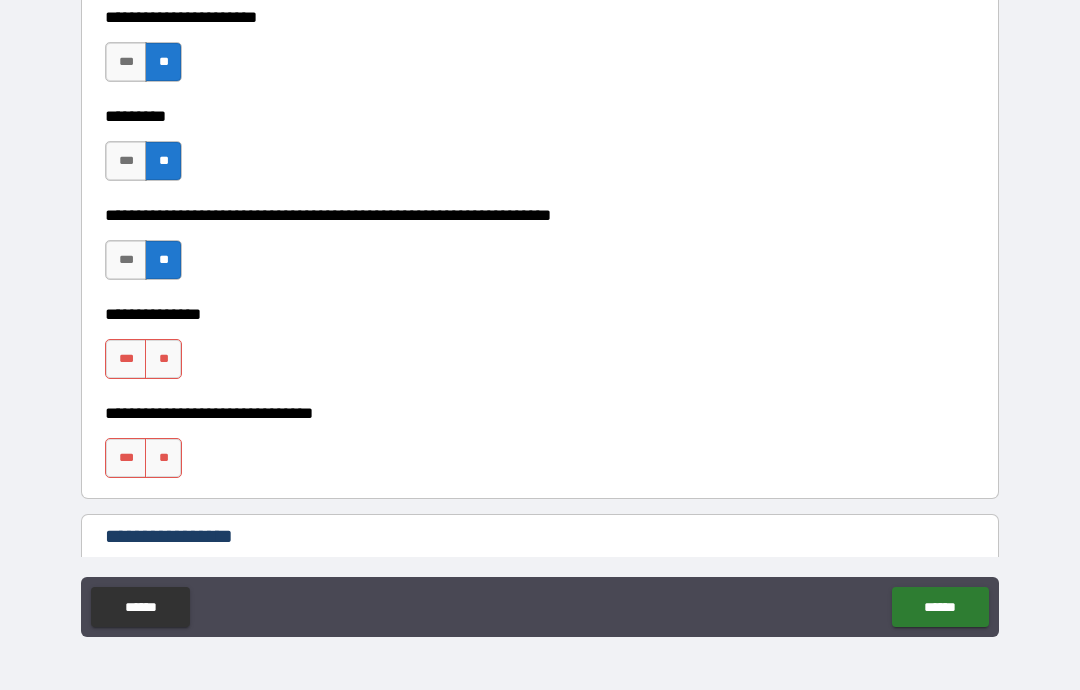click on "**" at bounding box center (163, 359) 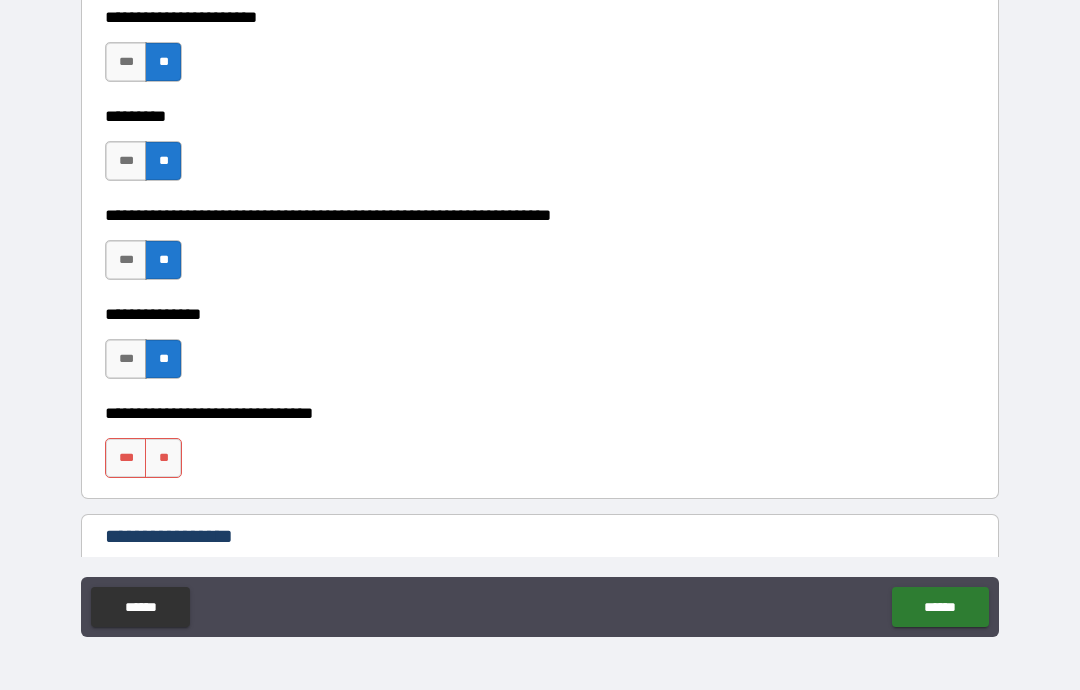 click on "**" at bounding box center (163, 458) 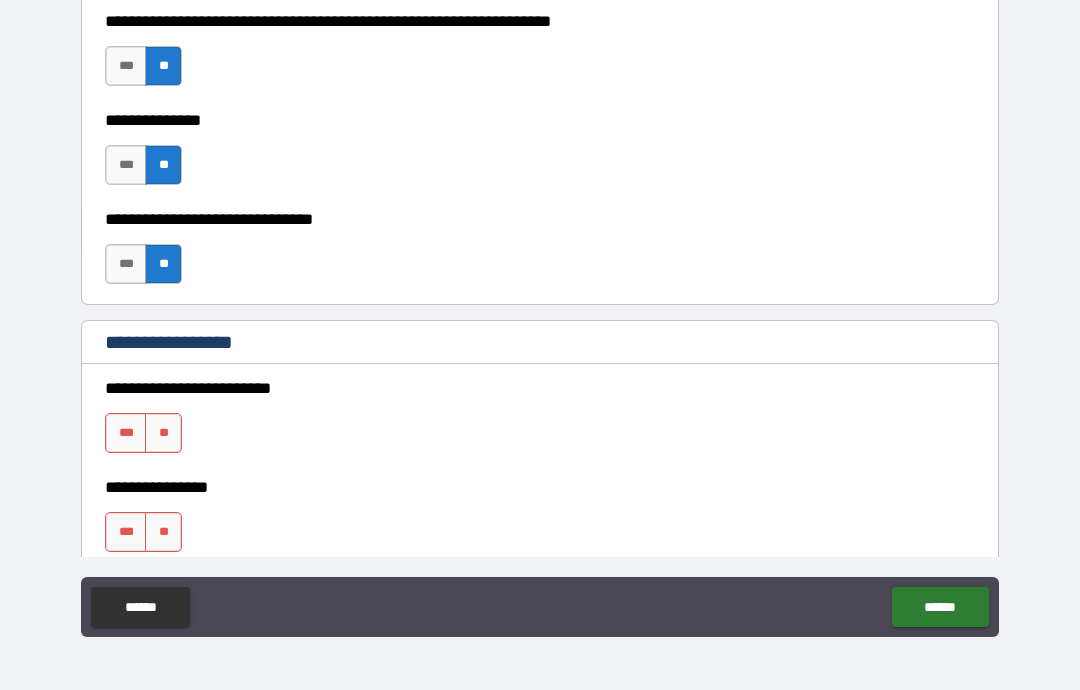 scroll, scrollTop: 5817, scrollLeft: 0, axis: vertical 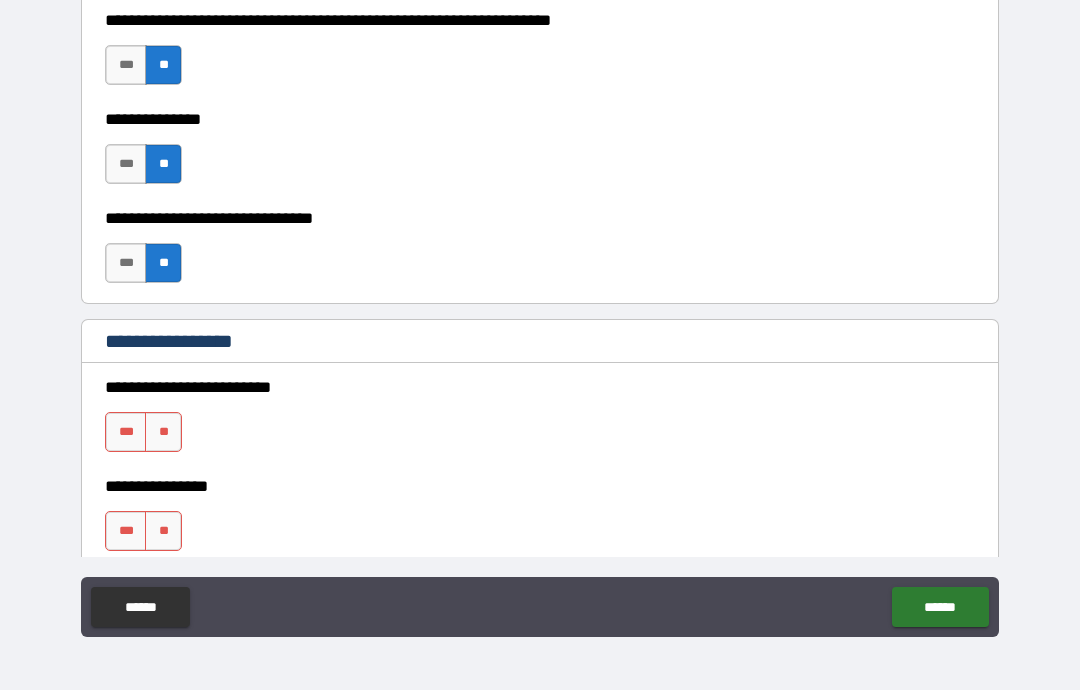click on "**" at bounding box center (163, 432) 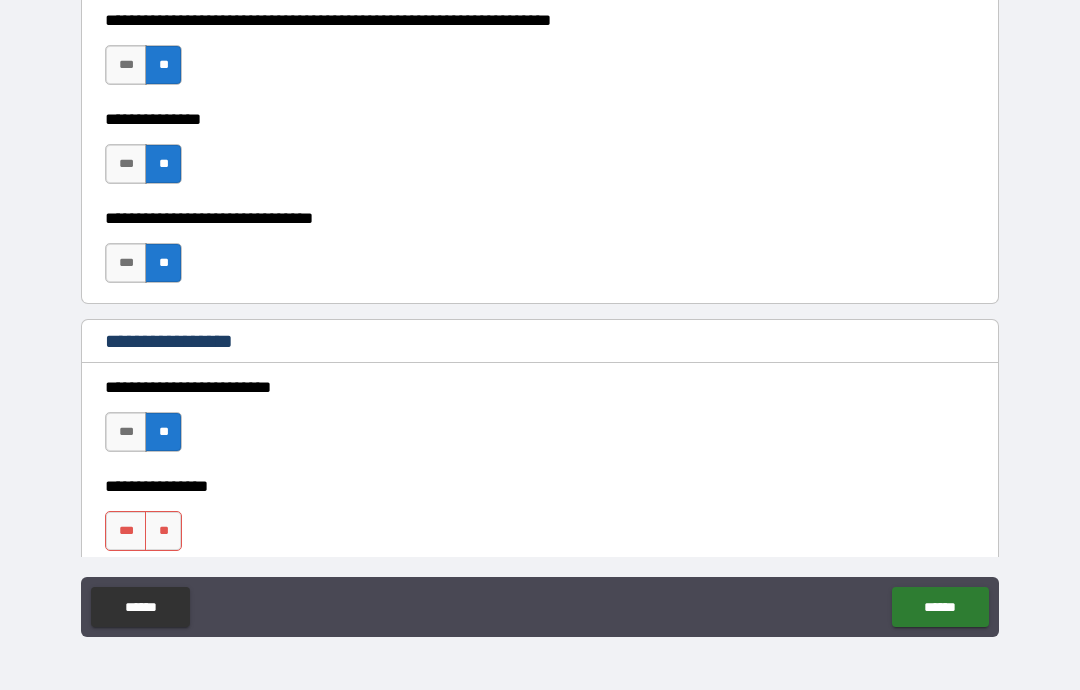 click on "**" at bounding box center [163, 531] 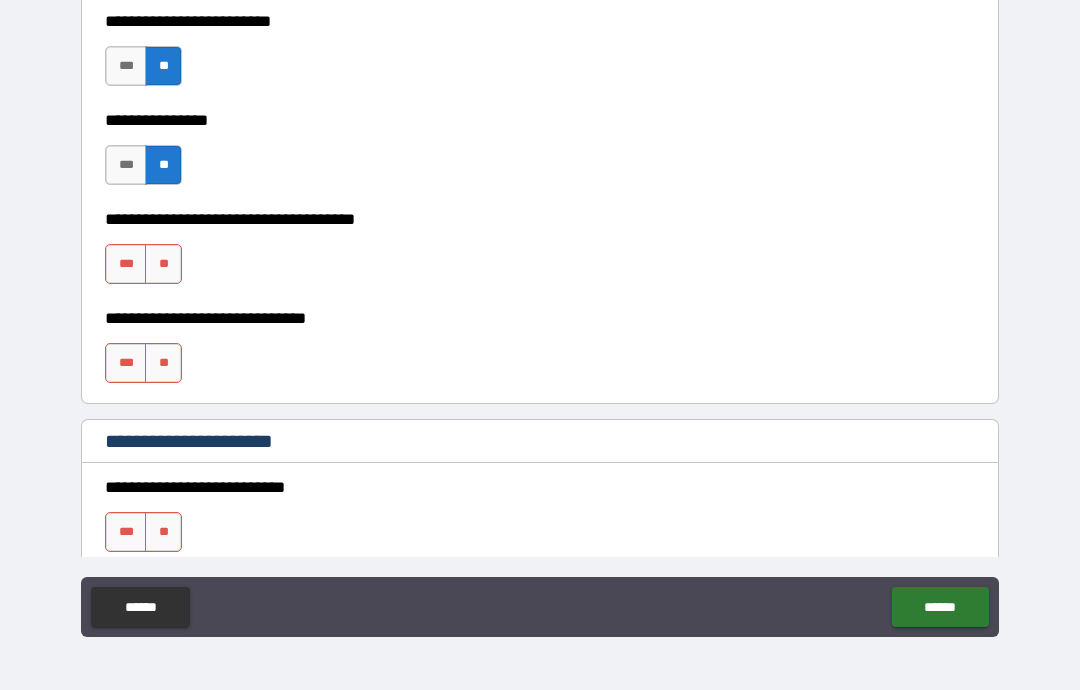 scroll, scrollTop: 6185, scrollLeft: 0, axis: vertical 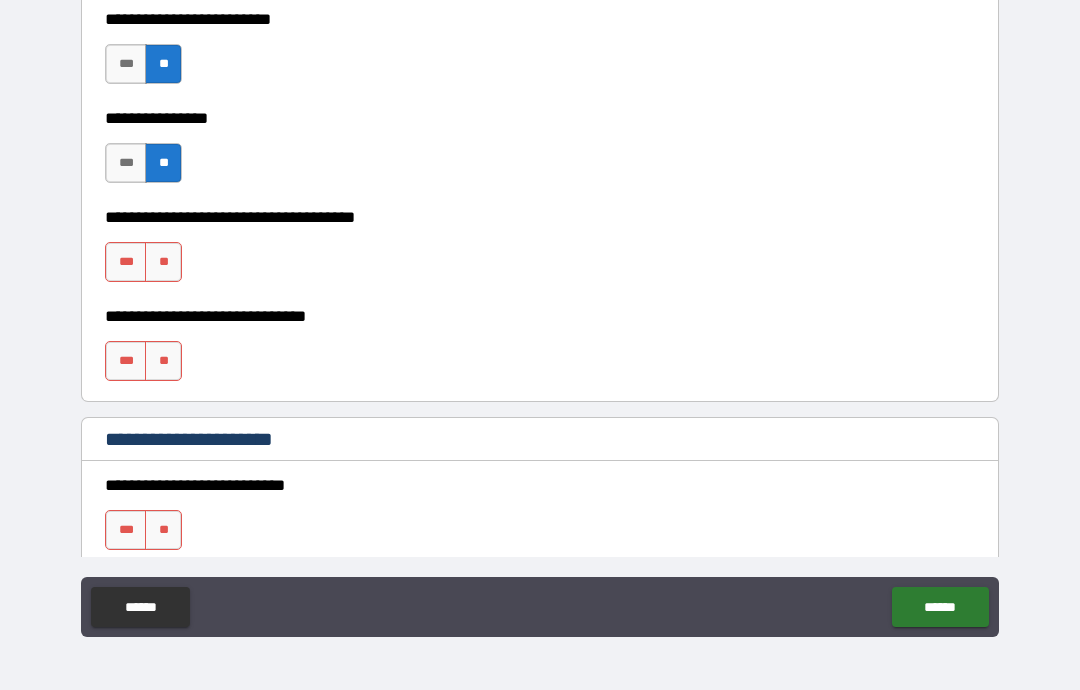 click on "***" at bounding box center [126, 262] 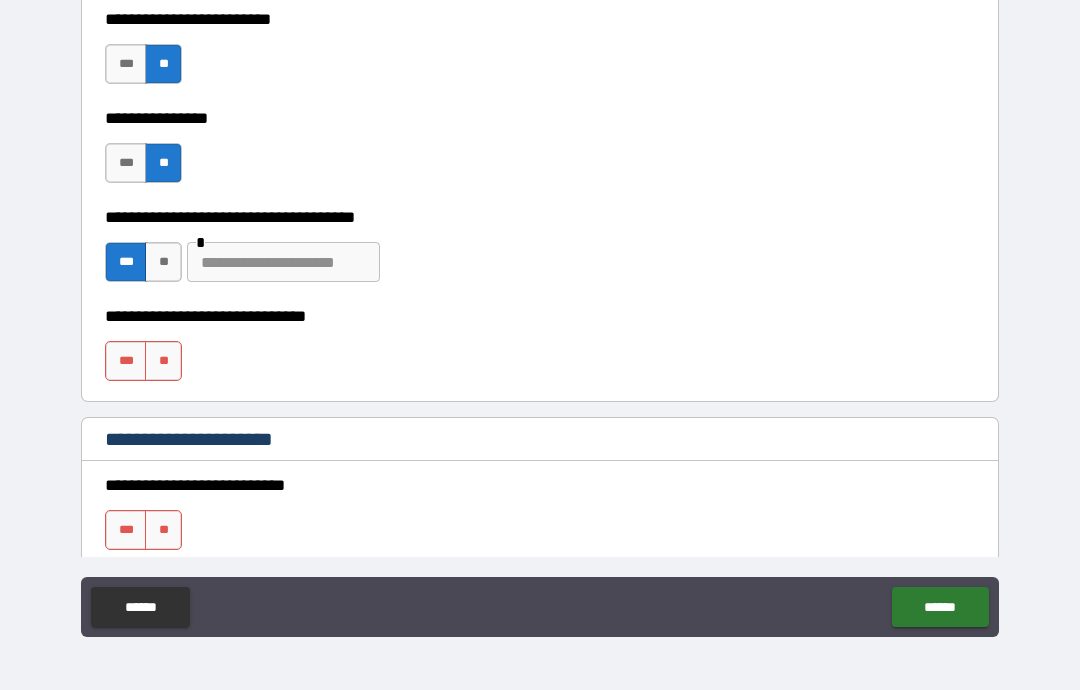 click at bounding box center [283, 262] 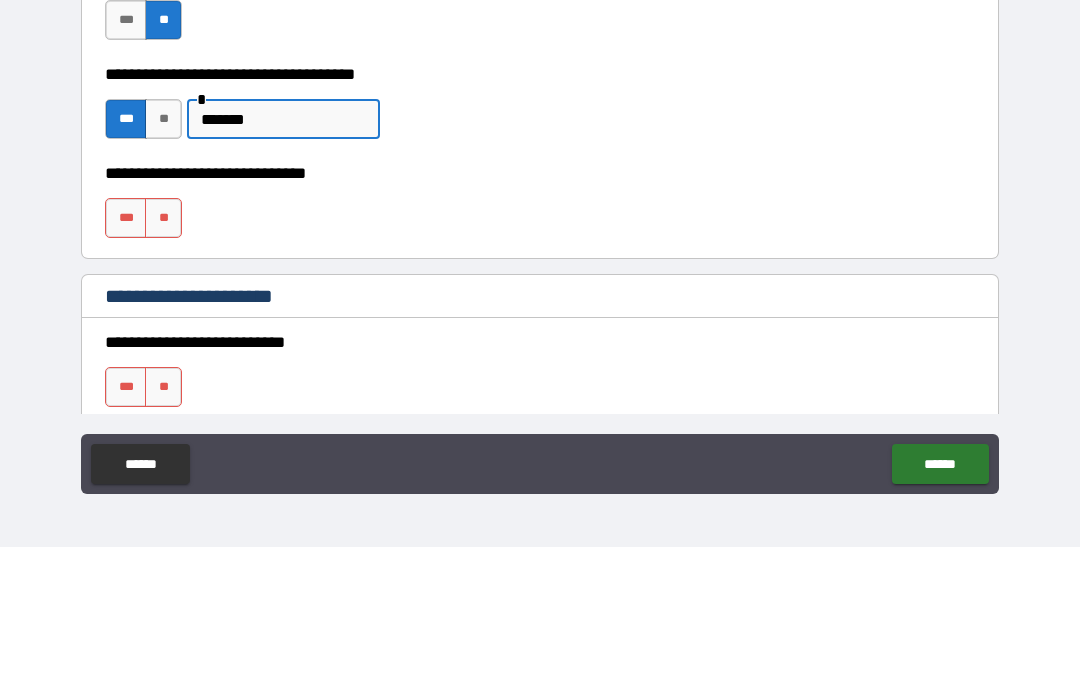 click on "***" at bounding box center (126, 361) 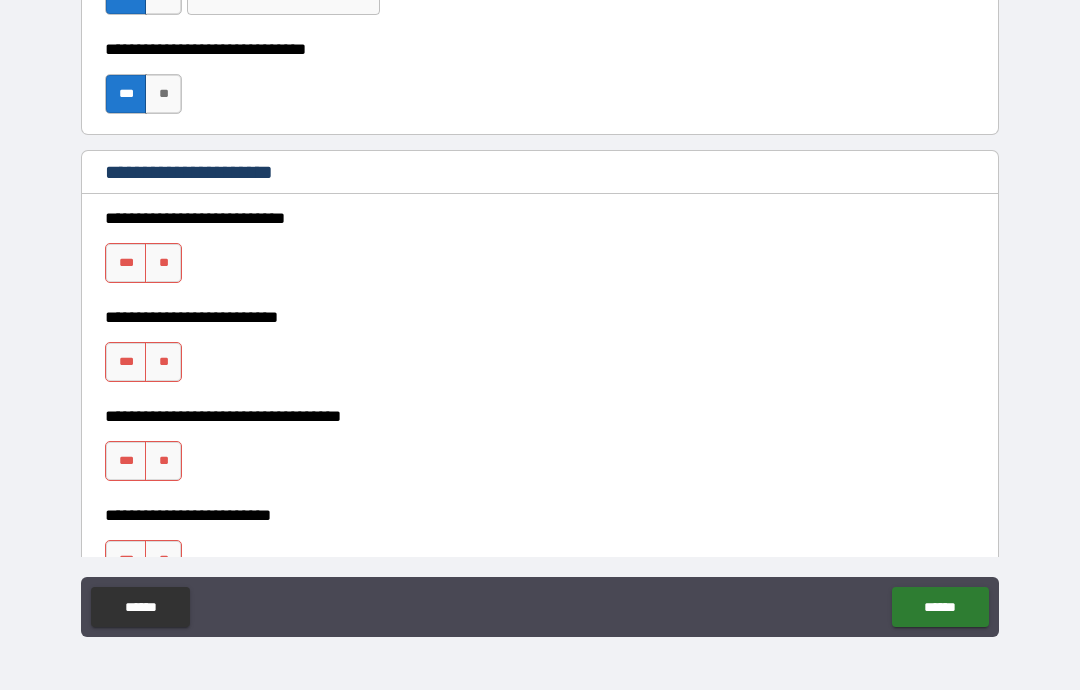 scroll, scrollTop: 6488, scrollLeft: 0, axis: vertical 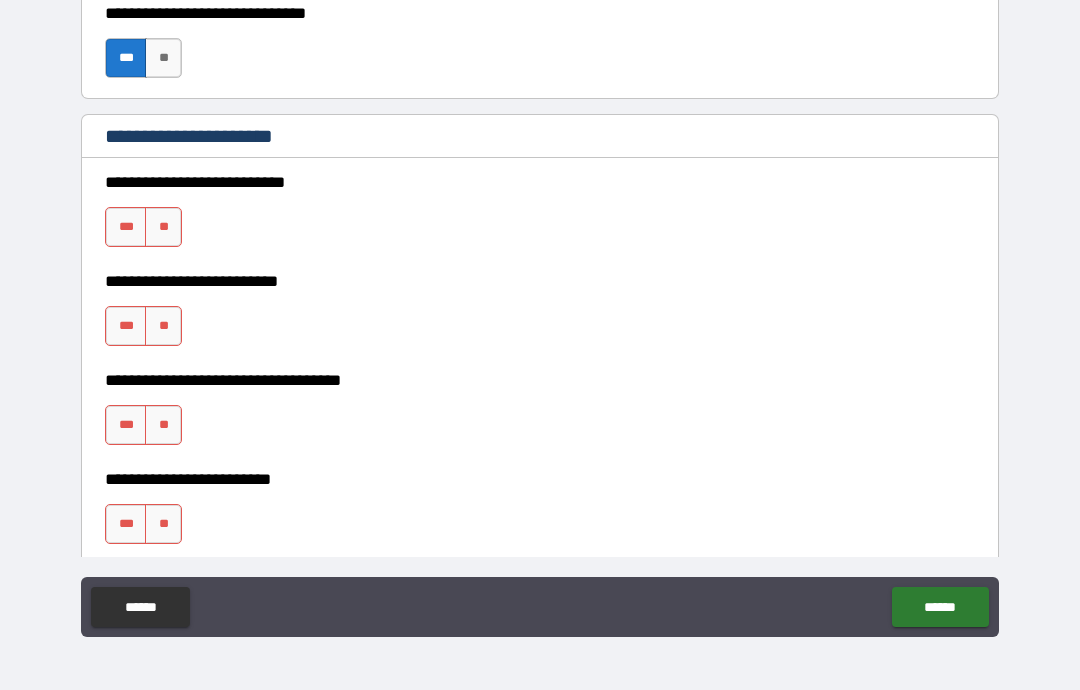 click on "**" at bounding box center [163, 227] 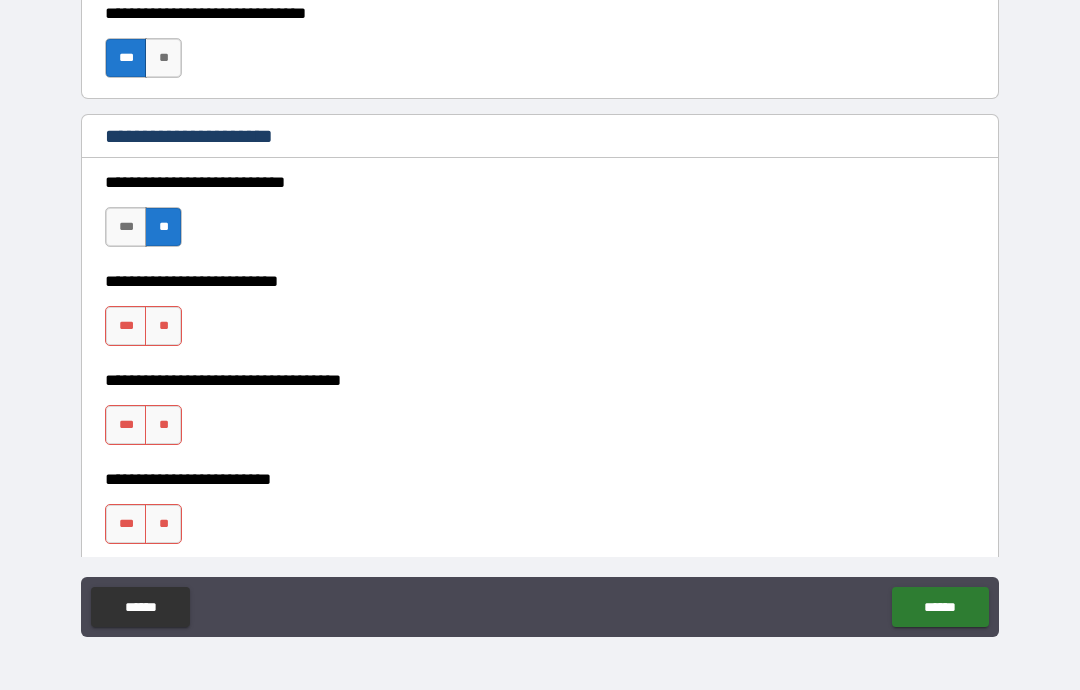 click on "**" at bounding box center (163, 326) 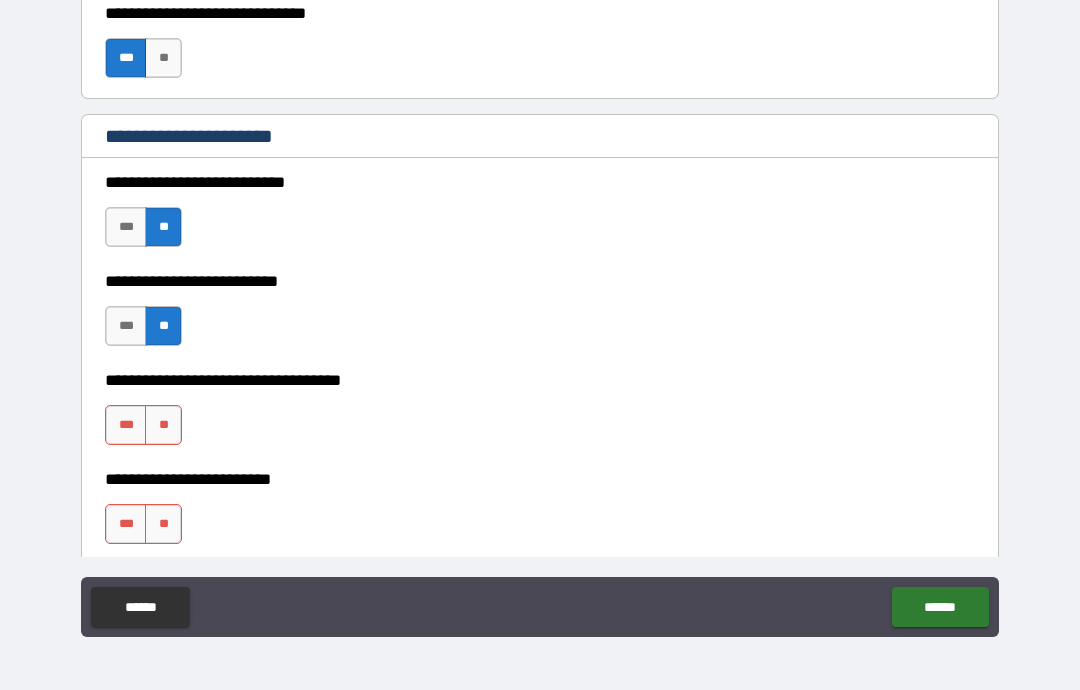 scroll, scrollTop: 6512, scrollLeft: 0, axis: vertical 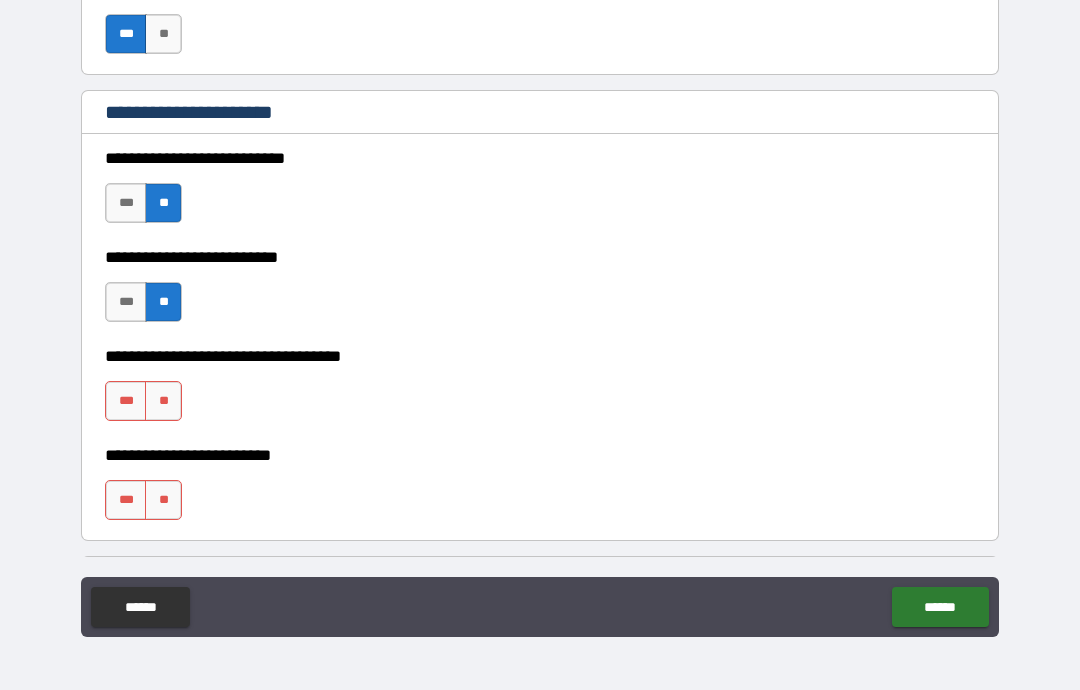 click on "***" at bounding box center [126, 401] 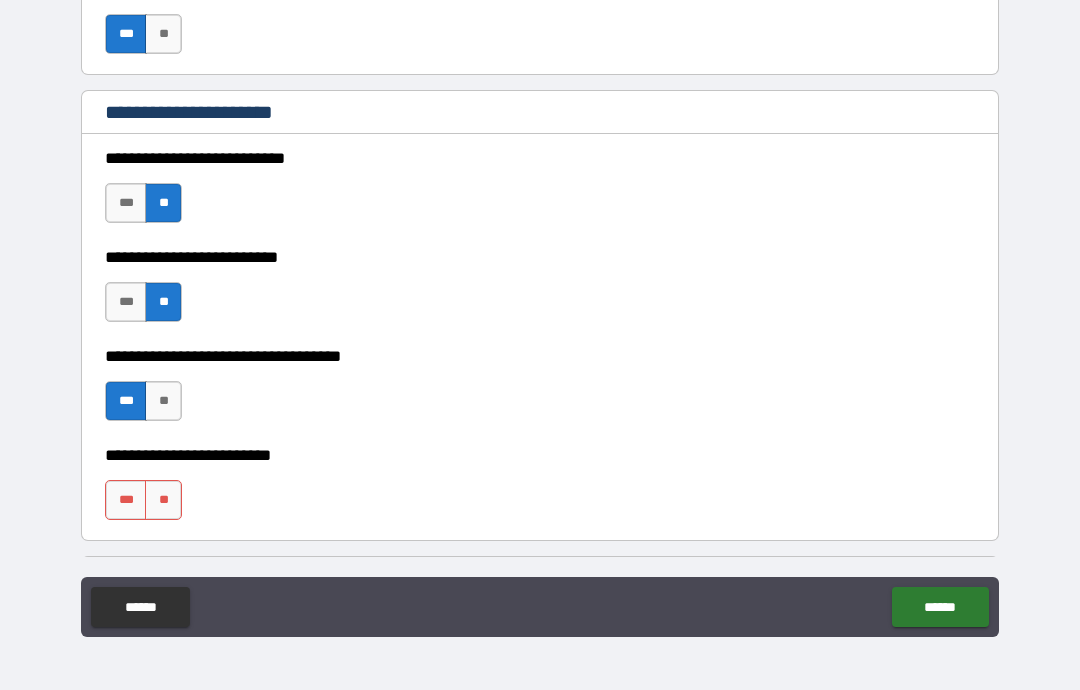 click on "**" at bounding box center (163, 500) 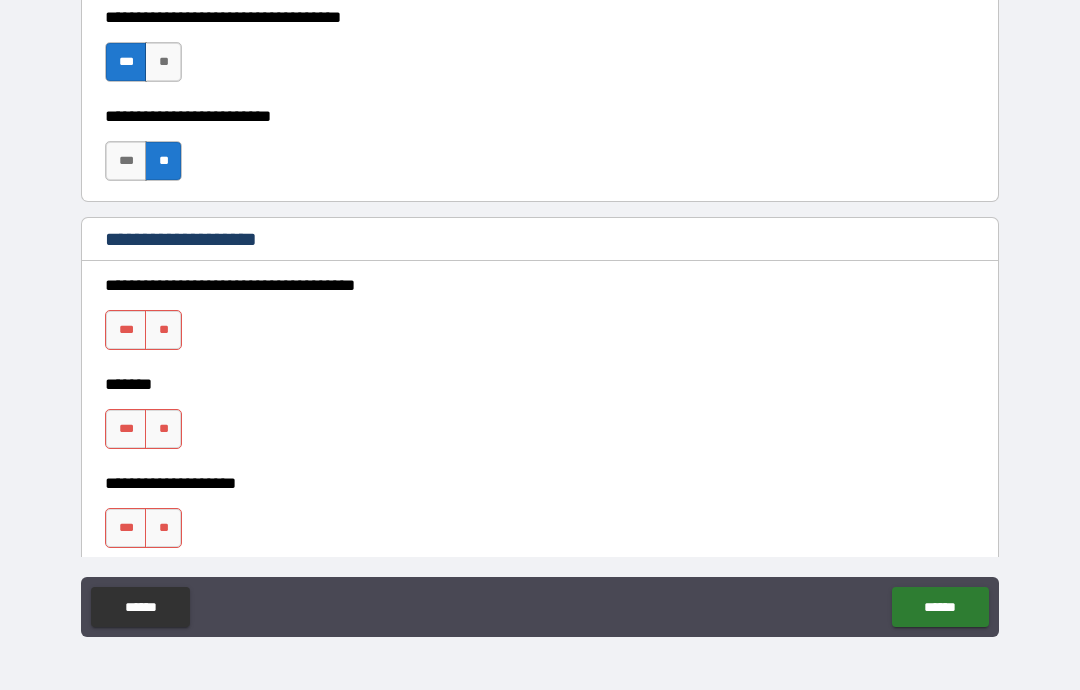 scroll, scrollTop: 6854, scrollLeft: 0, axis: vertical 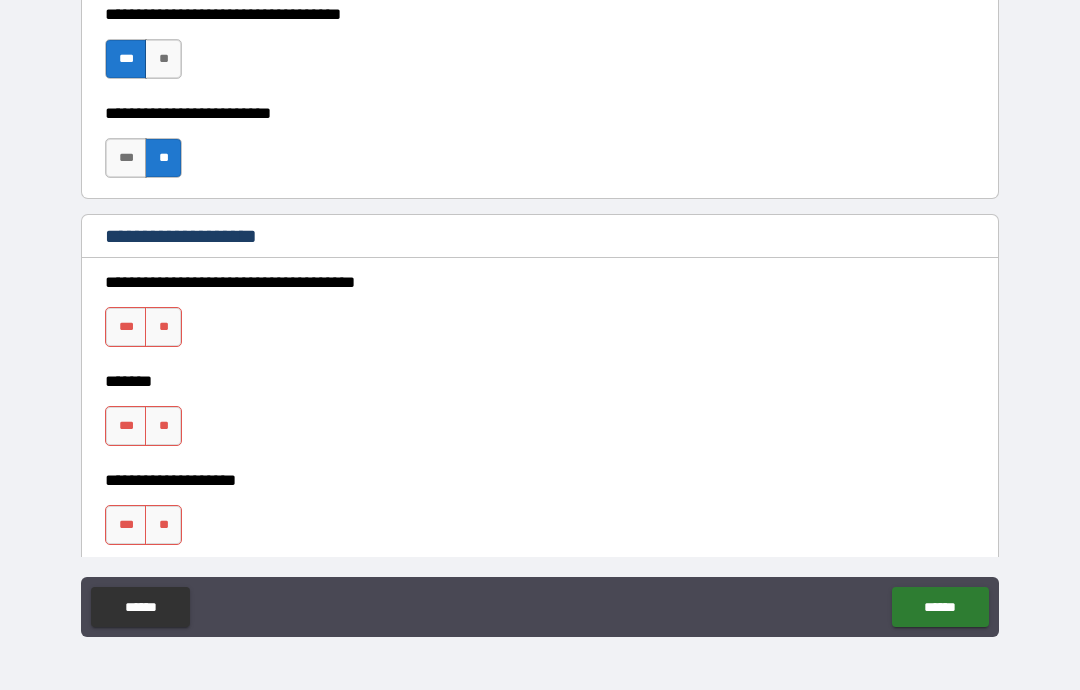 click on "**" at bounding box center (163, 327) 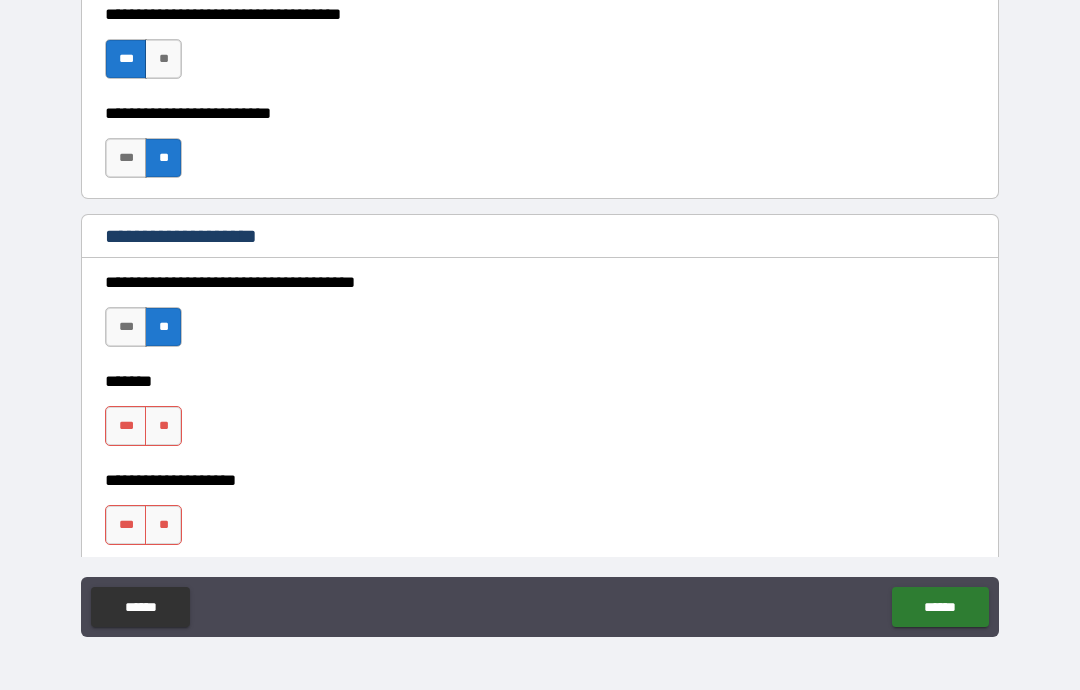 click on "**" at bounding box center (163, 426) 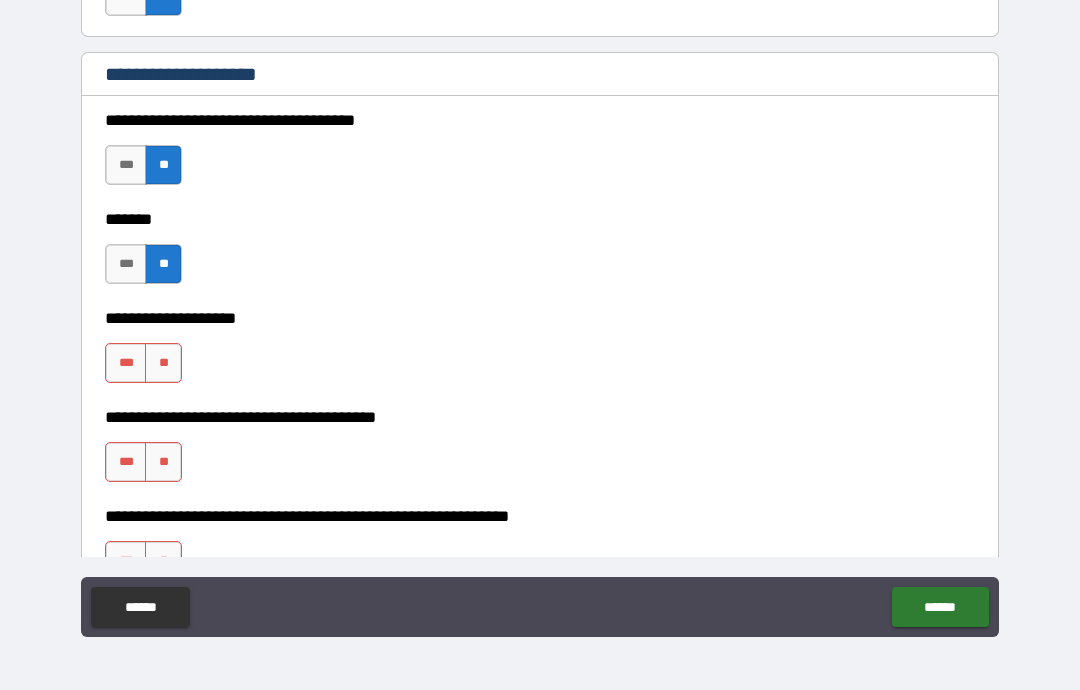 scroll, scrollTop: 7019, scrollLeft: 0, axis: vertical 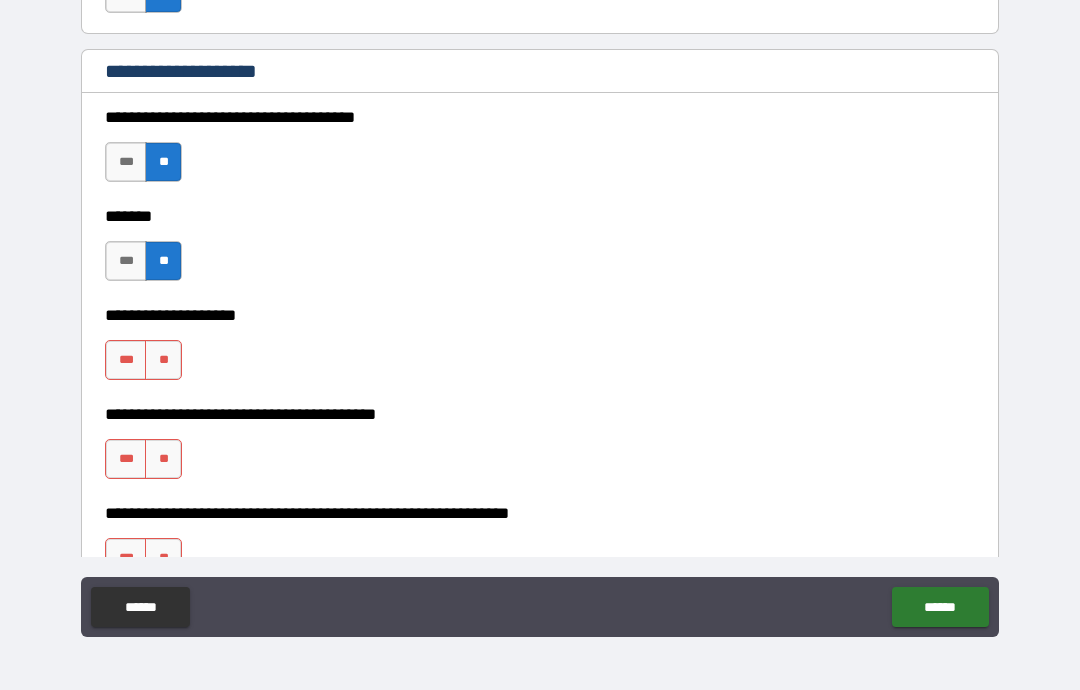 click on "**" at bounding box center [163, 360] 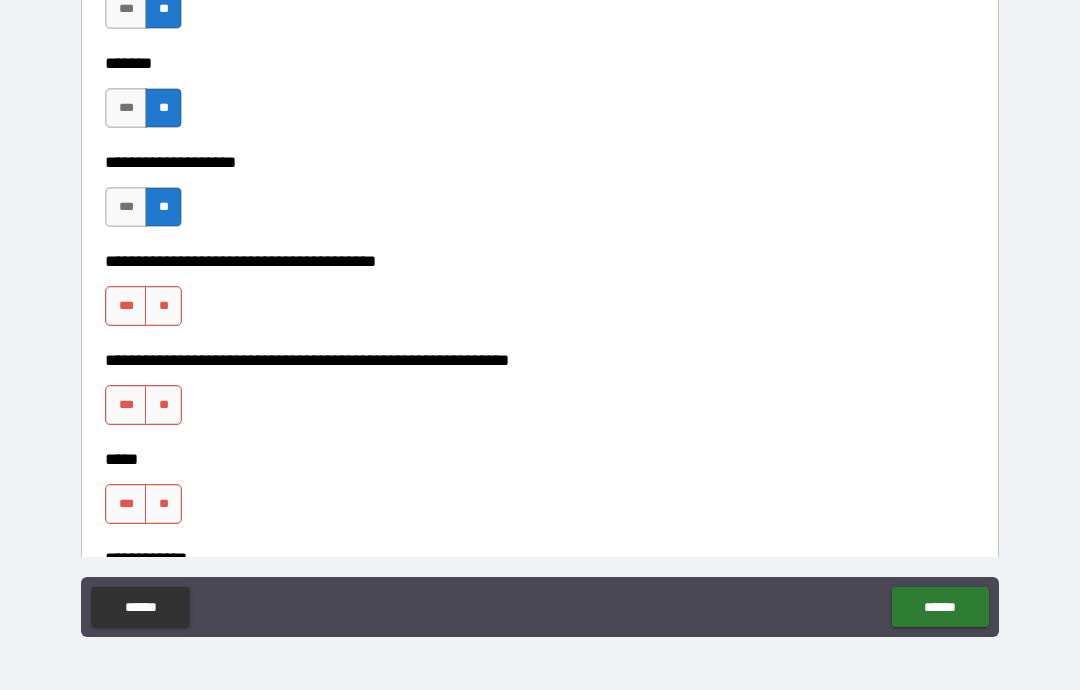 scroll, scrollTop: 7174, scrollLeft: 0, axis: vertical 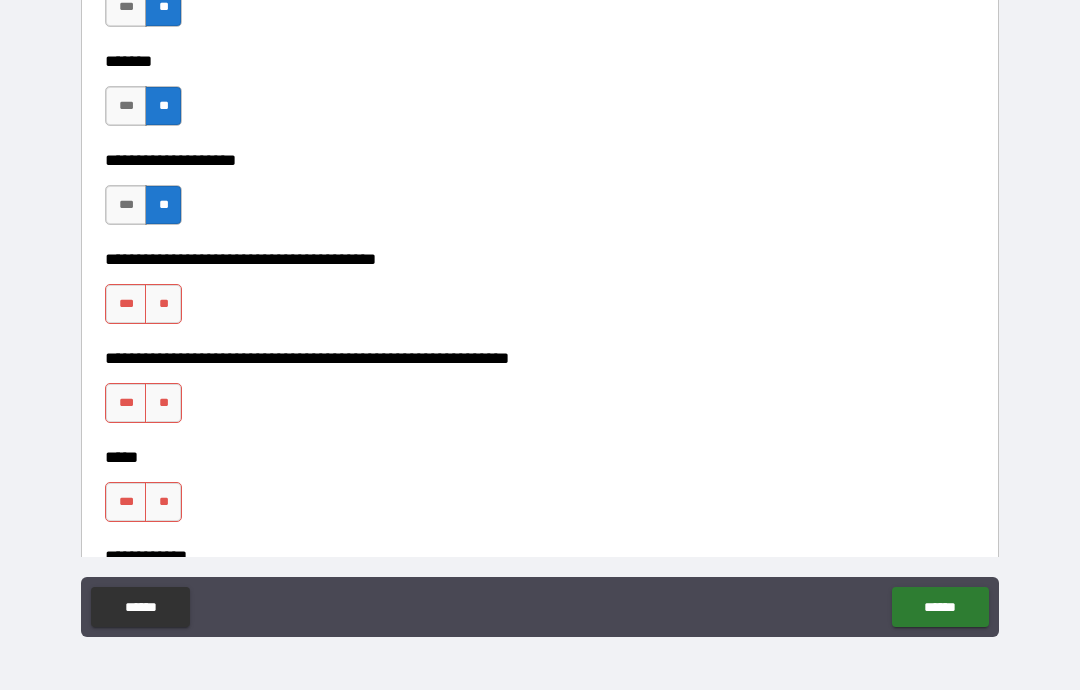 click on "**" at bounding box center [163, 304] 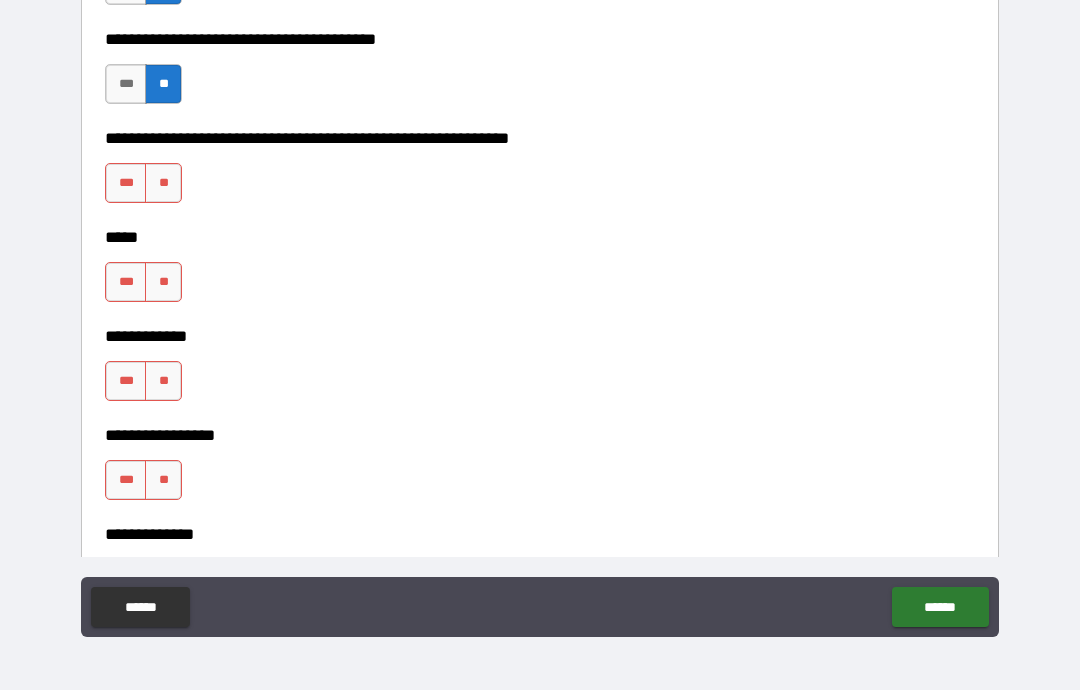 scroll, scrollTop: 7399, scrollLeft: 0, axis: vertical 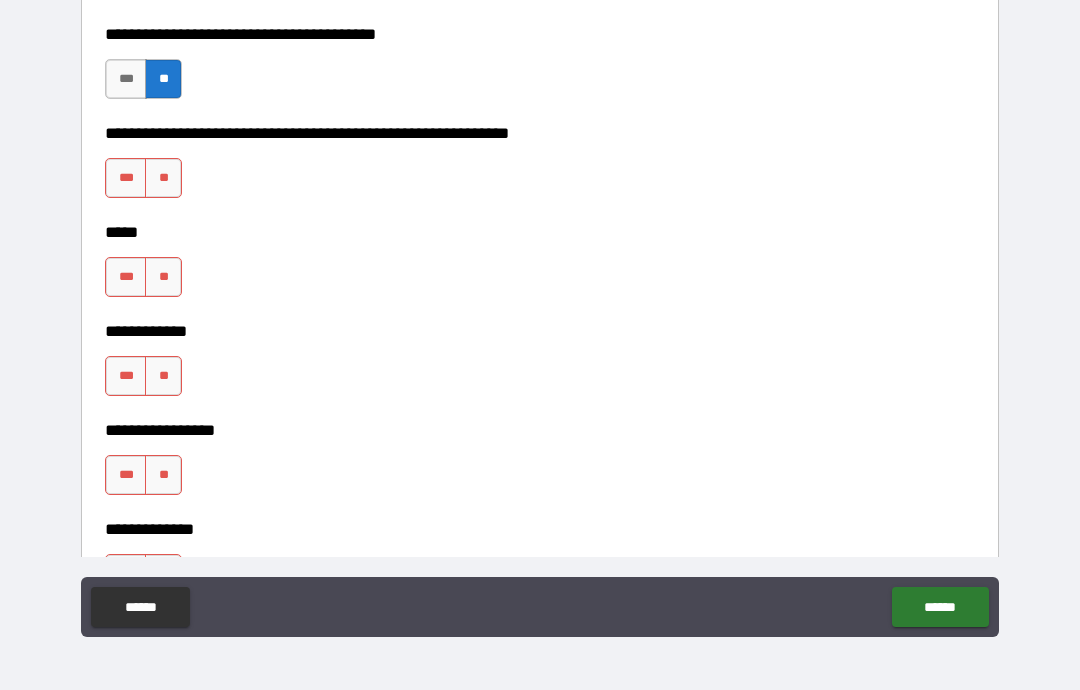 click on "**" at bounding box center (163, 178) 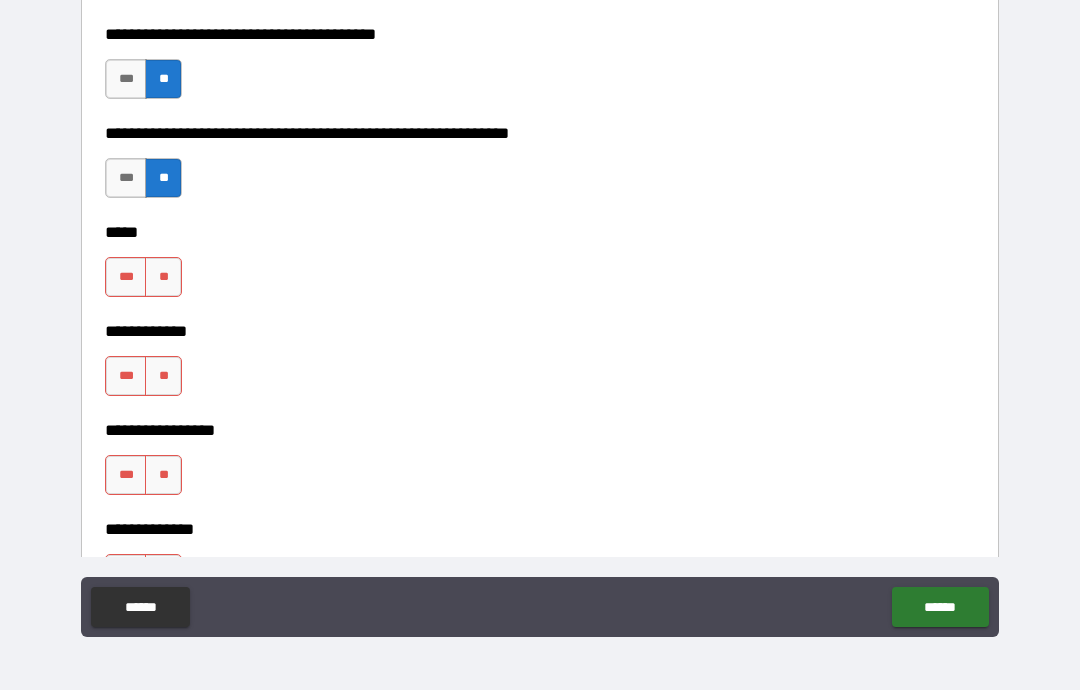 click on "**" at bounding box center (163, 277) 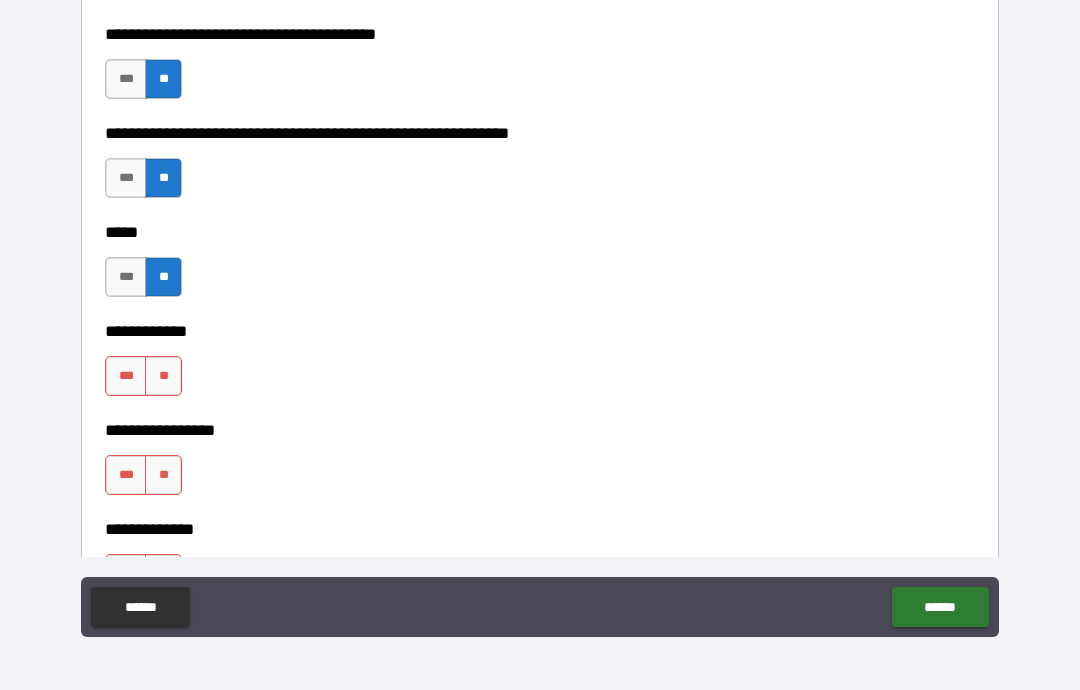 click on "**" at bounding box center [163, 376] 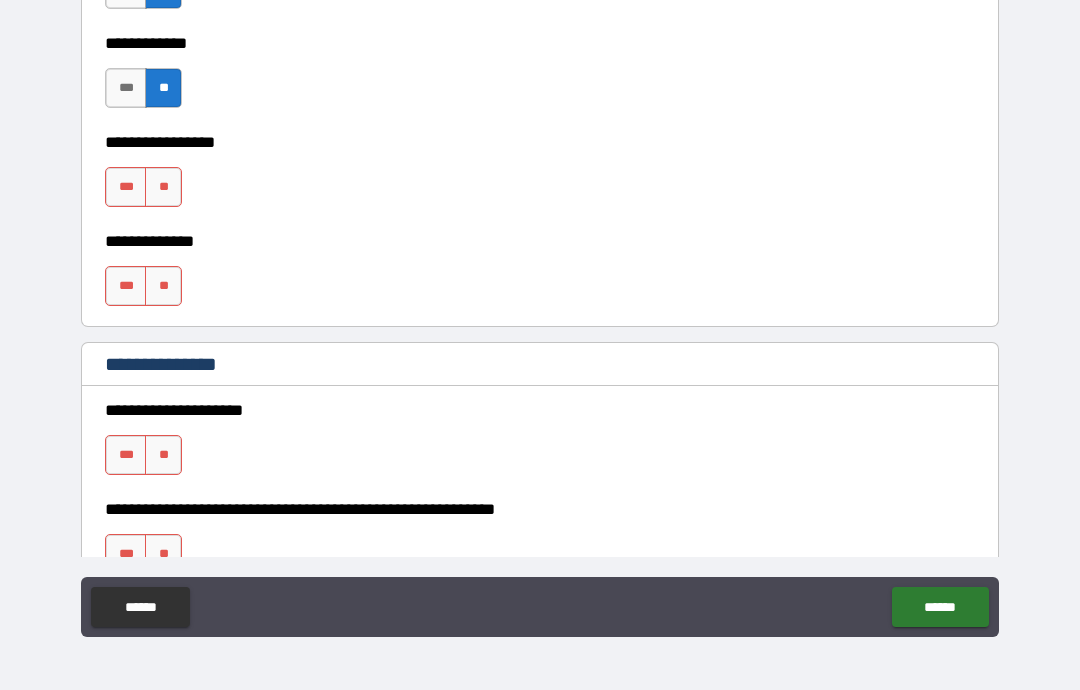 scroll, scrollTop: 7688, scrollLeft: 0, axis: vertical 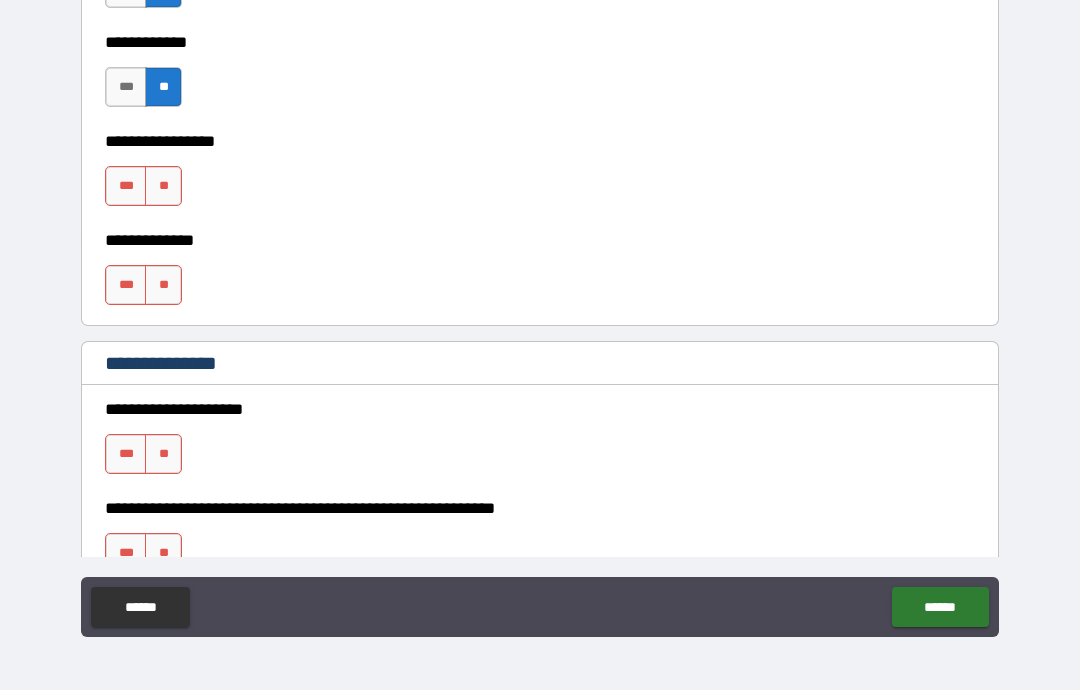 click on "***" at bounding box center (126, 285) 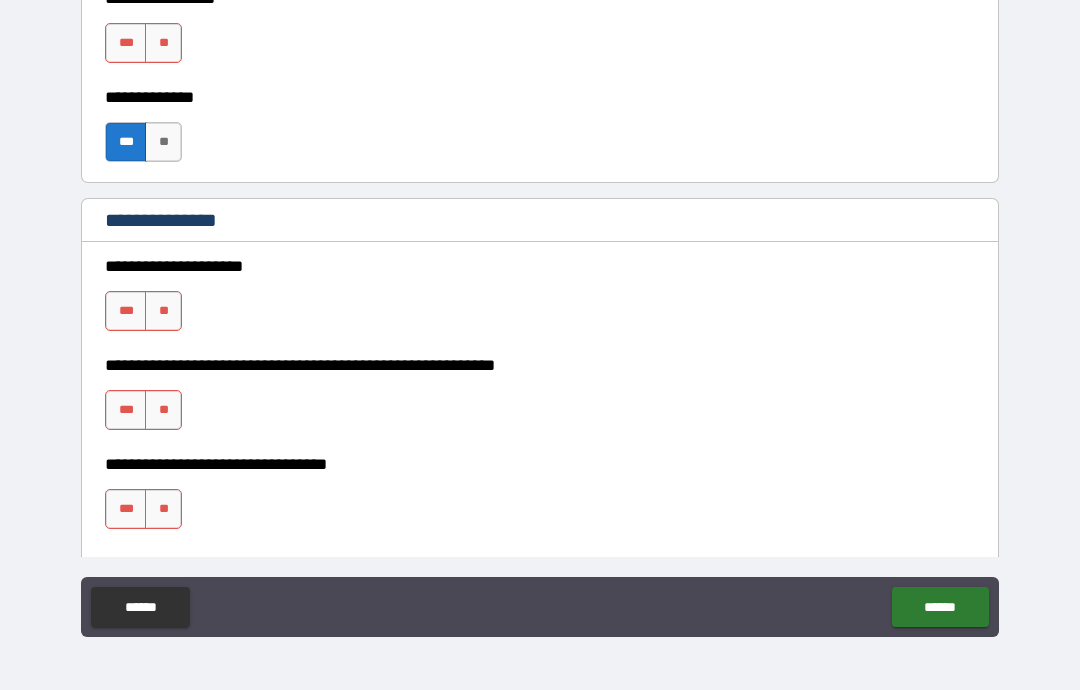 scroll, scrollTop: 7833, scrollLeft: 0, axis: vertical 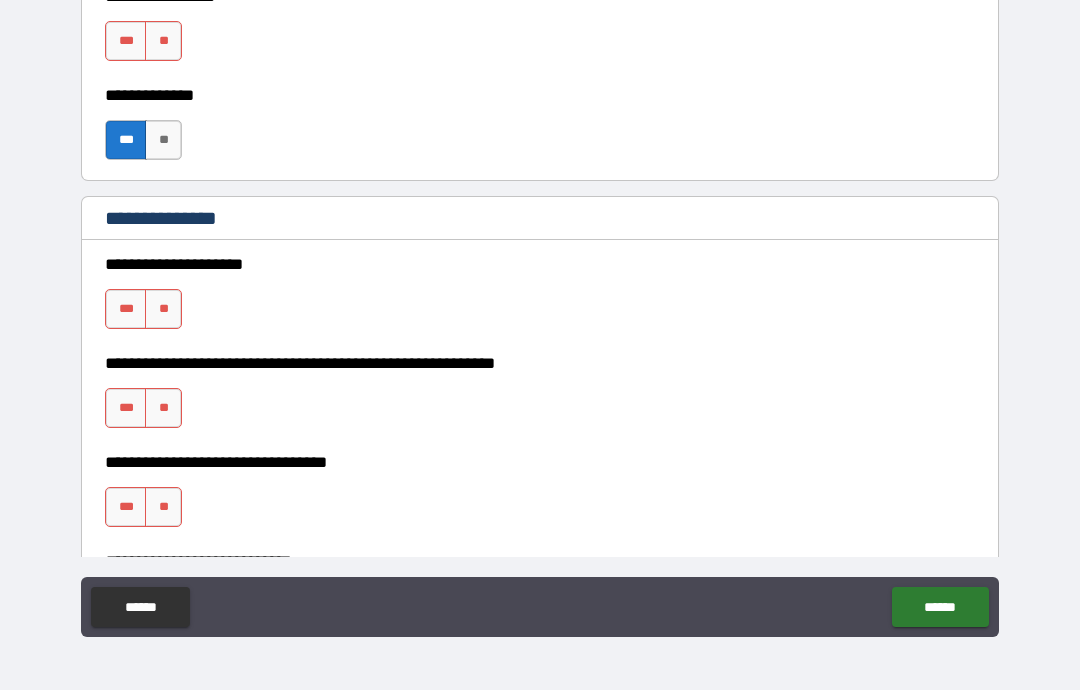 click on "**" at bounding box center [163, 309] 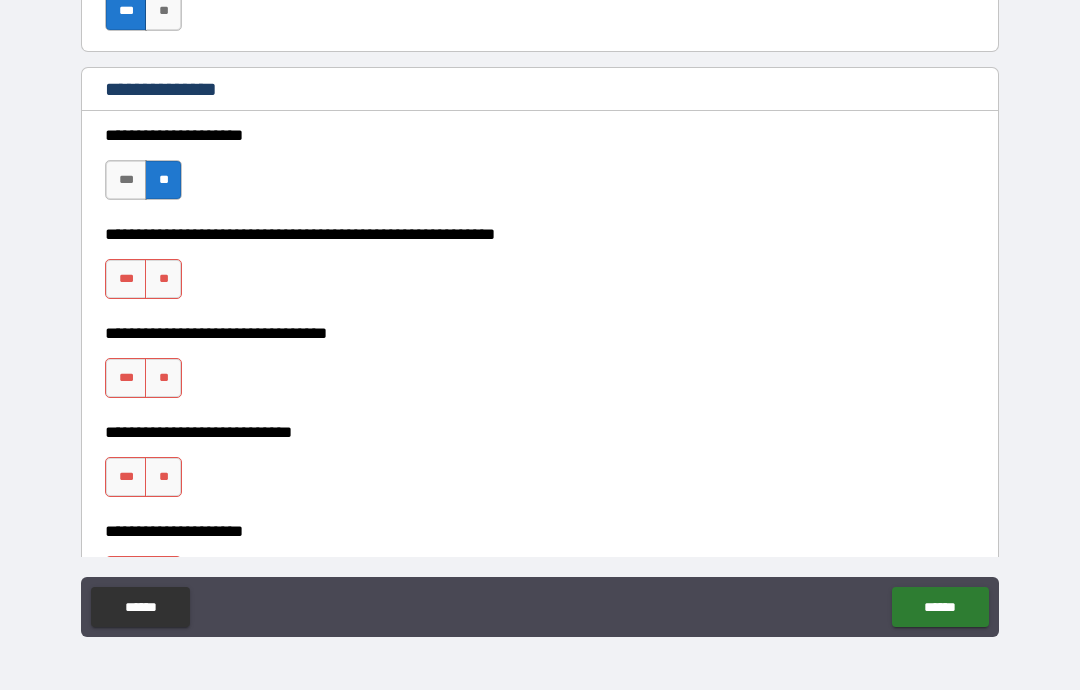 scroll, scrollTop: 7966, scrollLeft: 0, axis: vertical 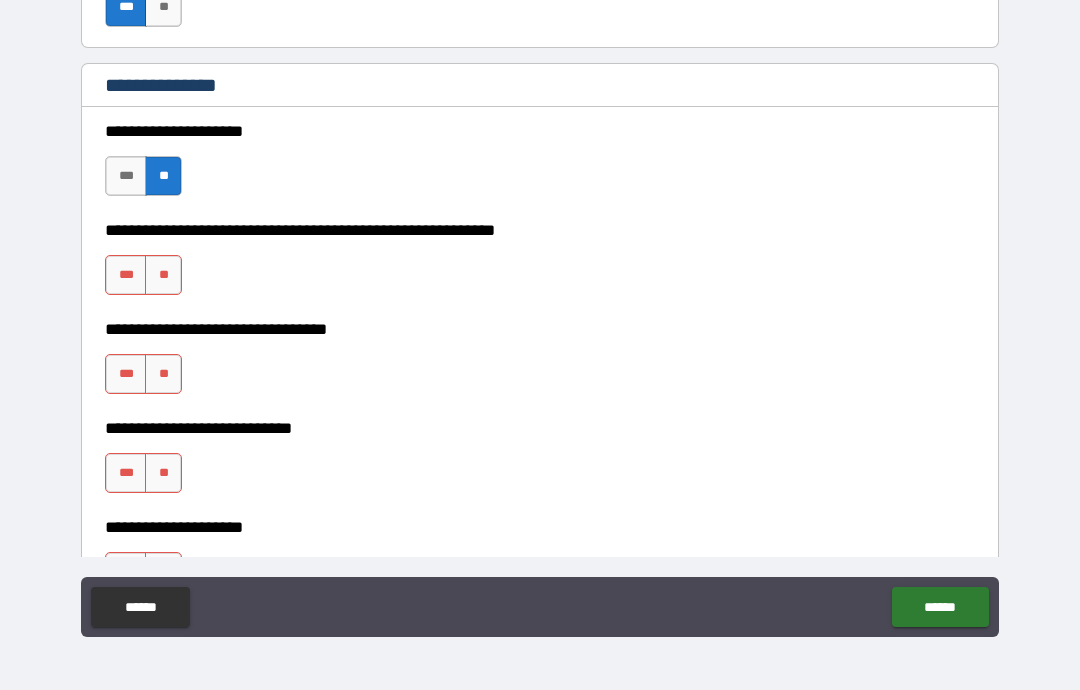 click on "**" at bounding box center [163, 275] 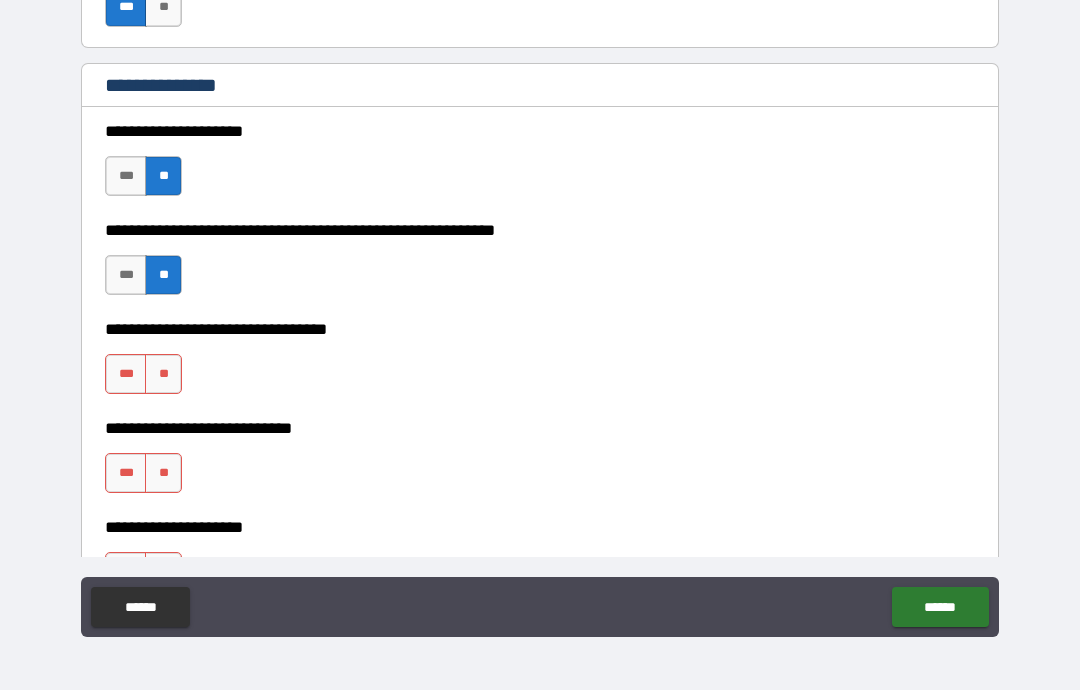 click on "**" at bounding box center (163, 374) 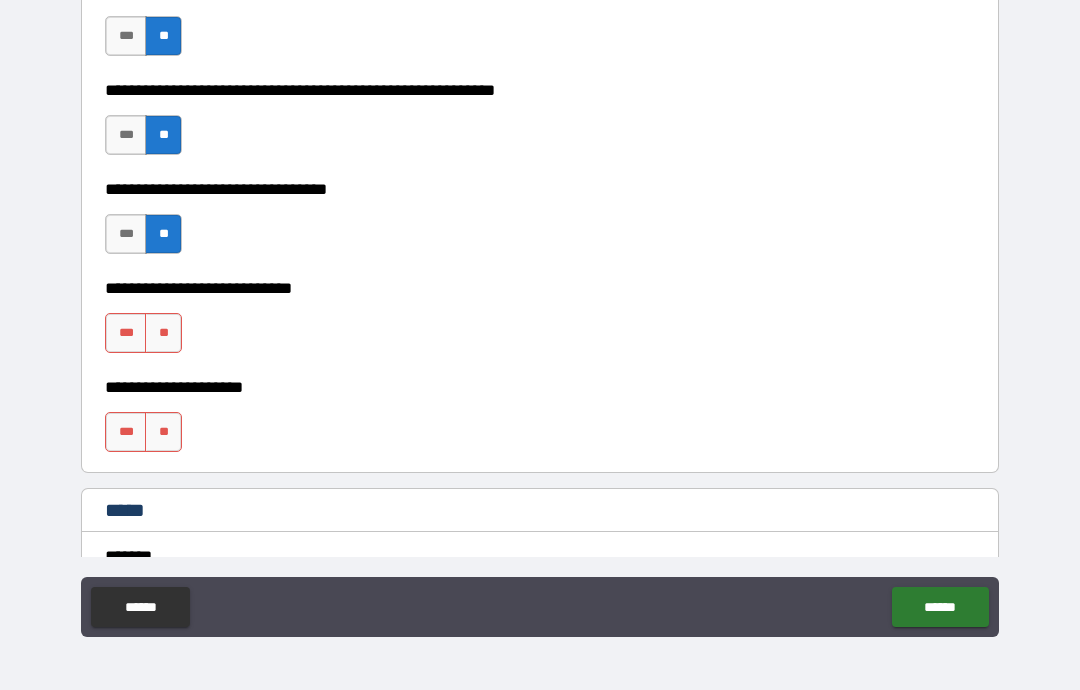 scroll, scrollTop: 8108, scrollLeft: 0, axis: vertical 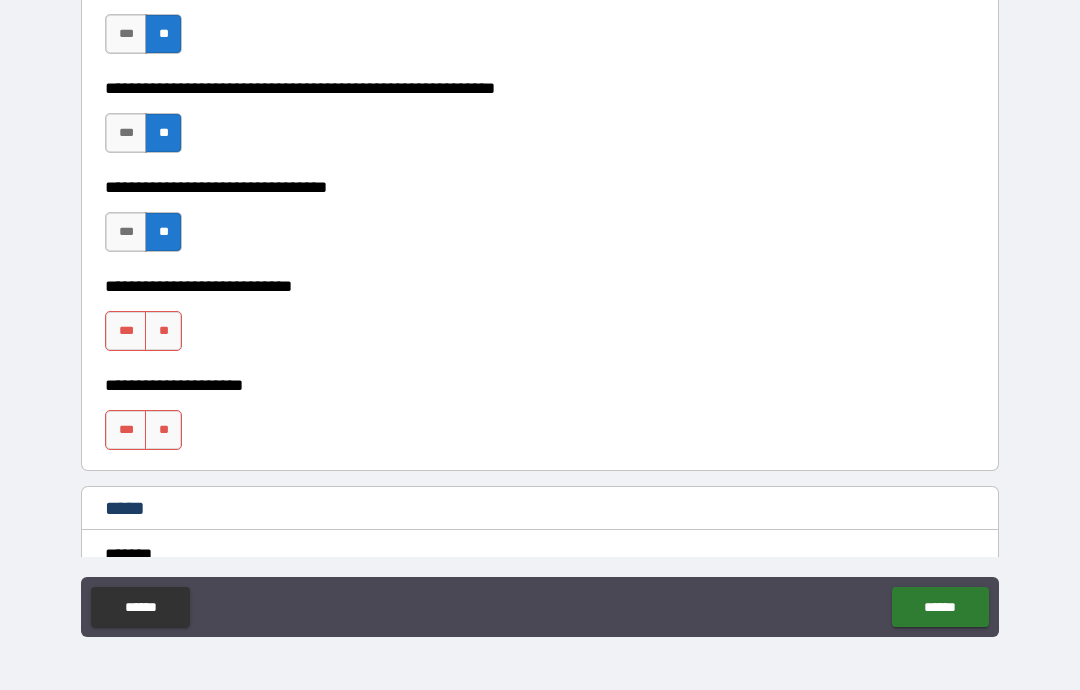 click on "**" at bounding box center [163, 331] 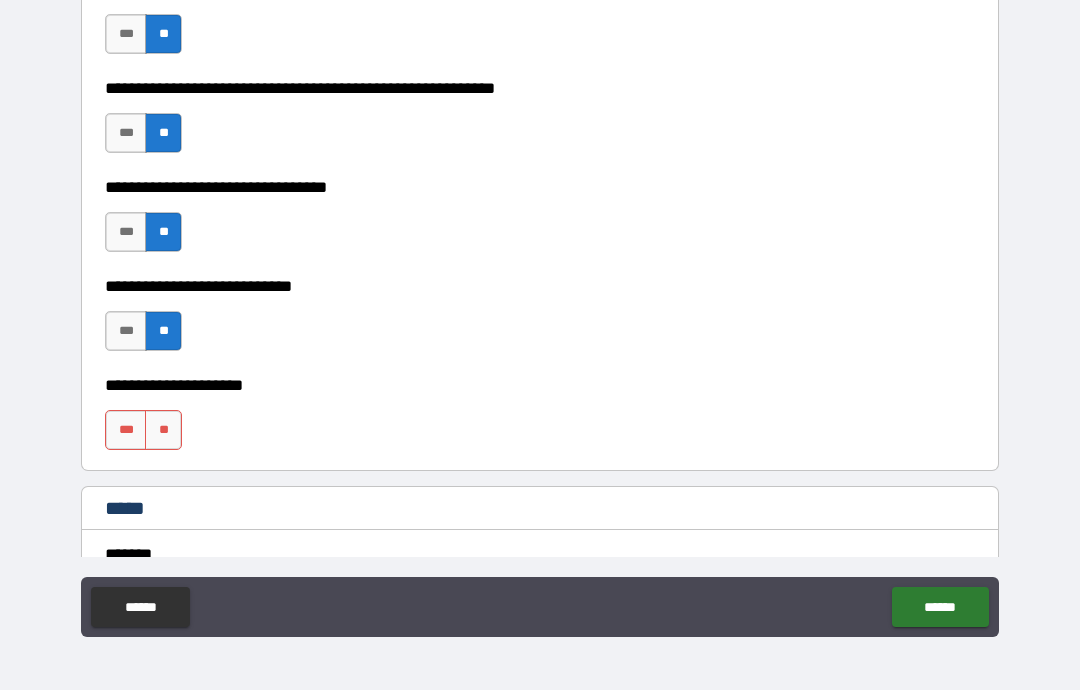 click on "**" at bounding box center [163, 430] 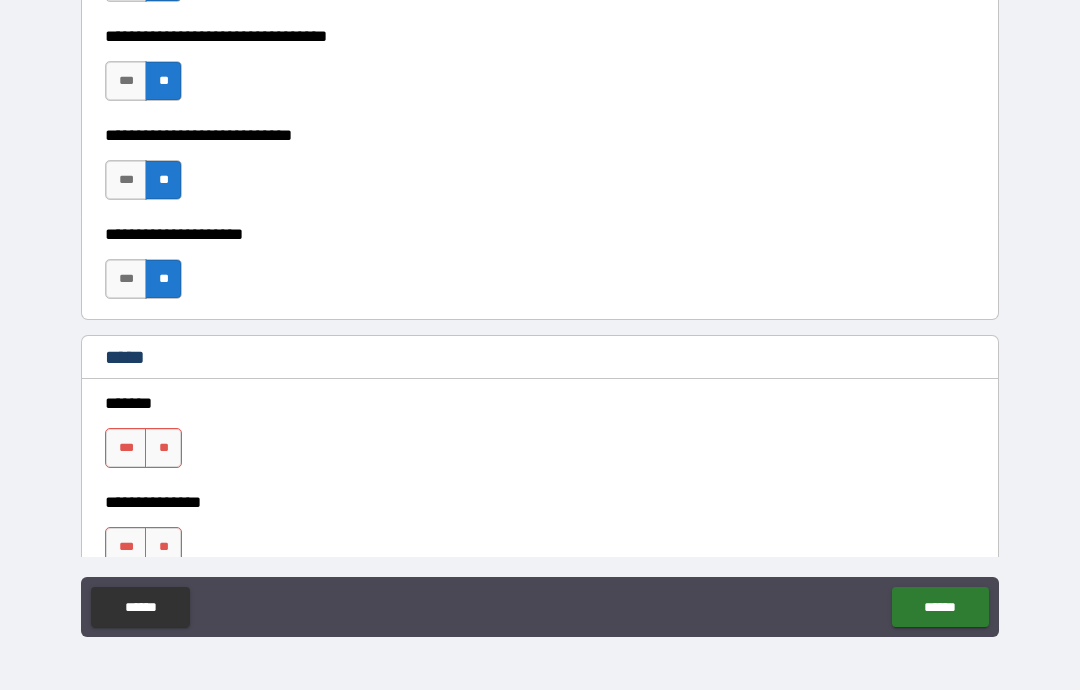 scroll, scrollTop: 8264, scrollLeft: 0, axis: vertical 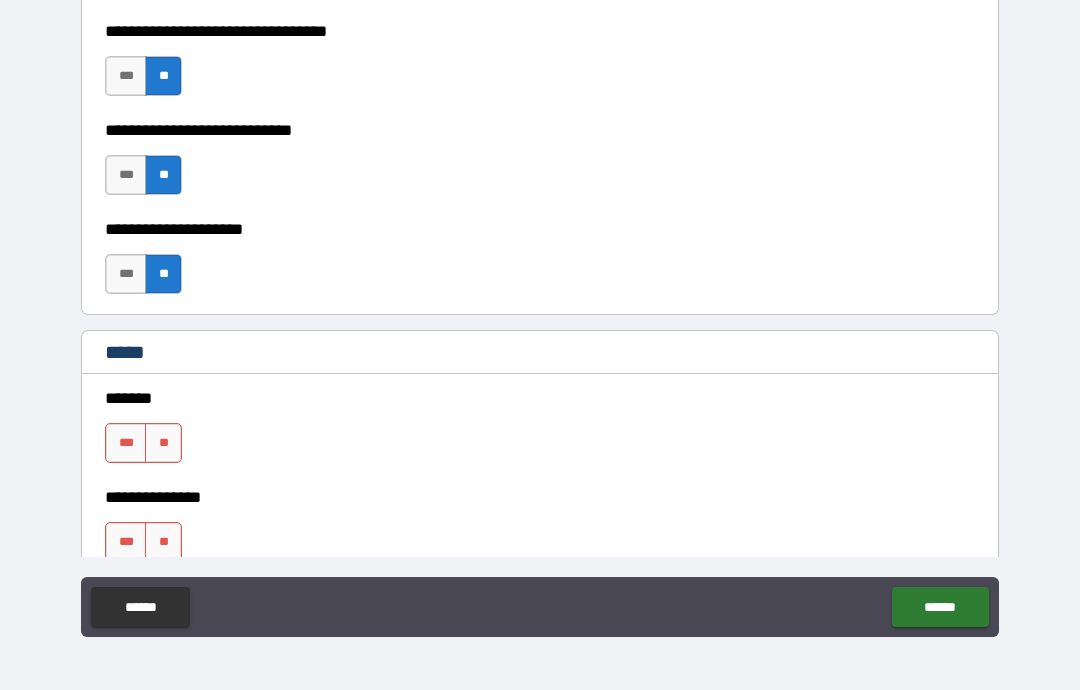 click on "**" at bounding box center (163, 443) 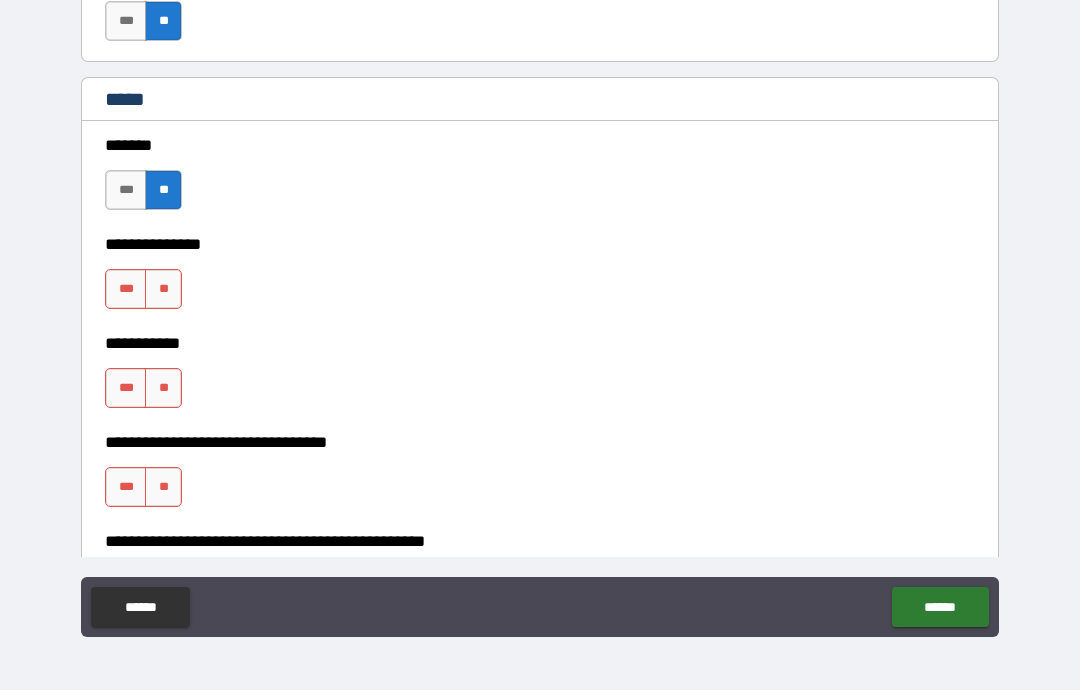 scroll, scrollTop: 8535, scrollLeft: 0, axis: vertical 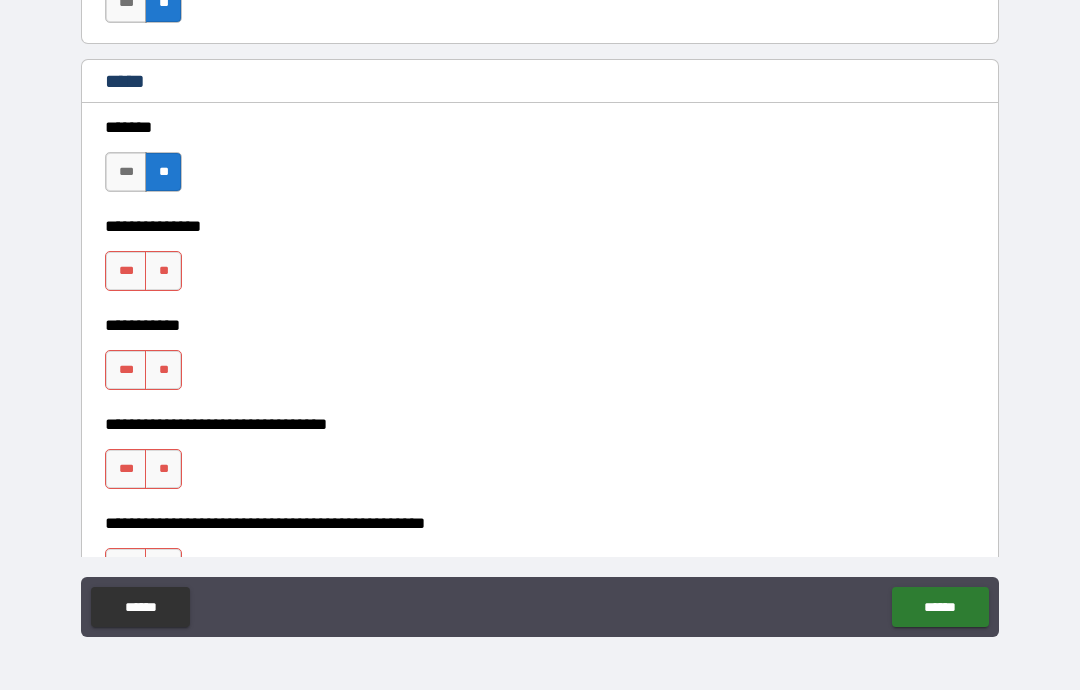 click on "**" at bounding box center (163, 271) 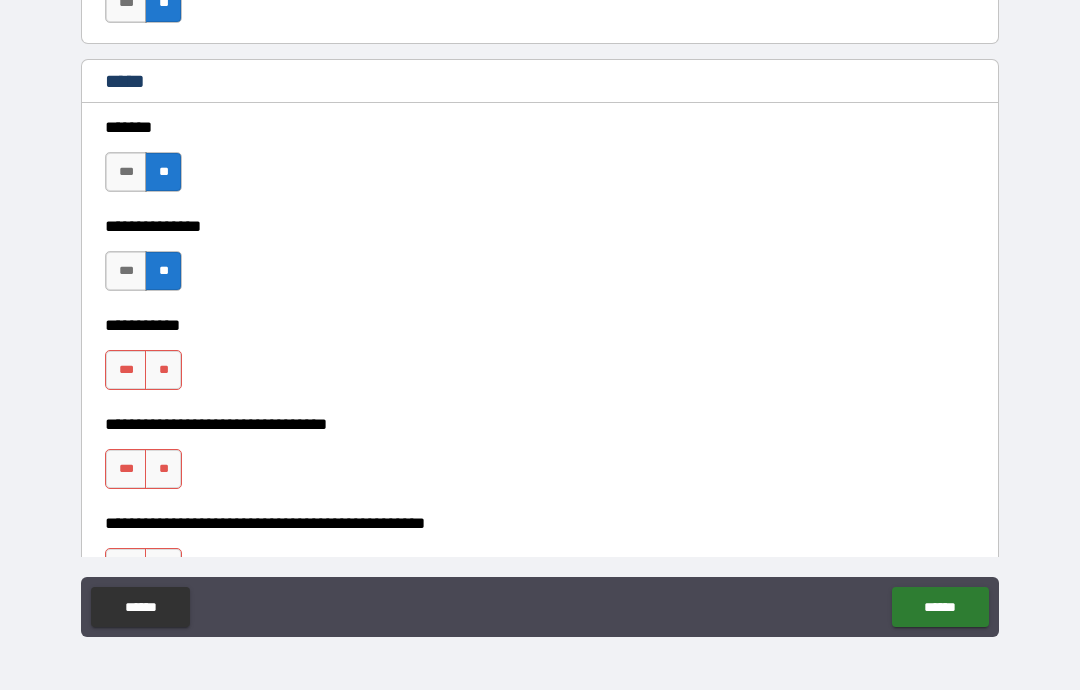 click on "**" at bounding box center [163, 370] 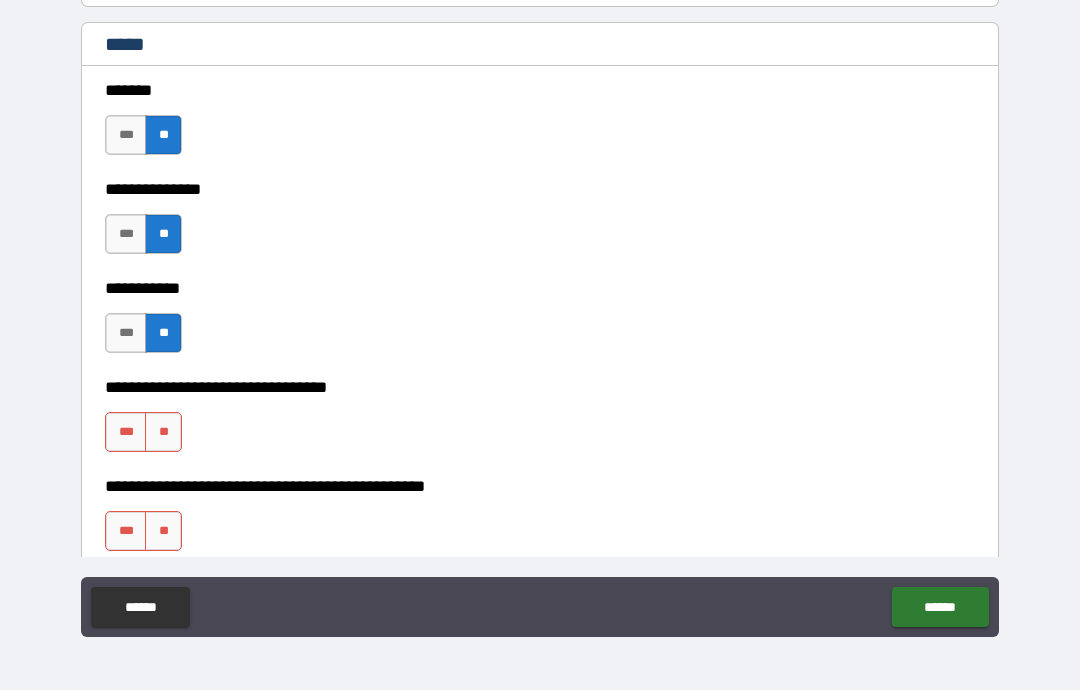 scroll, scrollTop: 8573, scrollLeft: 0, axis: vertical 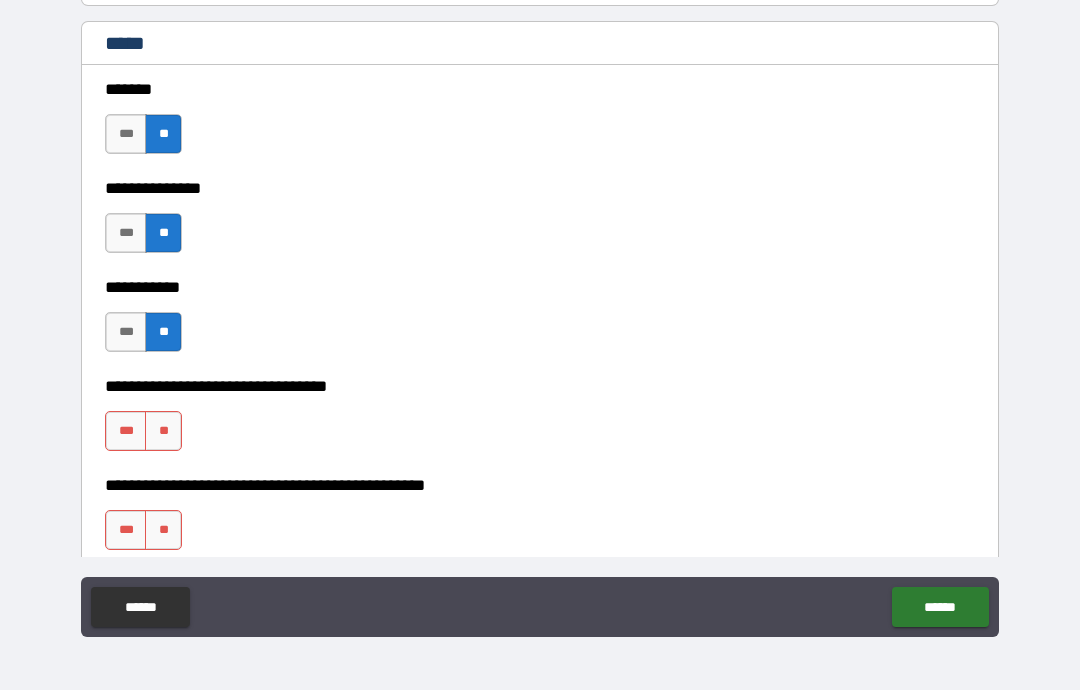 click on "**" at bounding box center [163, 431] 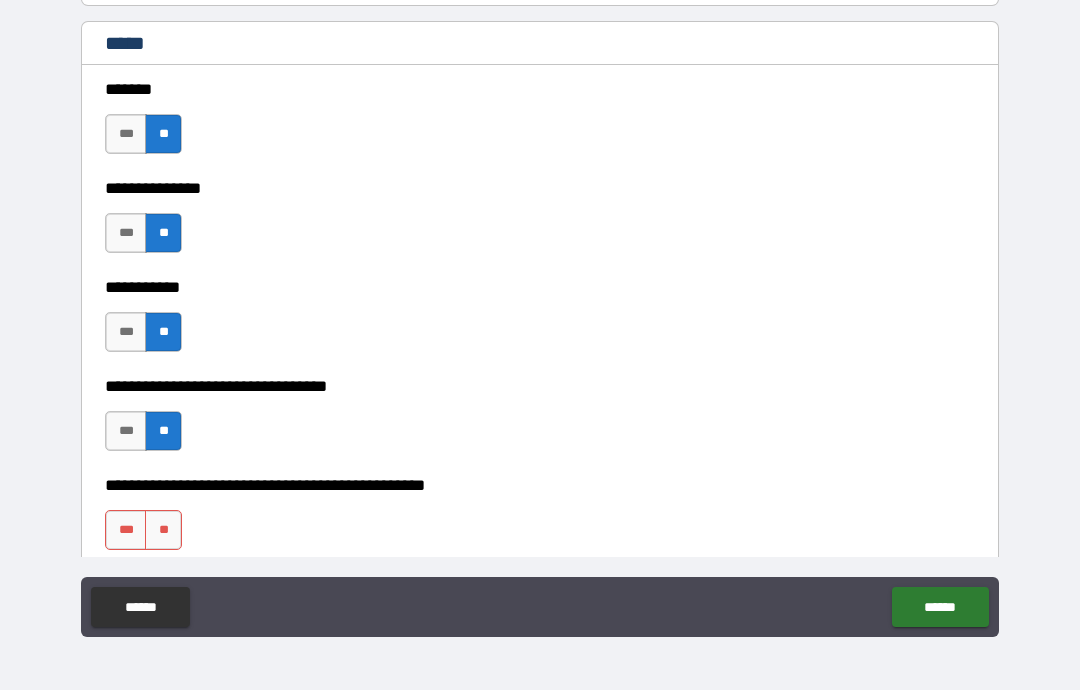 click on "**" at bounding box center (163, 530) 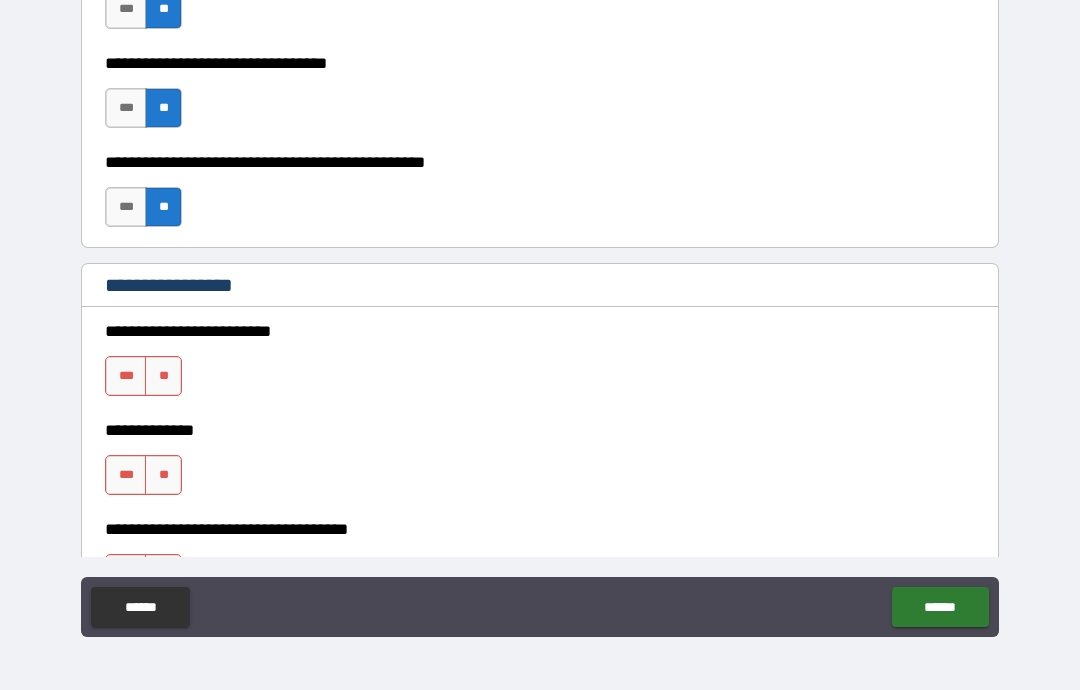 scroll, scrollTop: 8897, scrollLeft: 0, axis: vertical 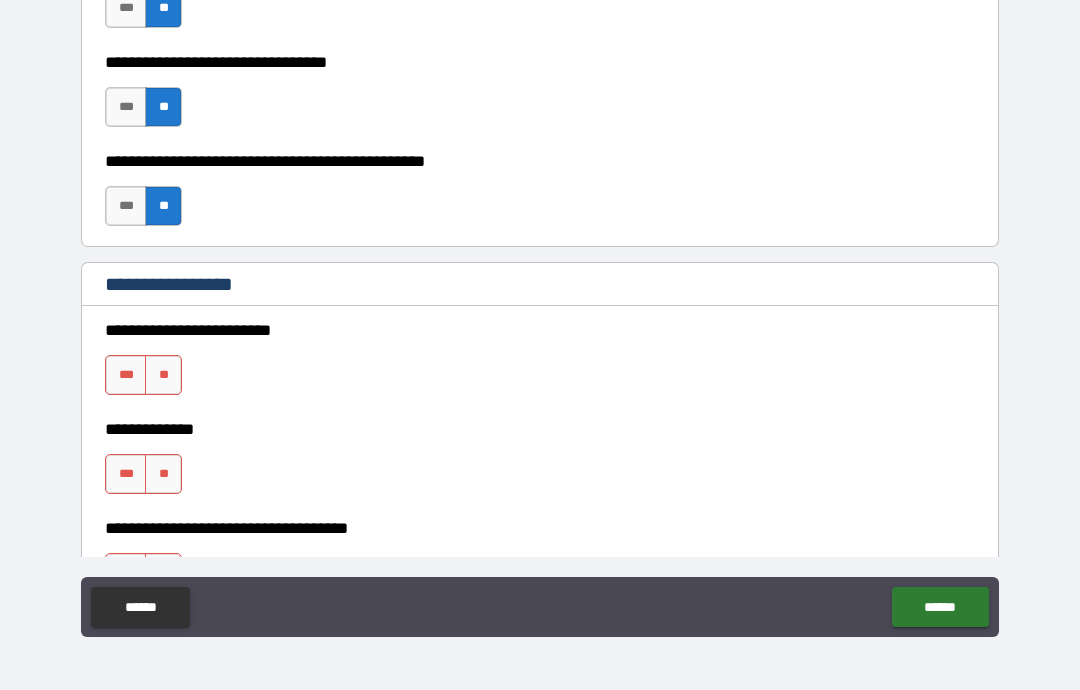click on "**" at bounding box center [163, 375] 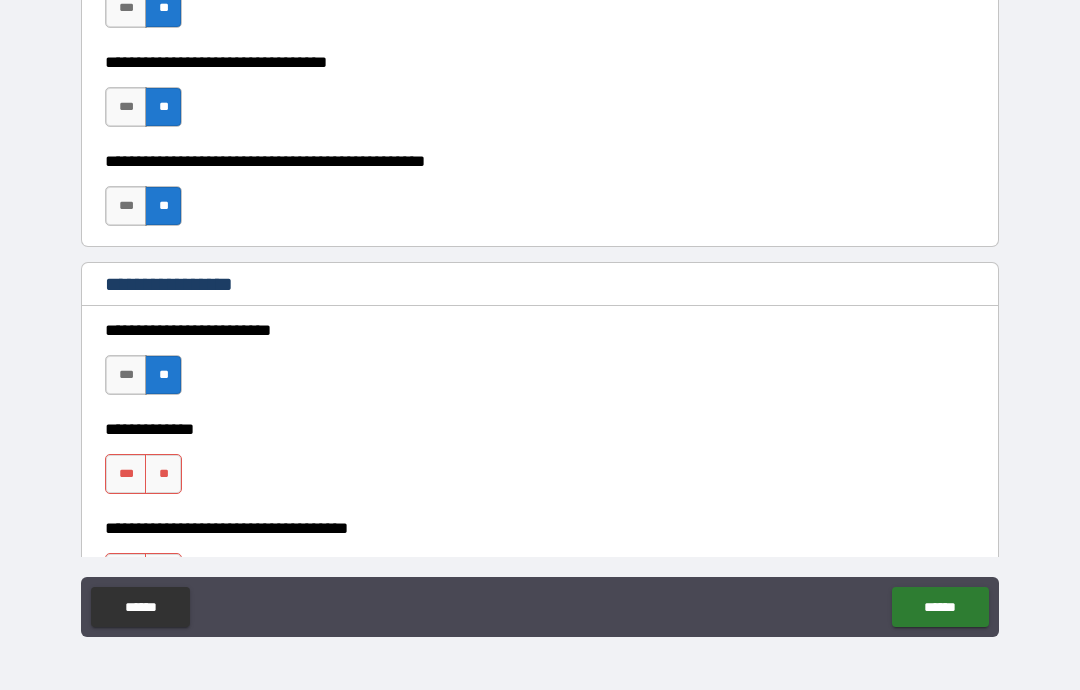 click on "**" at bounding box center [163, 474] 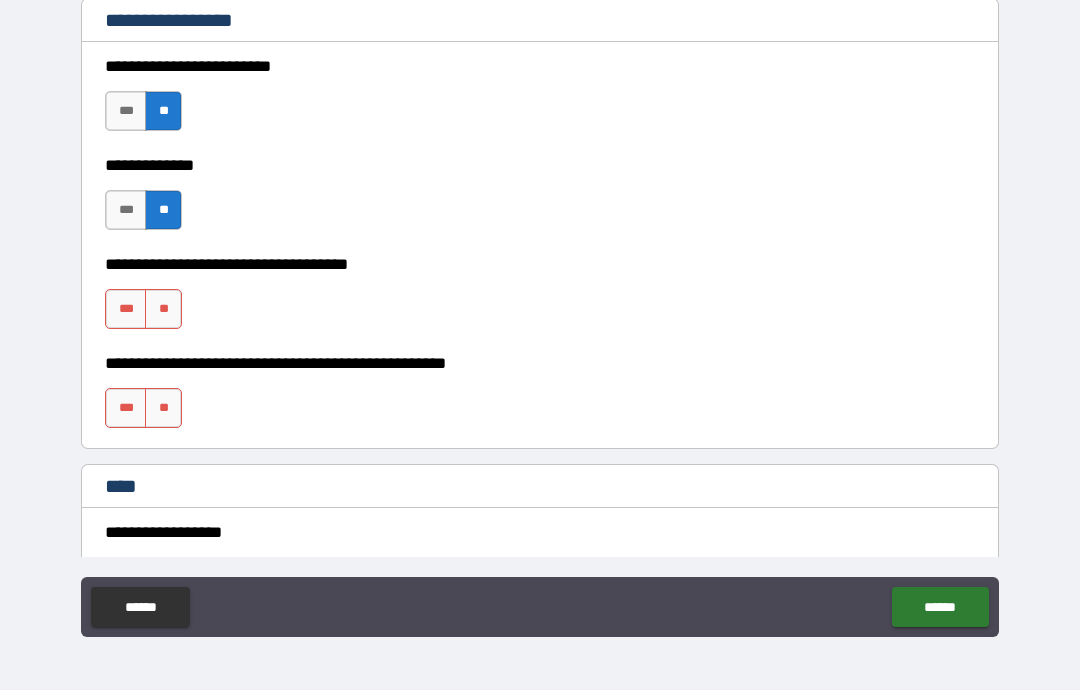 scroll, scrollTop: 9161, scrollLeft: 0, axis: vertical 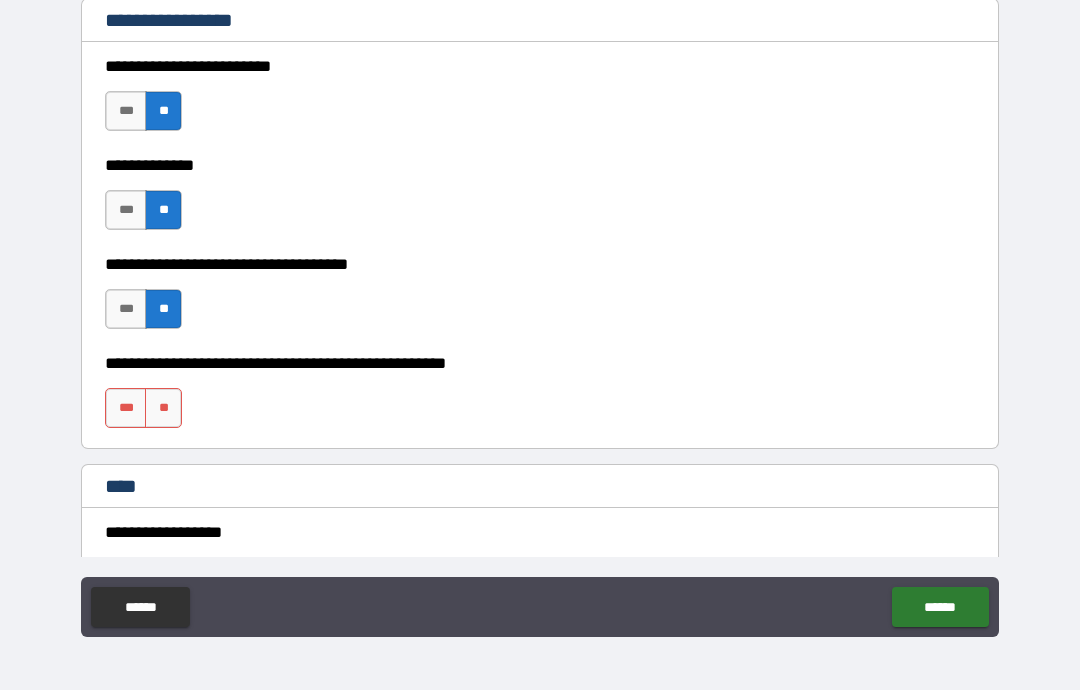click on "**" at bounding box center (163, 408) 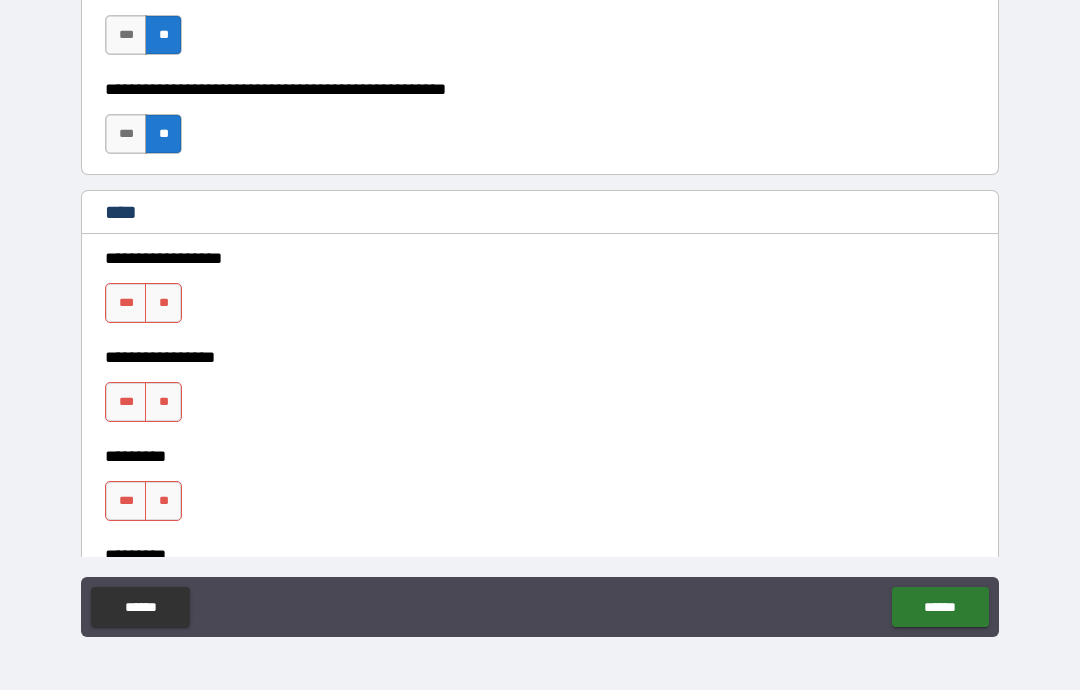 scroll, scrollTop: 9436, scrollLeft: 0, axis: vertical 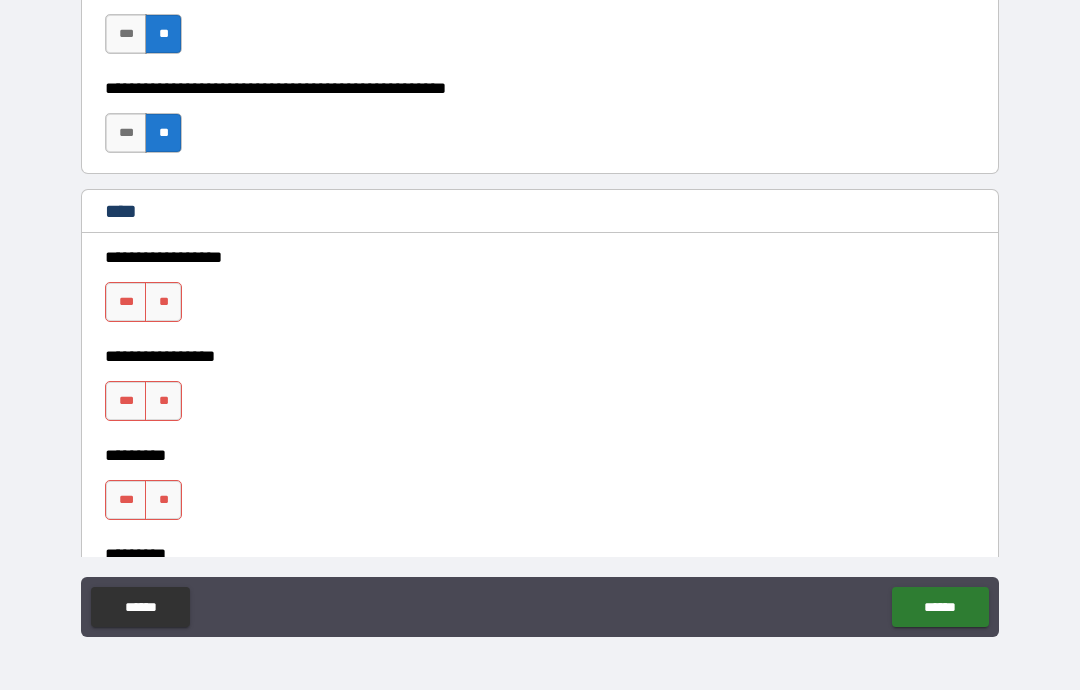 click on "**" at bounding box center (163, 302) 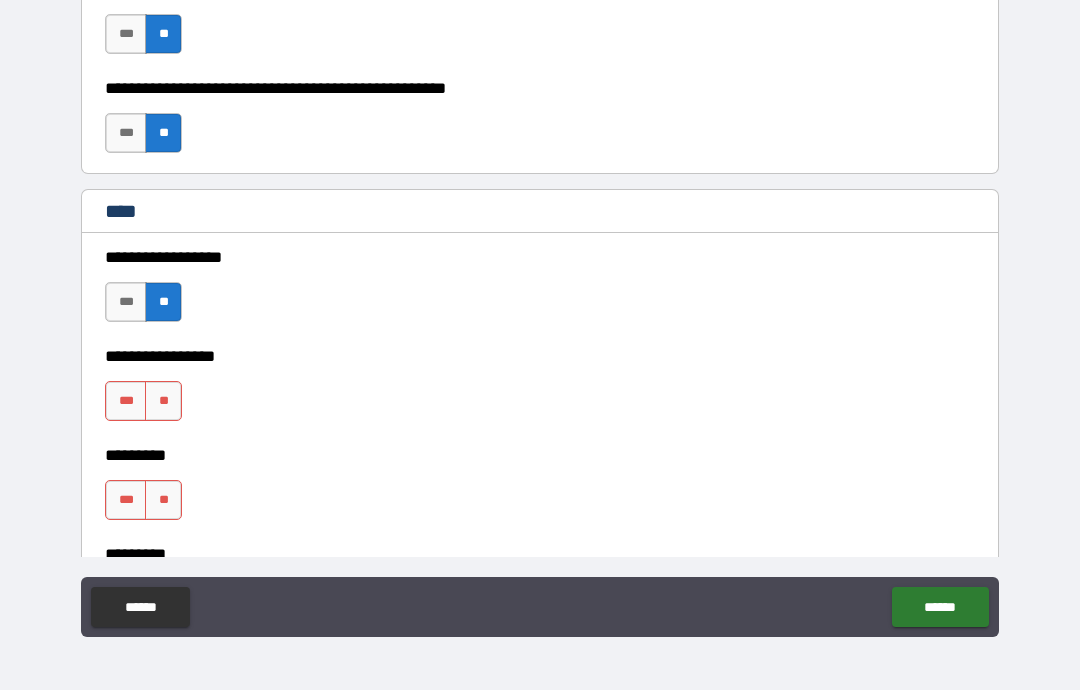 click on "**" at bounding box center (163, 401) 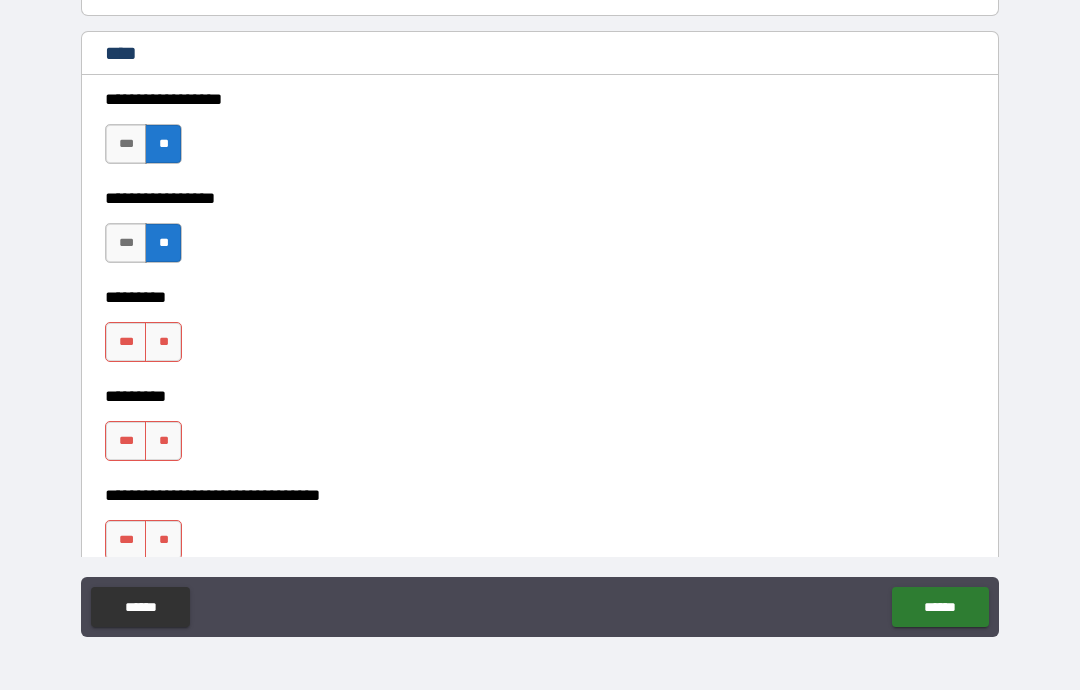scroll, scrollTop: 9597, scrollLeft: 0, axis: vertical 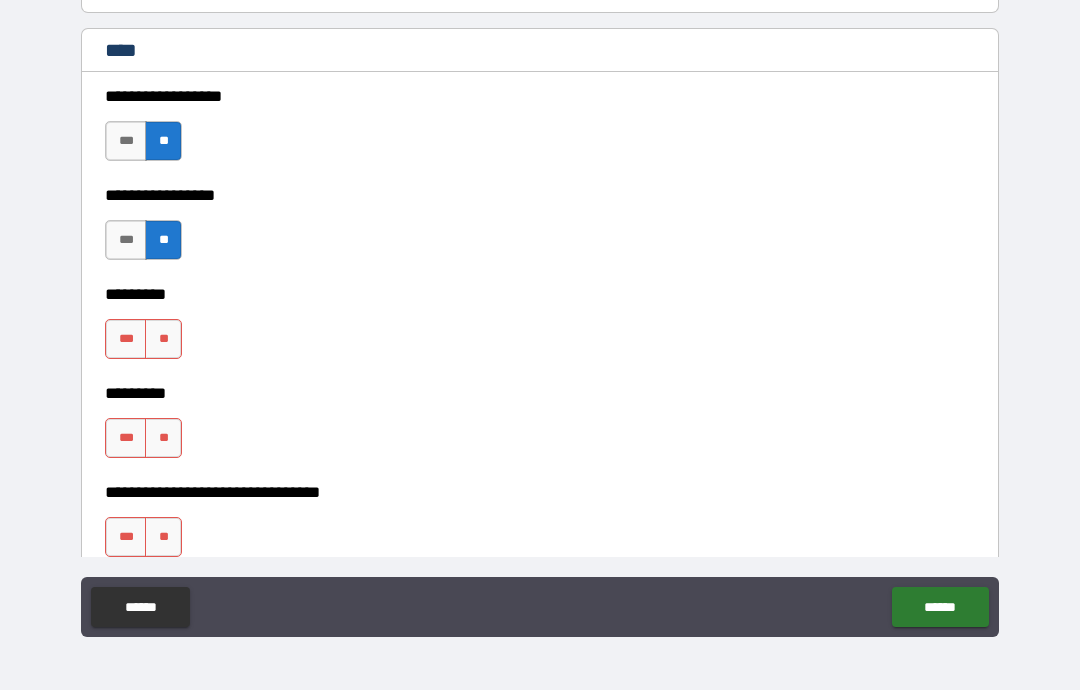 click on "**" at bounding box center [163, 339] 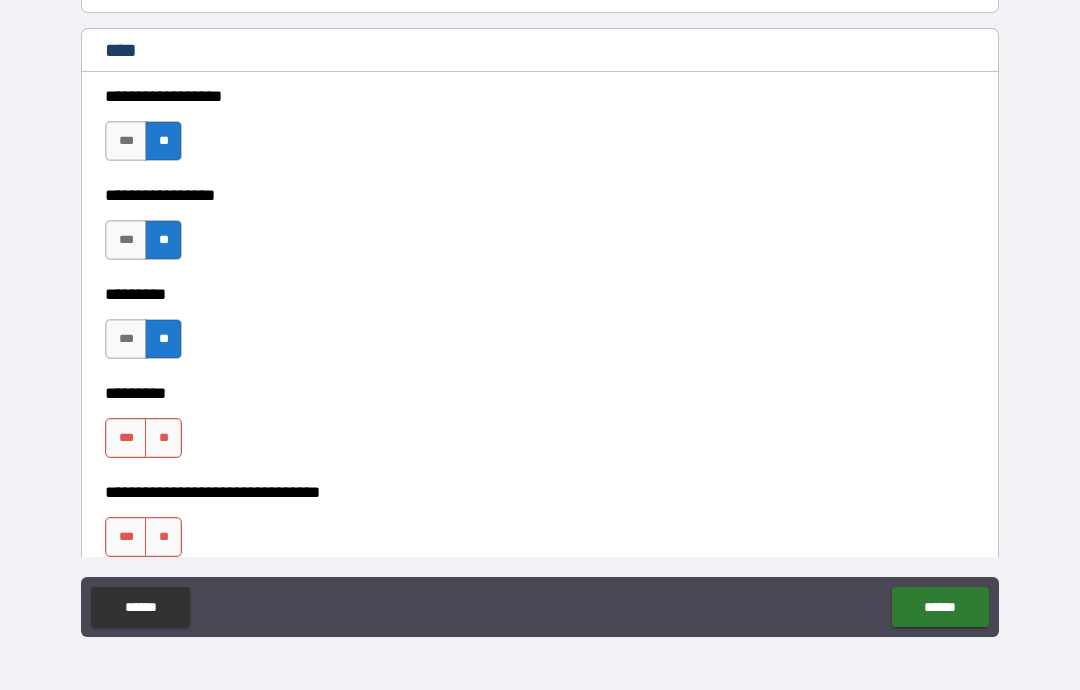 click on "**" at bounding box center [163, 438] 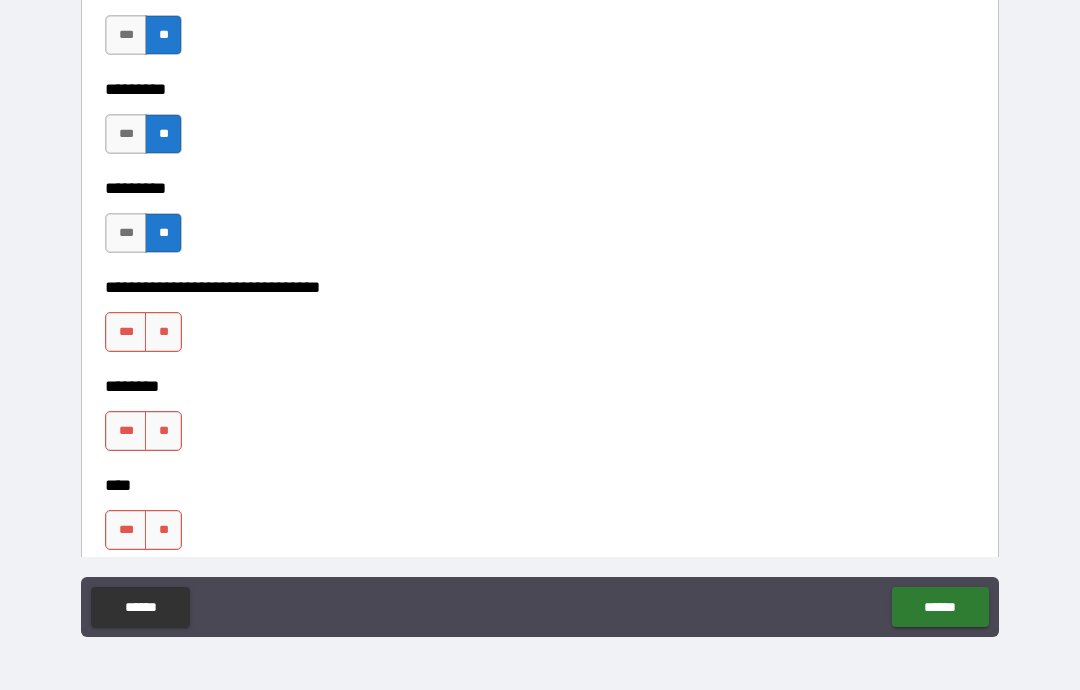 scroll, scrollTop: 9804, scrollLeft: 0, axis: vertical 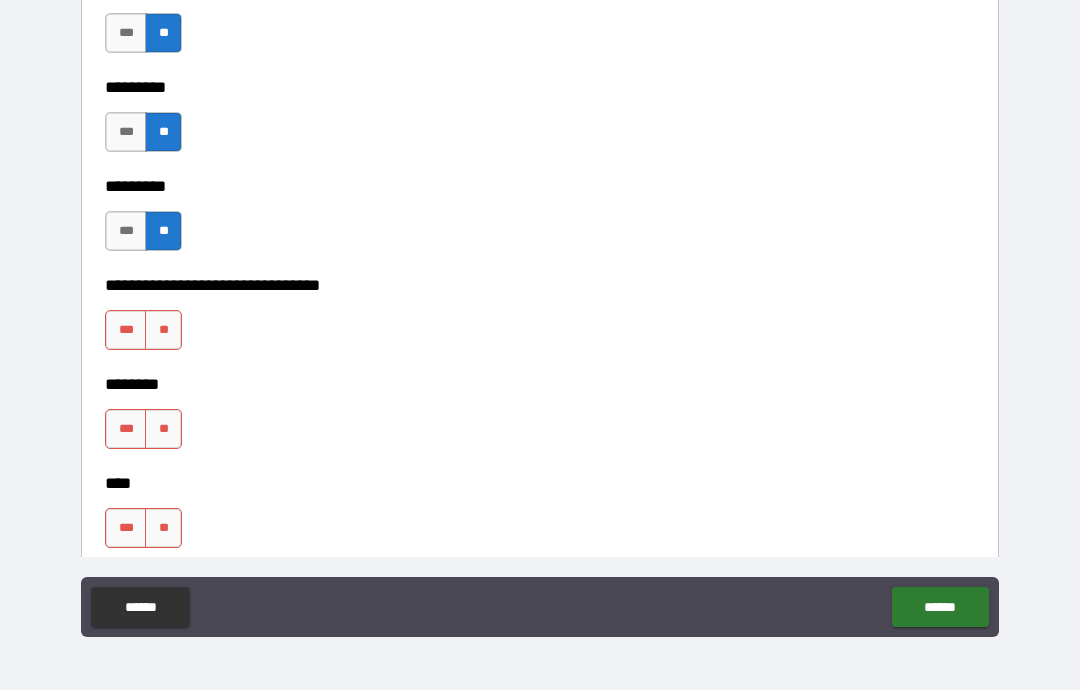 click on "**" at bounding box center [163, 330] 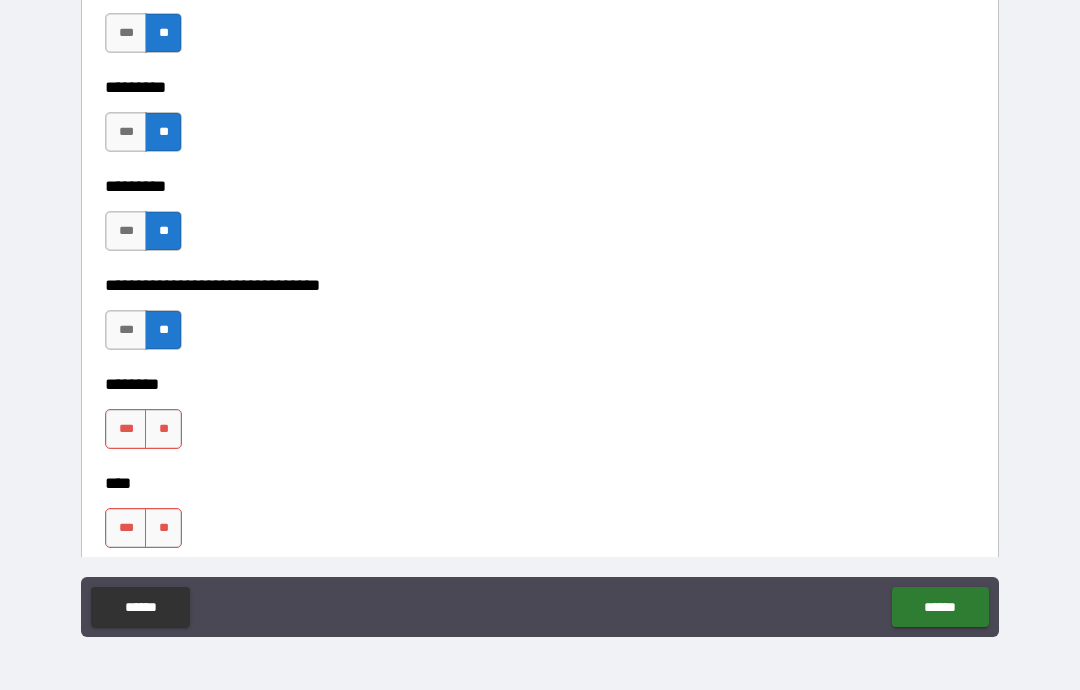 click on "**" at bounding box center (163, 429) 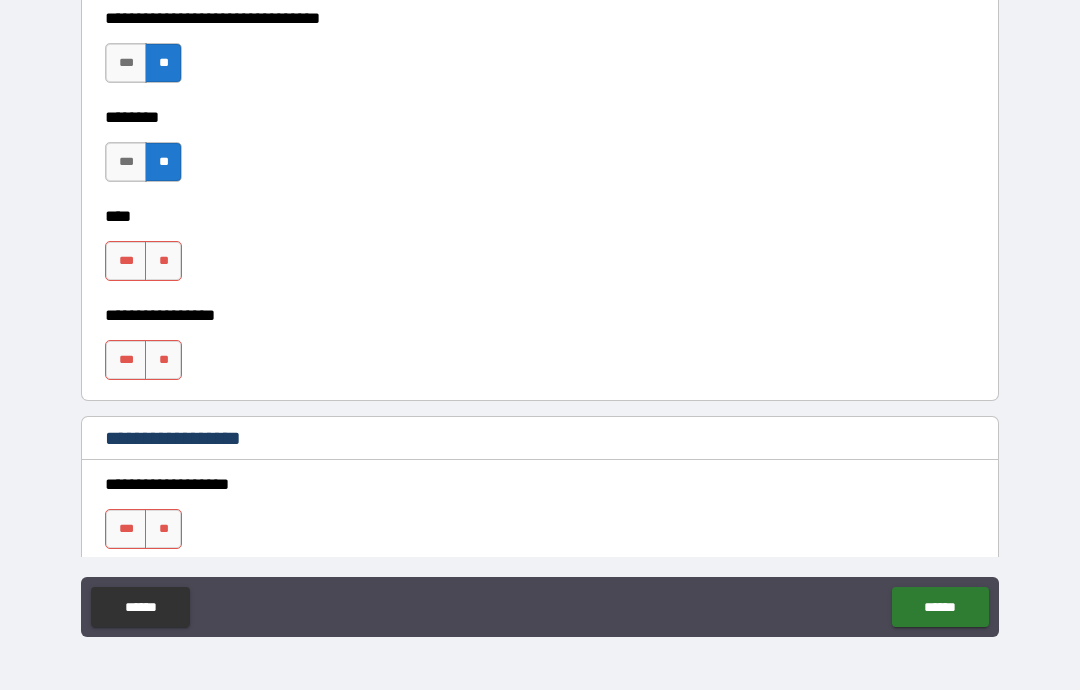 scroll, scrollTop: 10123, scrollLeft: 0, axis: vertical 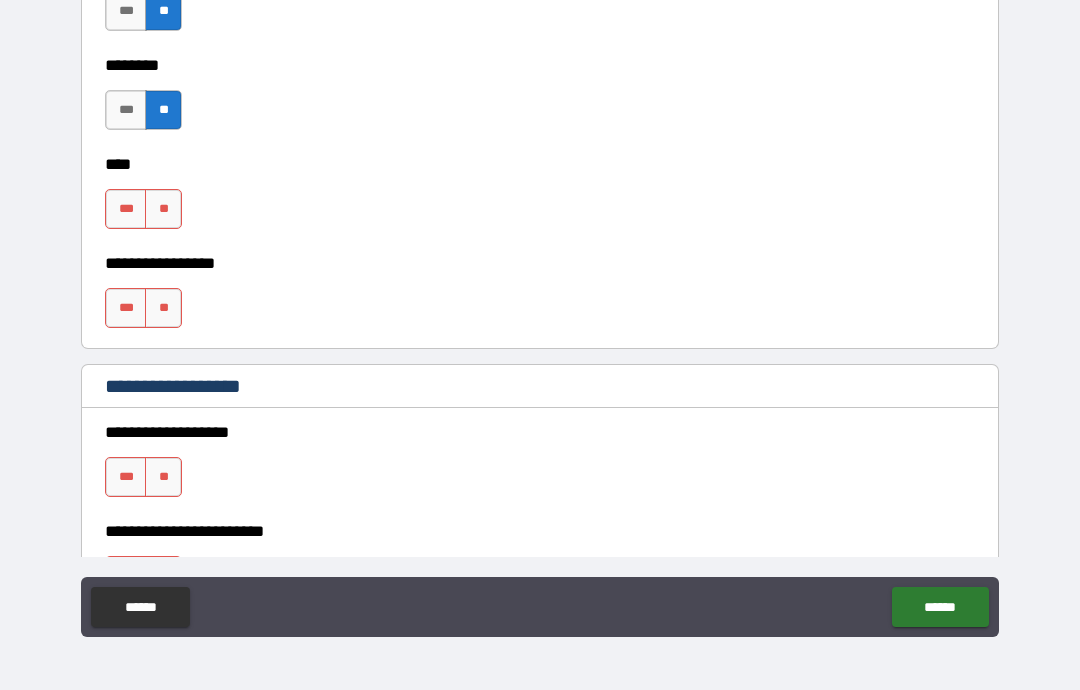 click on "**" at bounding box center [163, 209] 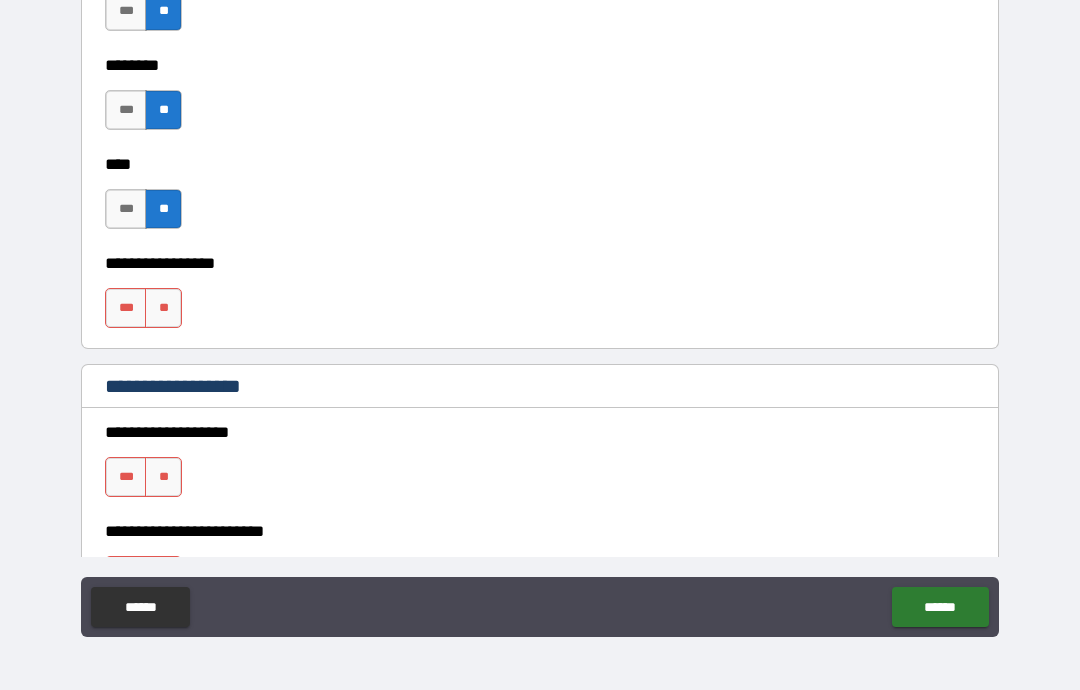 click on "**" at bounding box center [163, 308] 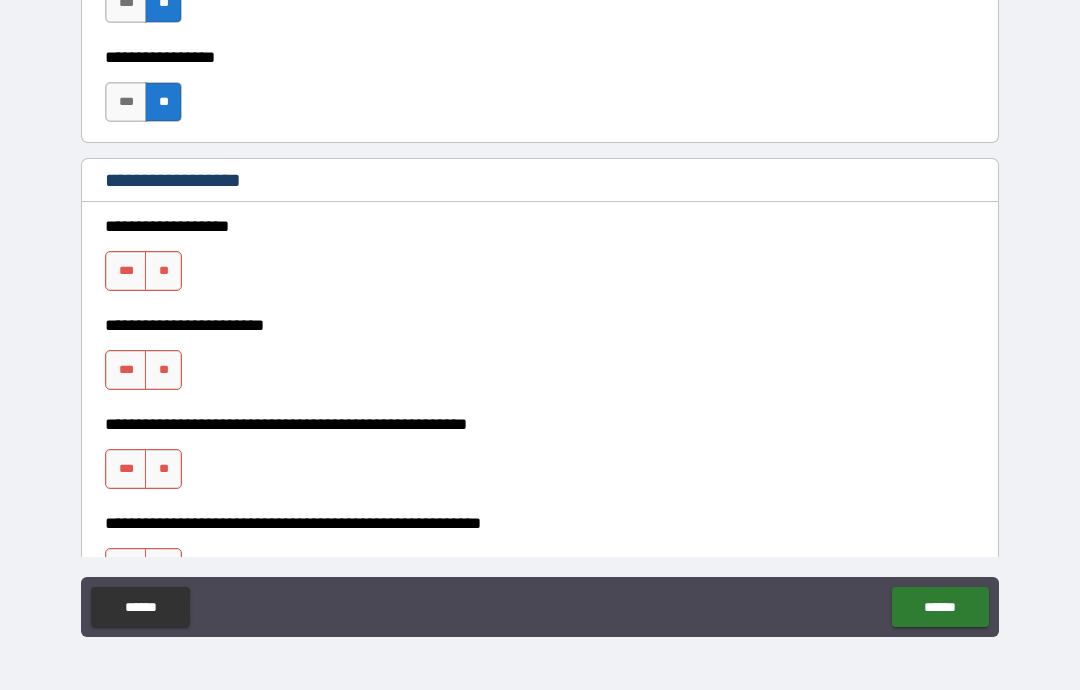 scroll, scrollTop: 10330, scrollLeft: 0, axis: vertical 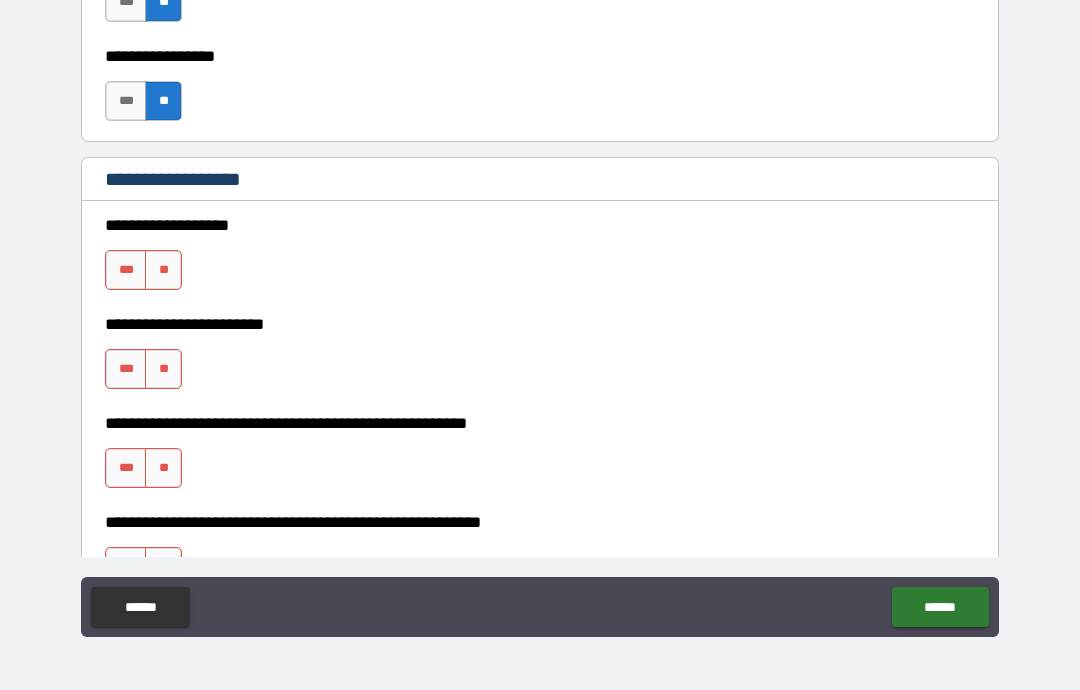 click on "**" at bounding box center (163, 270) 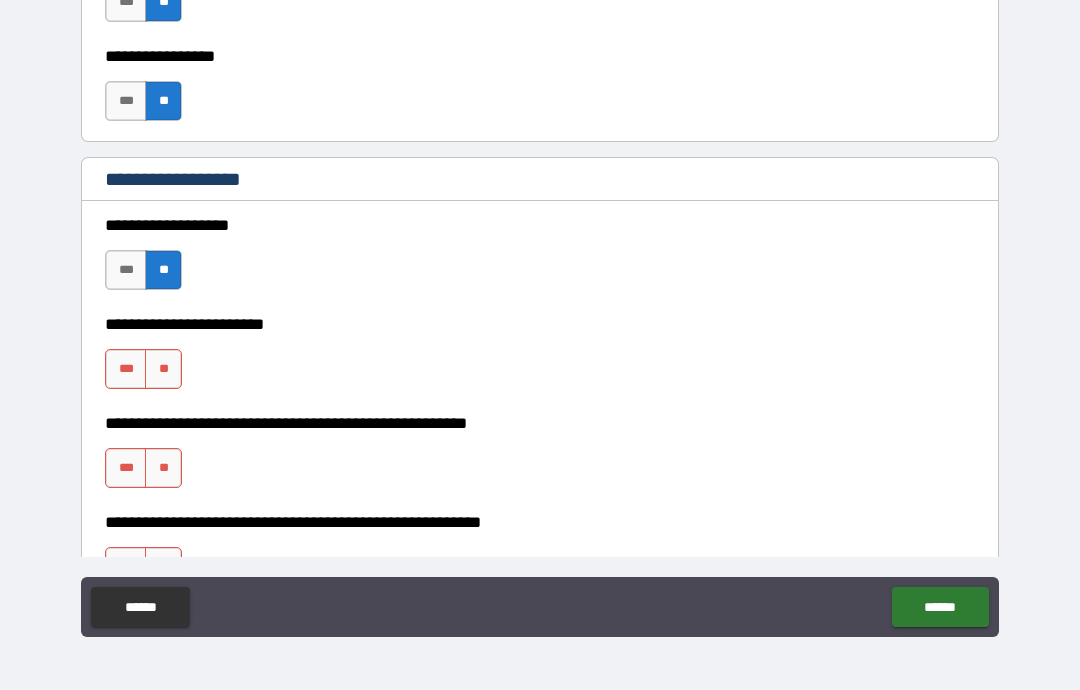click on "**" at bounding box center [163, 369] 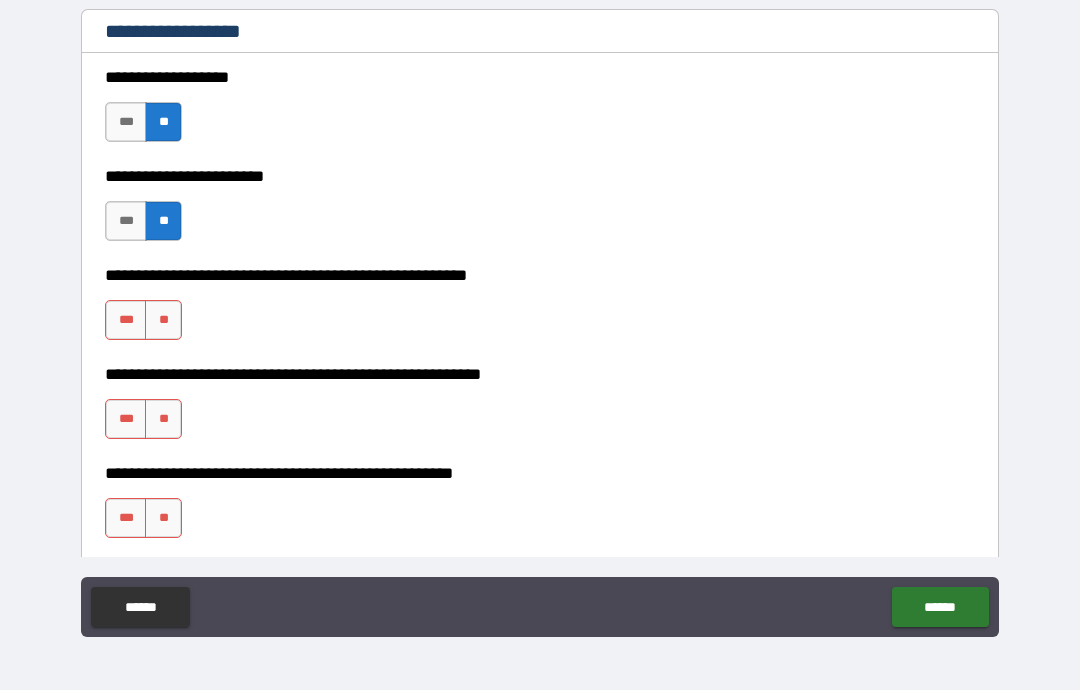 scroll, scrollTop: 10479, scrollLeft: 0, axis: vertical 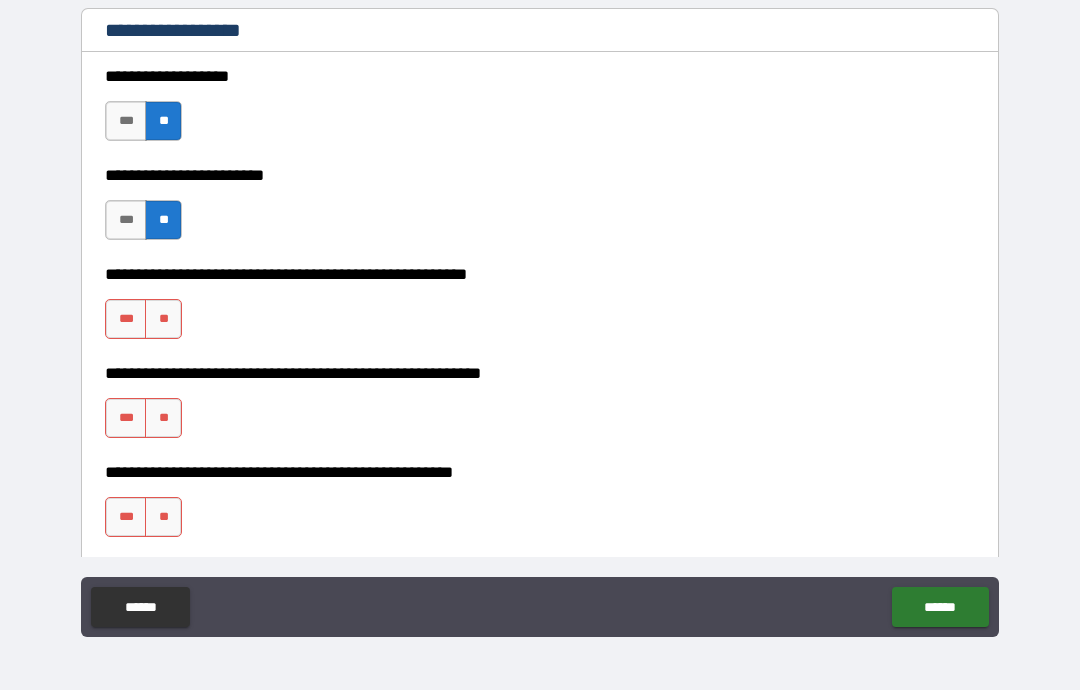 click on "**" at bounding box center [163, 319] 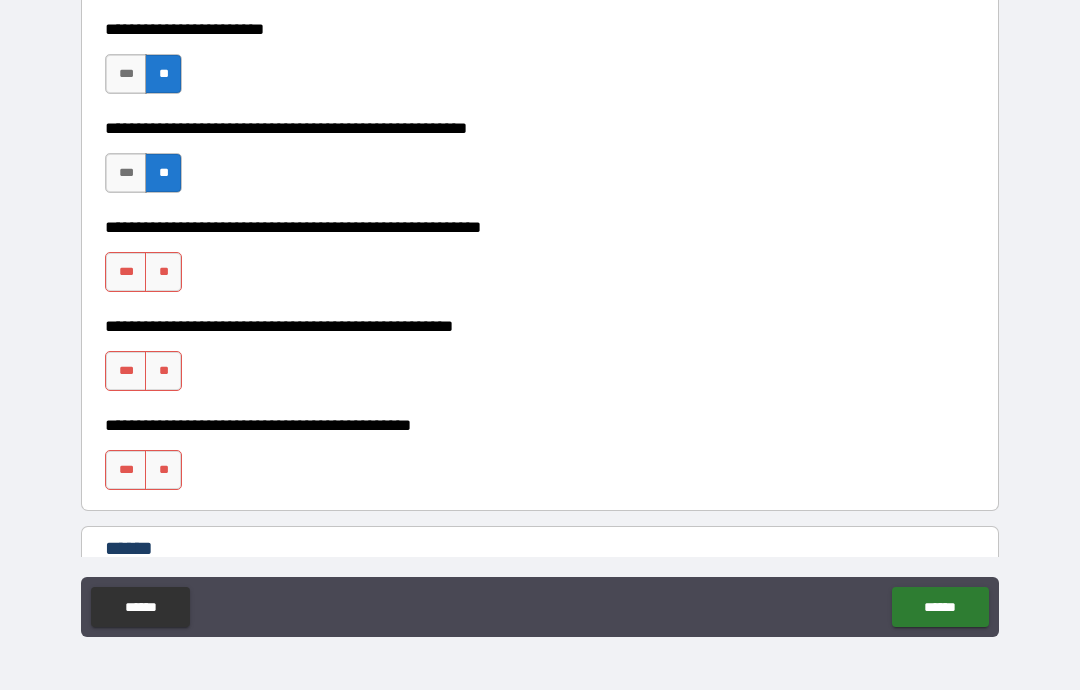 scroll, scrollTop: 10627, scrollLeft: 0, axis: vertical 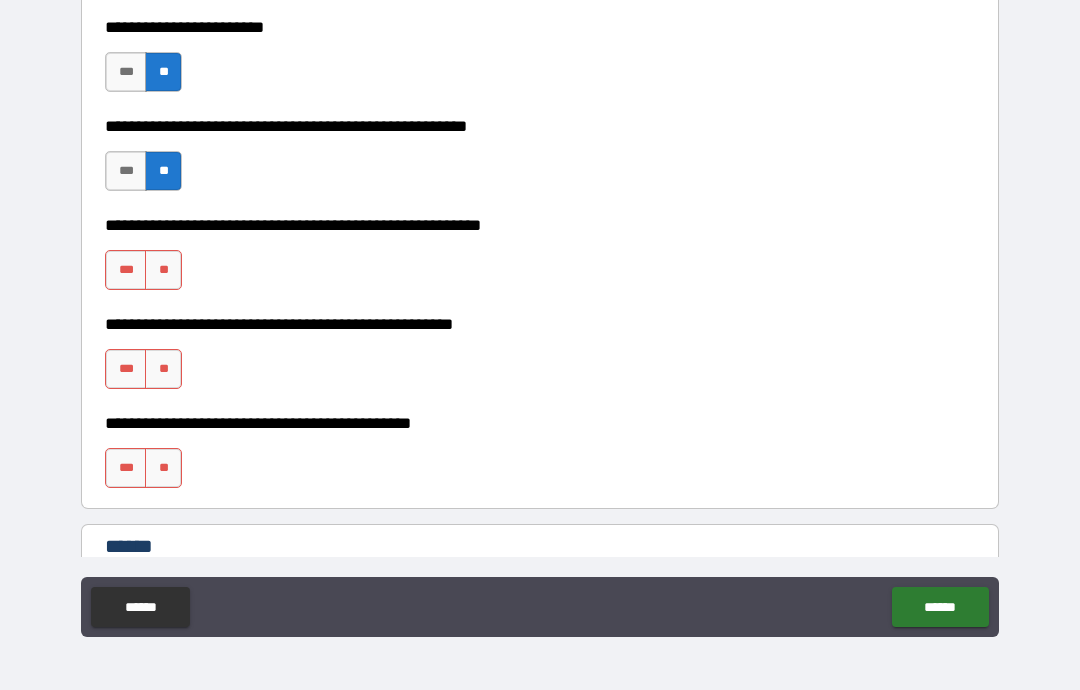click on "**" at bounding box center (163, 270) 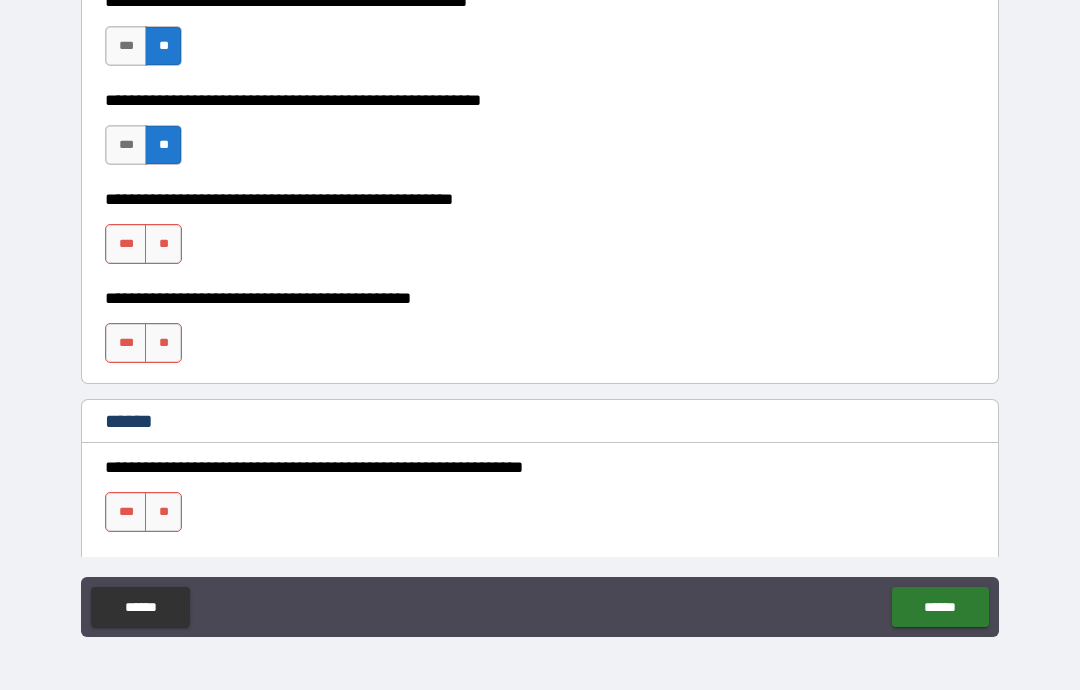 scroll, scrollTop: 10752, scrollLeft: 0, axis: vertical 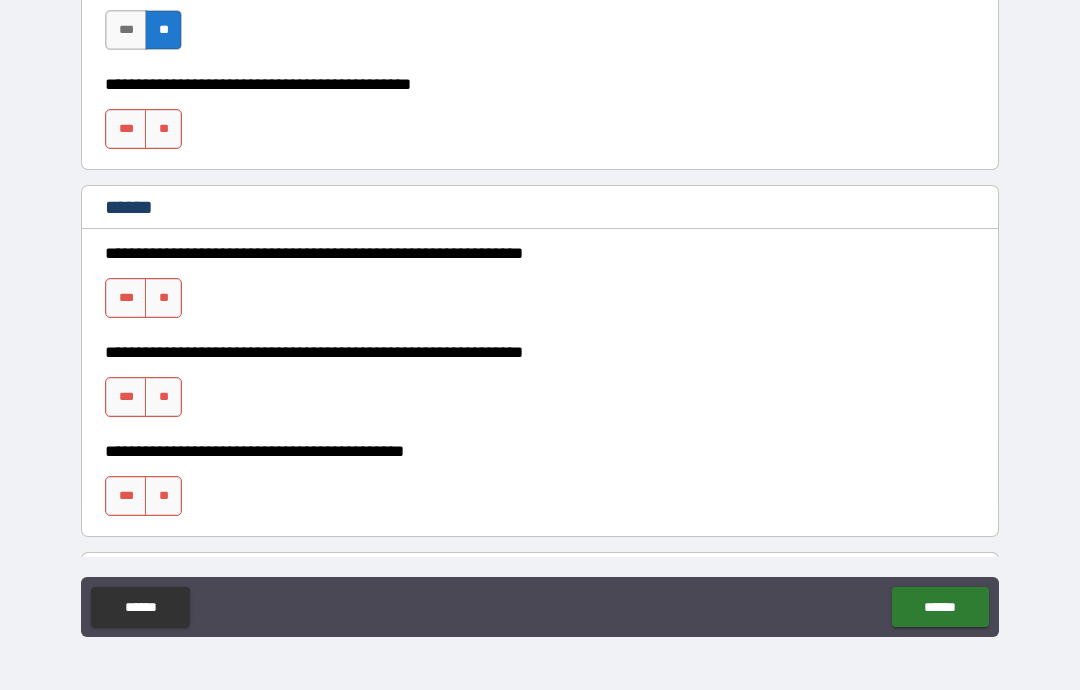 click on "**" at bounding box center (163, 129) 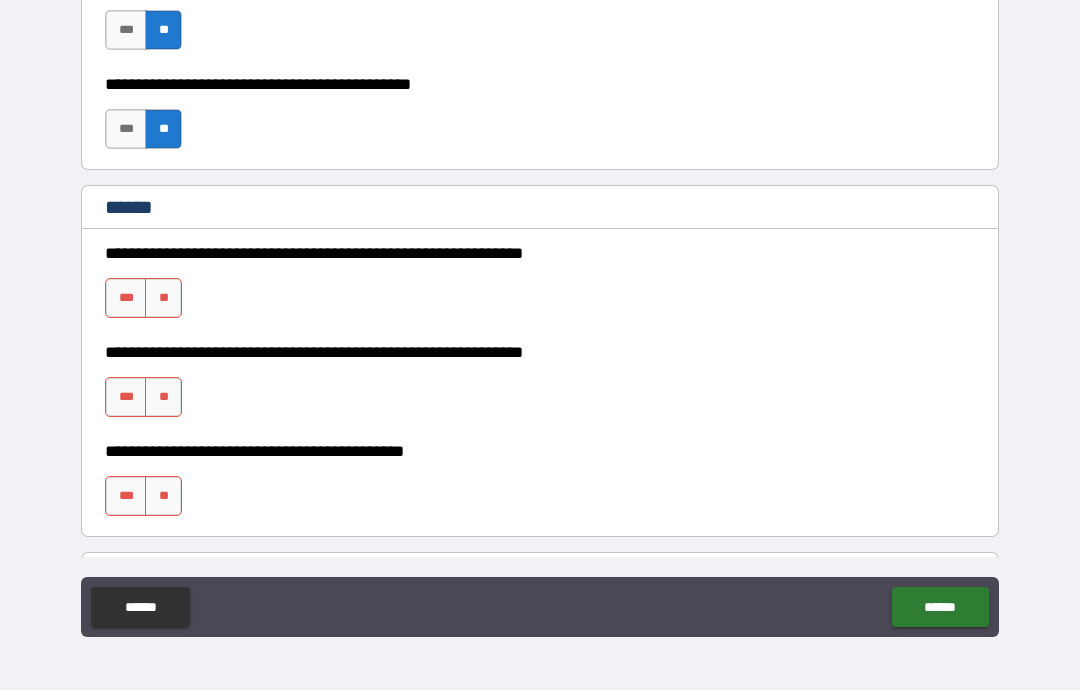 click on "***" at bounding box center (126, 298) 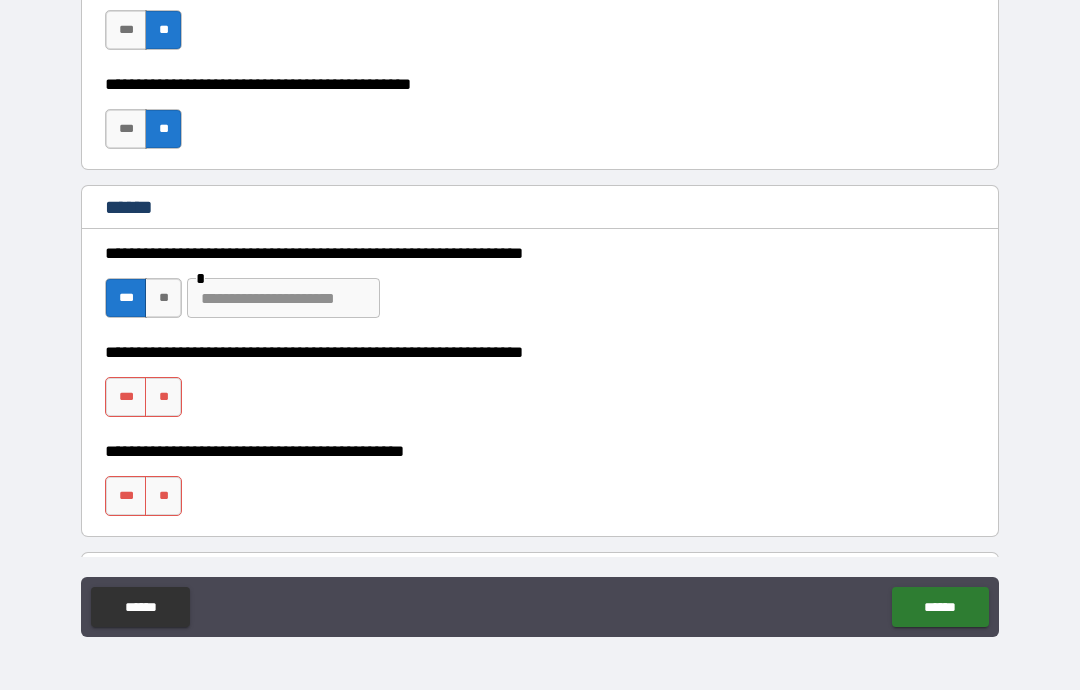 click on "**" at bounding box center [163, 397] 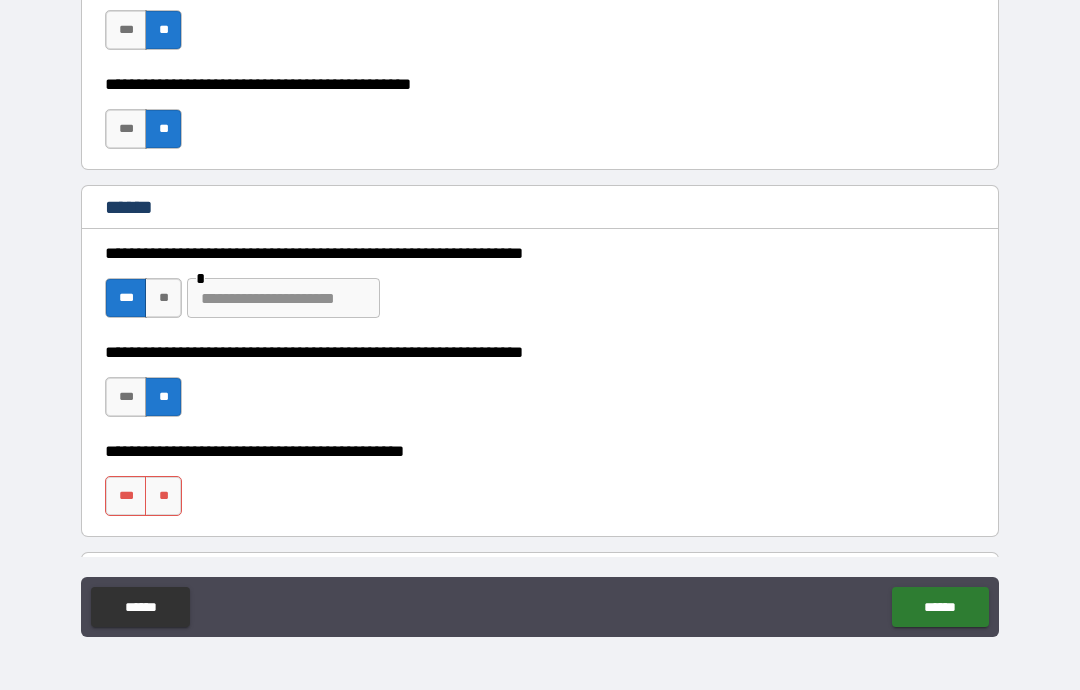 click on "**" at bounding box center (163, 496) 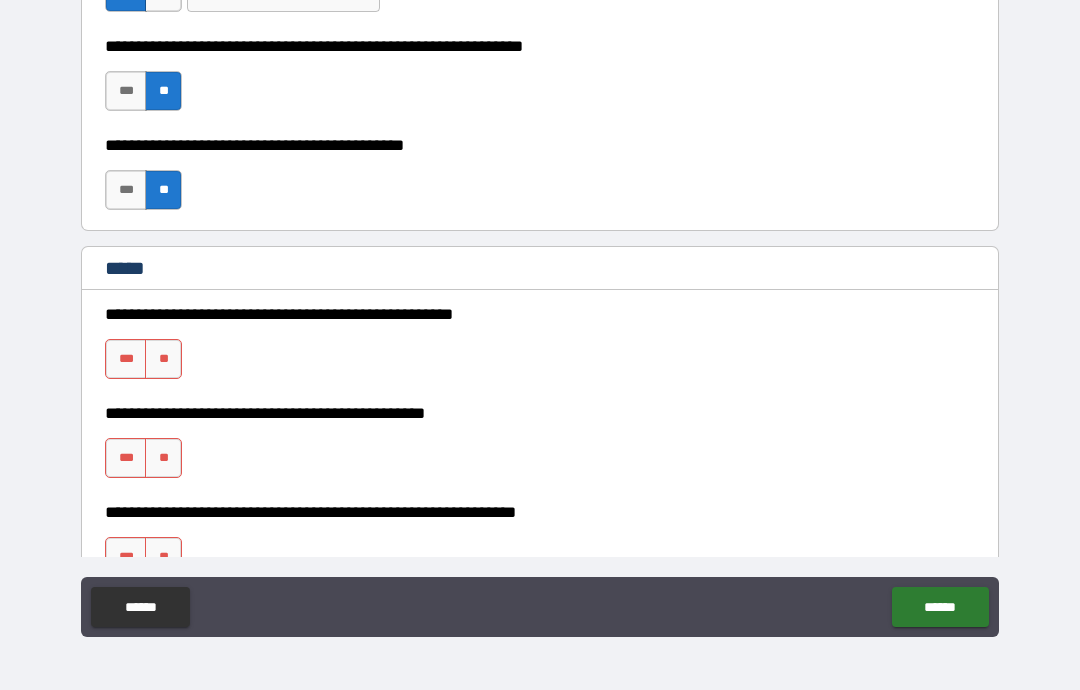 scroll, scrollTop: 11272, scrollLeft: 0, axis: vertical 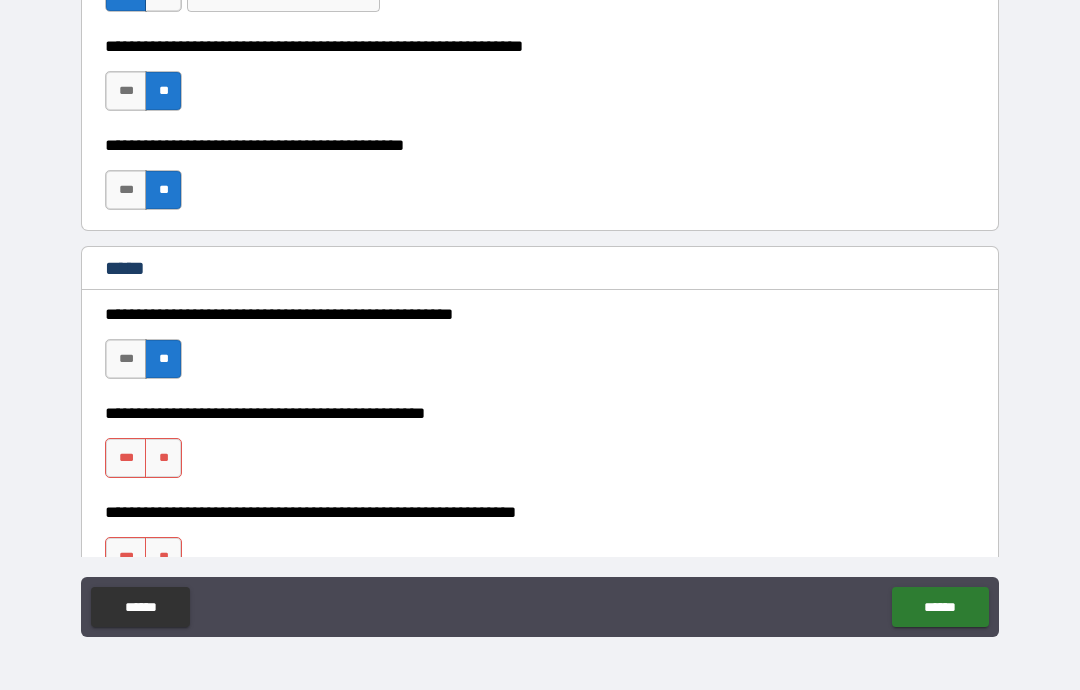 click on "**" at bounding box center [163, 458] 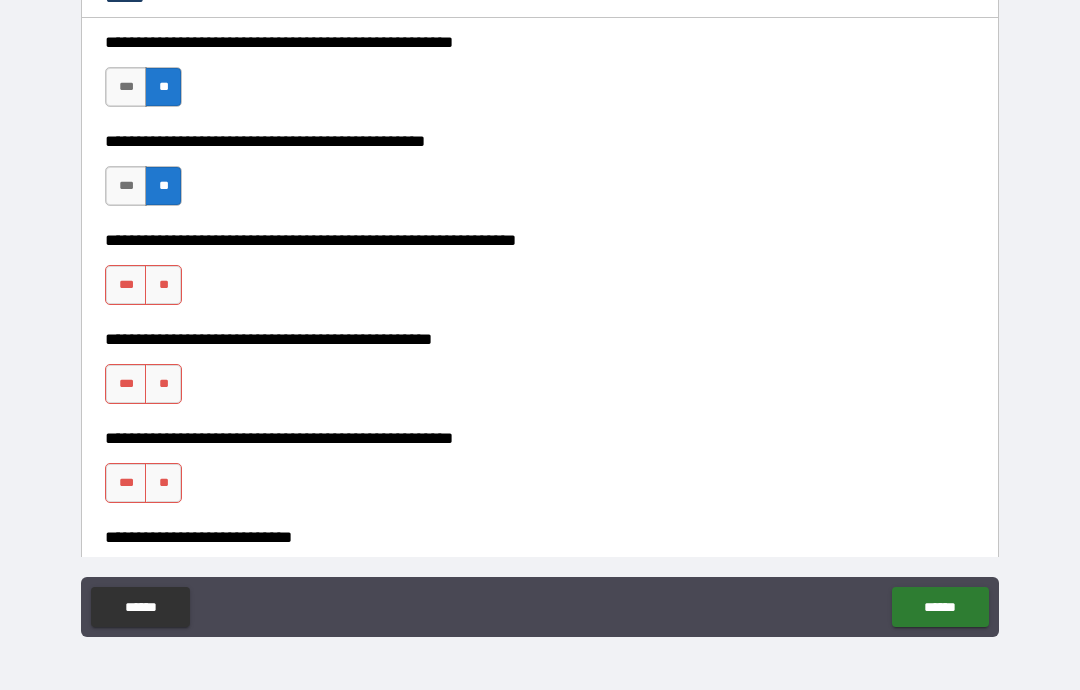 scroll, scrollTop: 11545, scrollLeft: 0, axis: vertical 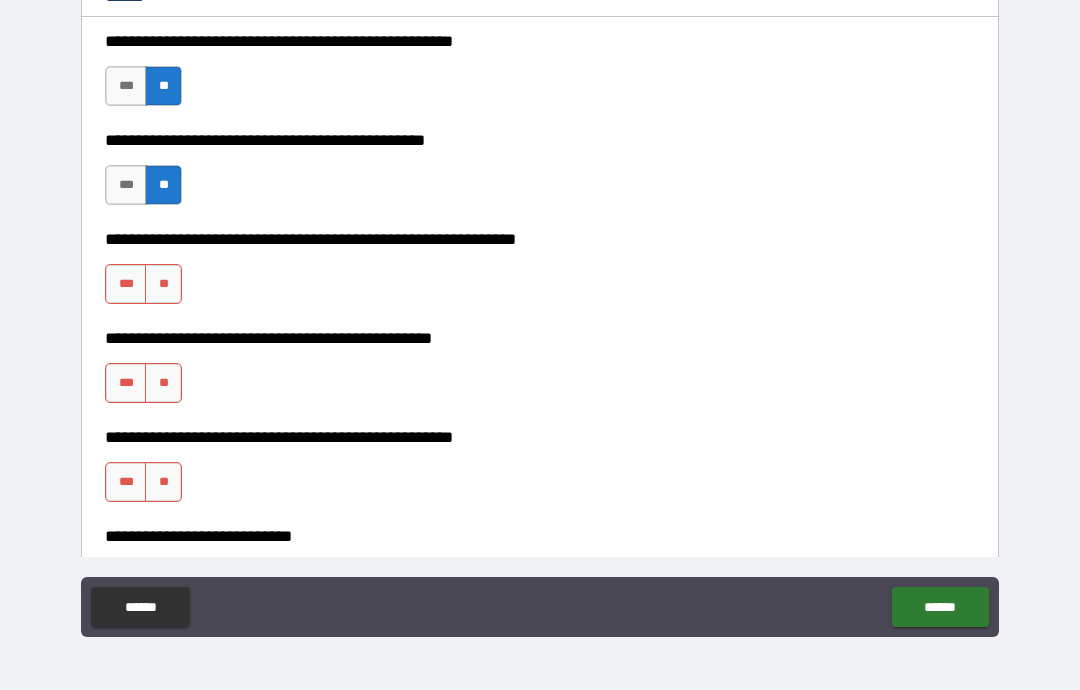 click on "**" at bounding box center (163, 284) 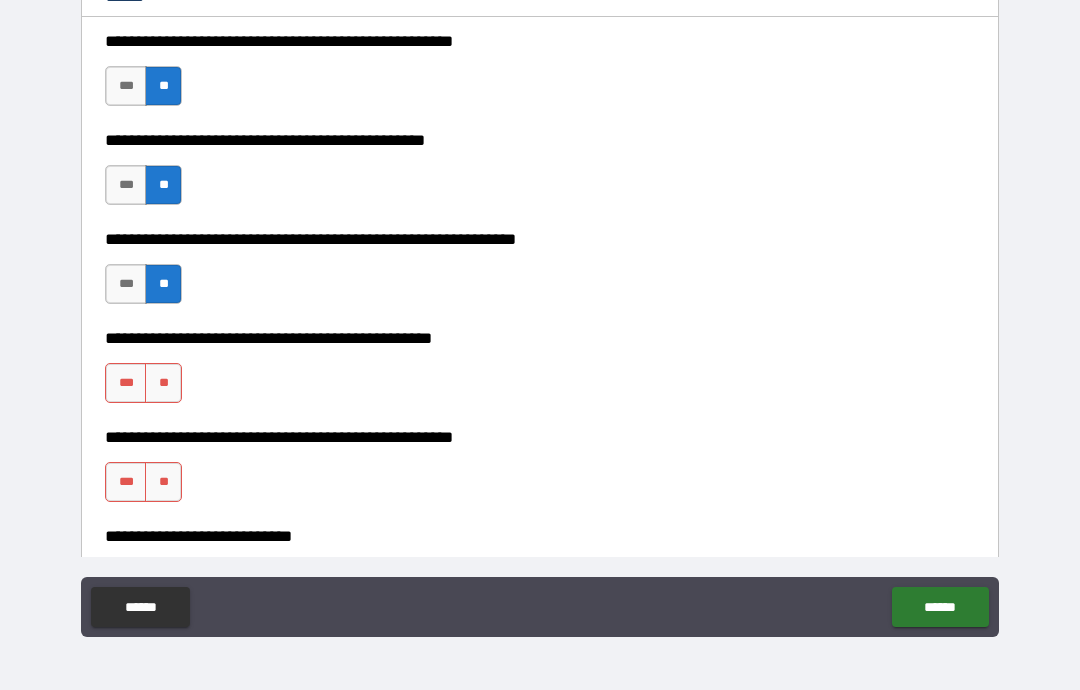 click on "**" at bounding box center (163, 383) 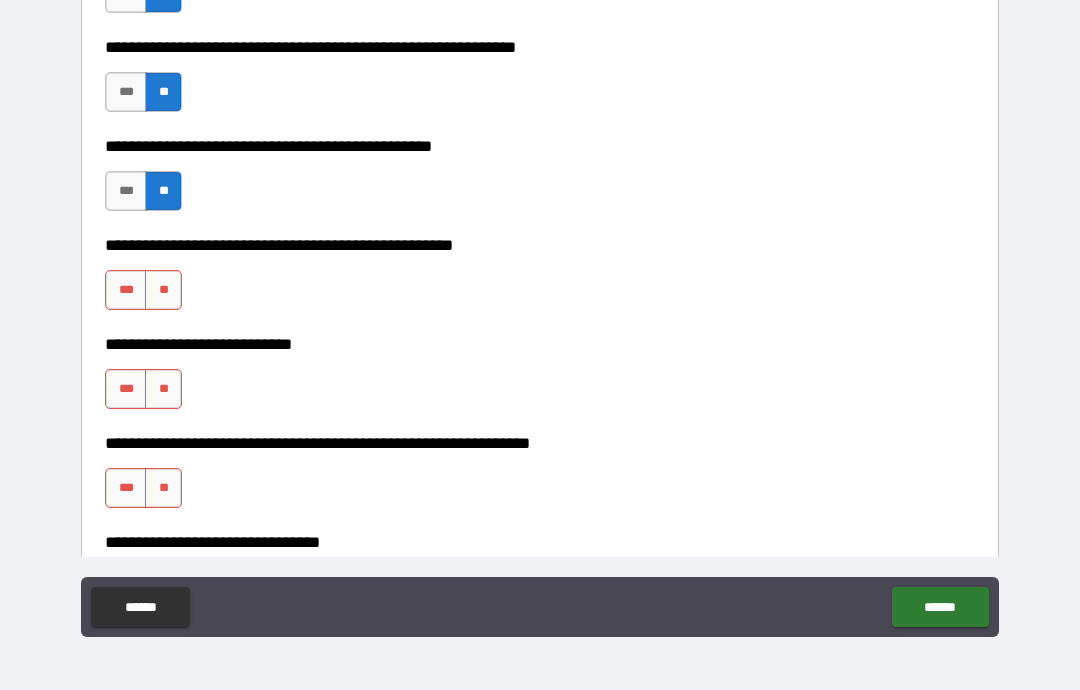 scroll, scrollTop: 11753, scrollLeft: 0, axis: vertical 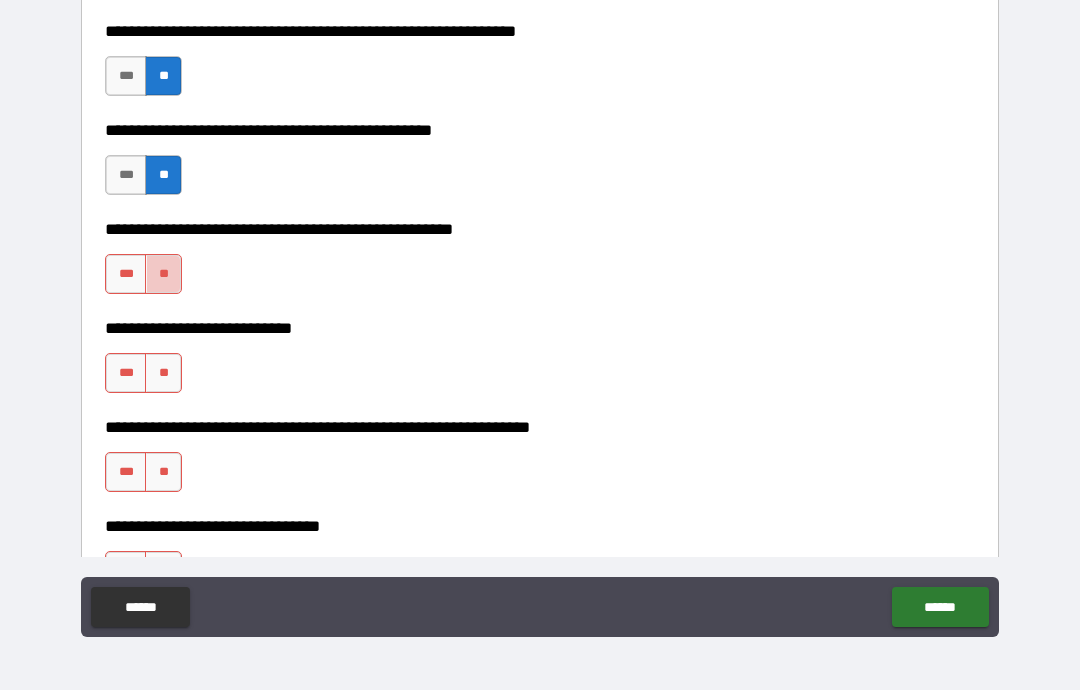 click on "**" at bounding box center [163, 274] 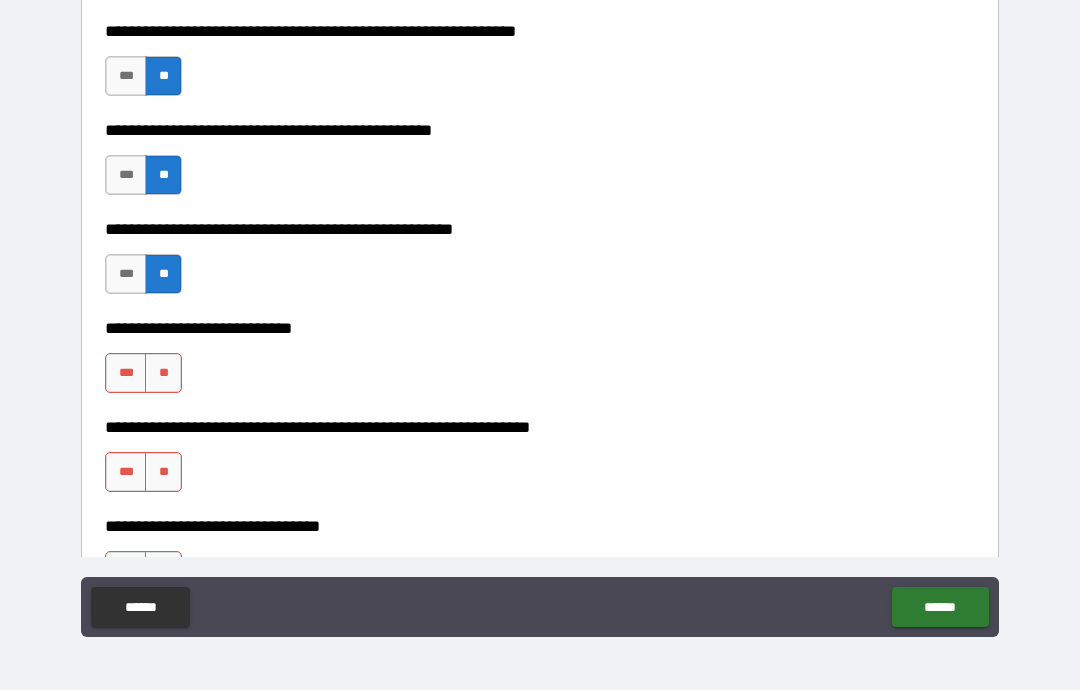 click on "**" at bounding box center [163, 373] 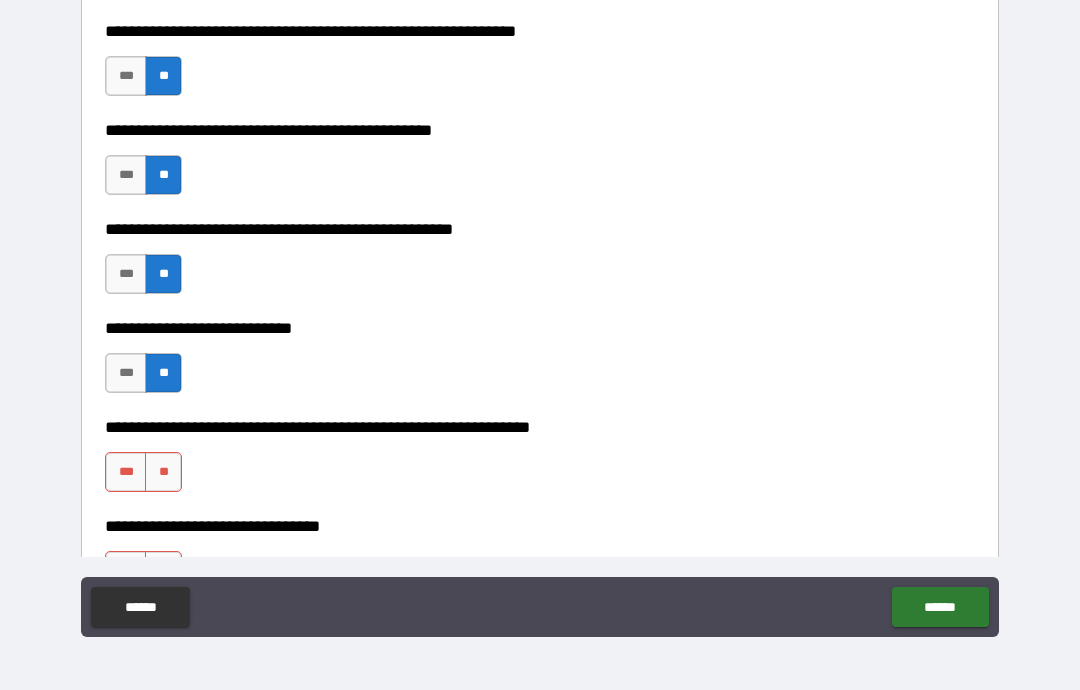 click on "**" at bounding box center [163, 472] 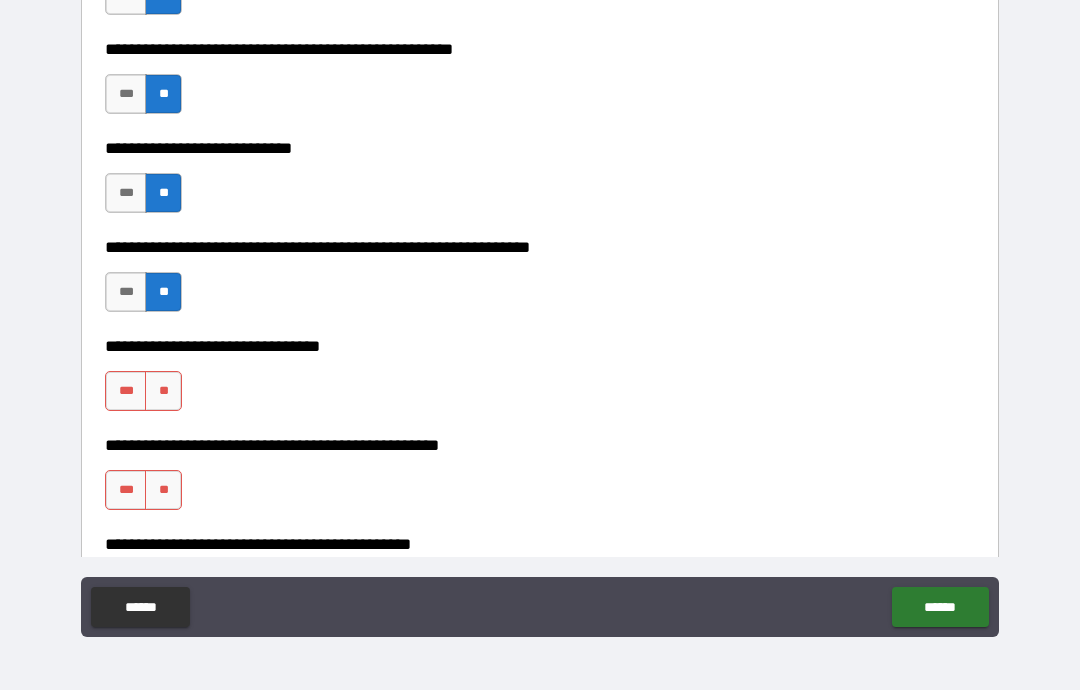 scroll, scrollTop: 11934, scrollLeft: 0, axis: vertical 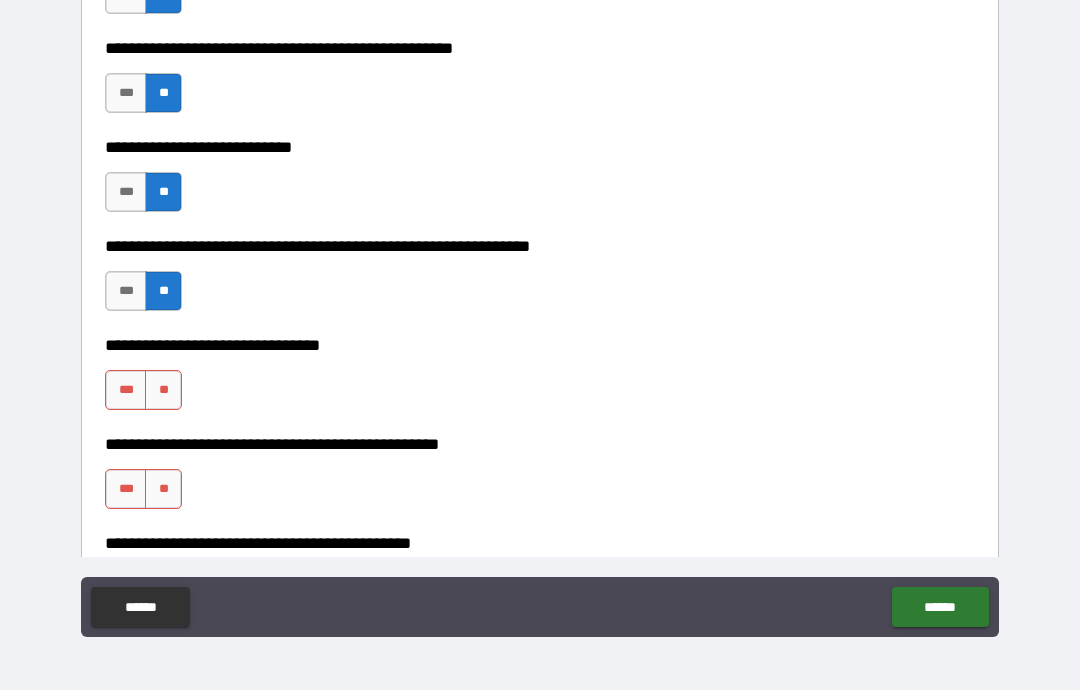 click on "**" at bounding box center (163, 390) 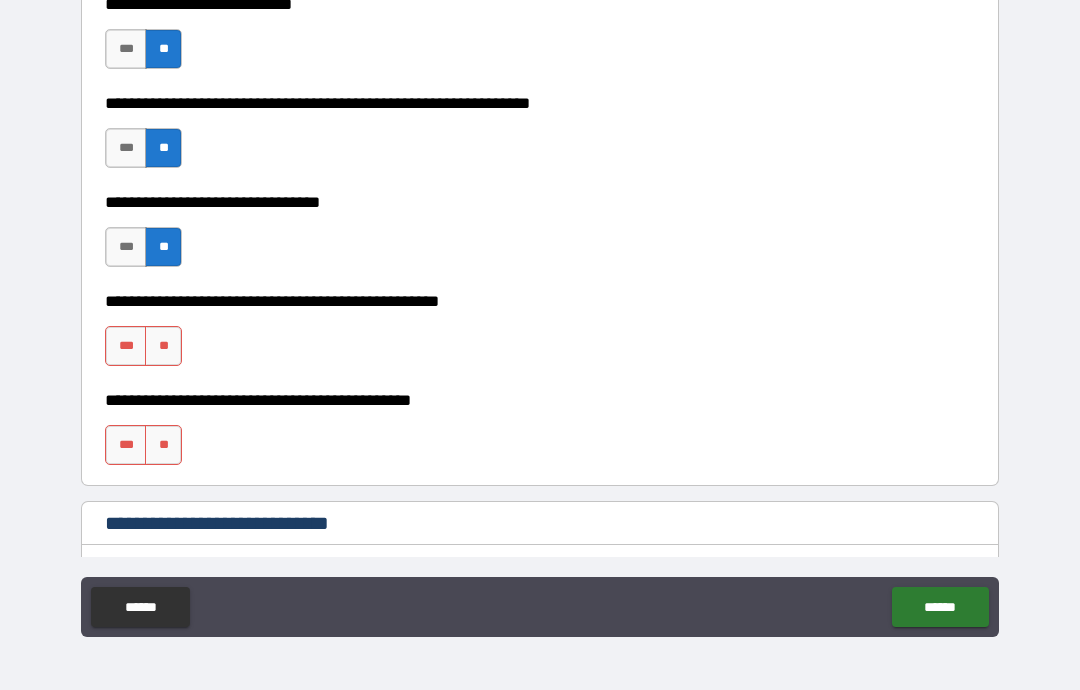 scroll, scrollTop: 12084, scrollLeft: 0, axis: vertical 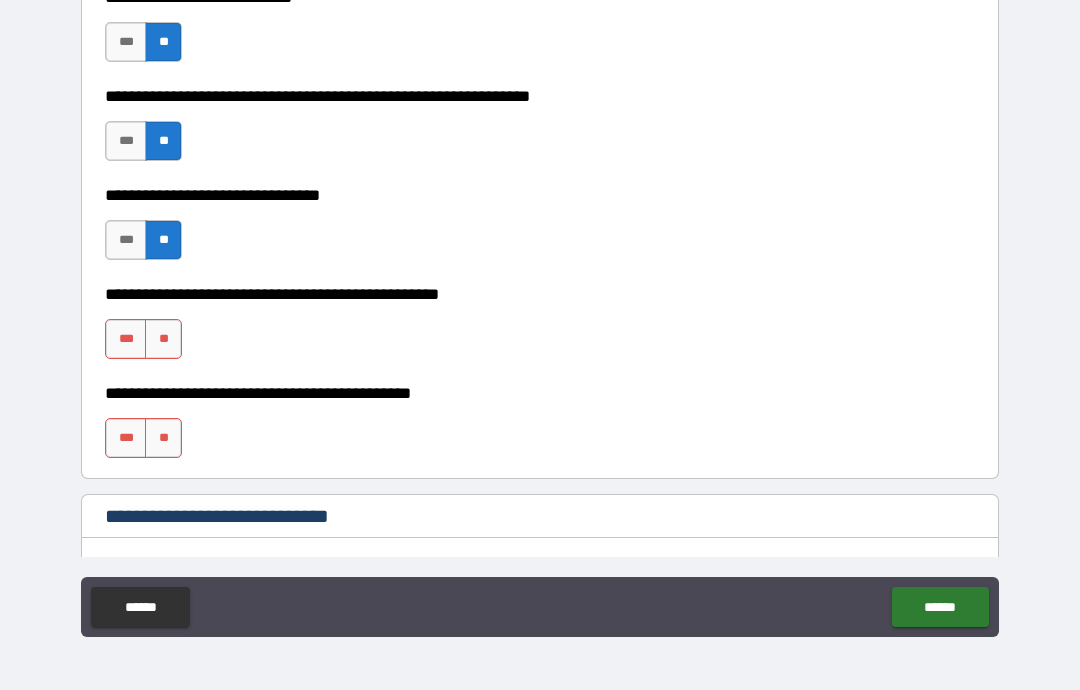 click on "**" at bounding box center (163, 339) 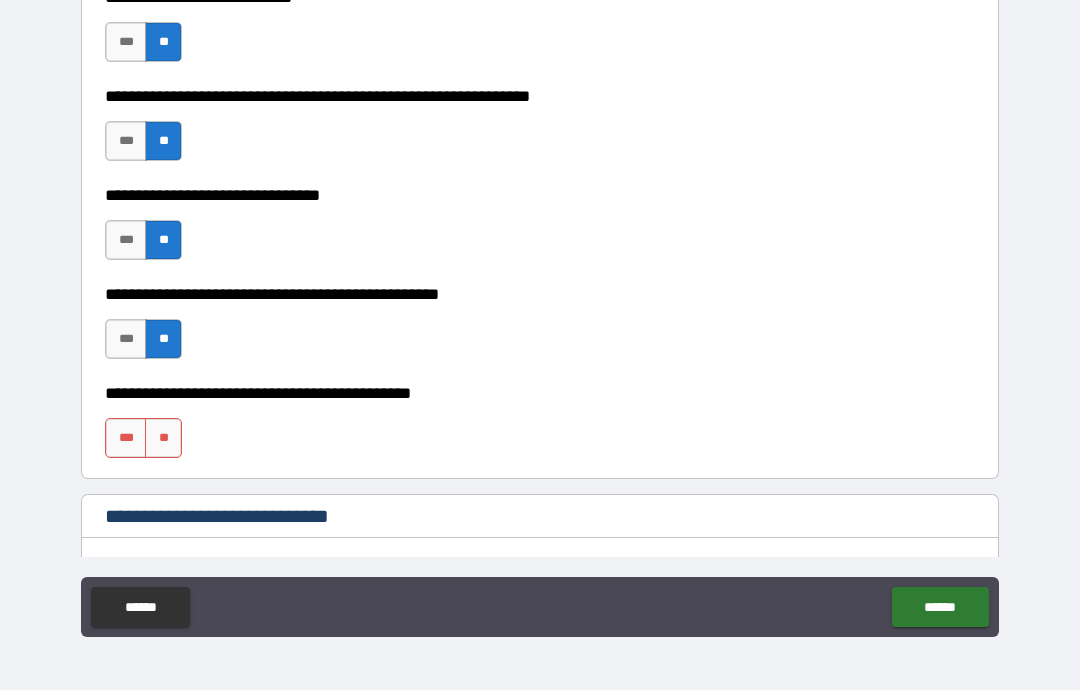 click on "**" at bounding box center (163, 438) 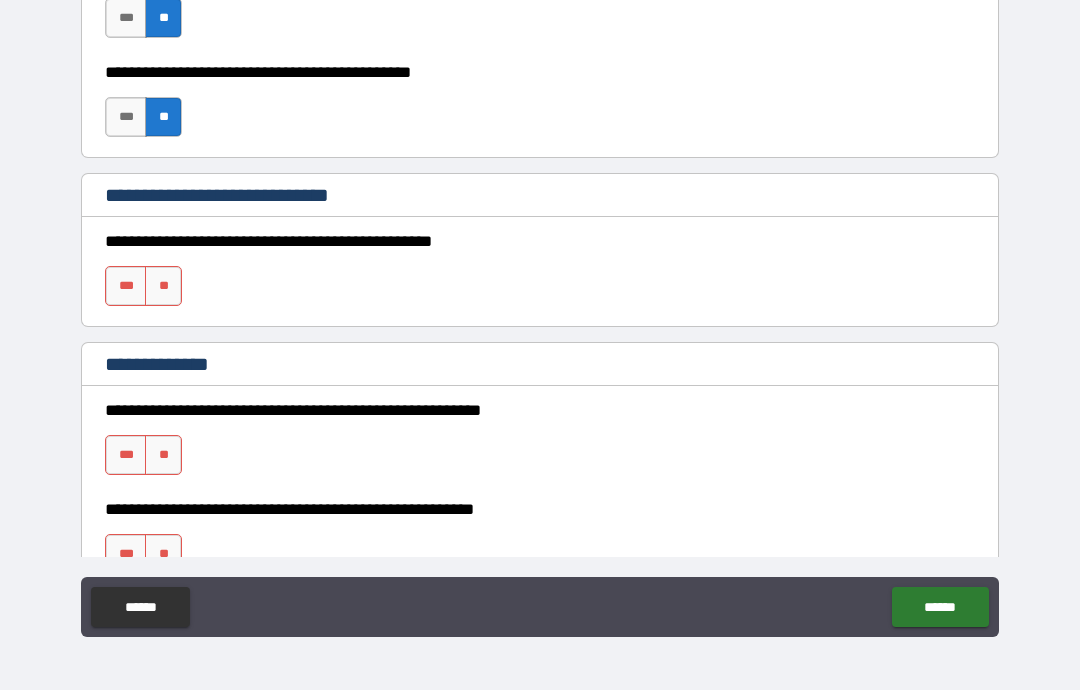 scroll, scrollTop: 12407, scrollLeft: 0, axis: vertical 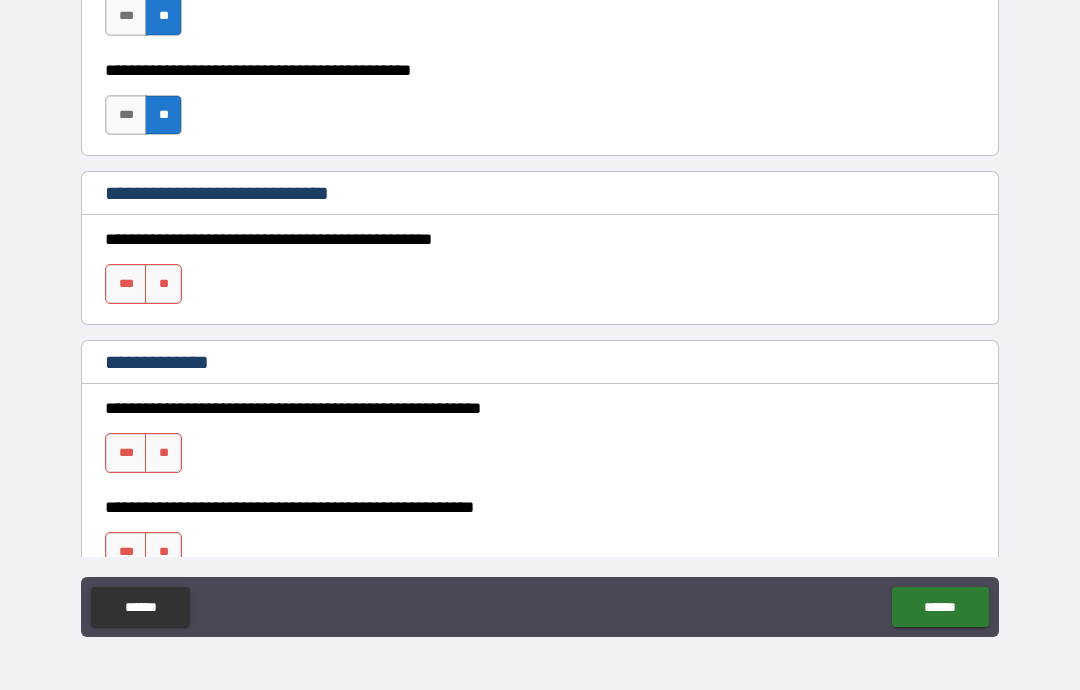 click on "***" at bounding box center (126, 284) 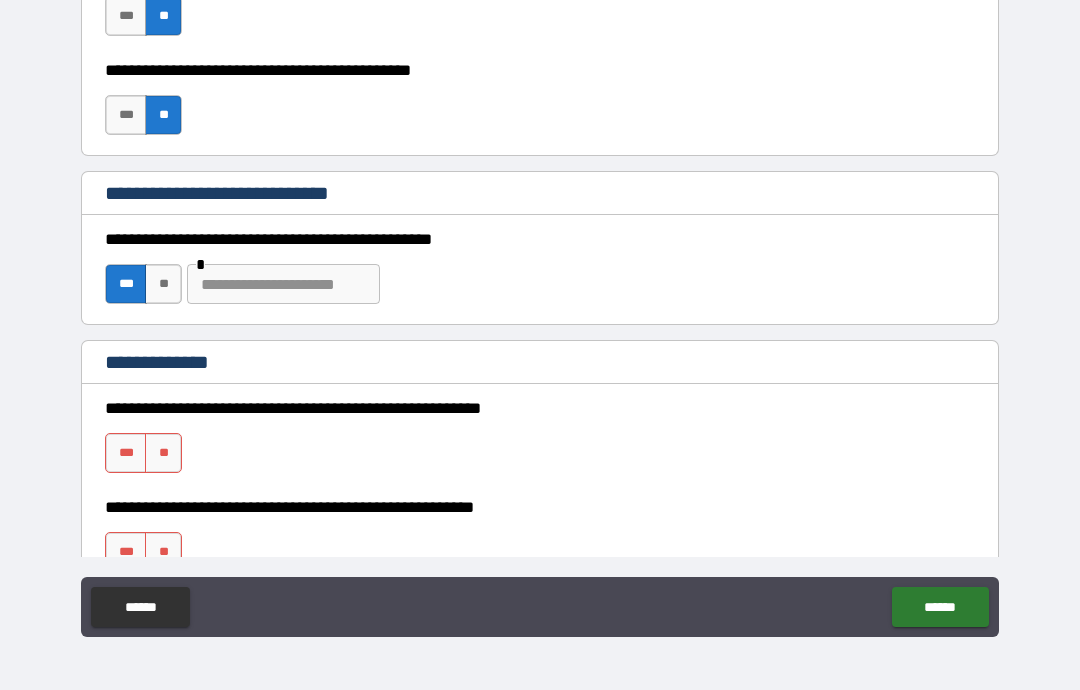 click at bounding box center (283, 284) 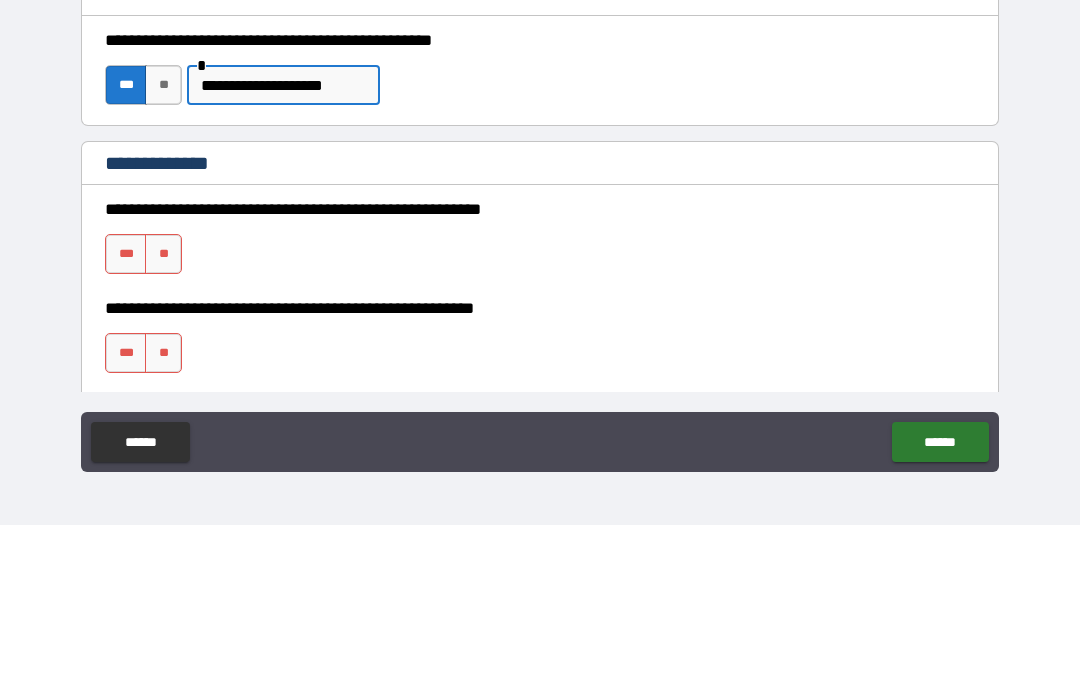scroll, scrollTop: 12479, scrollLeft: 0, axis: vertical 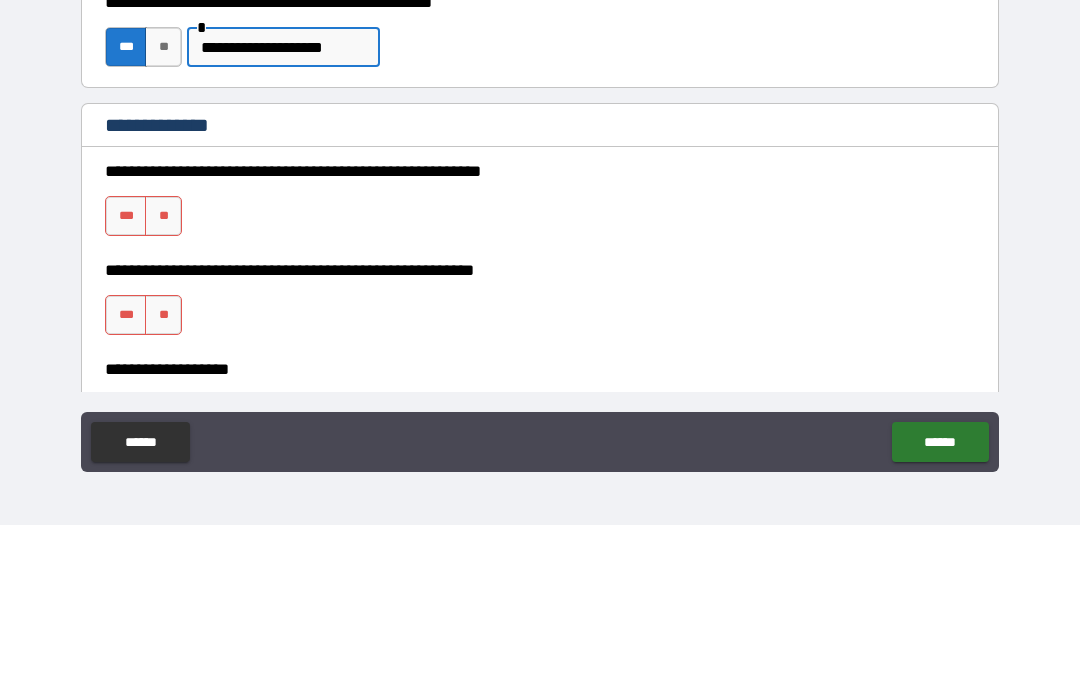 click on "**" at bounding box center (163, 381) 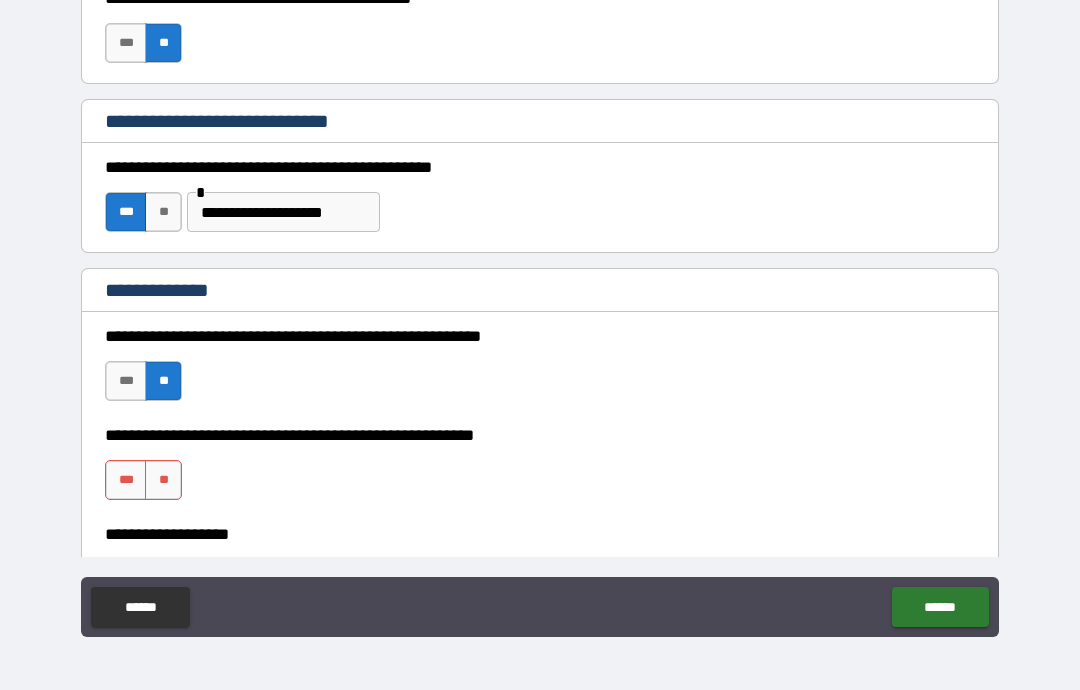 click on "**" at bounding box center [163, 480] 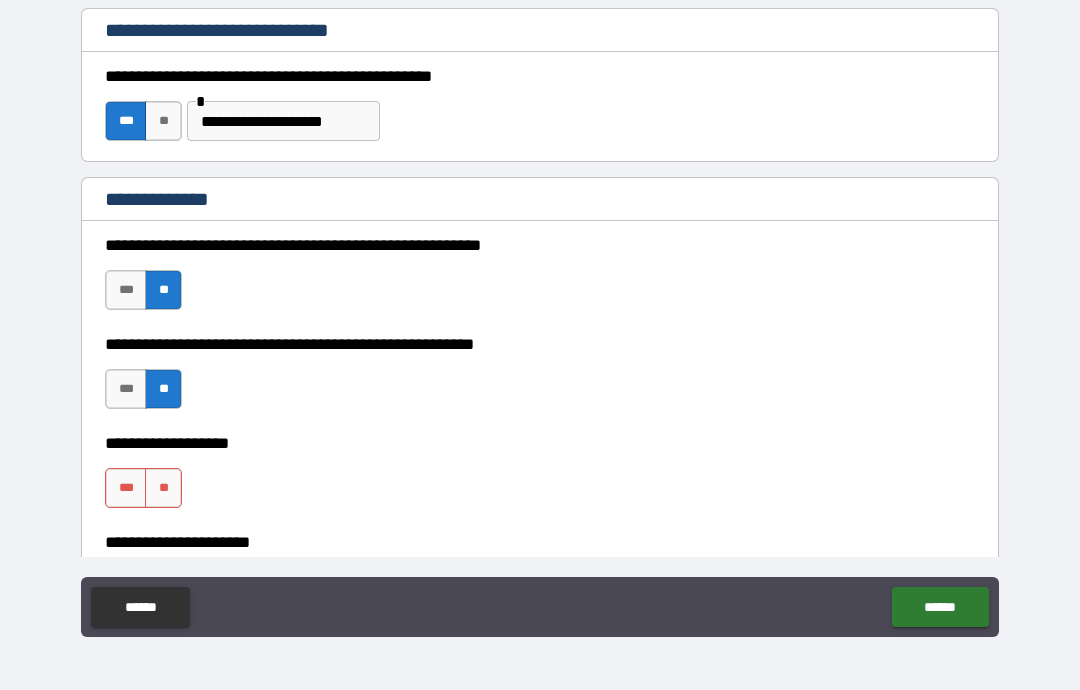 scroll, scrollTop: 12577, scrollLeft: 0, axis: vertical 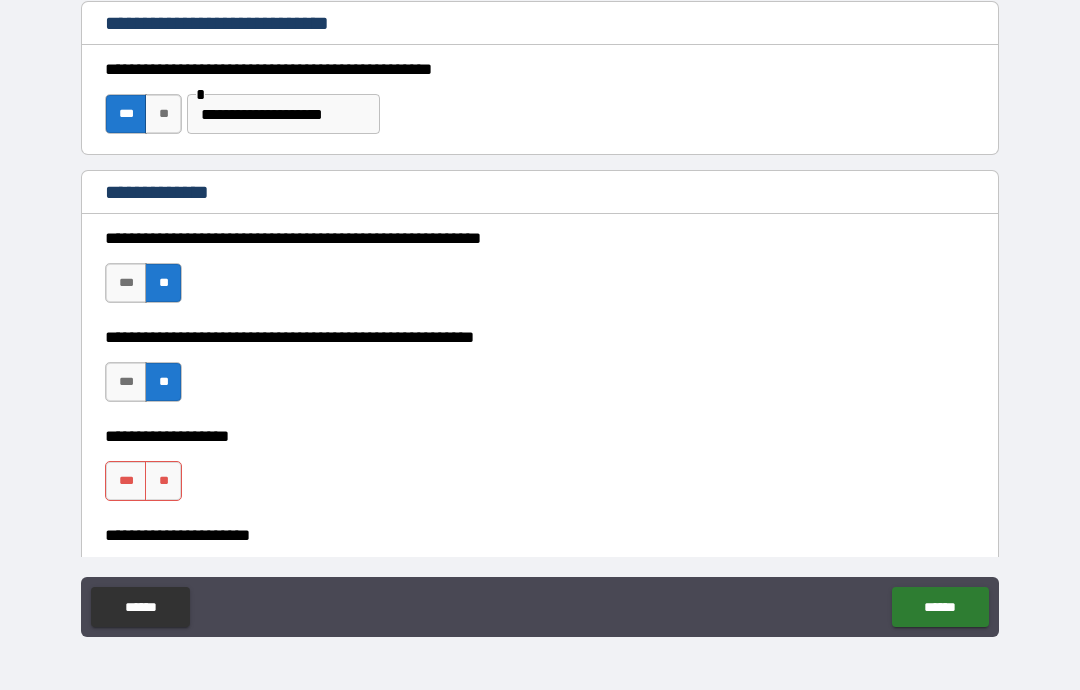 click on "**" at bounding box center [163, 481] 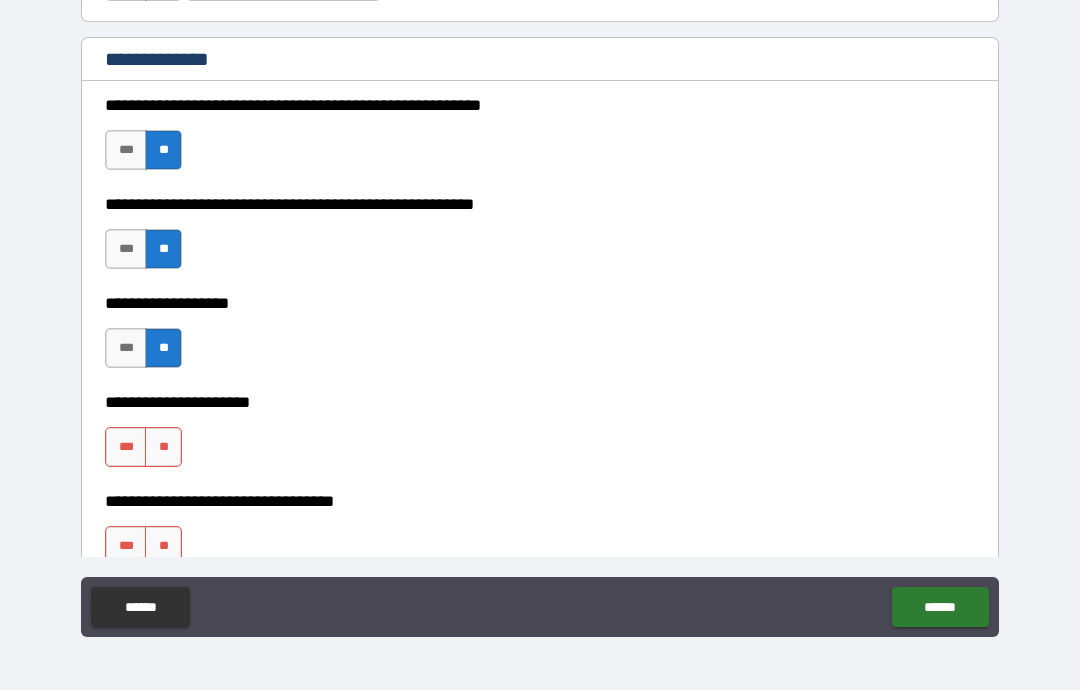 scroll, scrollTop: 12711, scrollLeft: 0, axis: vertical 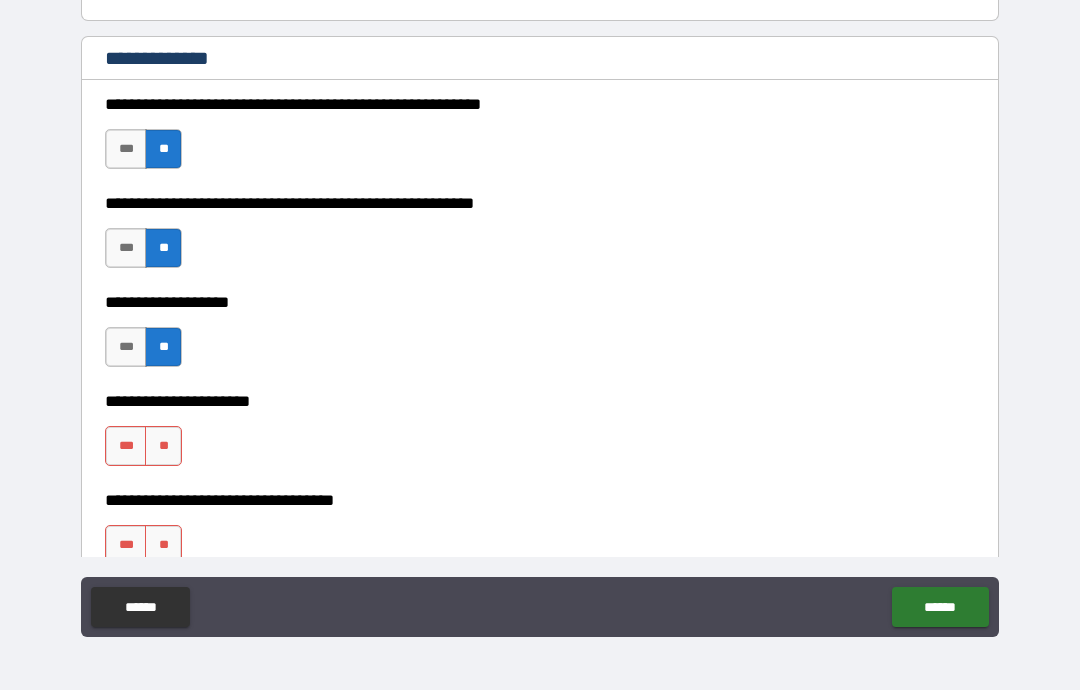 click on "**" at bounding box center (163, 446) 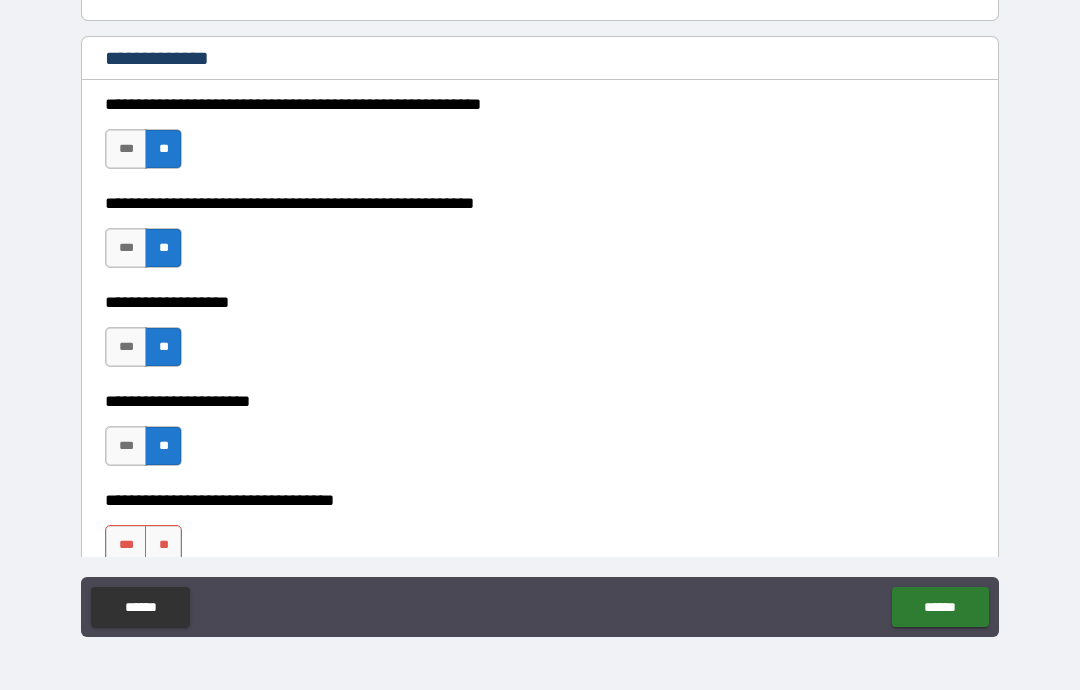 scroll, scrollTop: 12756, scrollLeft: 0, axis: vertical 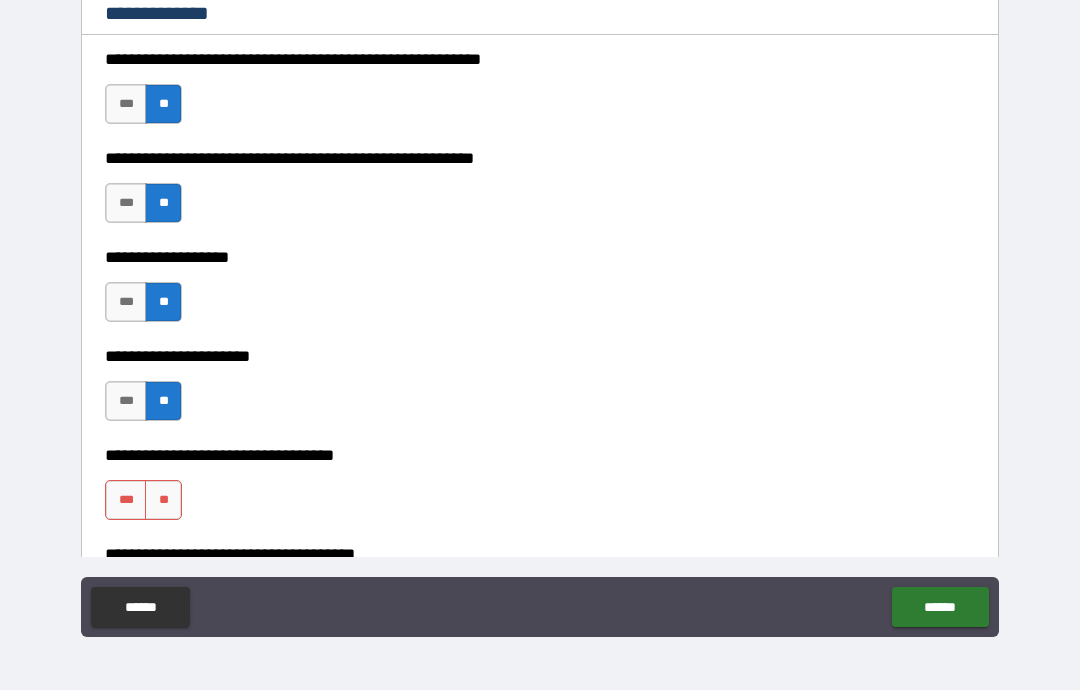 click on "***" at bounding box center [126, 500] 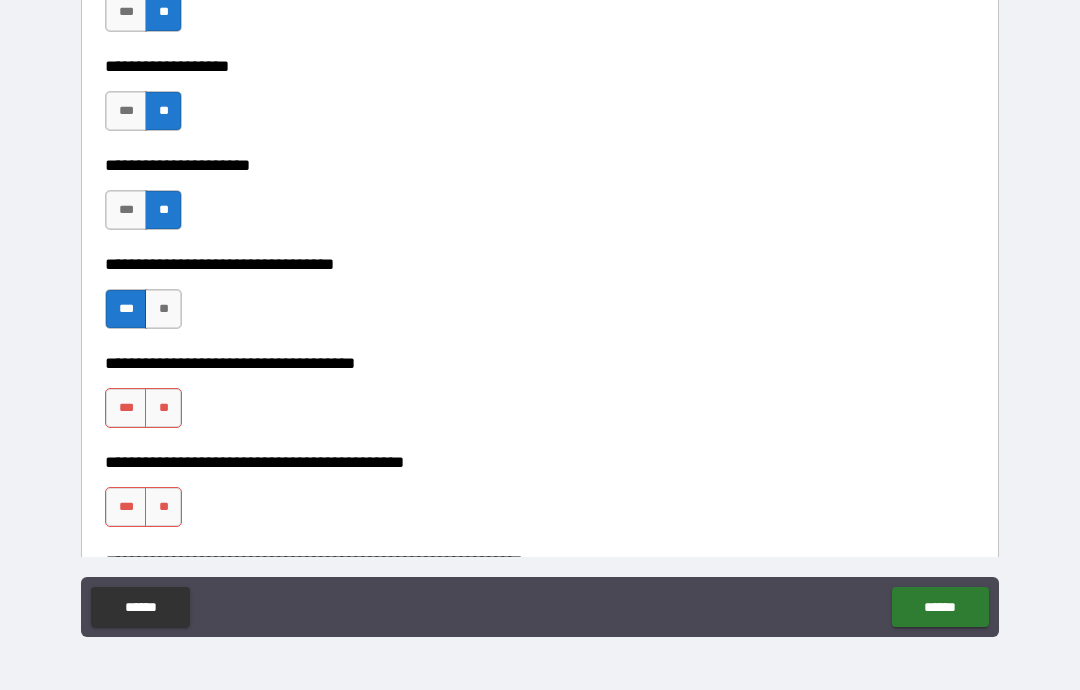 scroll, scrollTop: 12949, scrollLeft: 0, axis: vertical 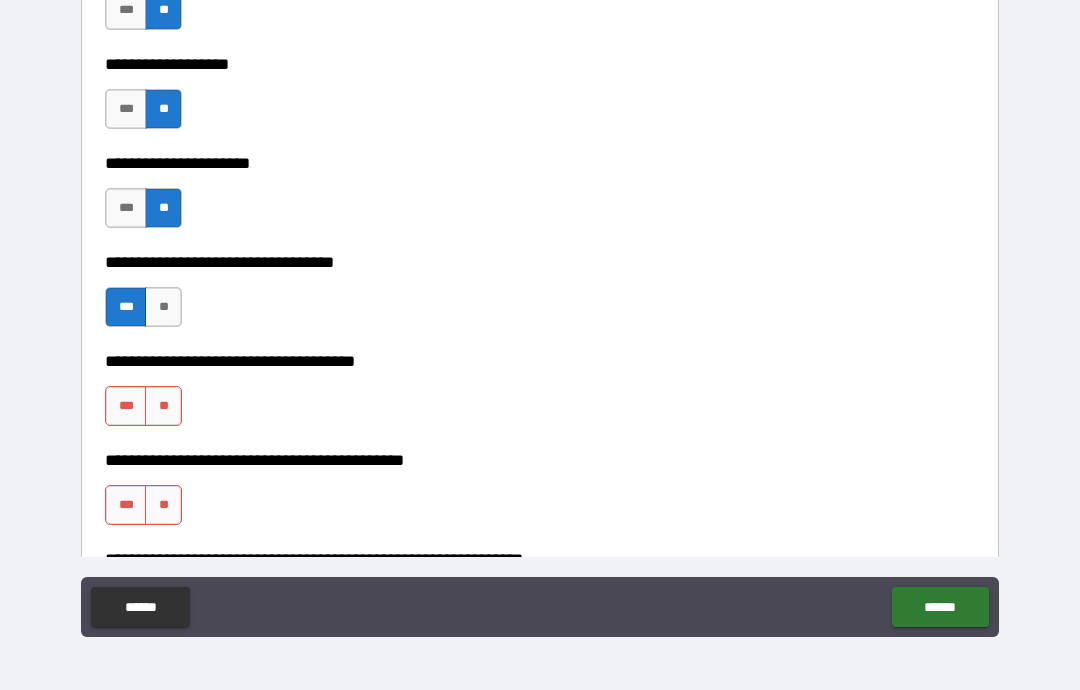 click on "***" at bounding box center [126, 406] 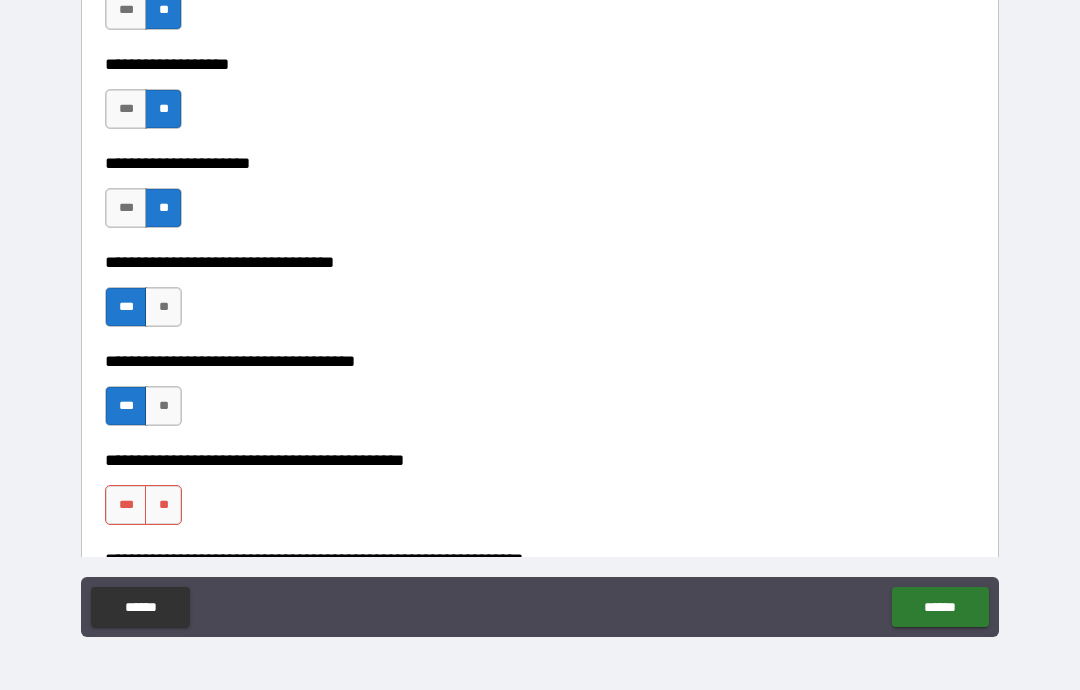 click on "***" at bounding box center [126, 505] 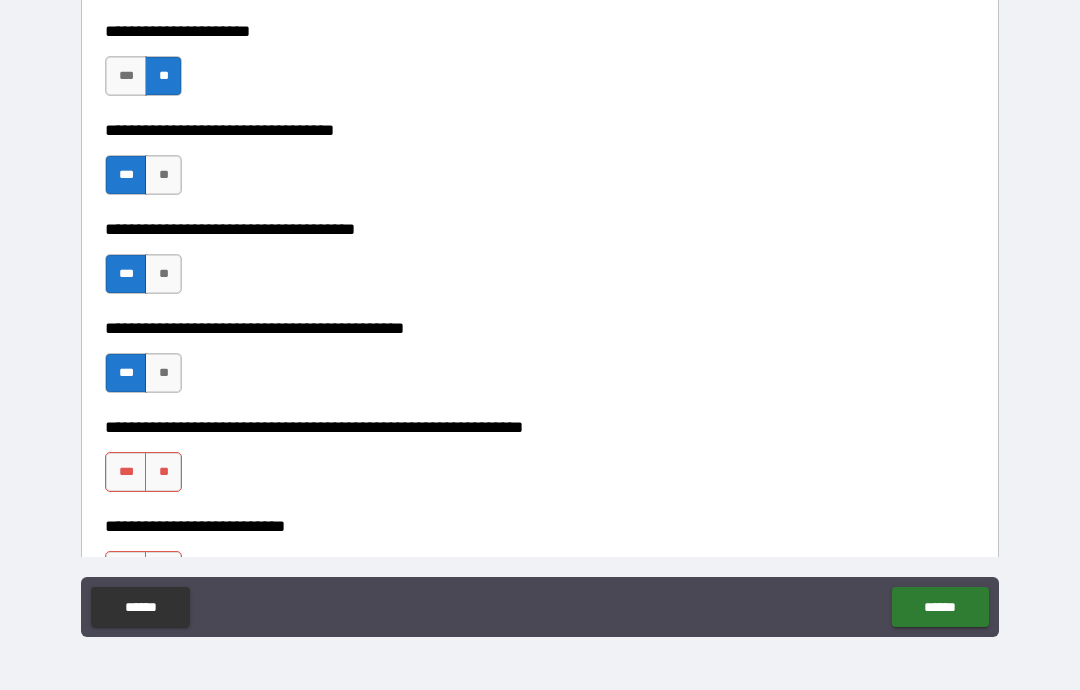 scroll, scrollTop: 13082, scrollLeft: 0, axis: vertical 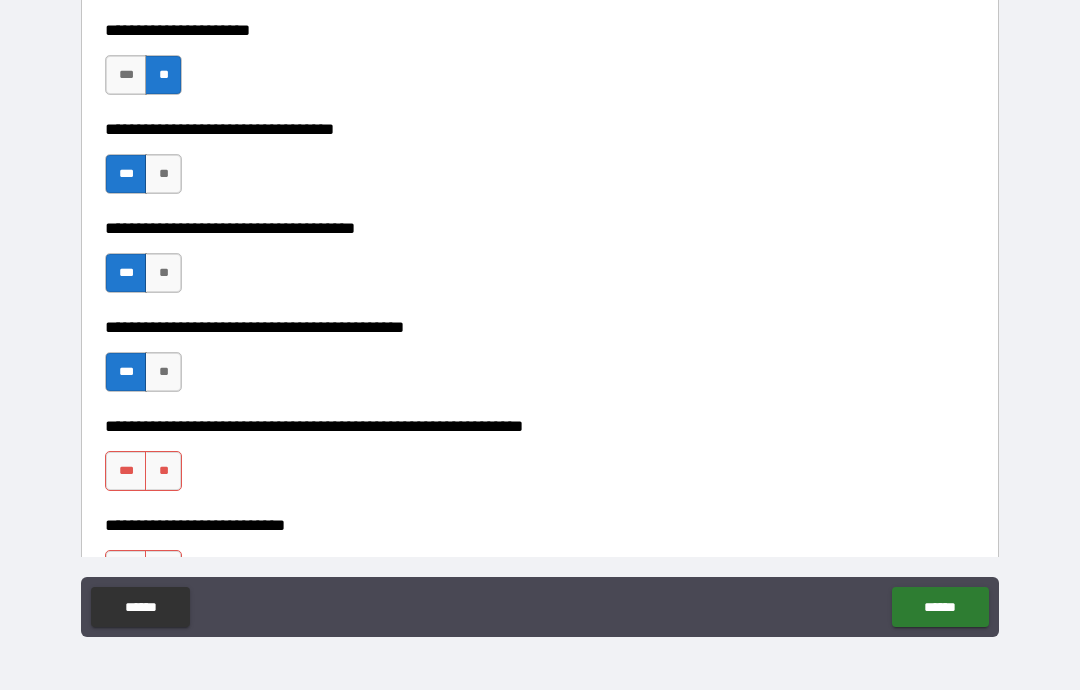 click on "**" at bounding box center (163, 471) 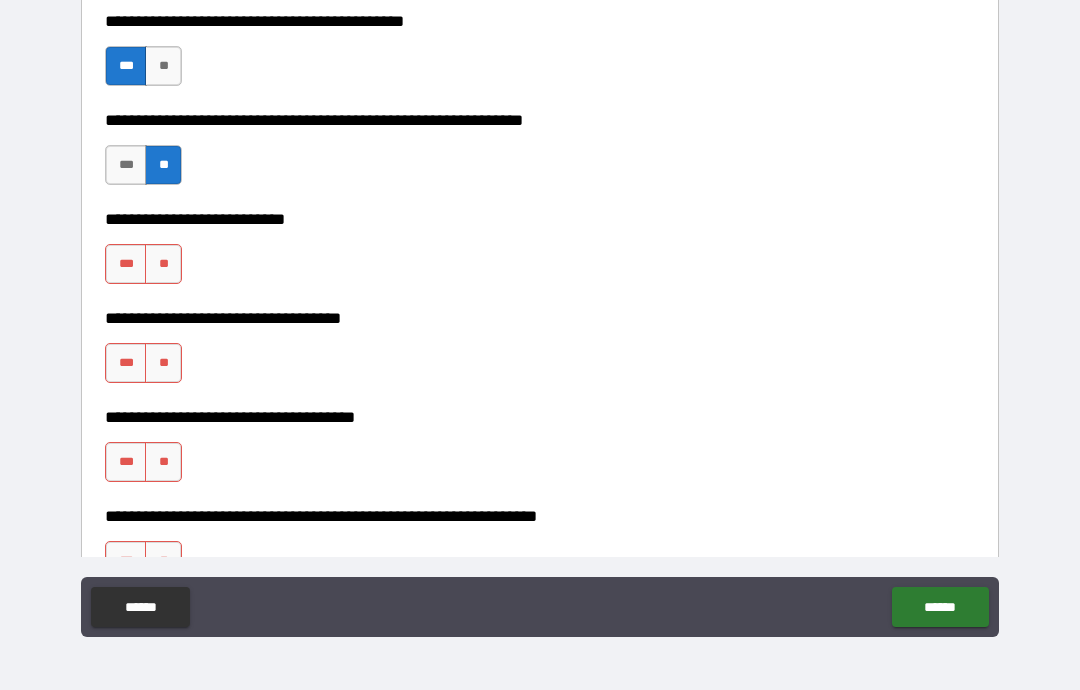scroll, scrollTop: 13389, scrollLeft: 0, axis: vertical 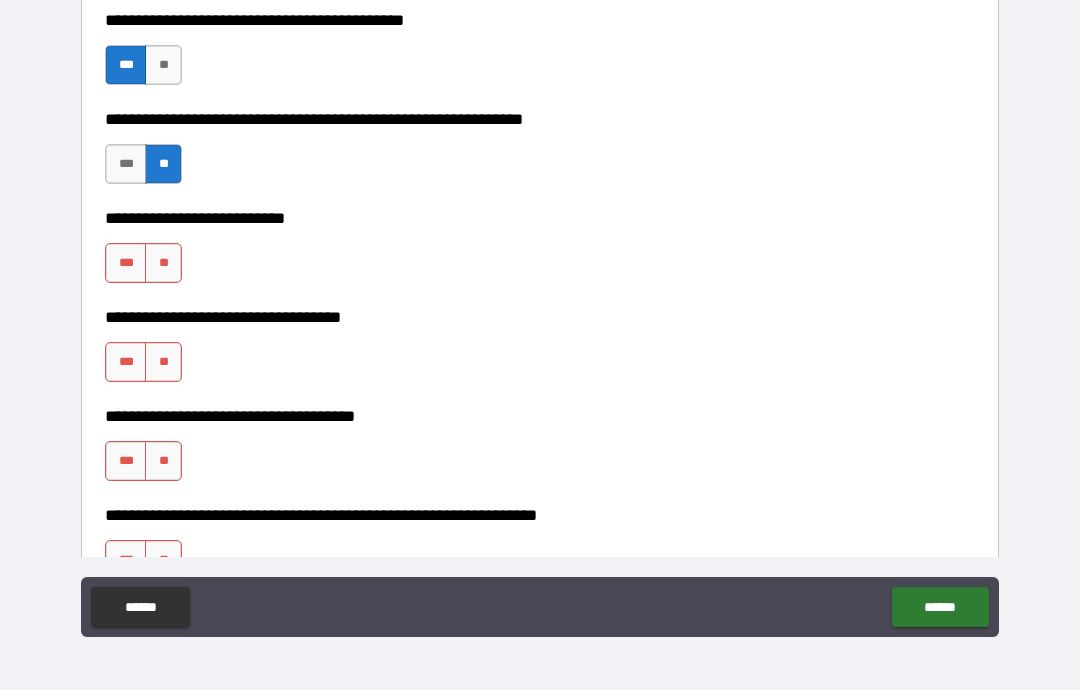 click on "**" at bounding box center (163, 263) 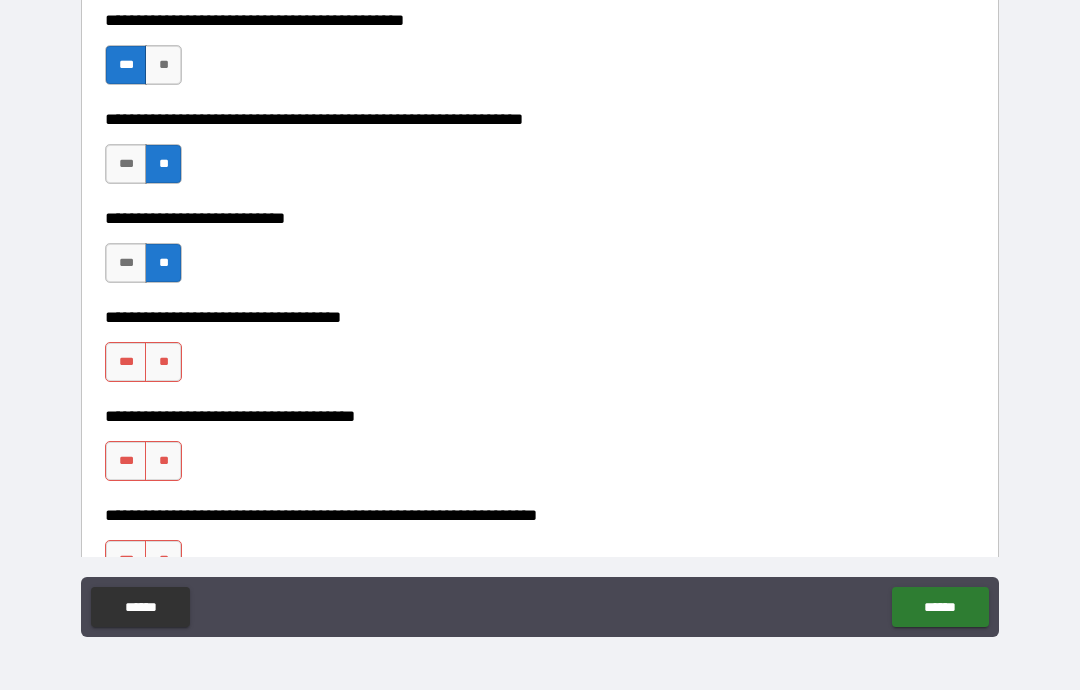 click on "**" at bounding box center [163, 362] 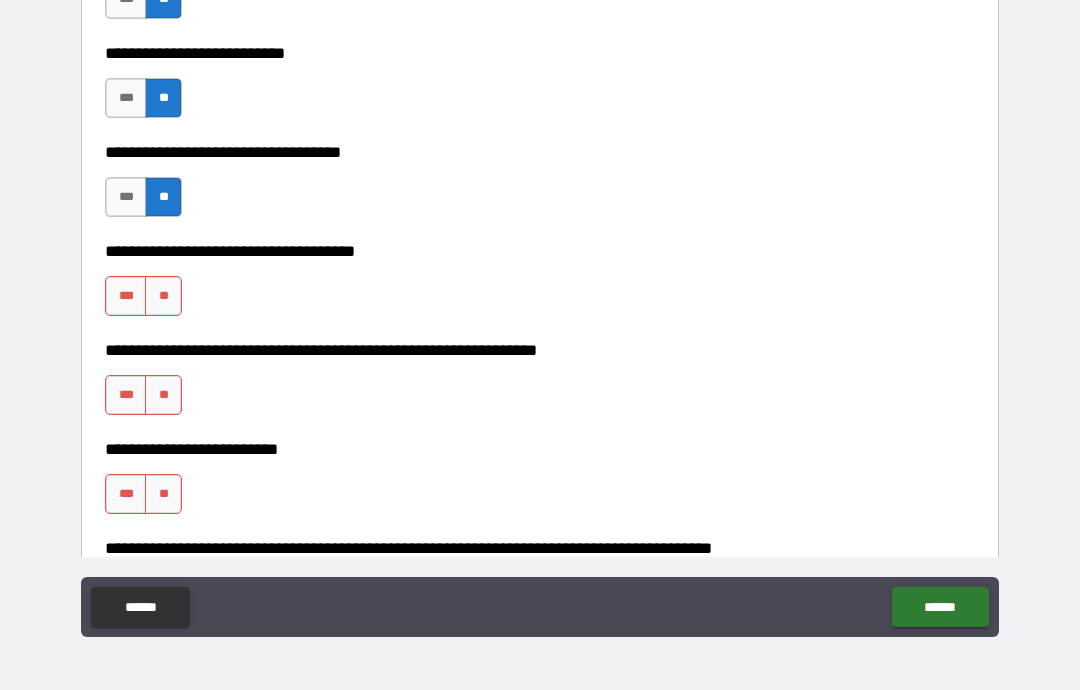 scroll, scrollTop: 13555, scrollLeft: 0, axis: vertical 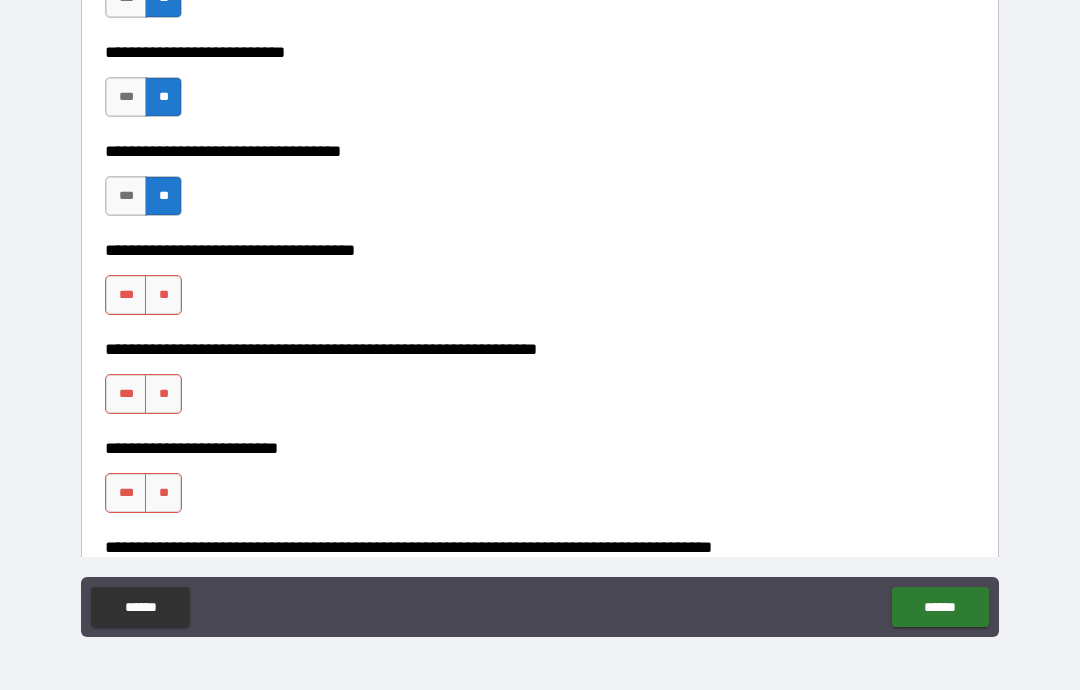 click on "**" at bounding box center [163, 295] 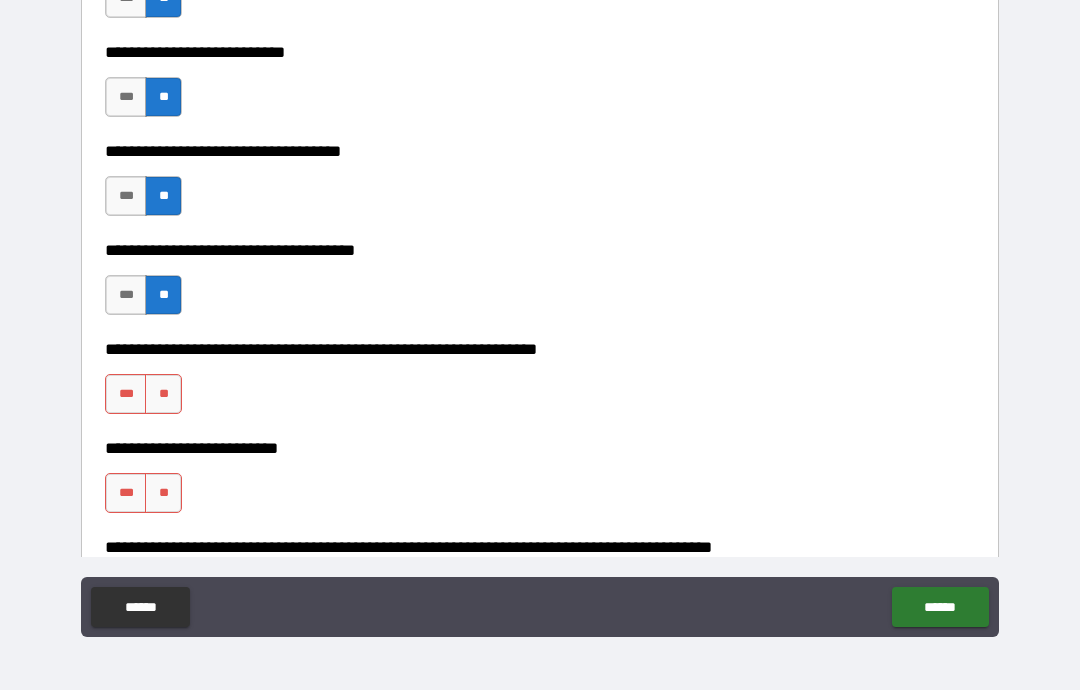 click on "**" at bounding box center (163, 394) 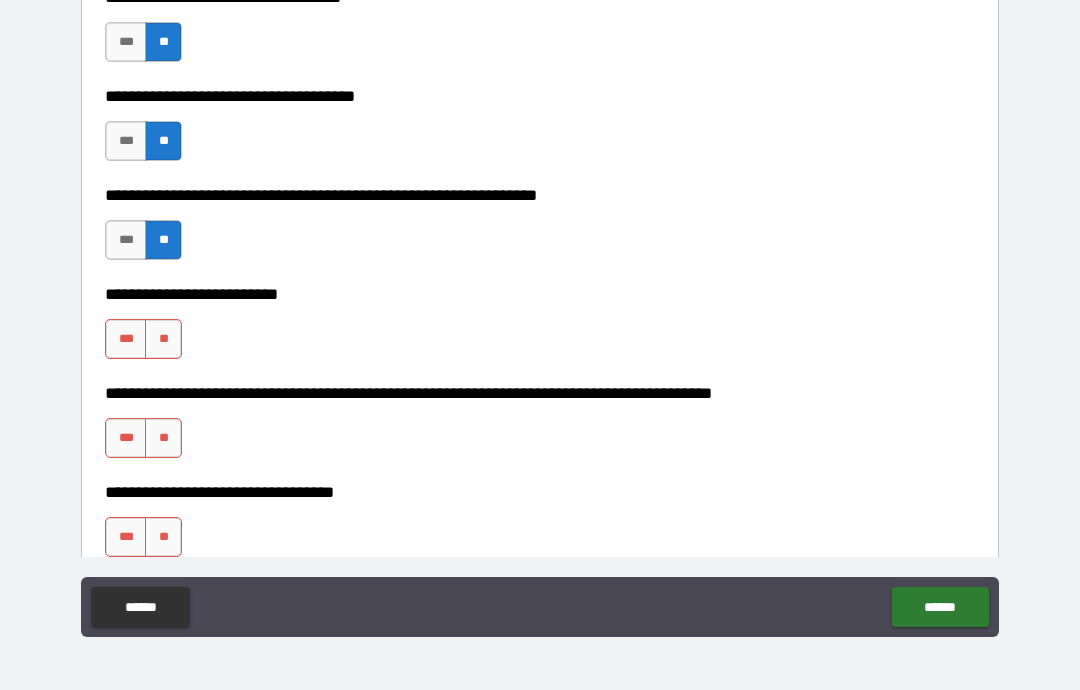 scroll, scrollTop: 13712, scrollLeft: 0, axis: vertical 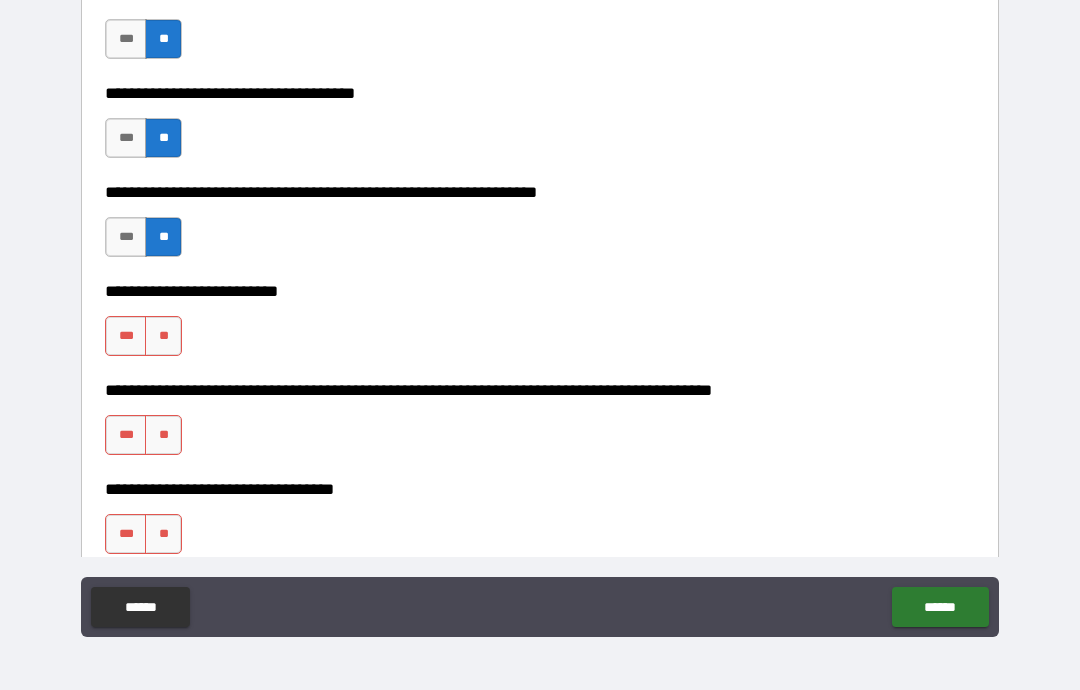 click on "**" at bounding box center [163, 336] 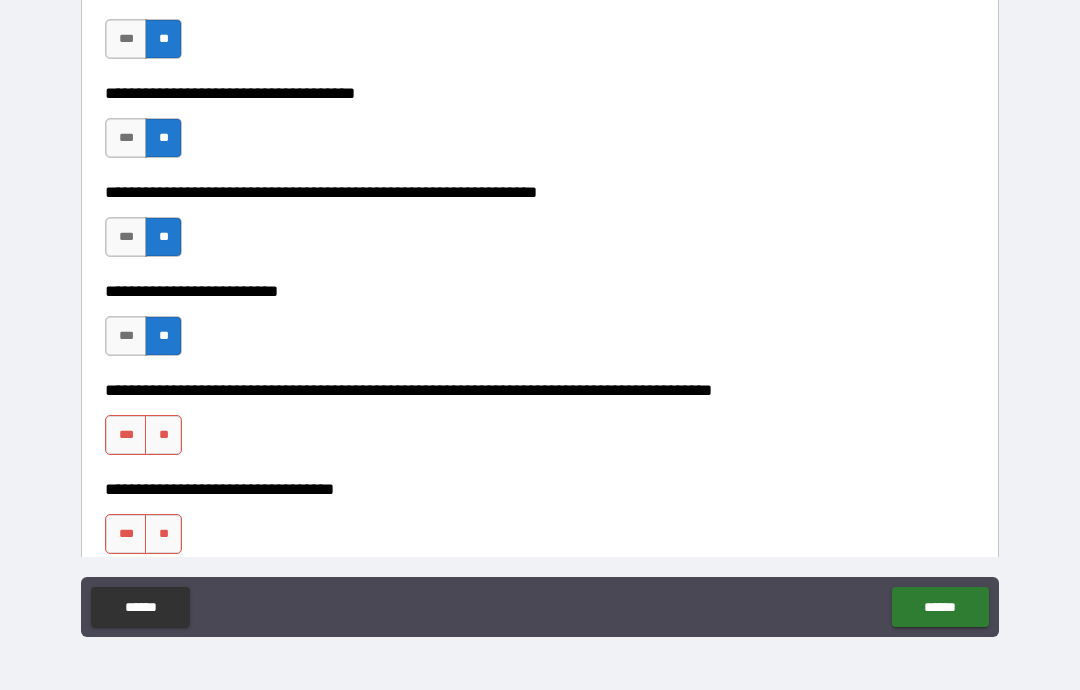 click on "**" at bounding box center (163, 435) 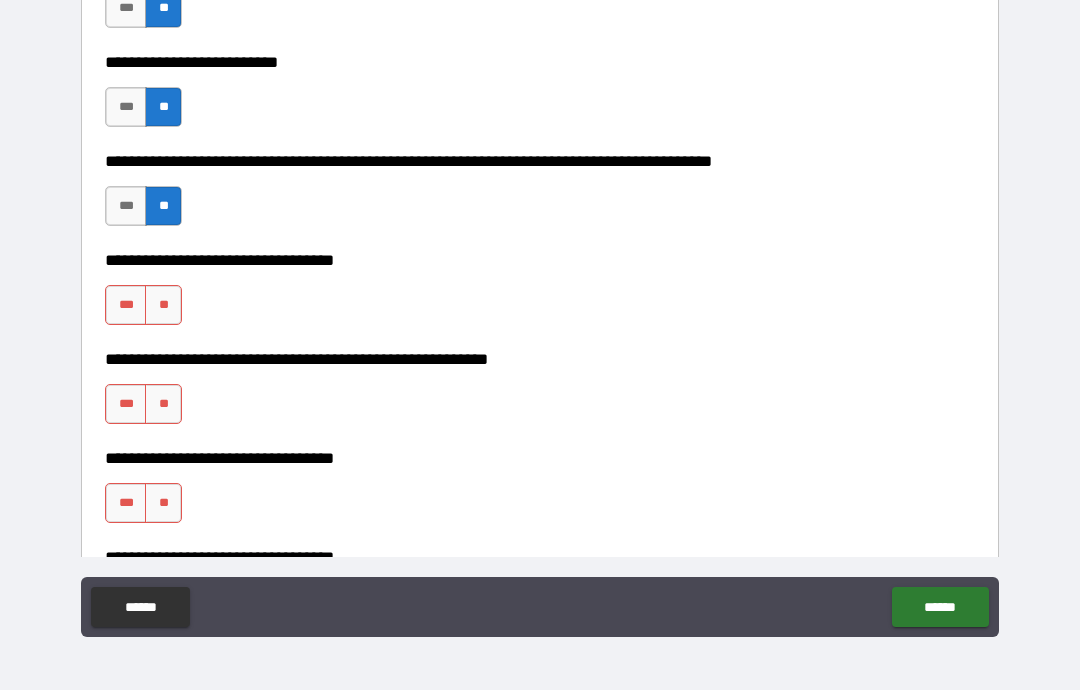 scroll, scrollTop: 13944, scrollLeft: 0, axis: vertical 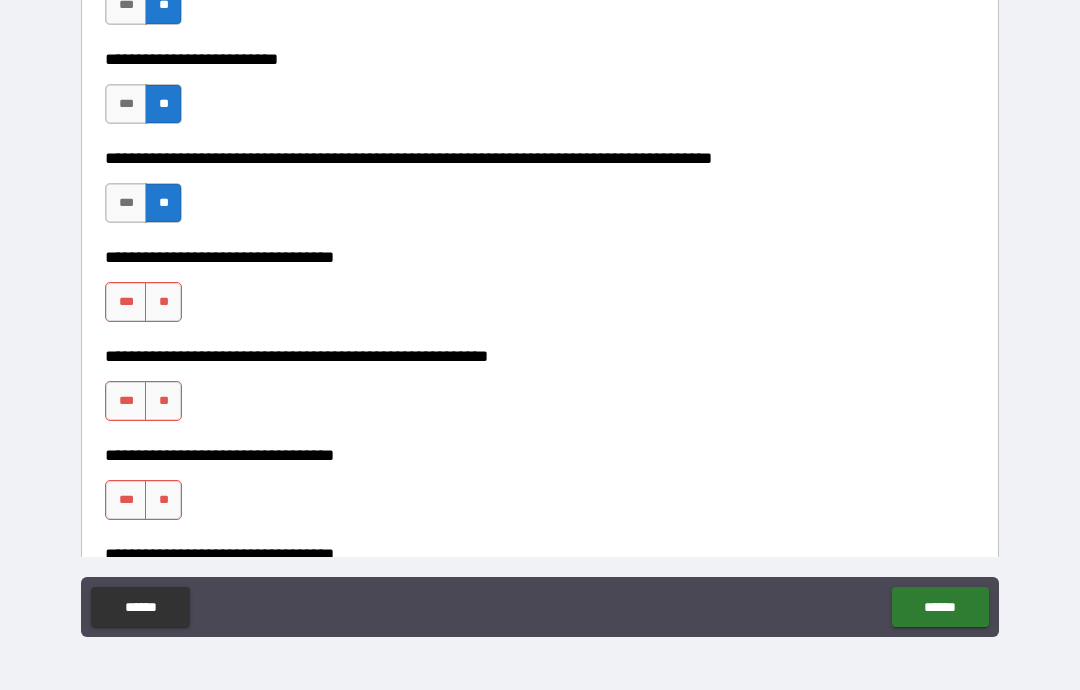 click on "**" at bounding box center [163, 302] 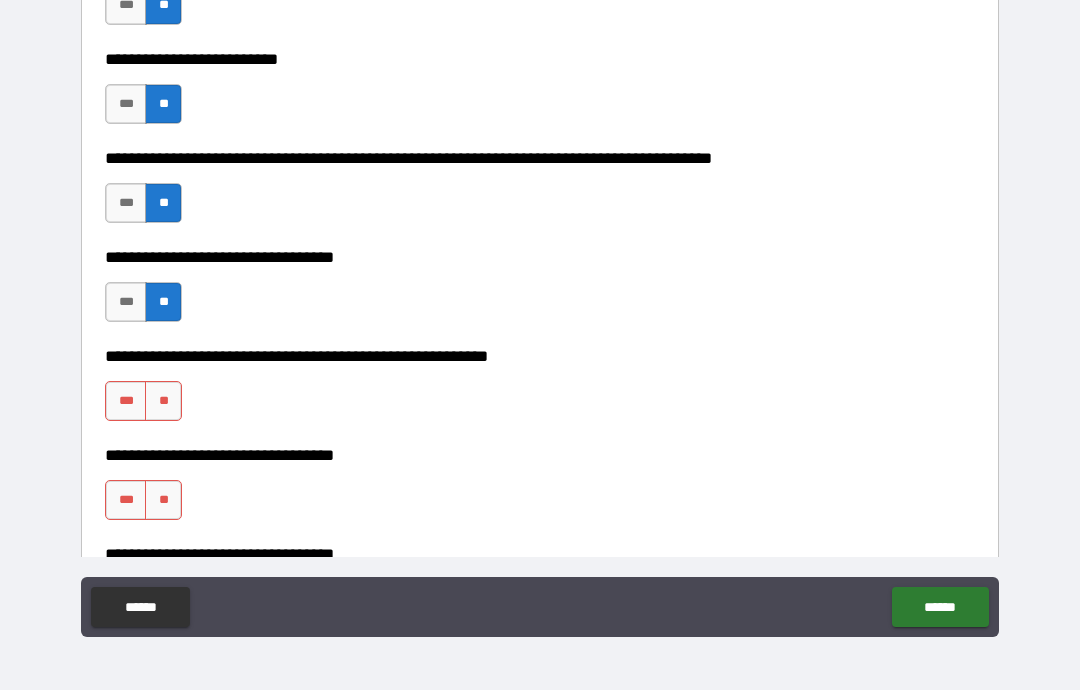 click on "**" at bounding box center (163, 401) 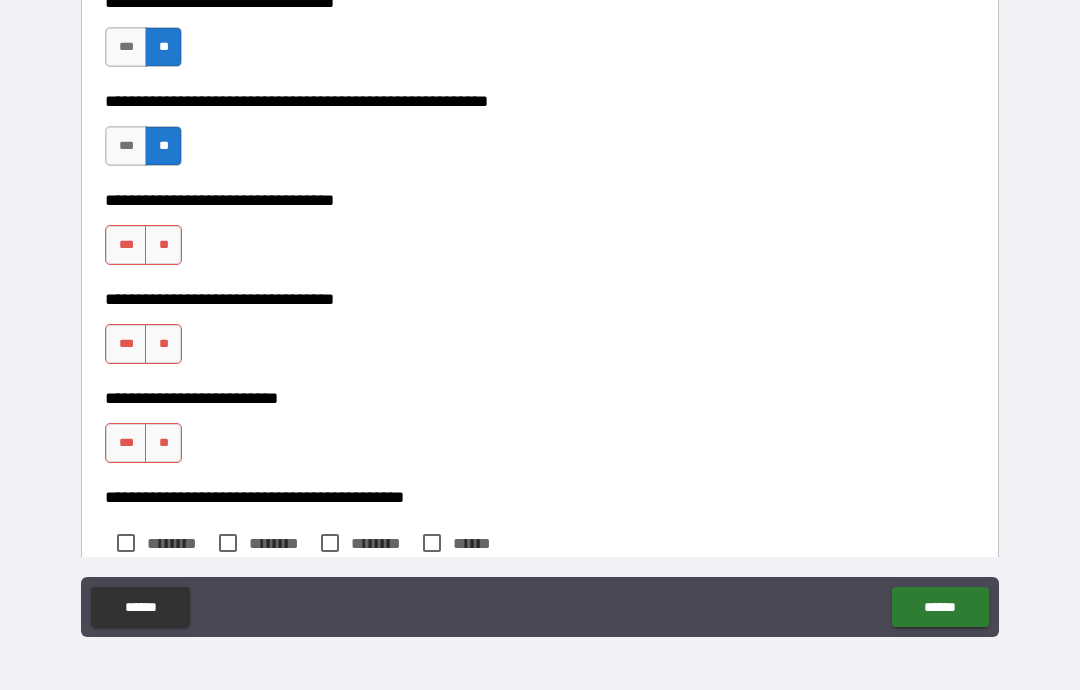 scroll, scrollTop: 14199, scrollLeft: 0, axis: vertical 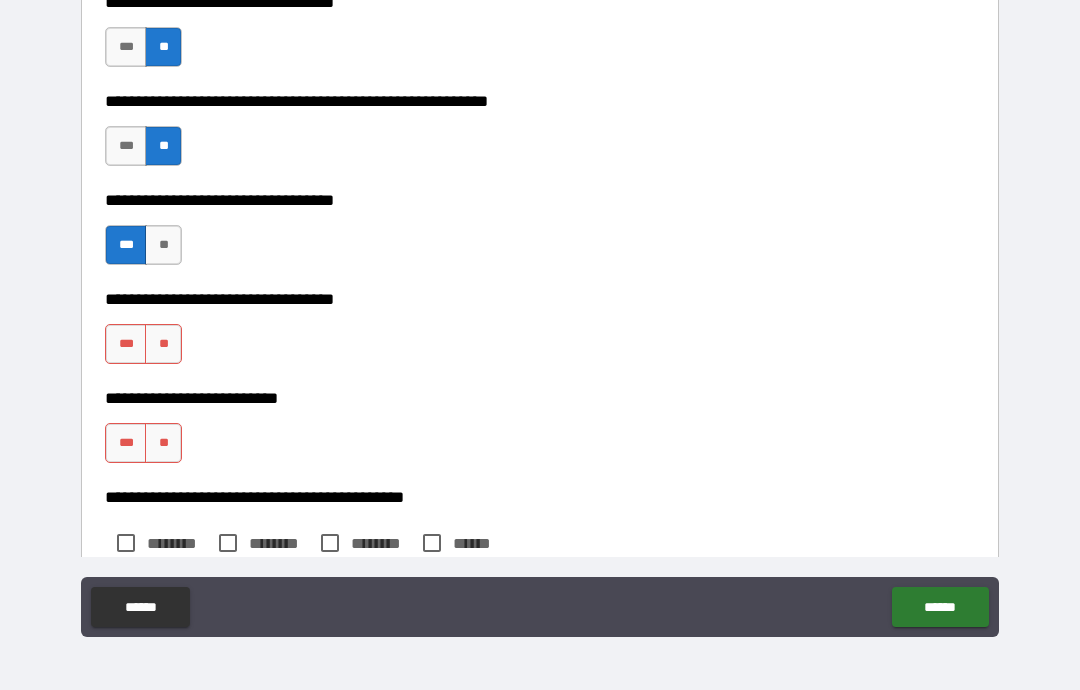 click on "***" at bounding box center [126, 344] 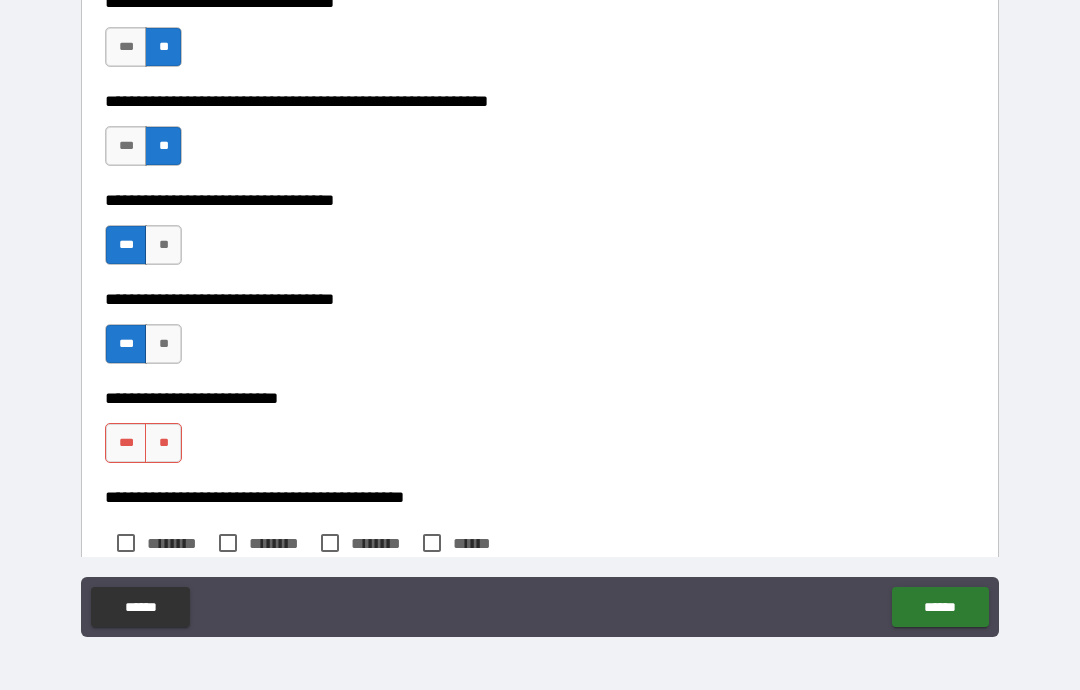 click on "**" at bounding box center (163, 443) 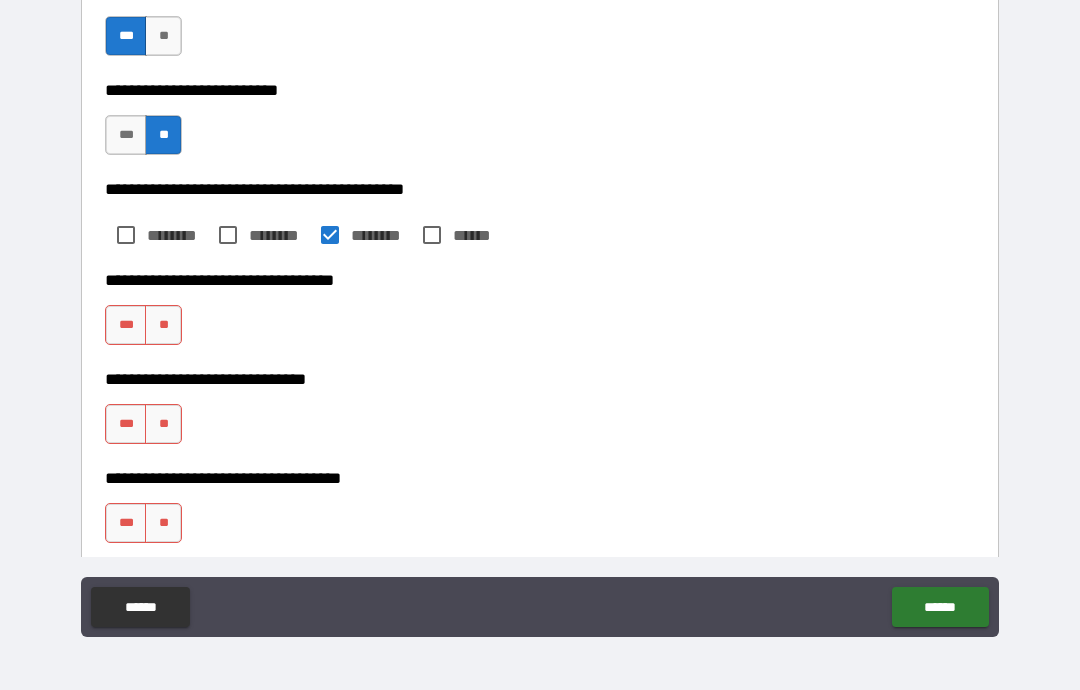 scroll, scrollTop: 14507, scrollLeft: 0, axis: vertical 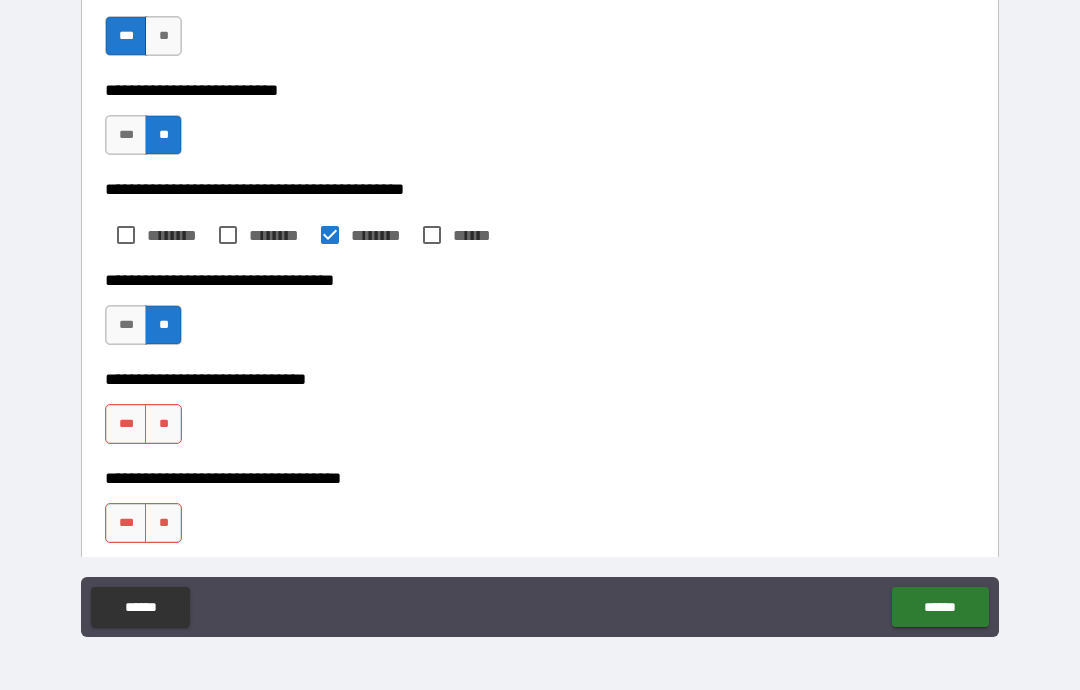 click on "**" at bounding box center [163, 424] 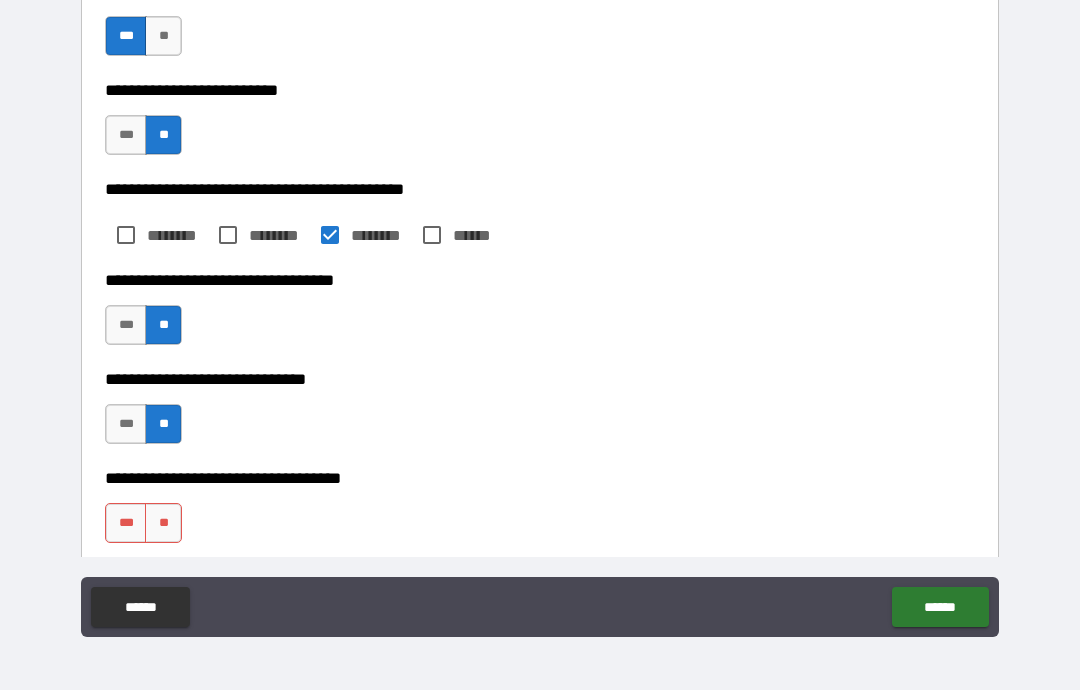 click on "**" at bounding box center (163, 523) 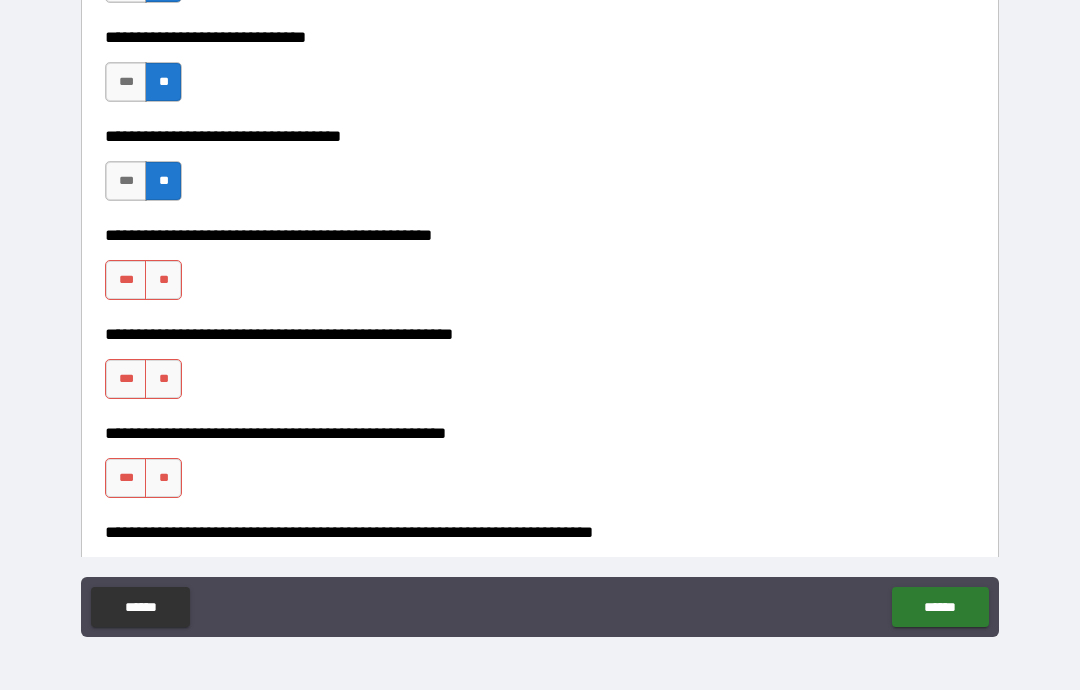 scroll, scrollTop: 14853, scrollLeft: 0, axis: vertical 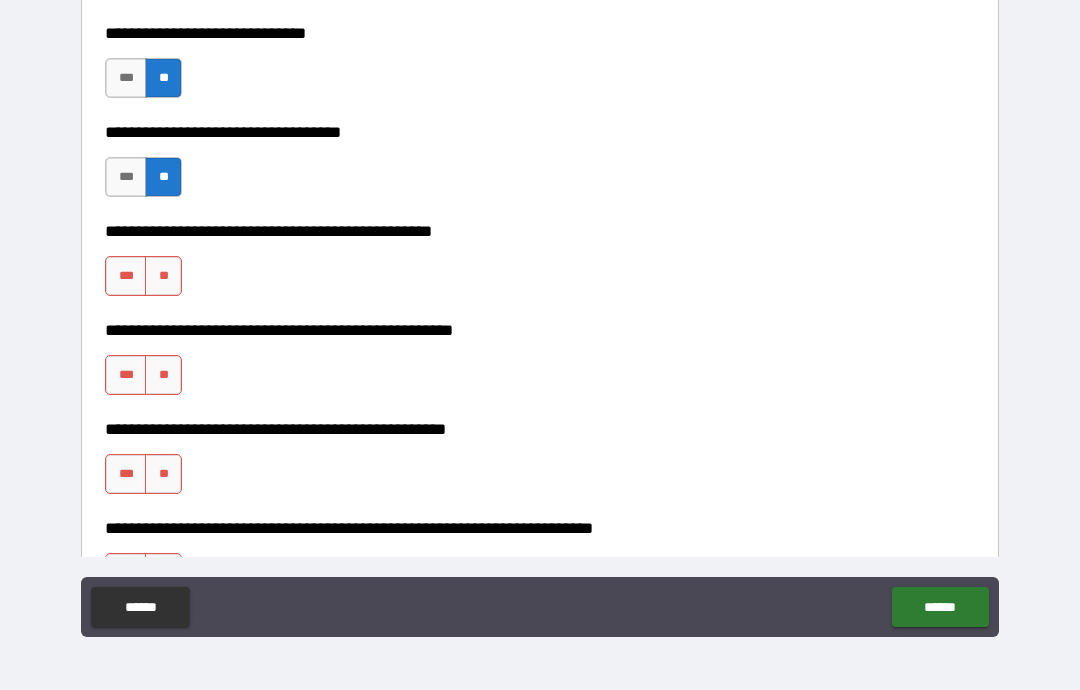 click on "**" at bounding box center [163, 276] 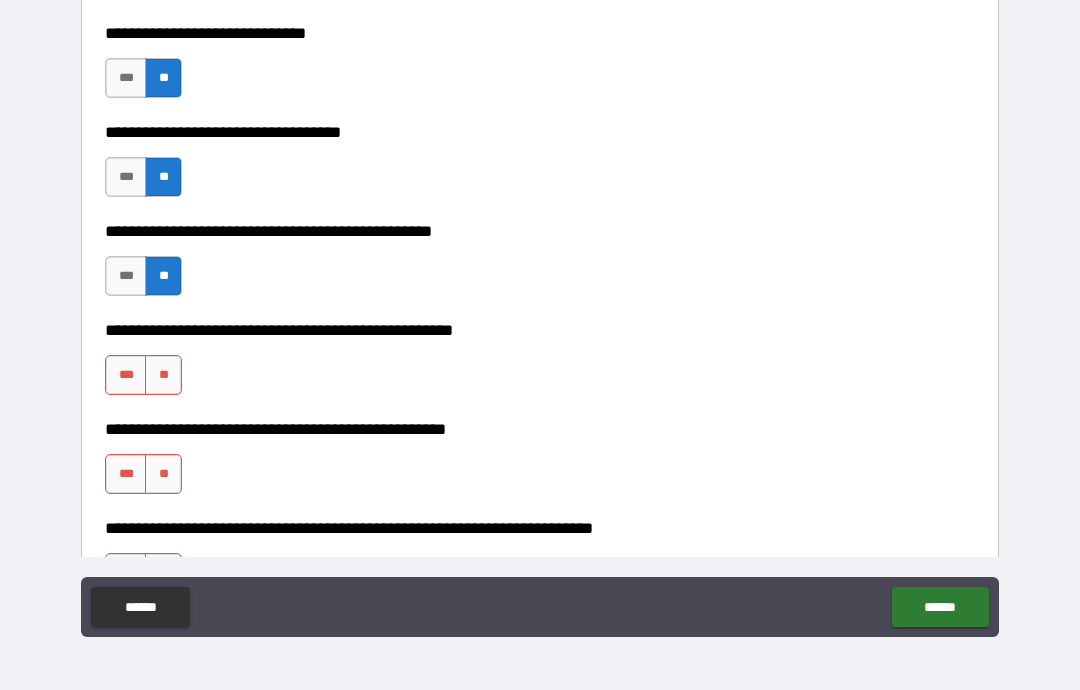 click on "**" at bounding box center (163, 375) 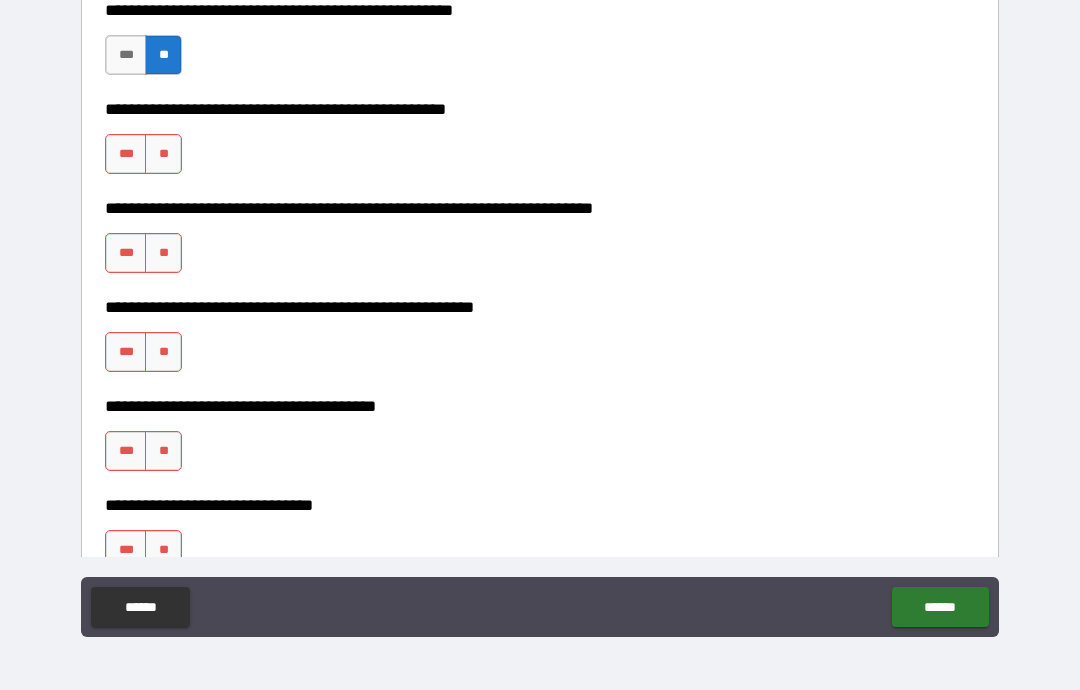 scroll, scrollTop: 15174, scrollLeft: 0, axis: vertical 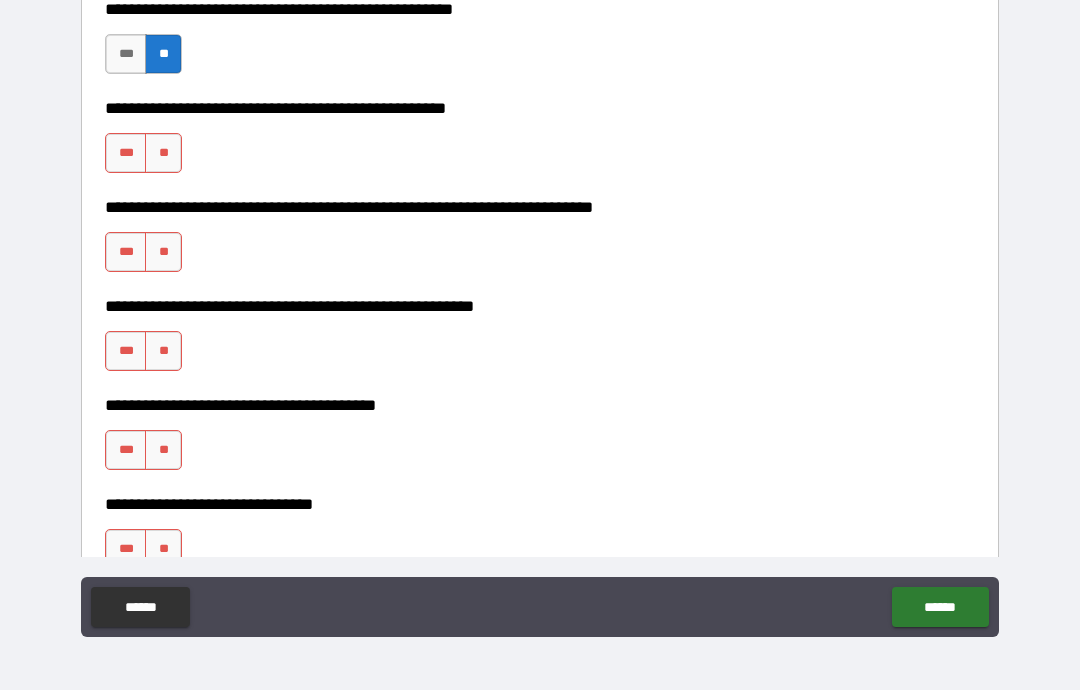 click on "**" at bounding box center (163, 153) 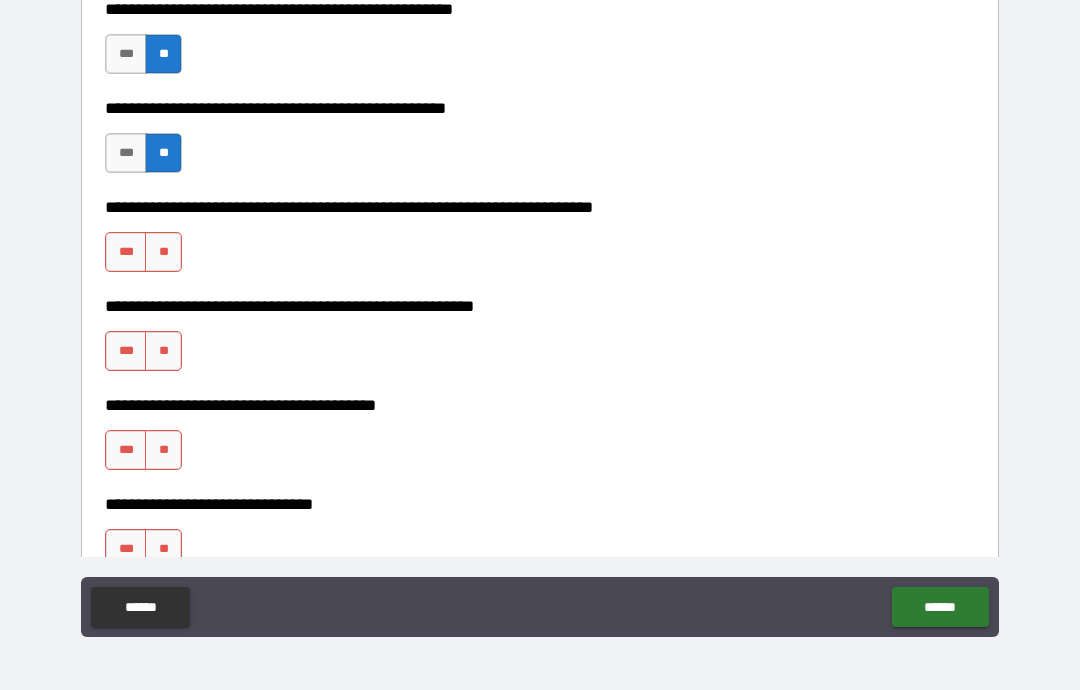 click on "**" at bounding box center [163, 252] 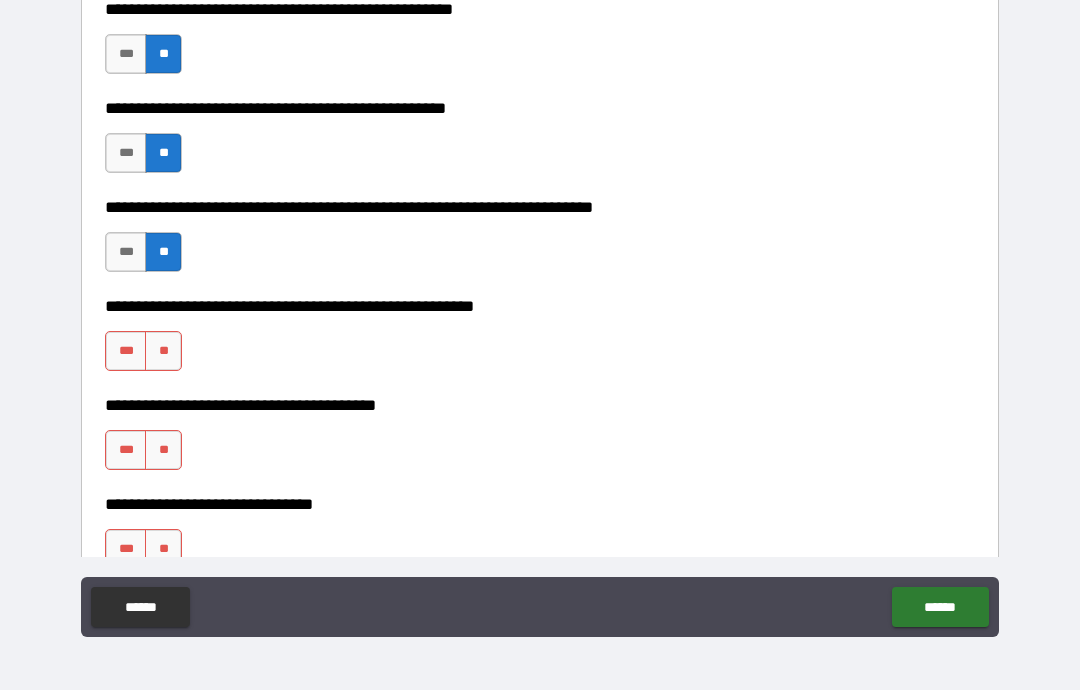 click on "**" at bounding box center (163, 351) 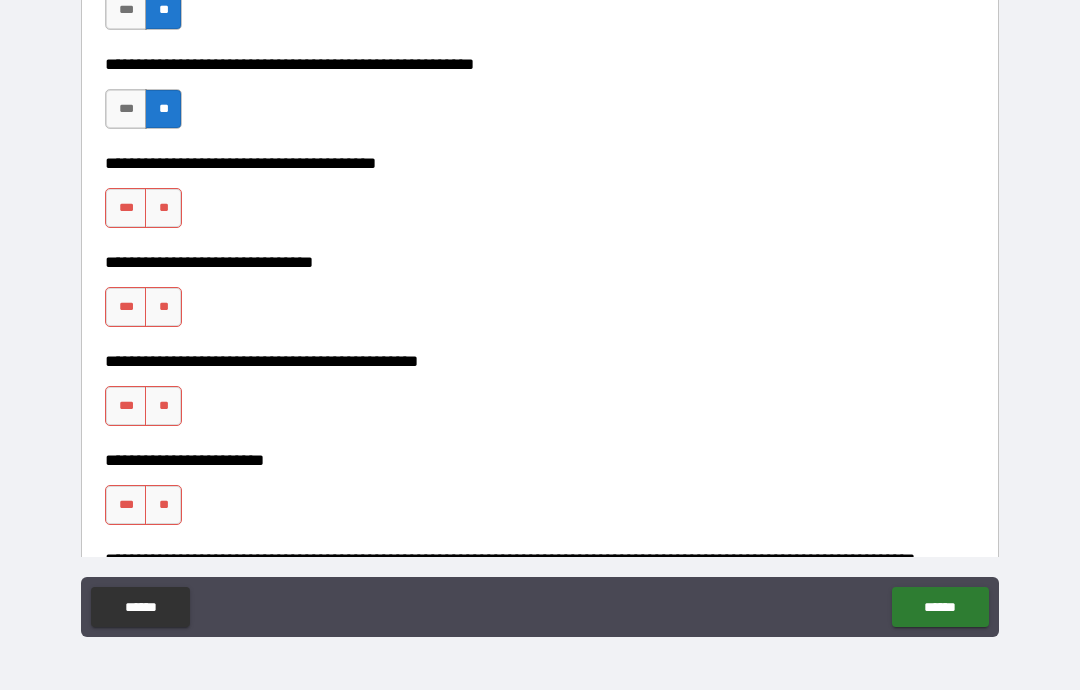 scroll, scrollTop: 15416, scrollLeft: 0, axis: vertical 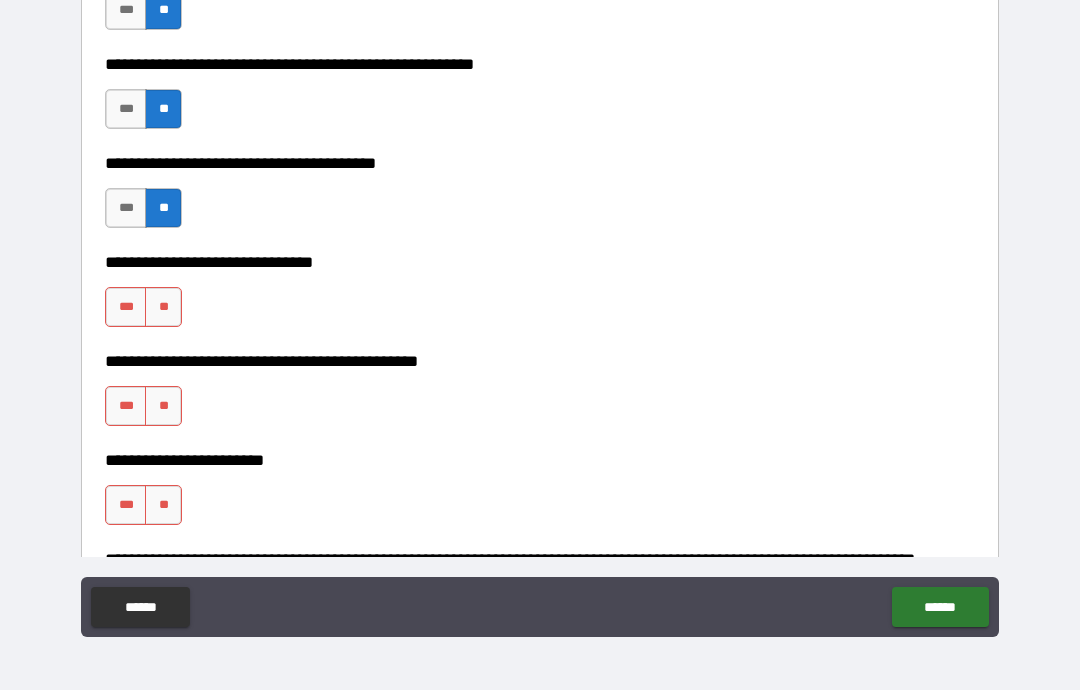 click on "**" at bounding box center [163, 307] 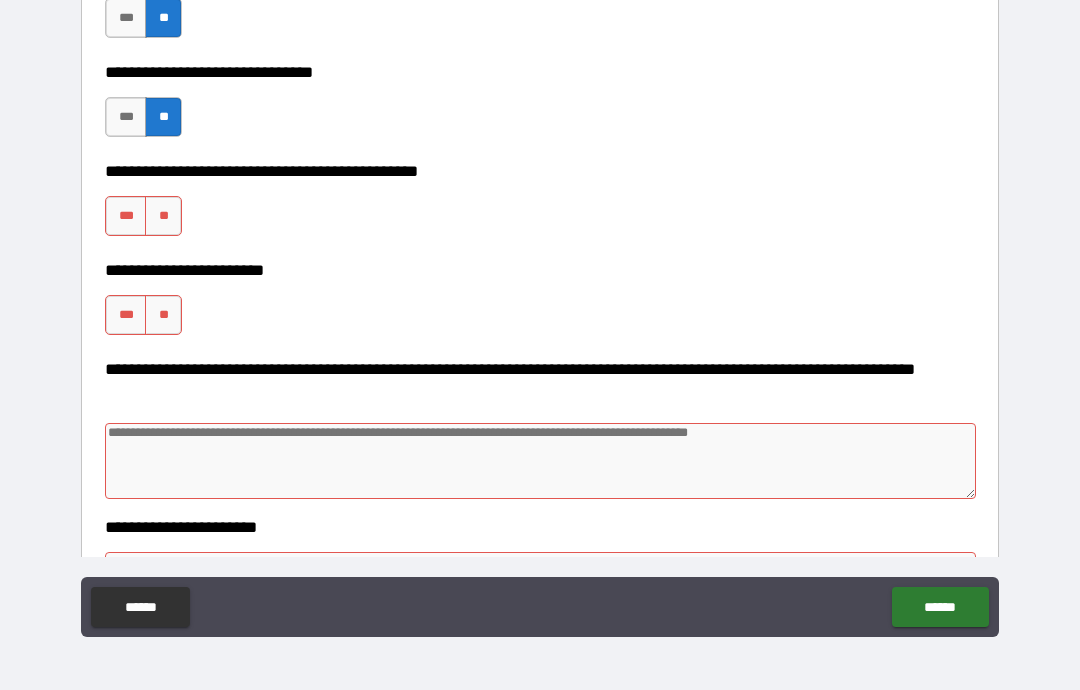 scroll, scrollTop: 15607, scrollLeft: 0, axis: vertical 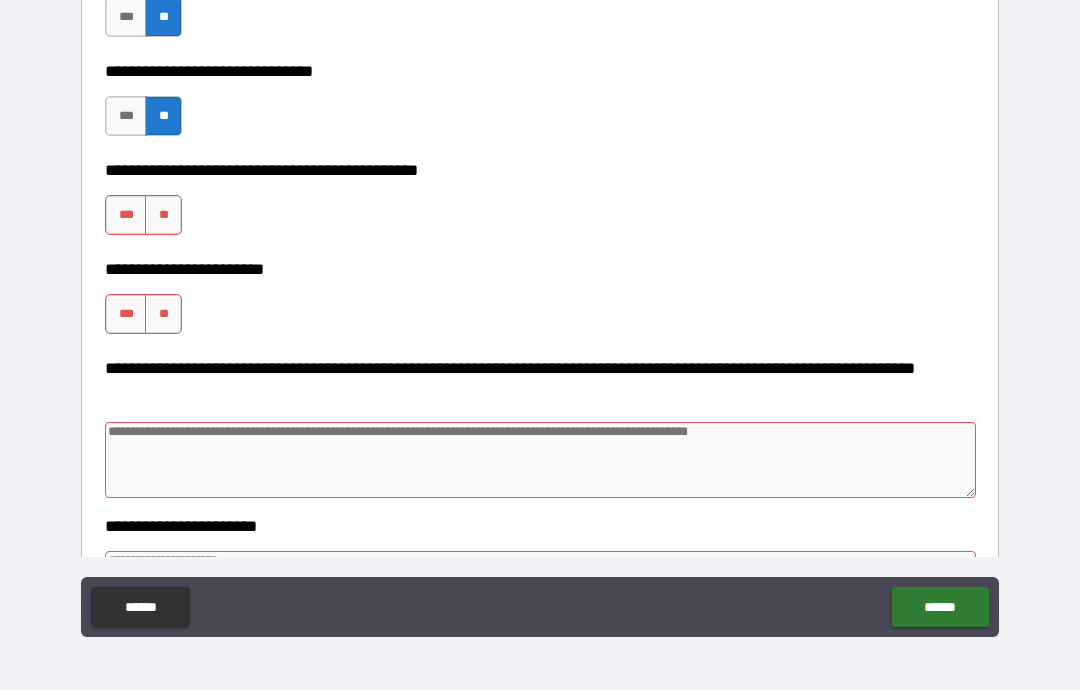 click on "**" at bounding box center [163, 215] 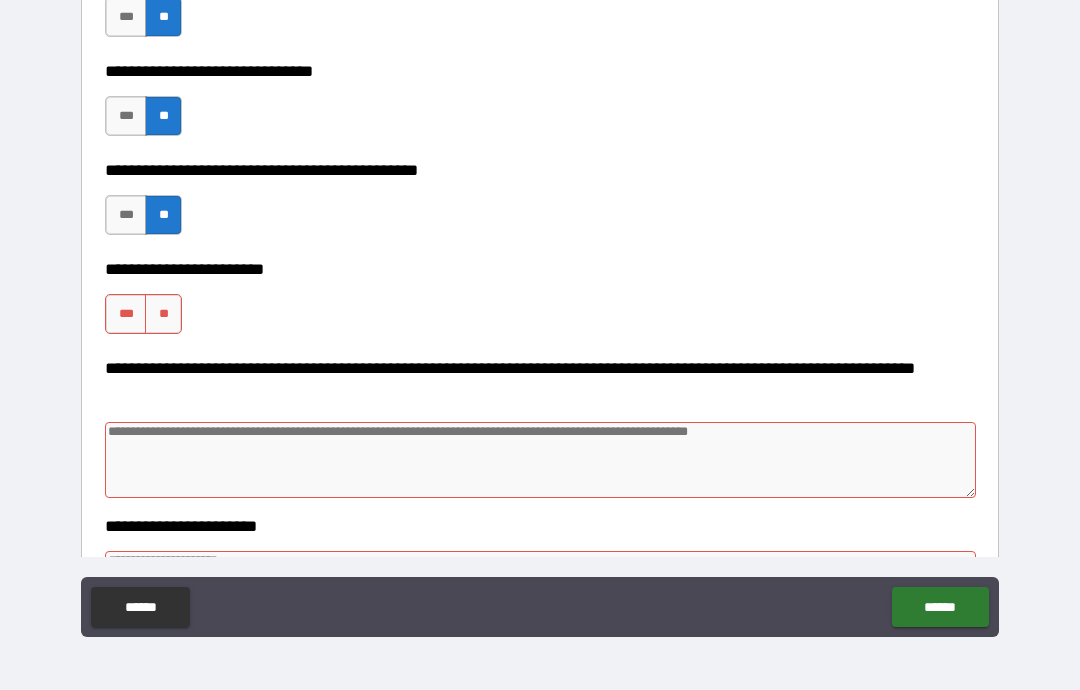 click on "**" at bounding box center [163, 314] 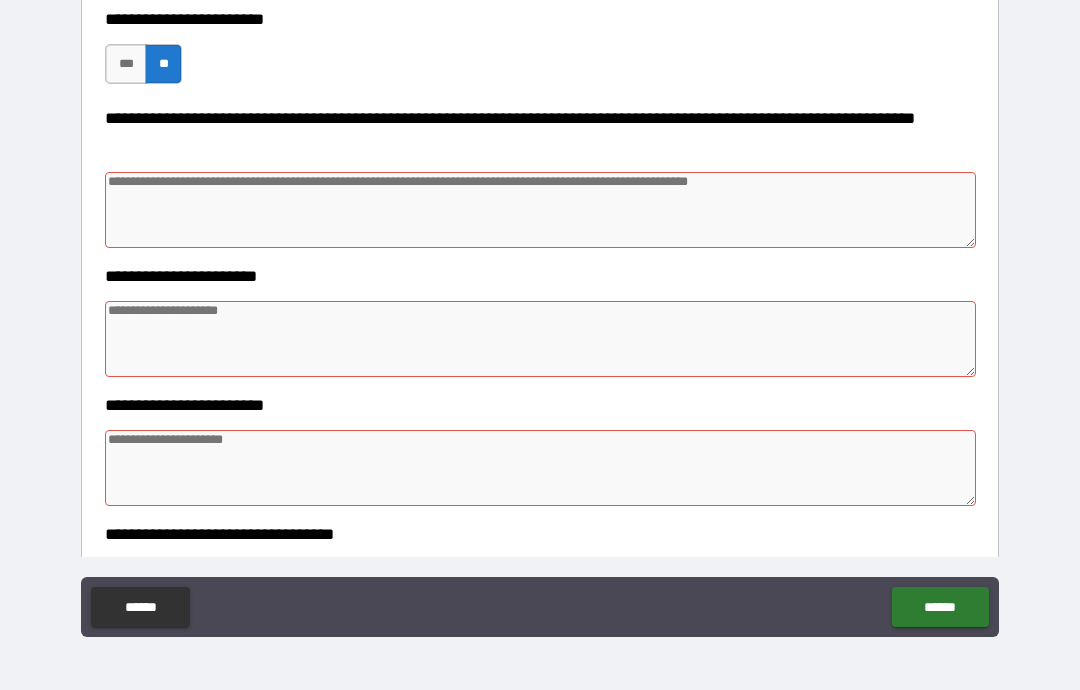 scroll, scrollTop: 15858, scrollLeft: 0, axis: vertical 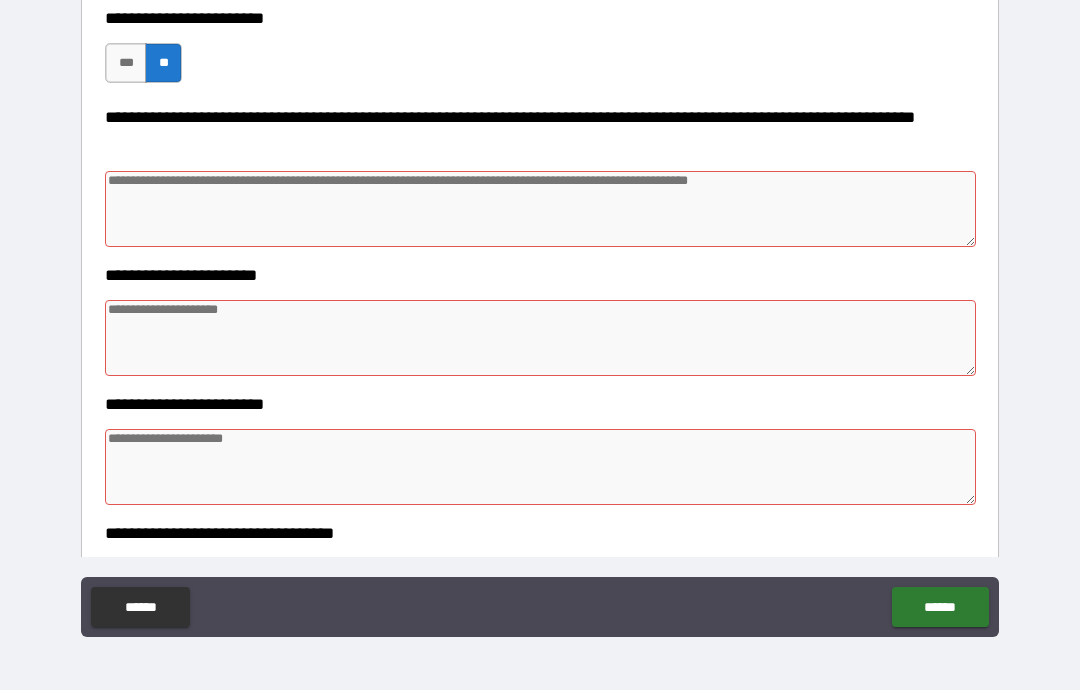 click at bounding box center (540, 338) 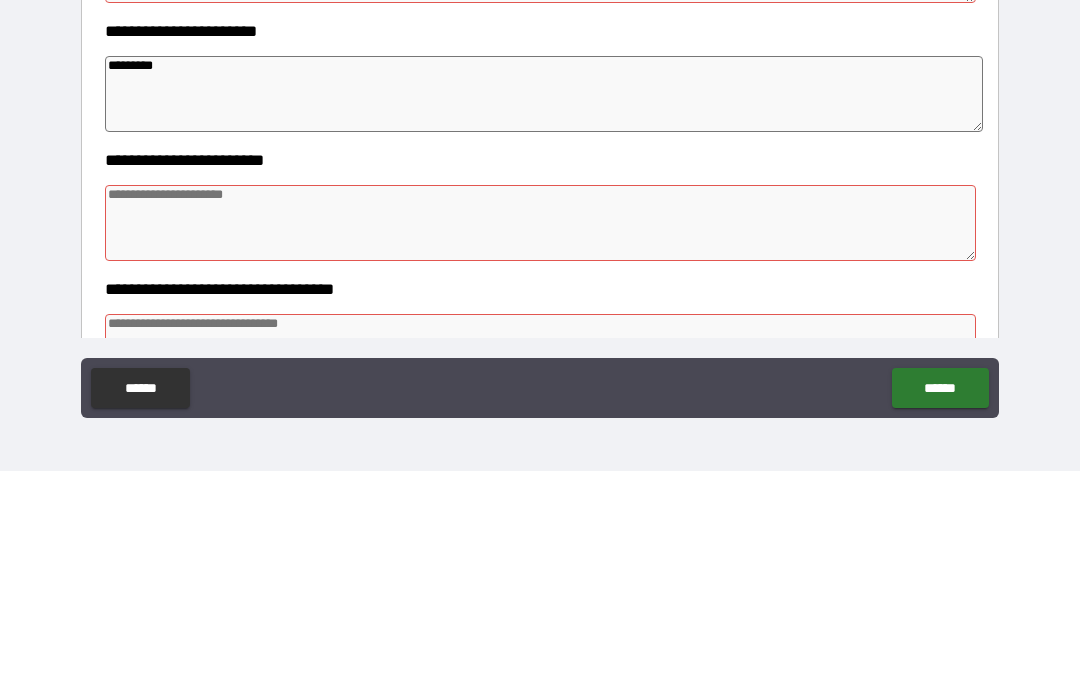 scroll, scrollTop: 15916, scrollLeft: 0, axis: vertical 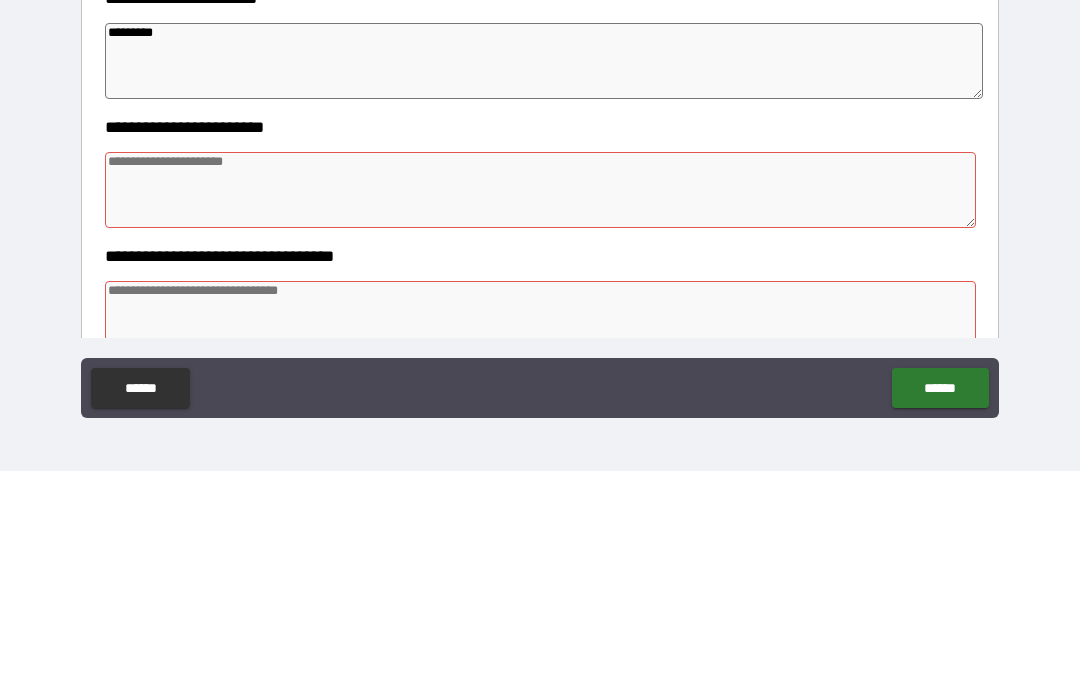 click at bounding box center (540, 409) 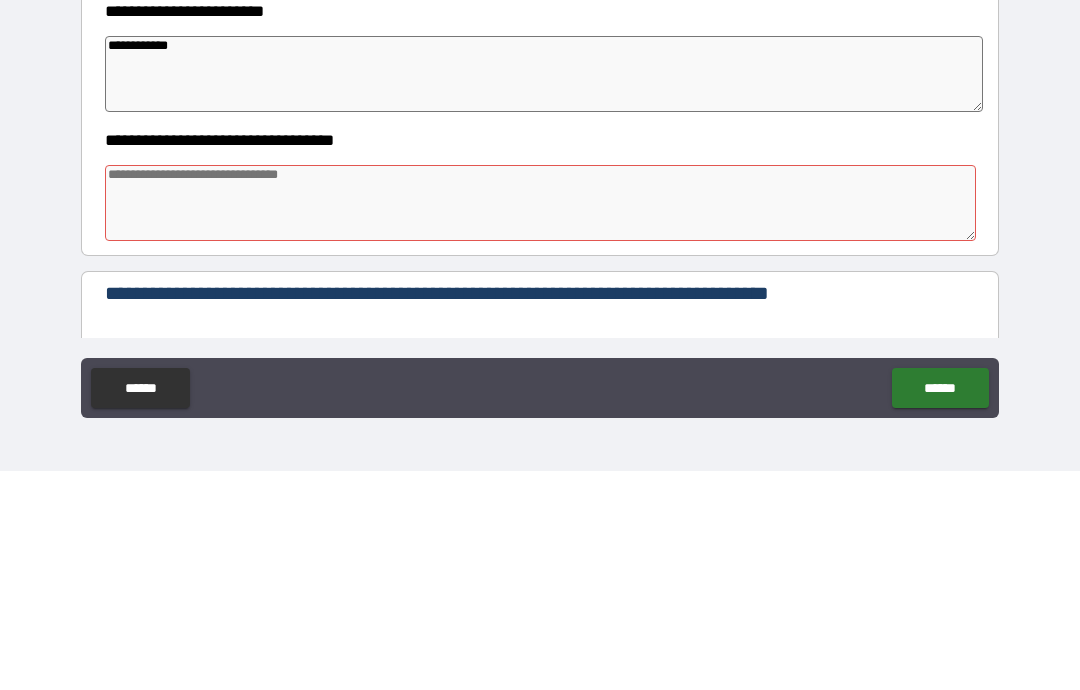 scroll, scrollTop: 16033, scrollLeft: 0, axis: vertical 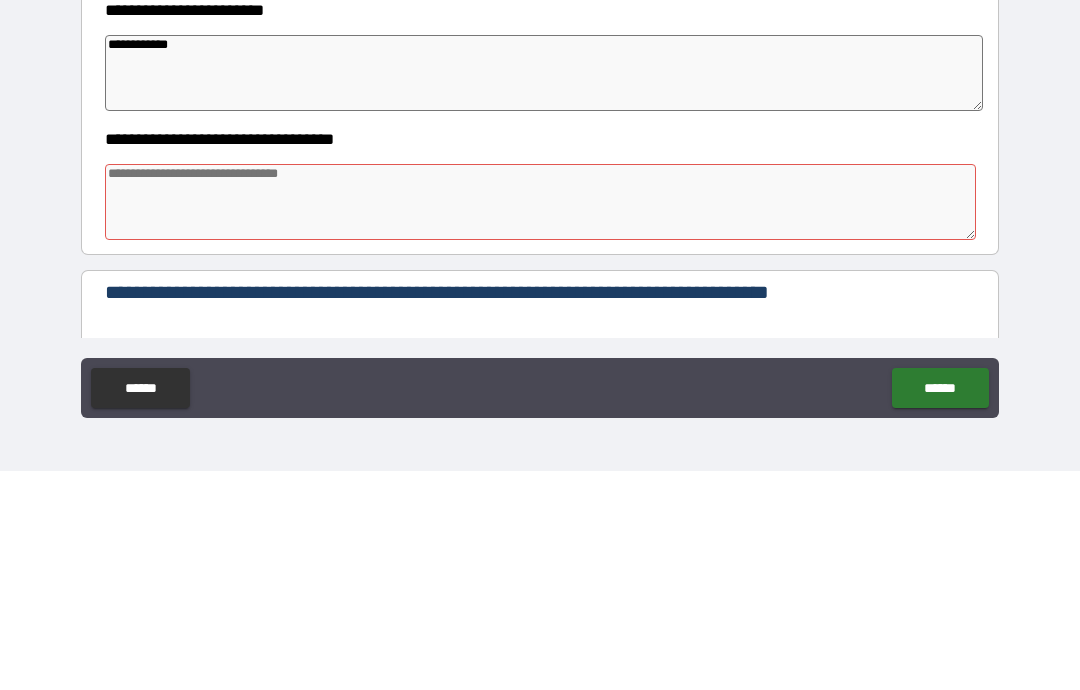 click at bounding box center [540, 421] 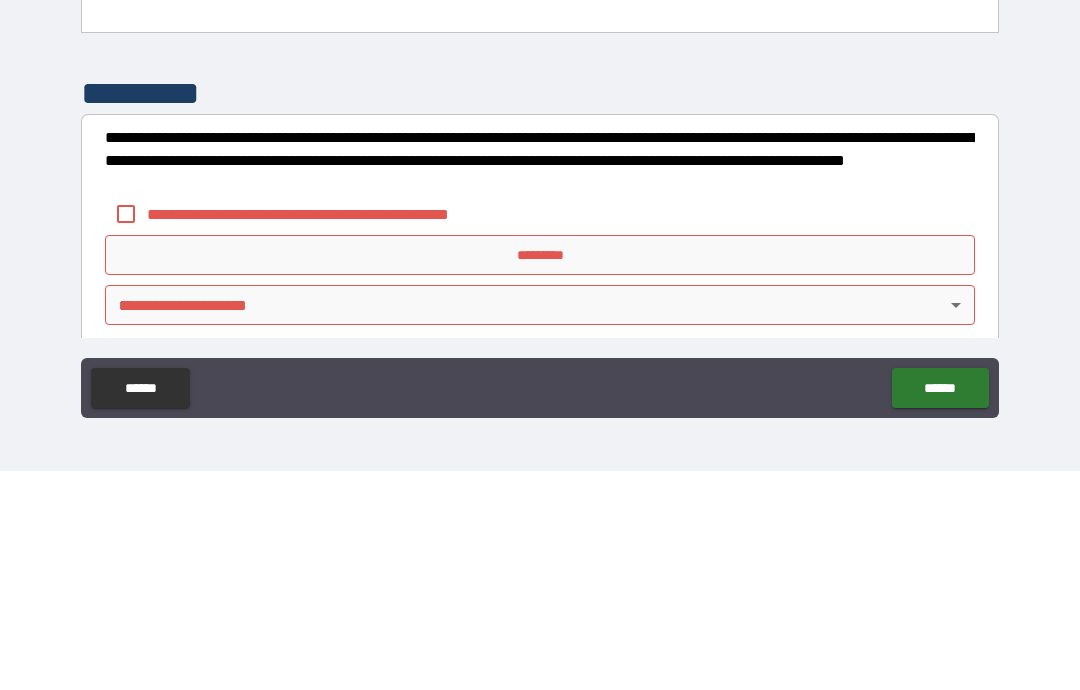 scroll, scrollTop: 16349, scrollLeft: 0, axis: vertical 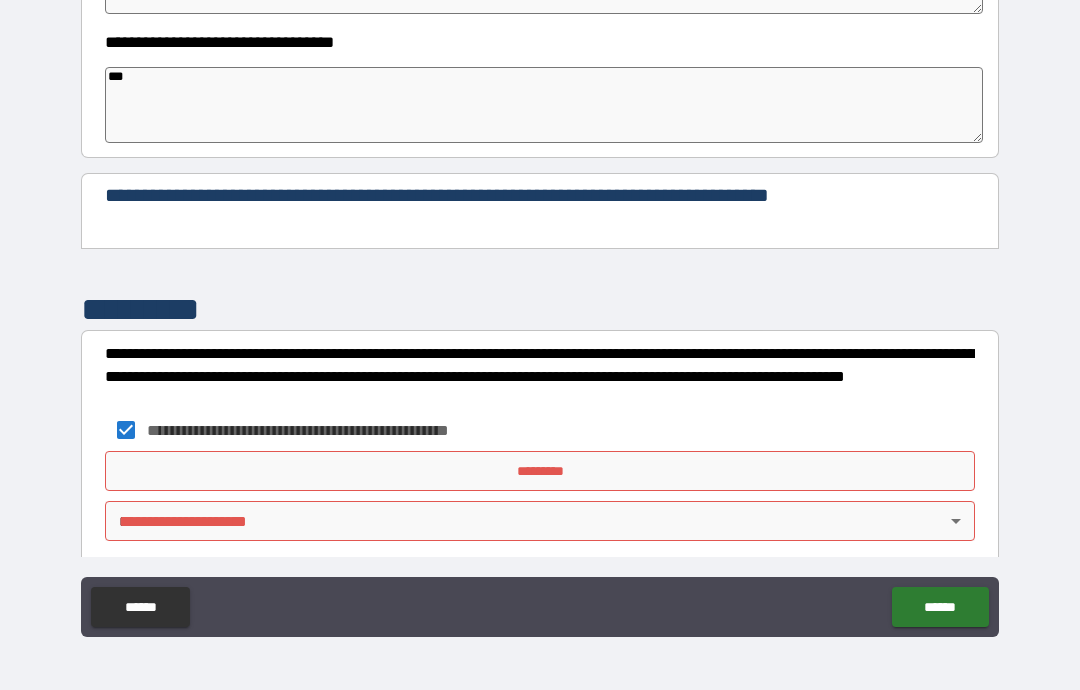 click on "*********" at bounding box center (540, 471) 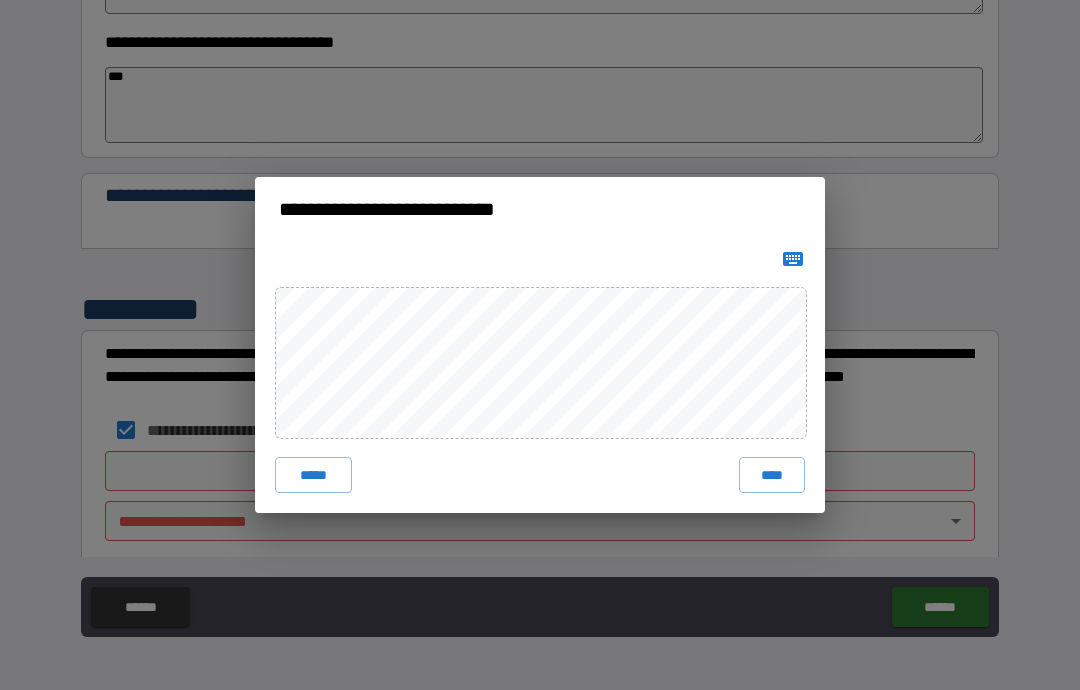 click on "****" at bounding box center (772, 475) 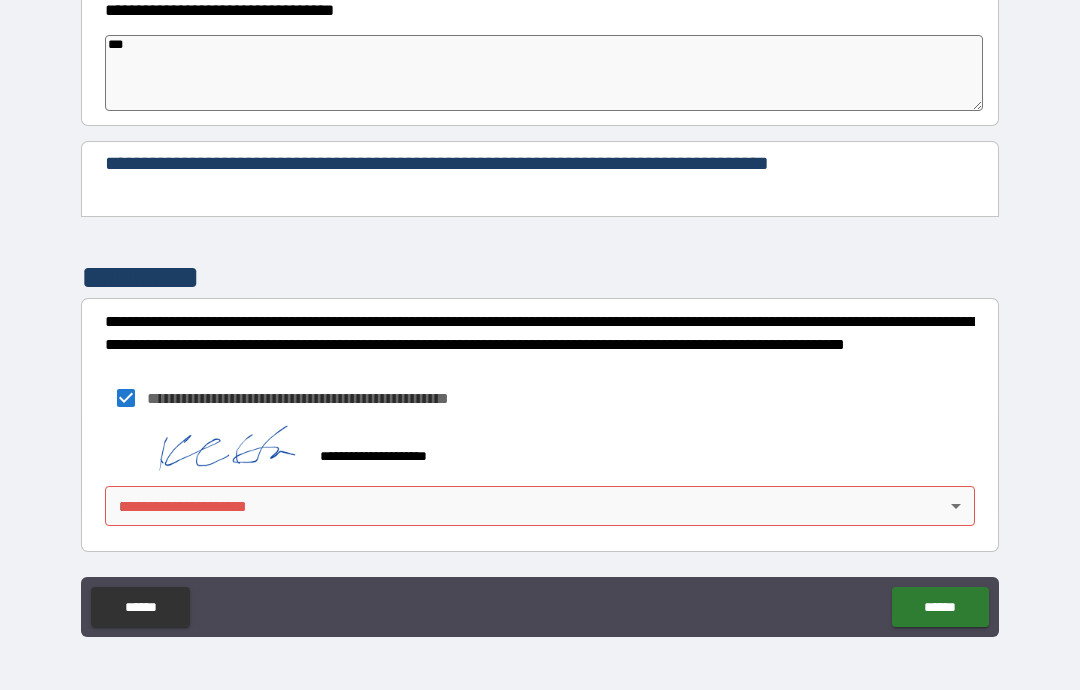 scroll, scrollTop: 16381, scrollLeft: 0, axis: vertical 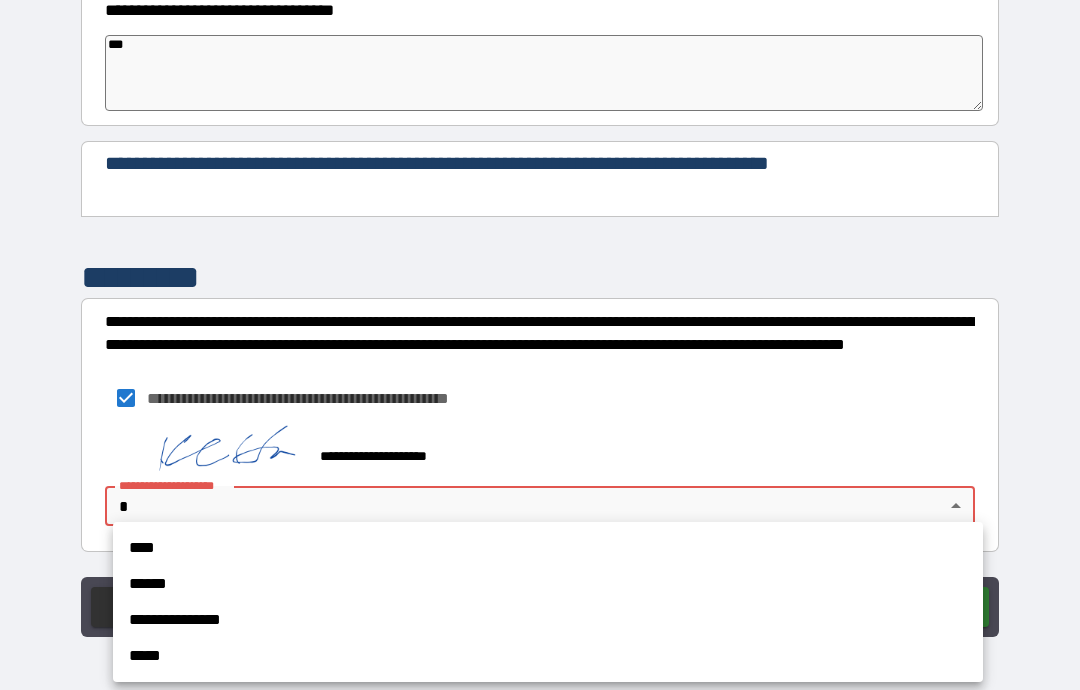 click on "****" at bounding box center [548, 548] 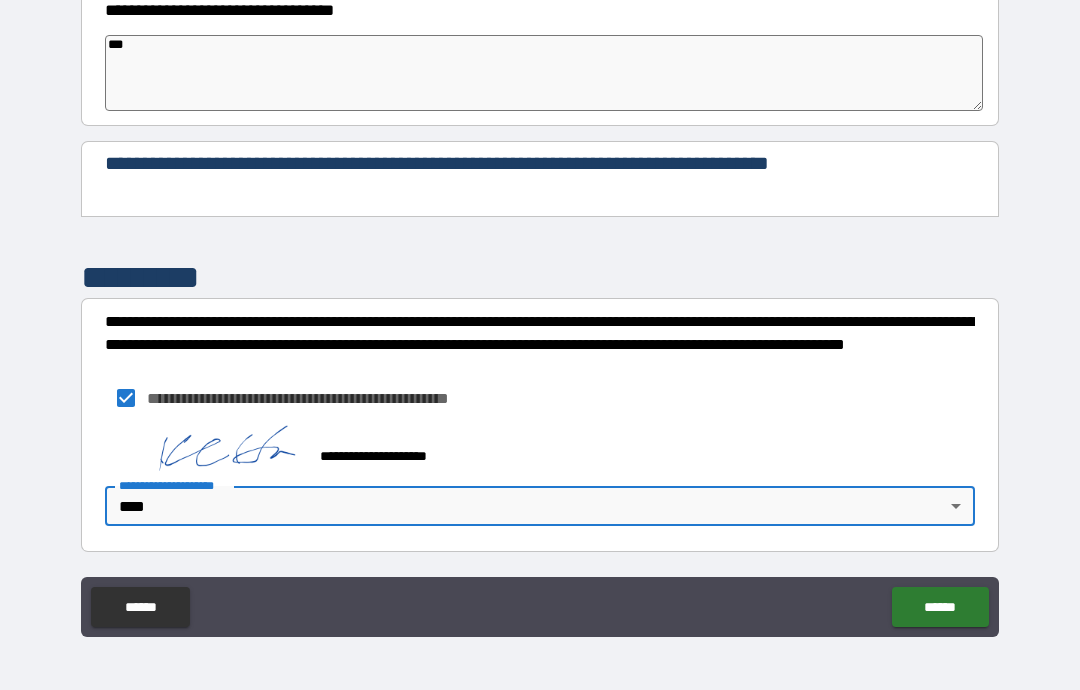 click on "******" at bounding box center [940, 607] 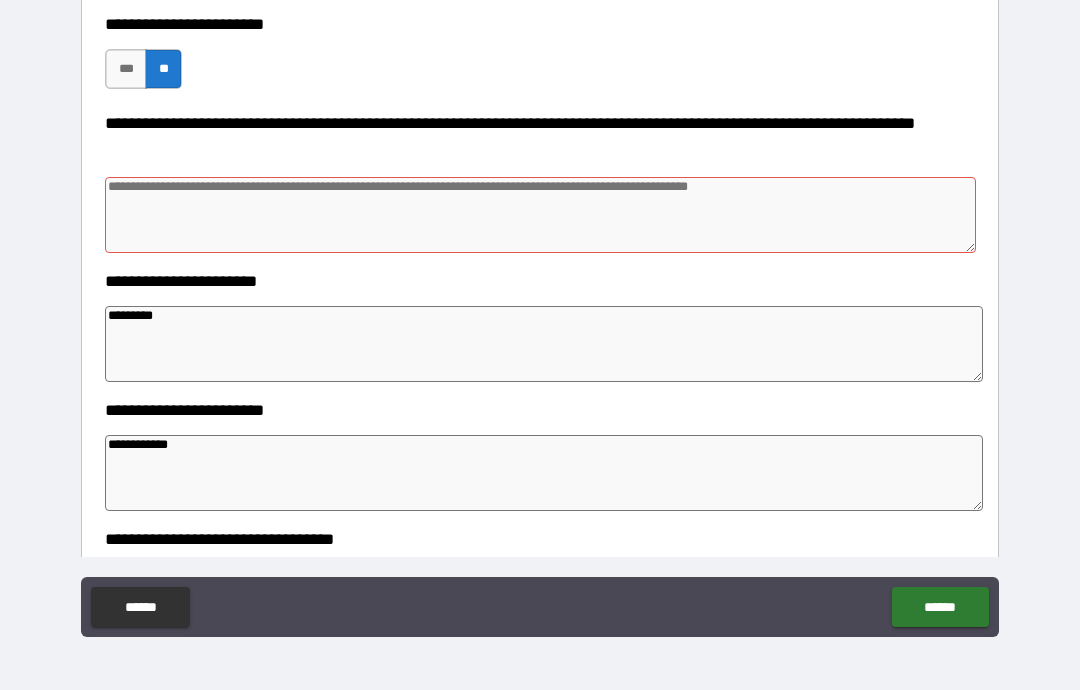 scroll, scrollTop: 15852, scrollLeft: 0, axis: vertical 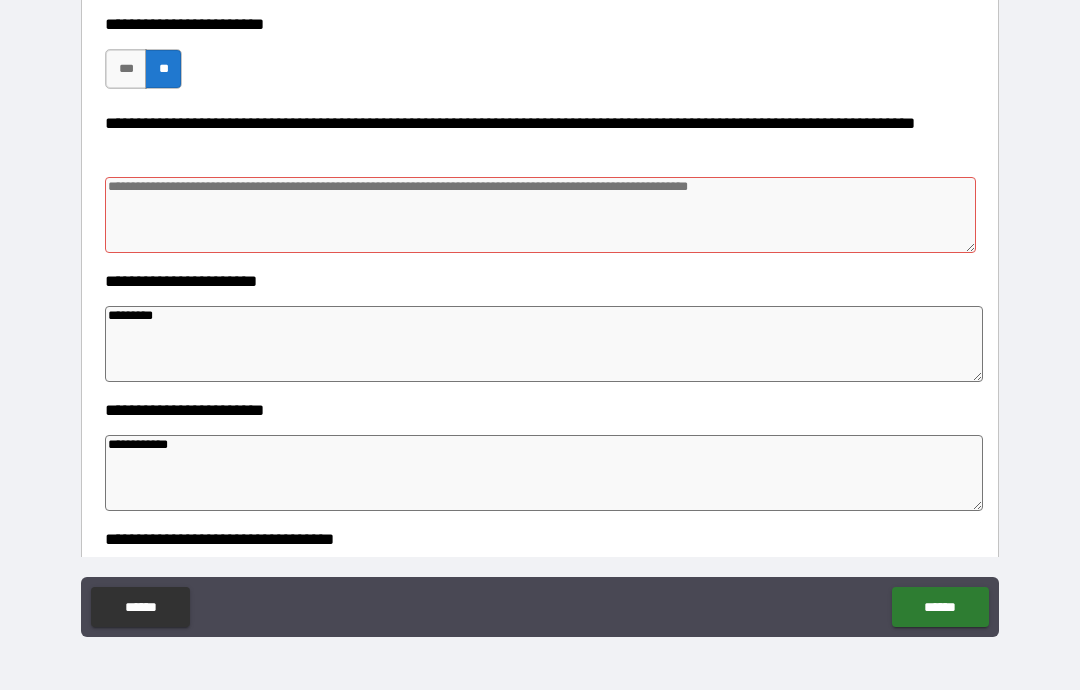 click at bounding box center [540, 215] 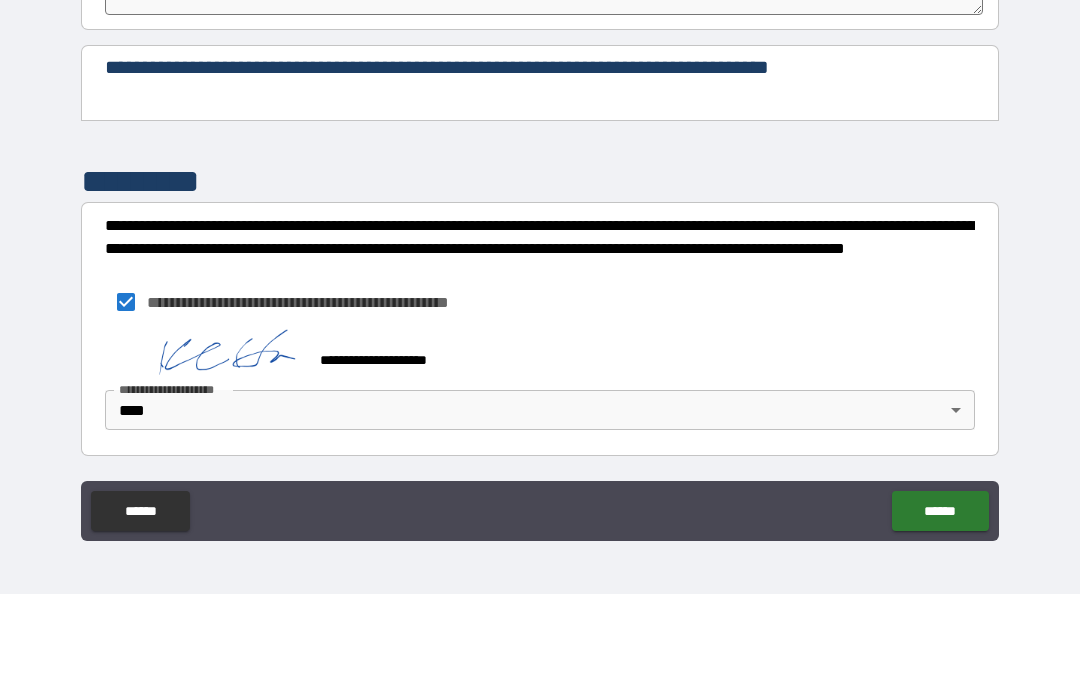 scroll, scrollTop: 16381, scrollLeft: 0, axis: vertical 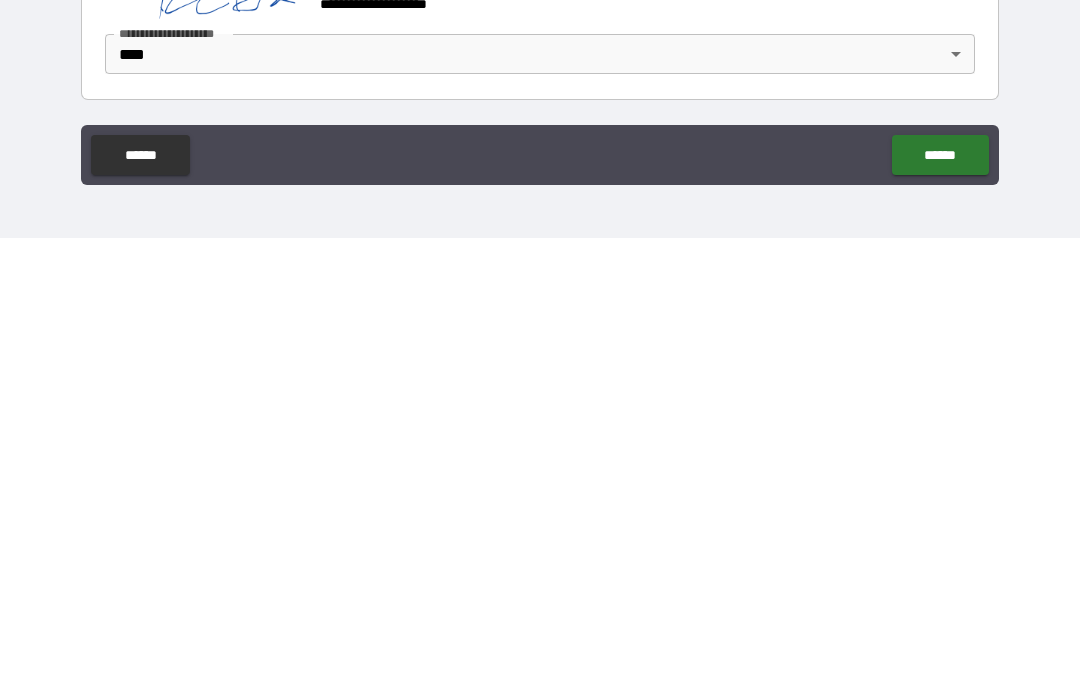 click on "******" at bounding box center [940, 607] 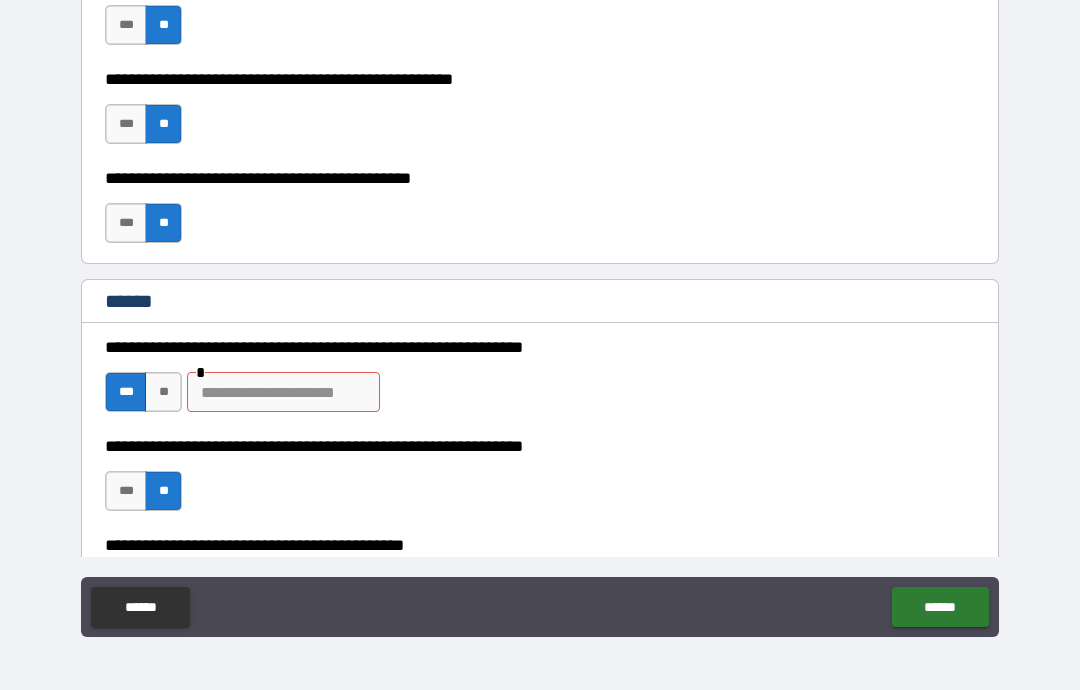 scroll, scrollTop: 10871, scrollLeft: 0, axis: vertical 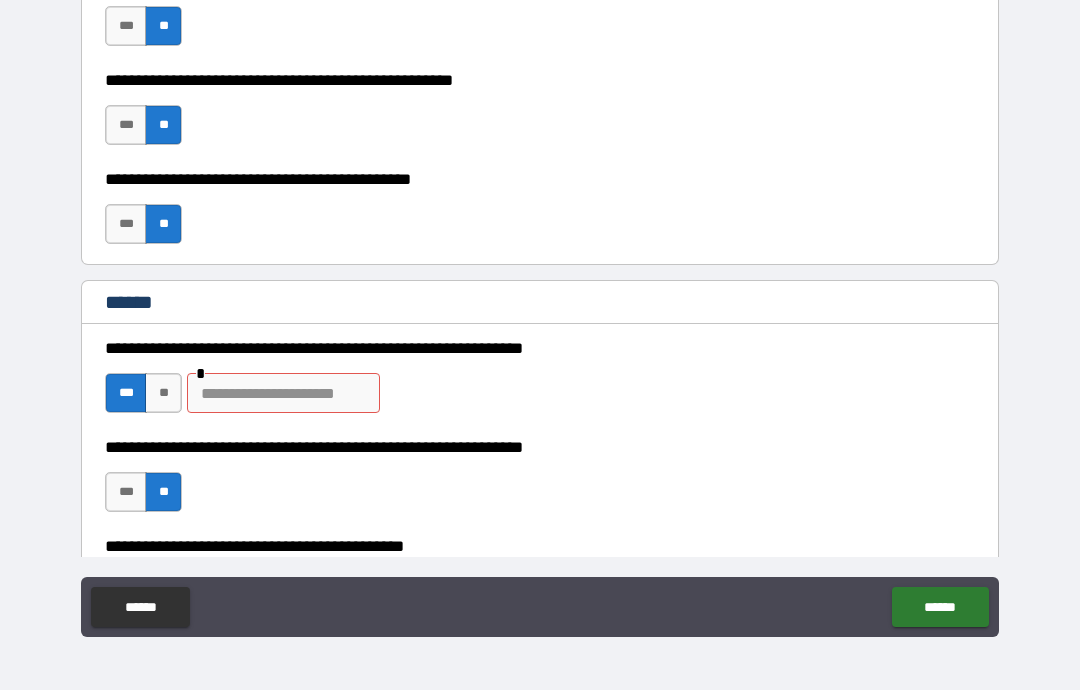 click at bounding box center [283, 393] 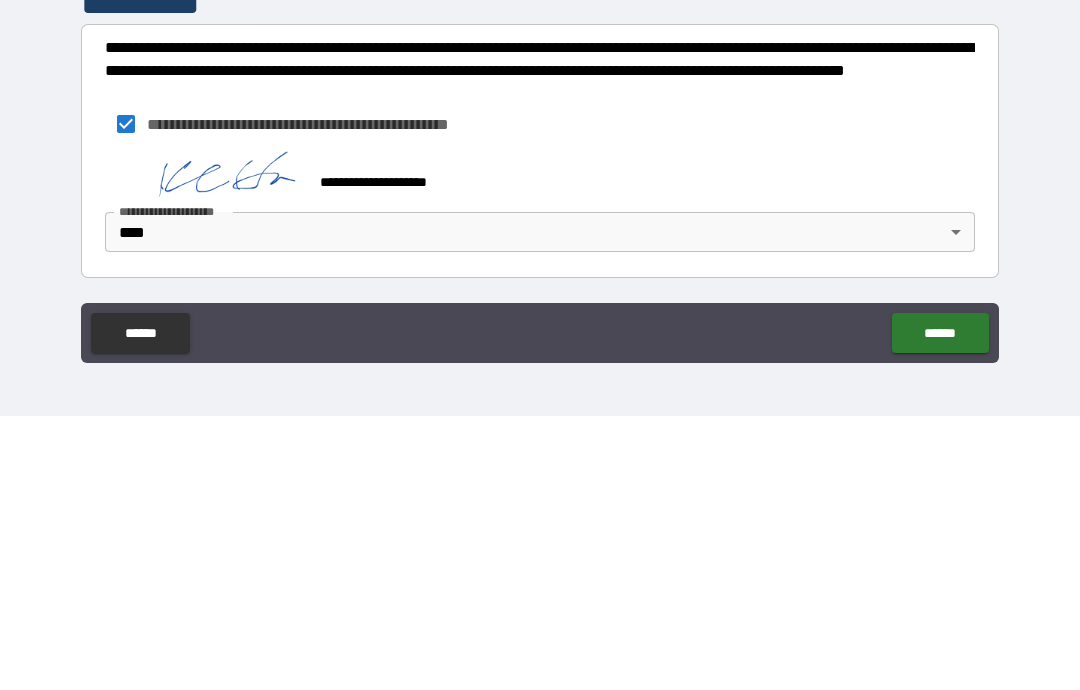 scroll, scrollTop: 16381, scrollLeft: 0, axis: vertical 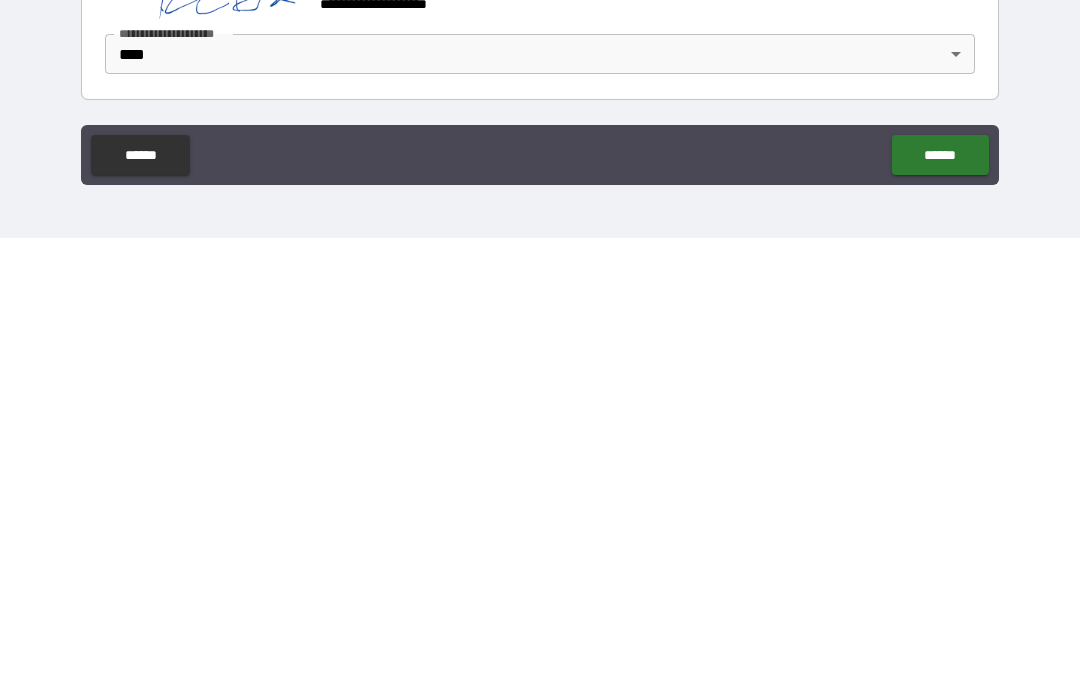 click on "******" at bounding box center [940, 607] 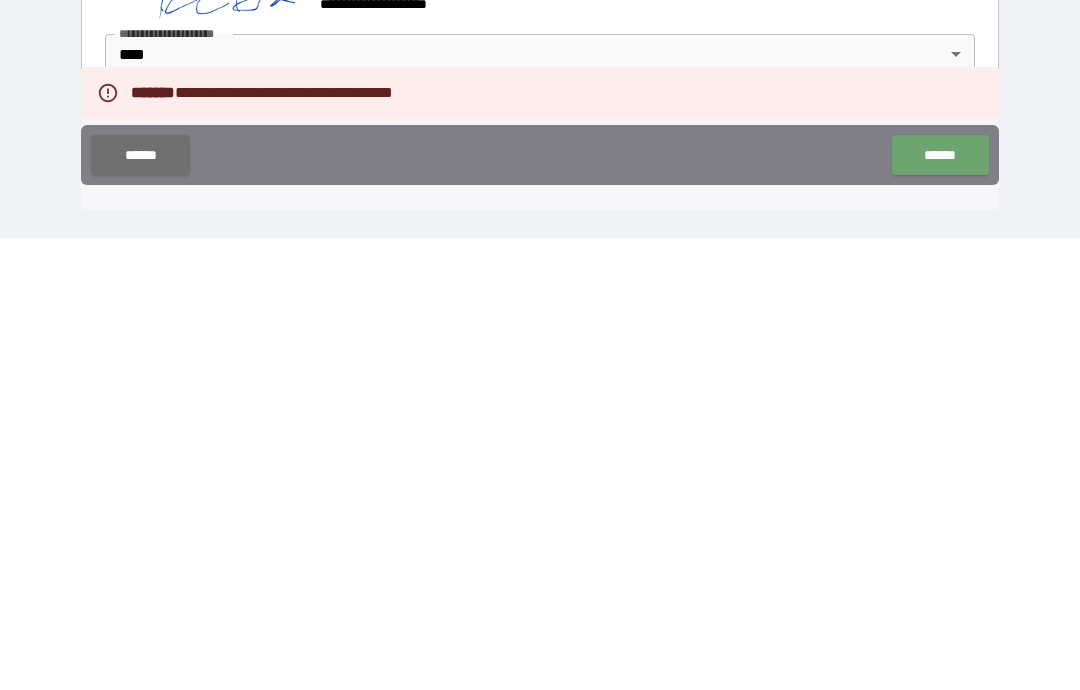 click on "******" at bounding box center (940, 607) 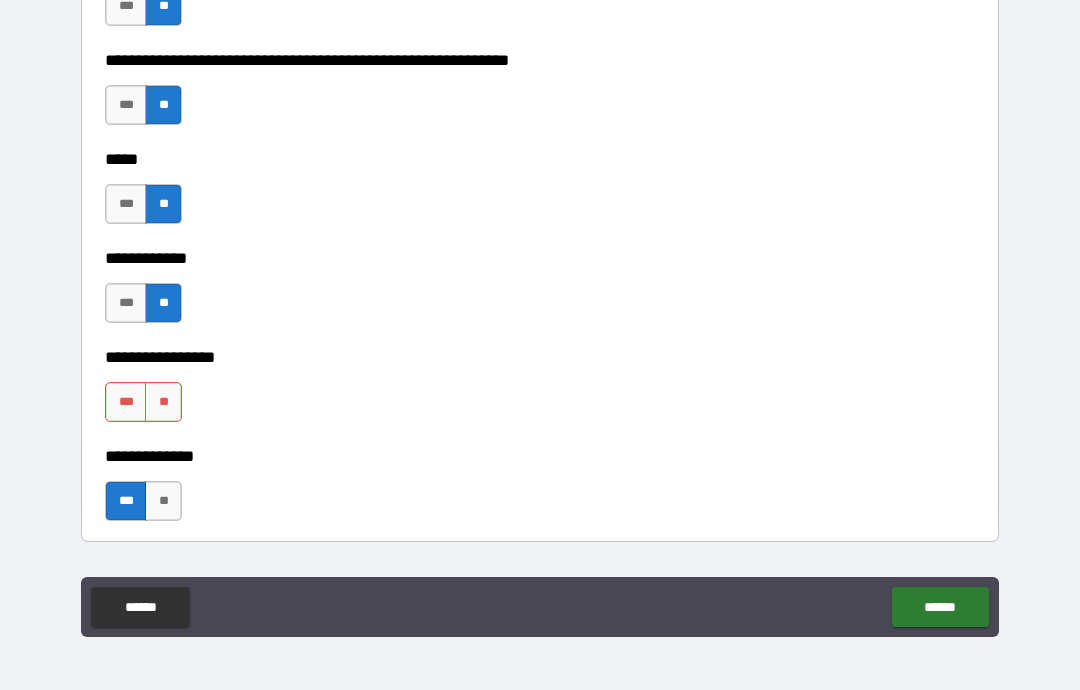 scroll, scrollTop: 7475, scrollLeft: 0, axis: vertical 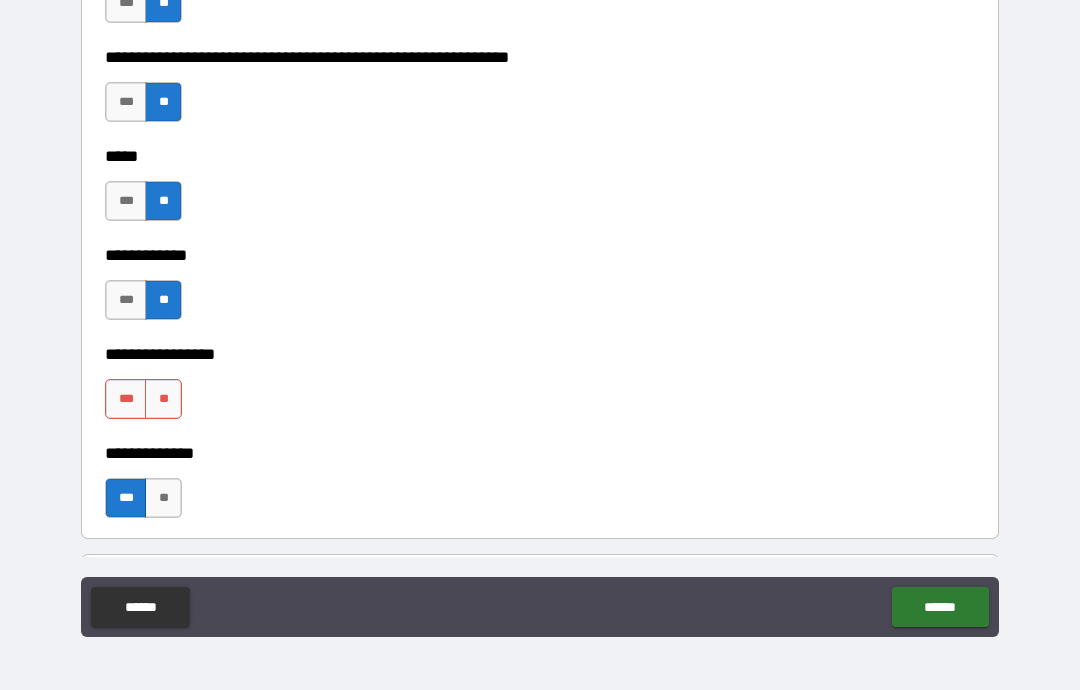 click on "**" at bounding box center (163, 399) 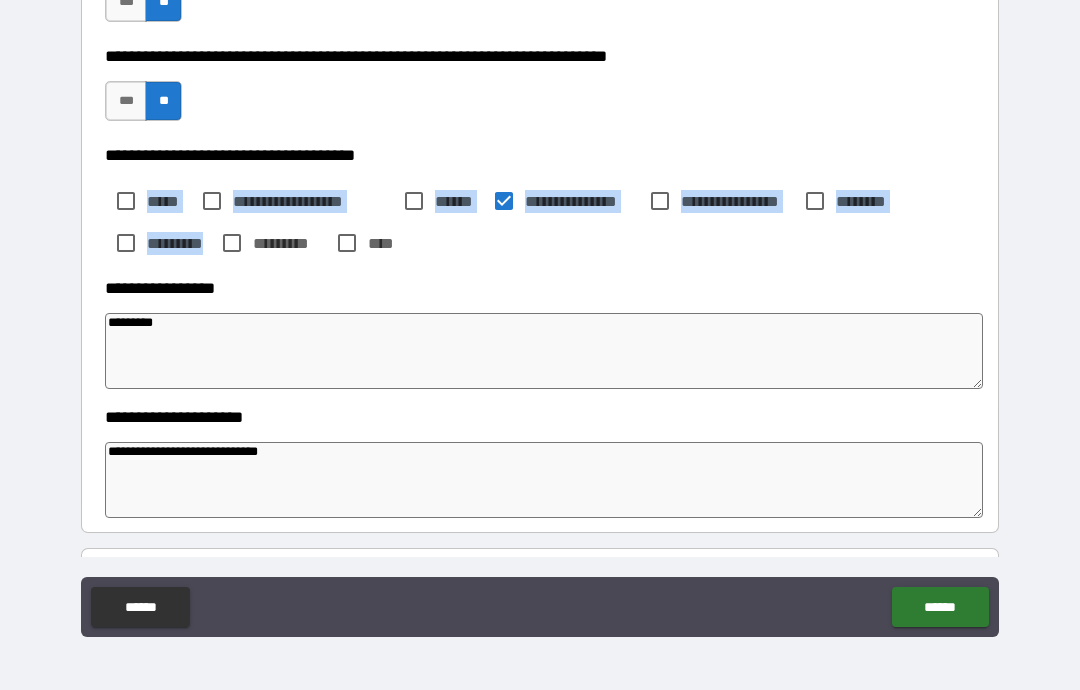 scroll, scrollTop: 1464, scrollLeft: 0, axis: vertical 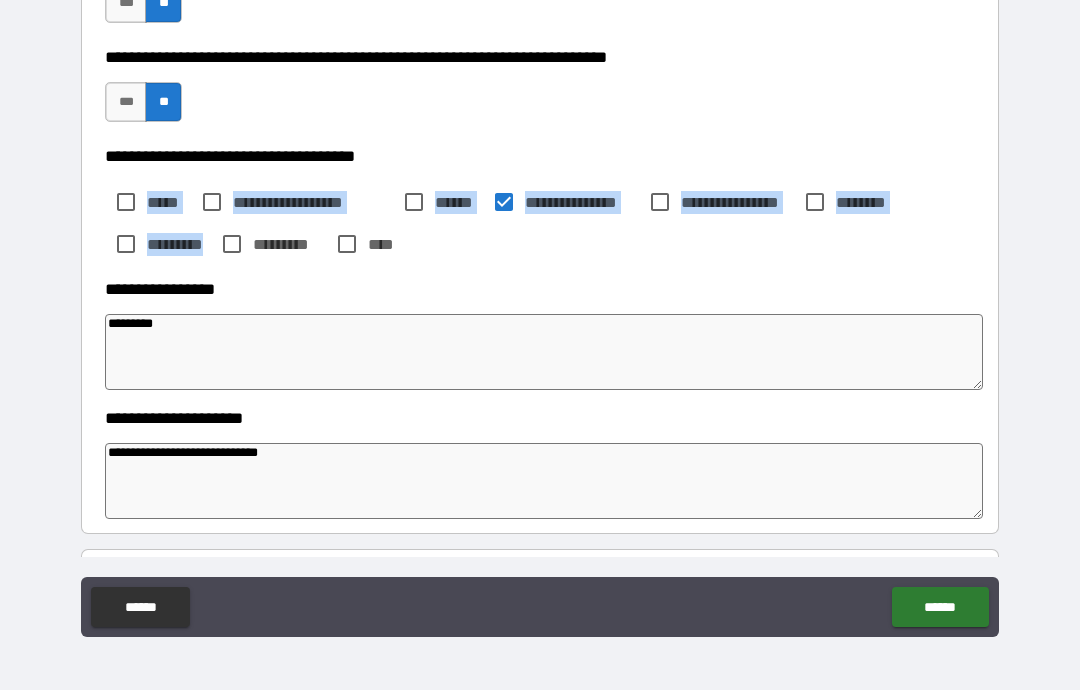 click on "**********" at bounding box center (540, 307) 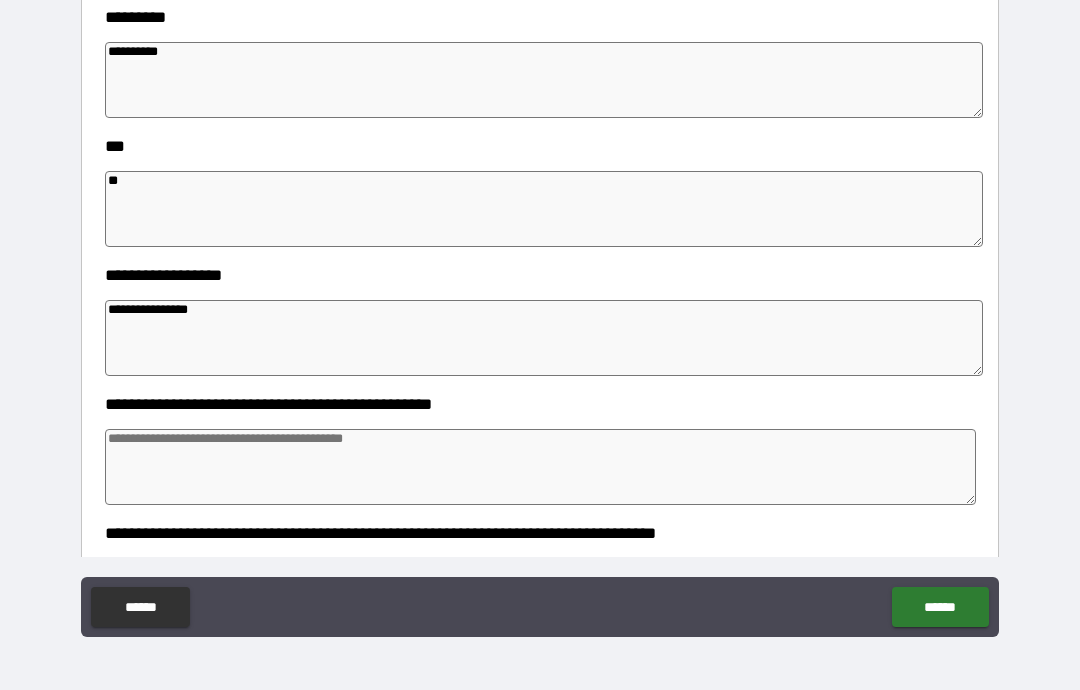 scroll, scrollTop: 888, scrollLeft: 0, axis: vertical 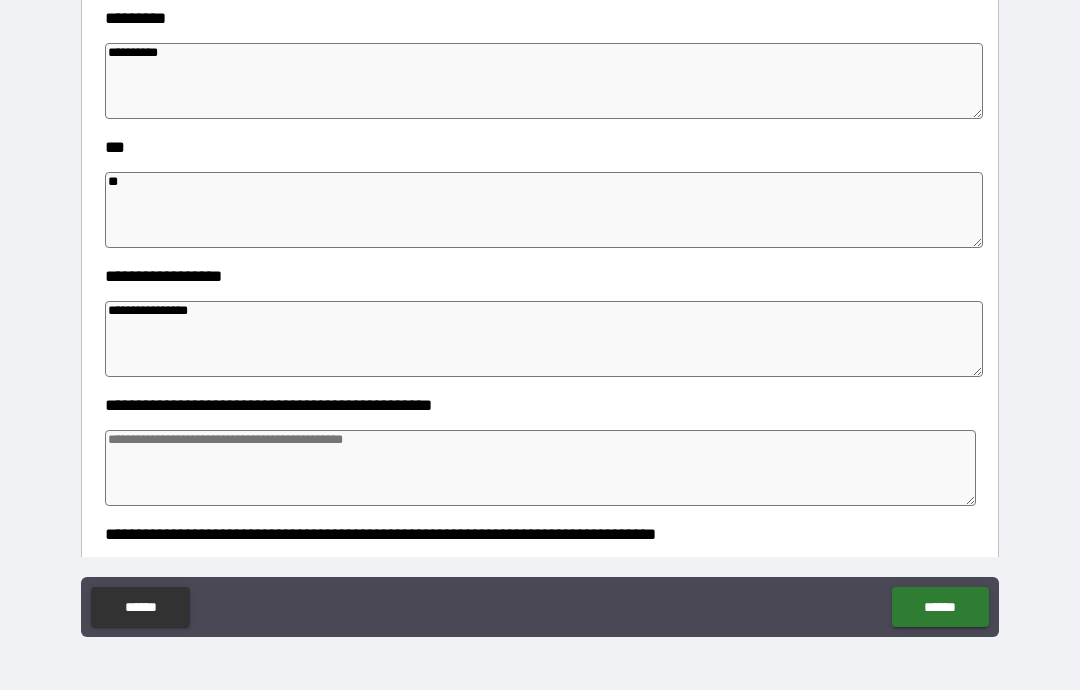 click on "******" at bounding box center [940, 607] 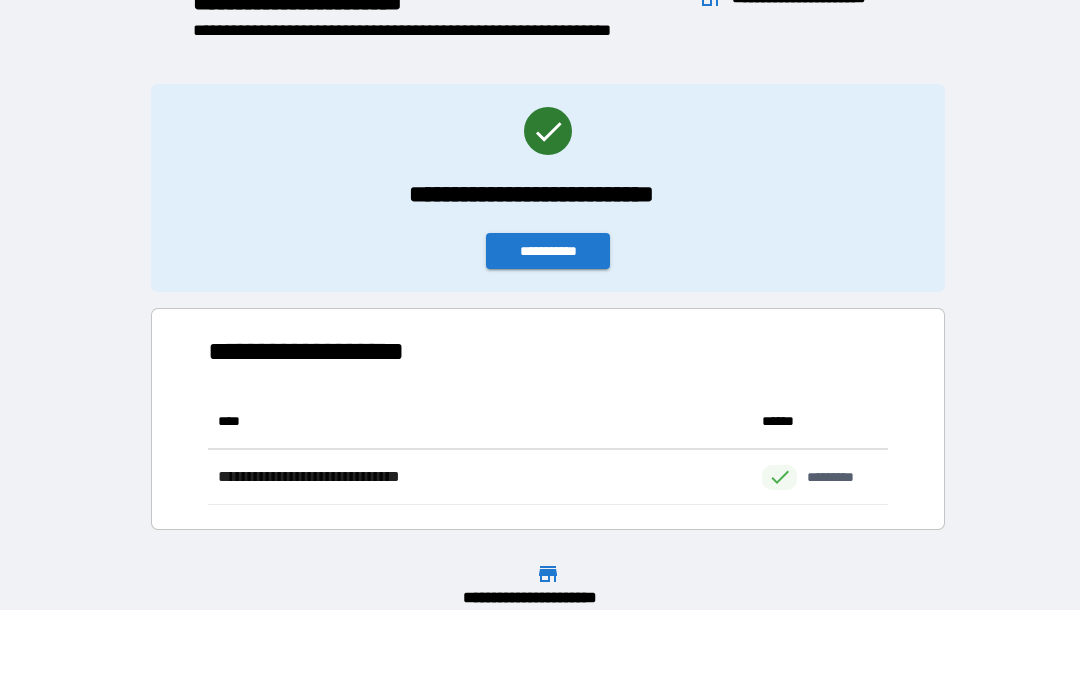 scroll, scrollTop: 111, scrollLeft: 680, axis: both 